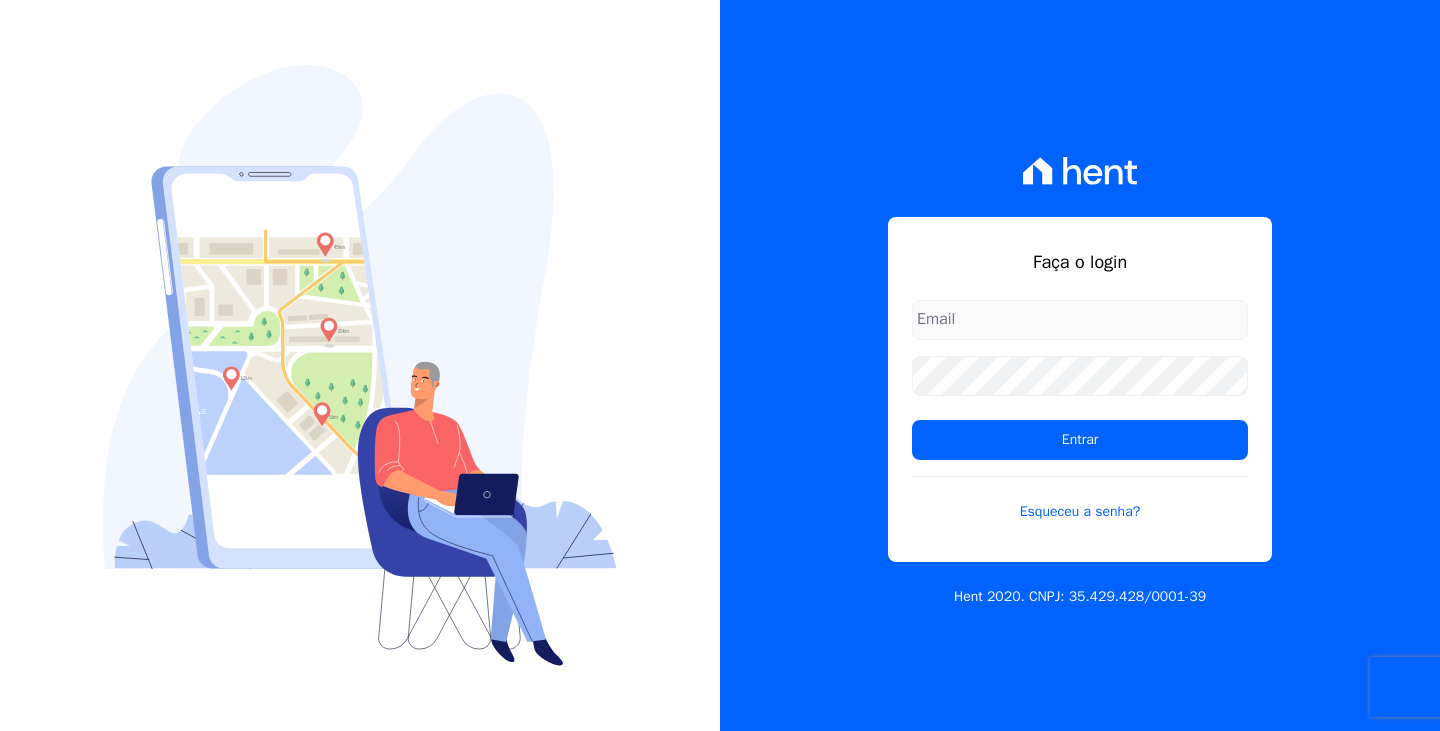 scroll, scrollTop: 0, scrollLeft: 0, axis: both 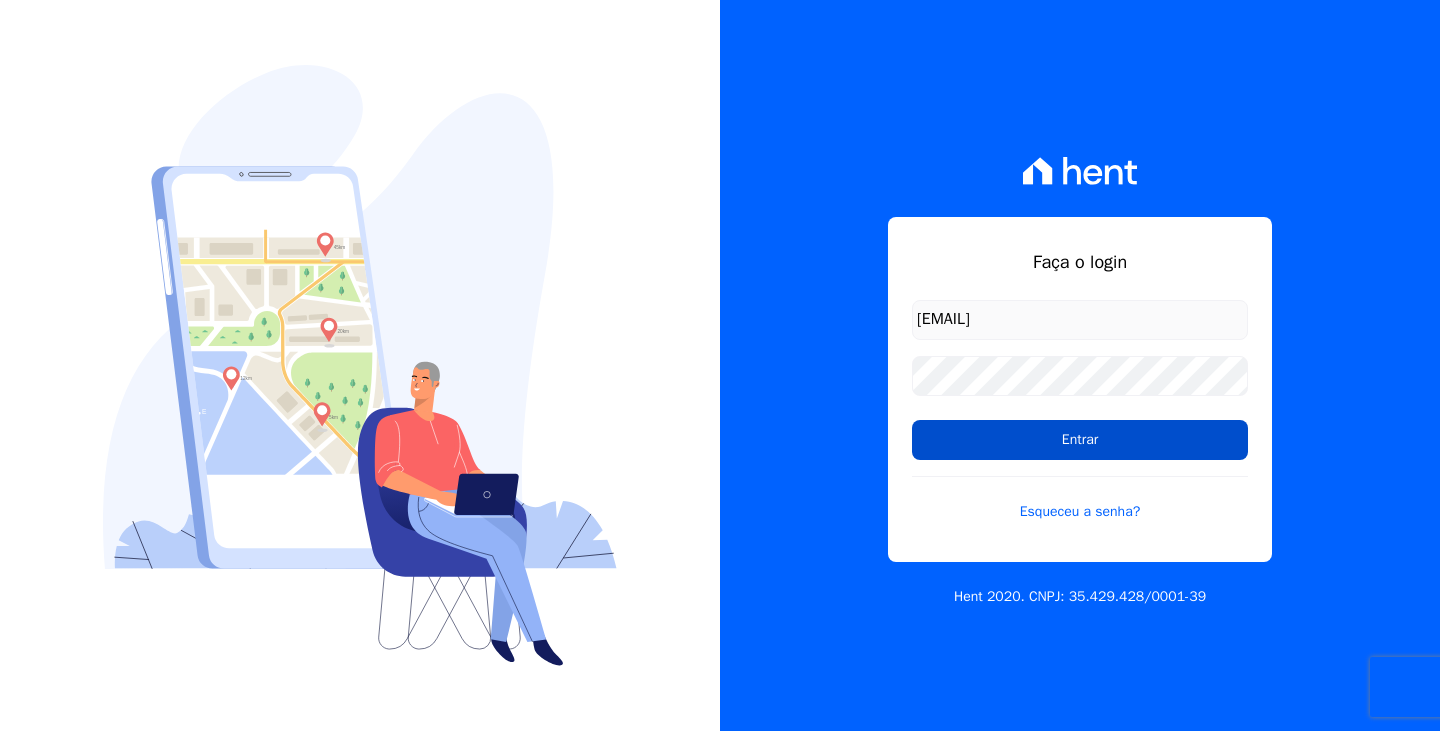 click on "Entrar" at bounding box center [1080, 440] 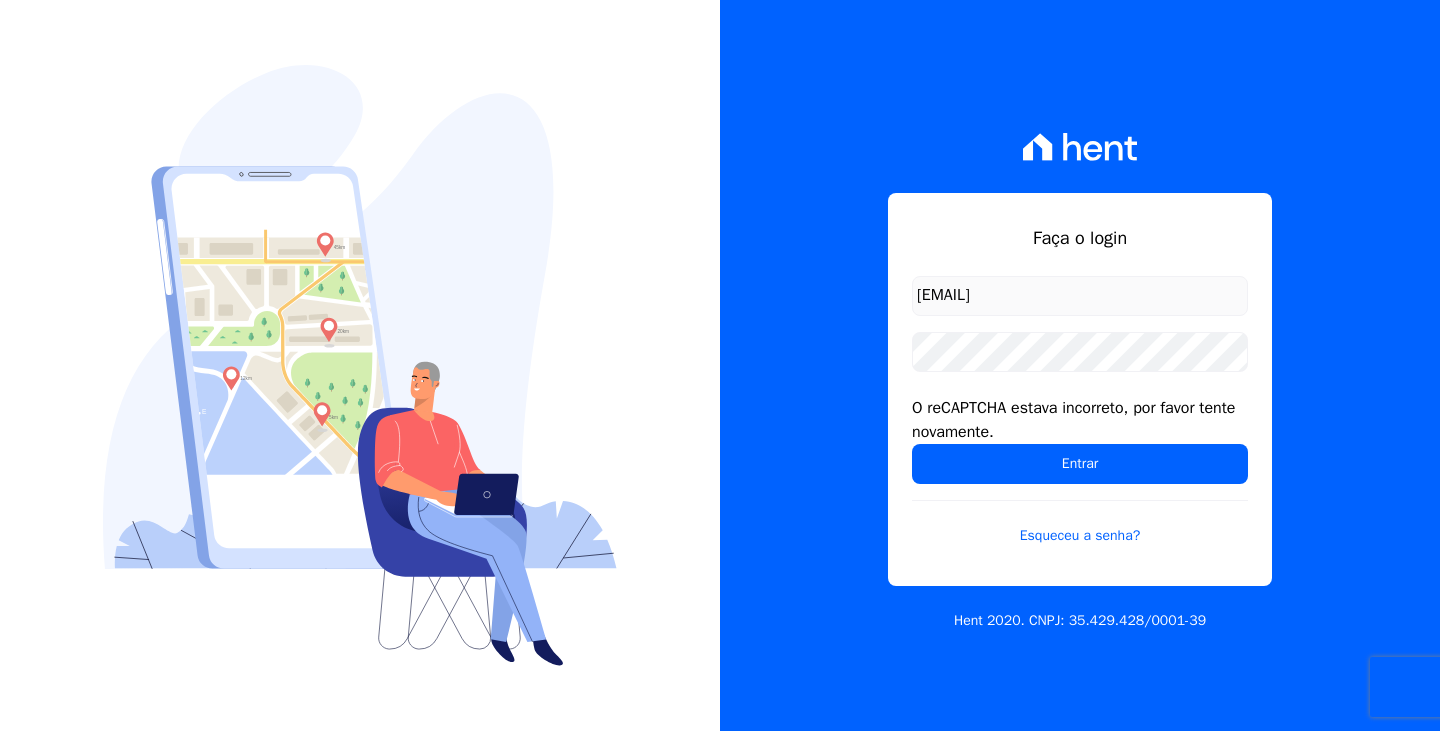 scroll, scrollTop: 0, scrollLeft: 0, axis: both 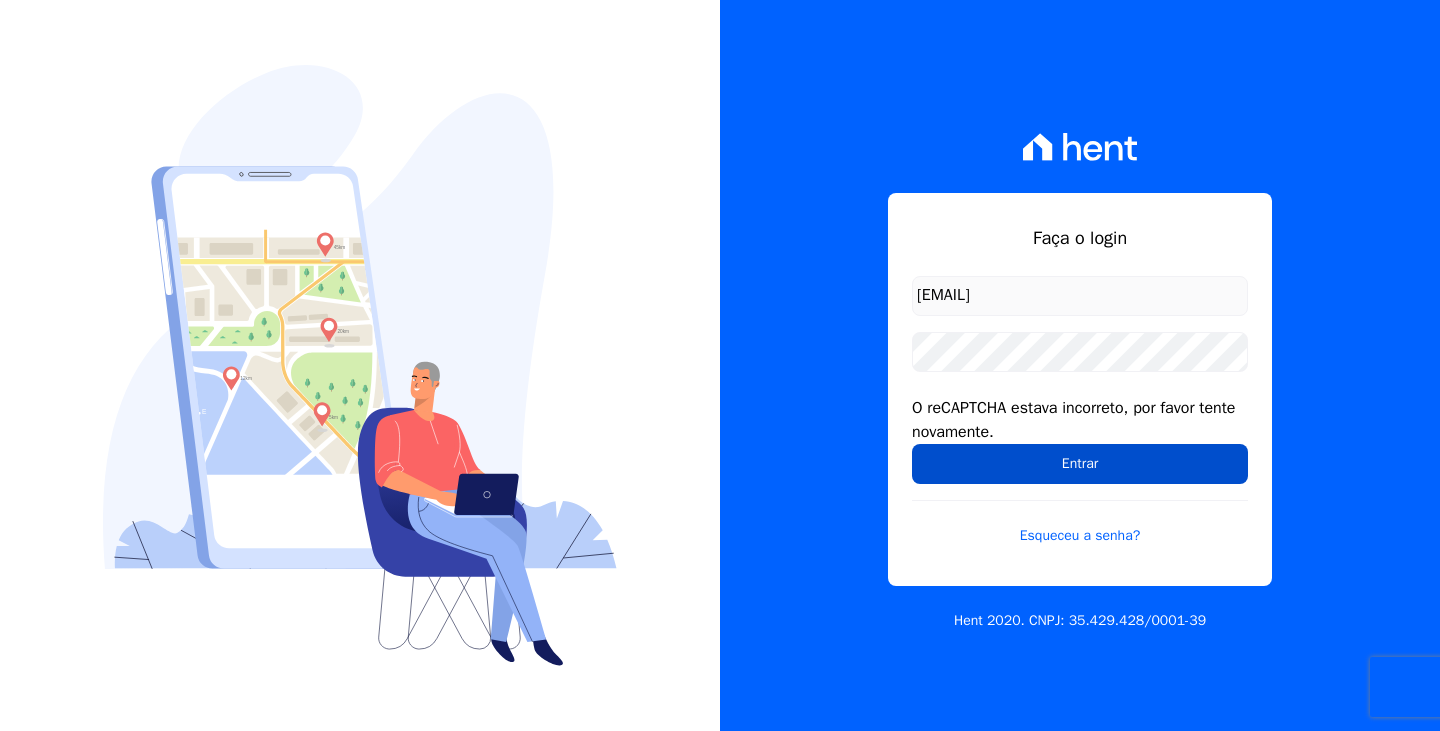 click on "Entrar" at bounding box center [1080, 464] 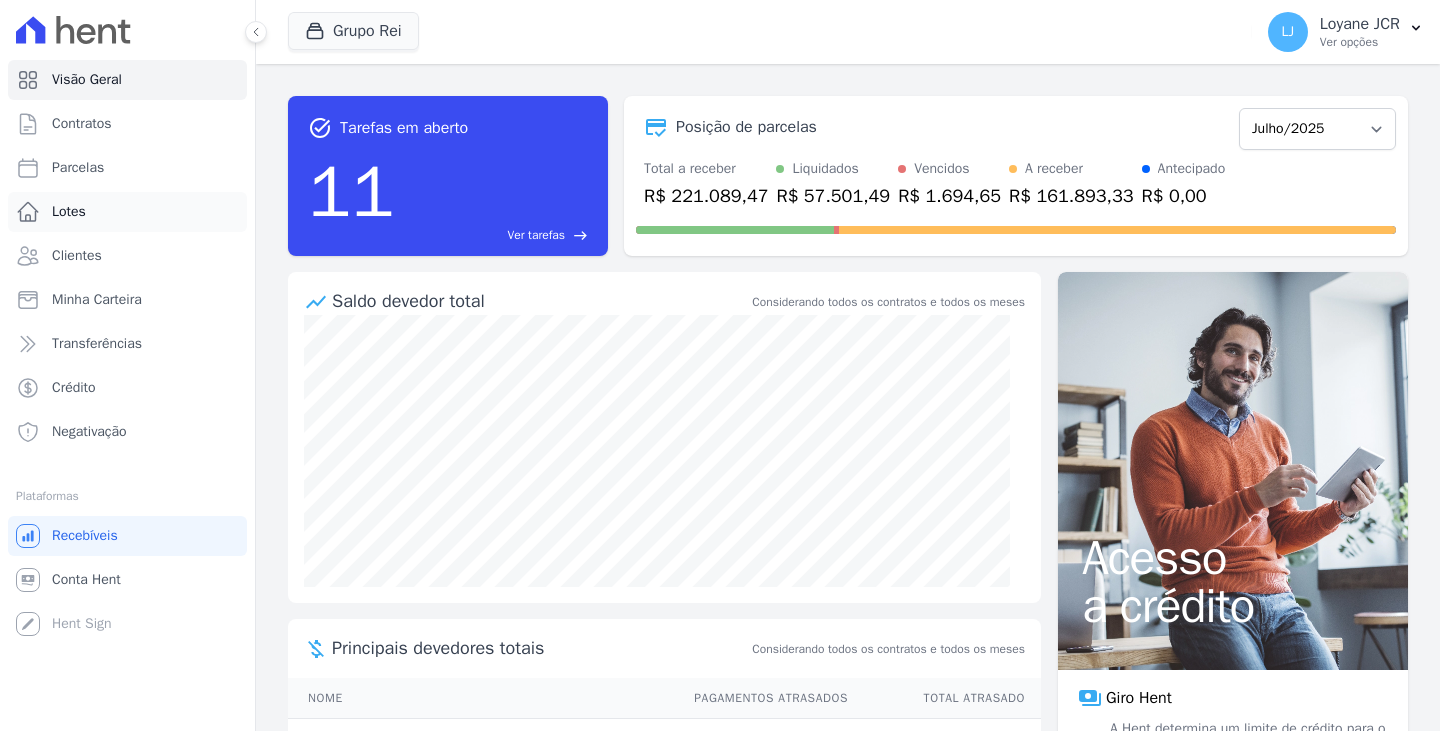 scroll, scrollTop: 0, scrollLeft: 0, axis: both 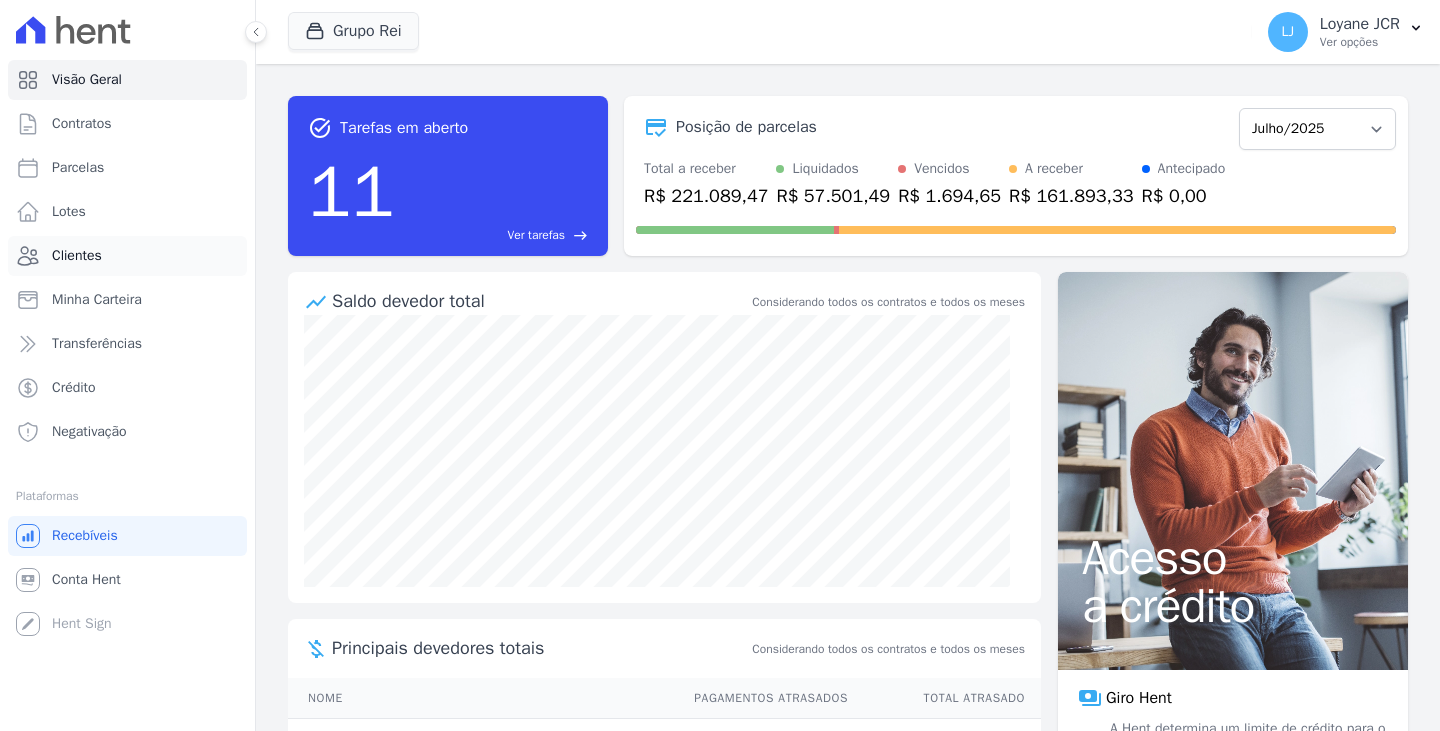 click on "Clientes" at bounding box center (127, 256) 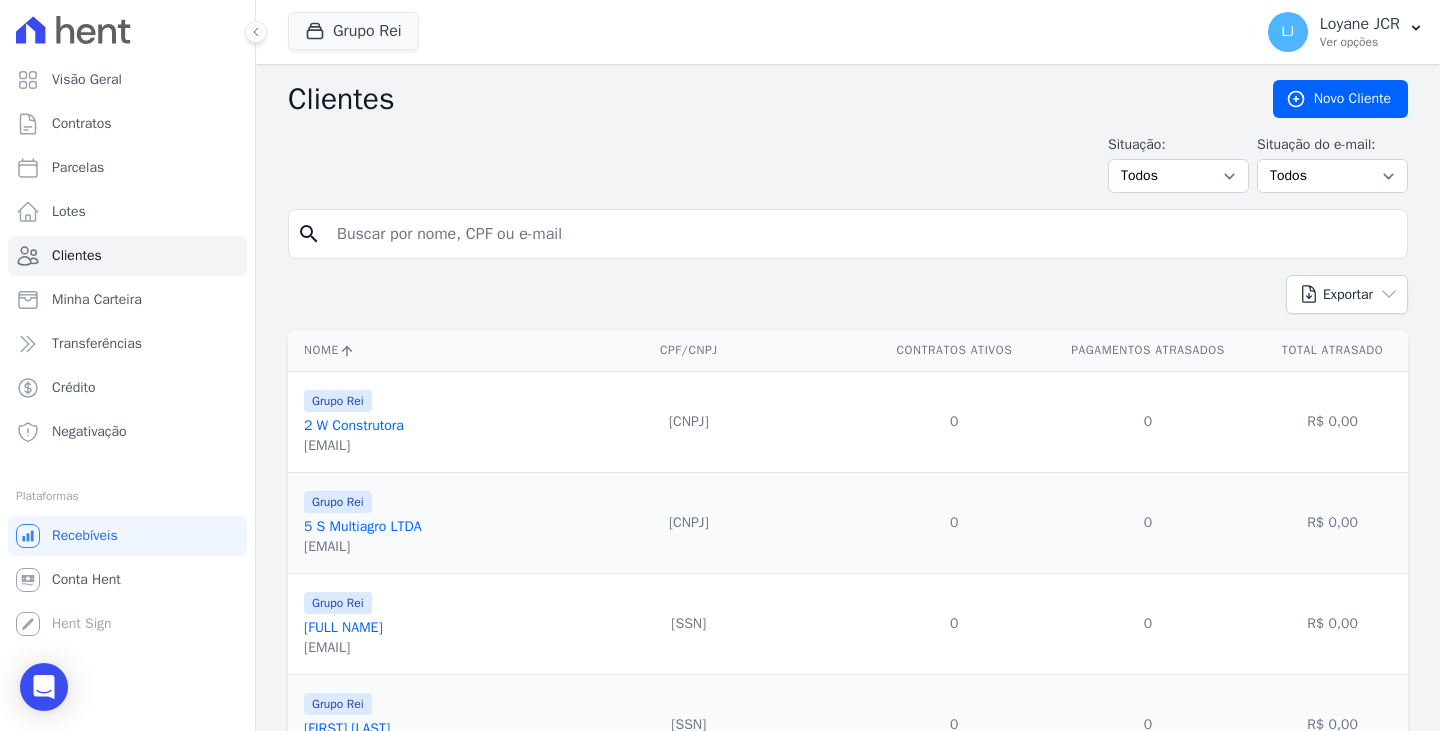 click at bounding box center [862, 234] 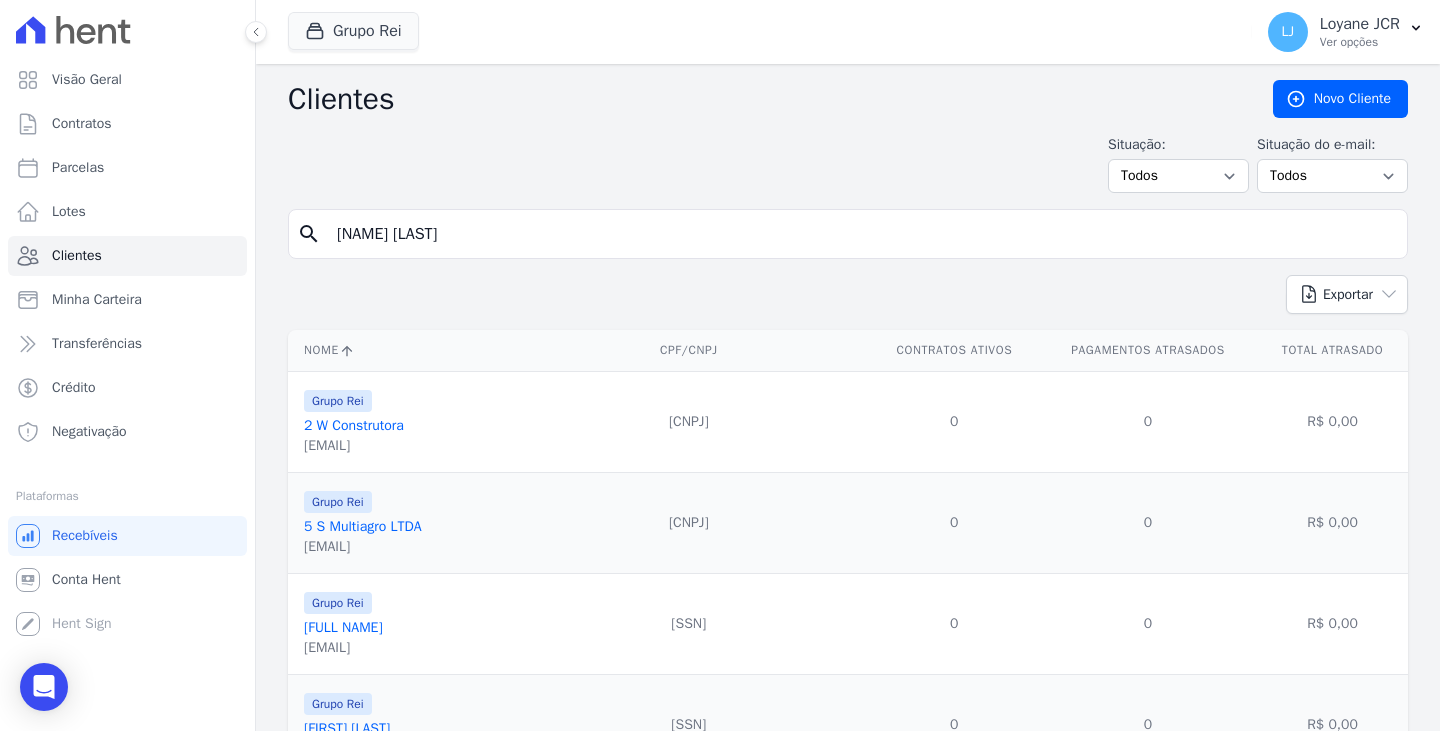 type on "[NAME] [LAST]" 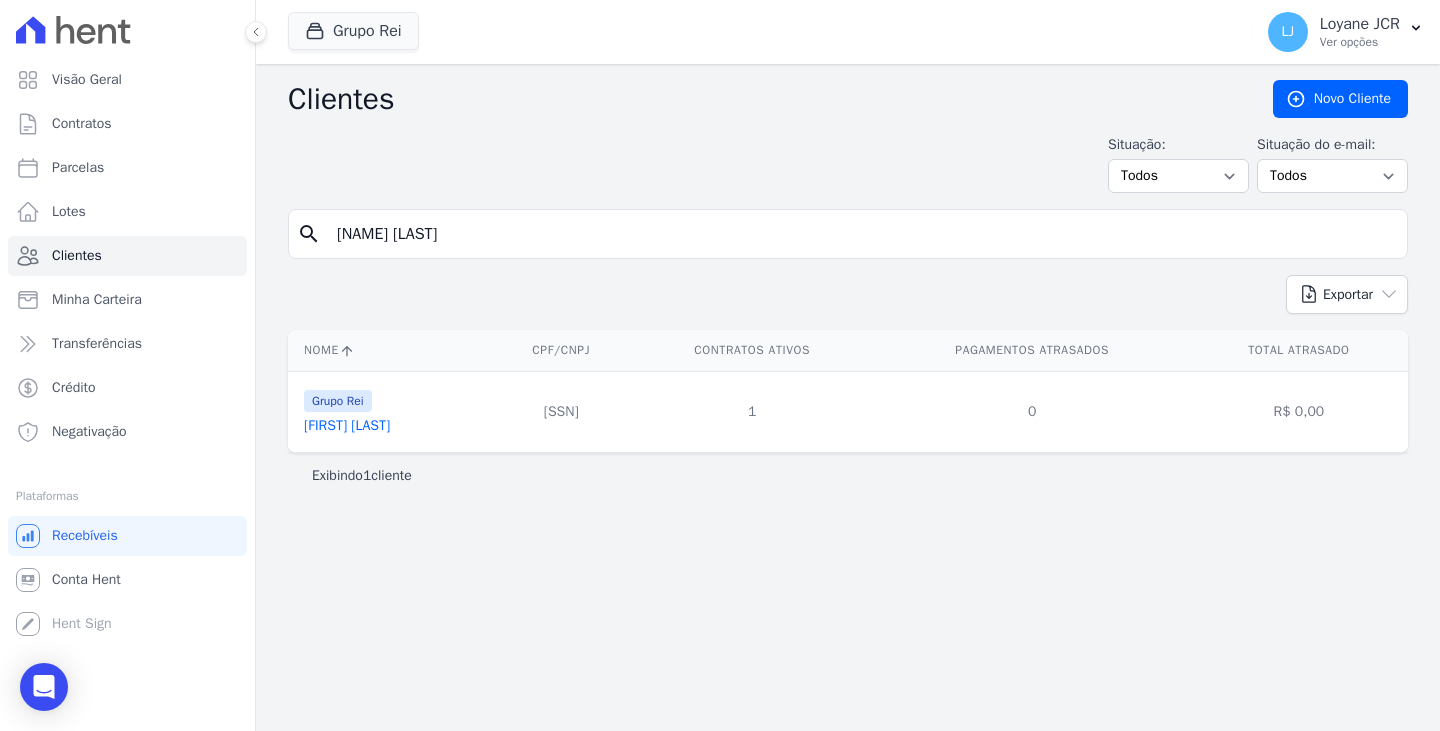 click on "Grupo Rei" at bounding box center [338, 401] 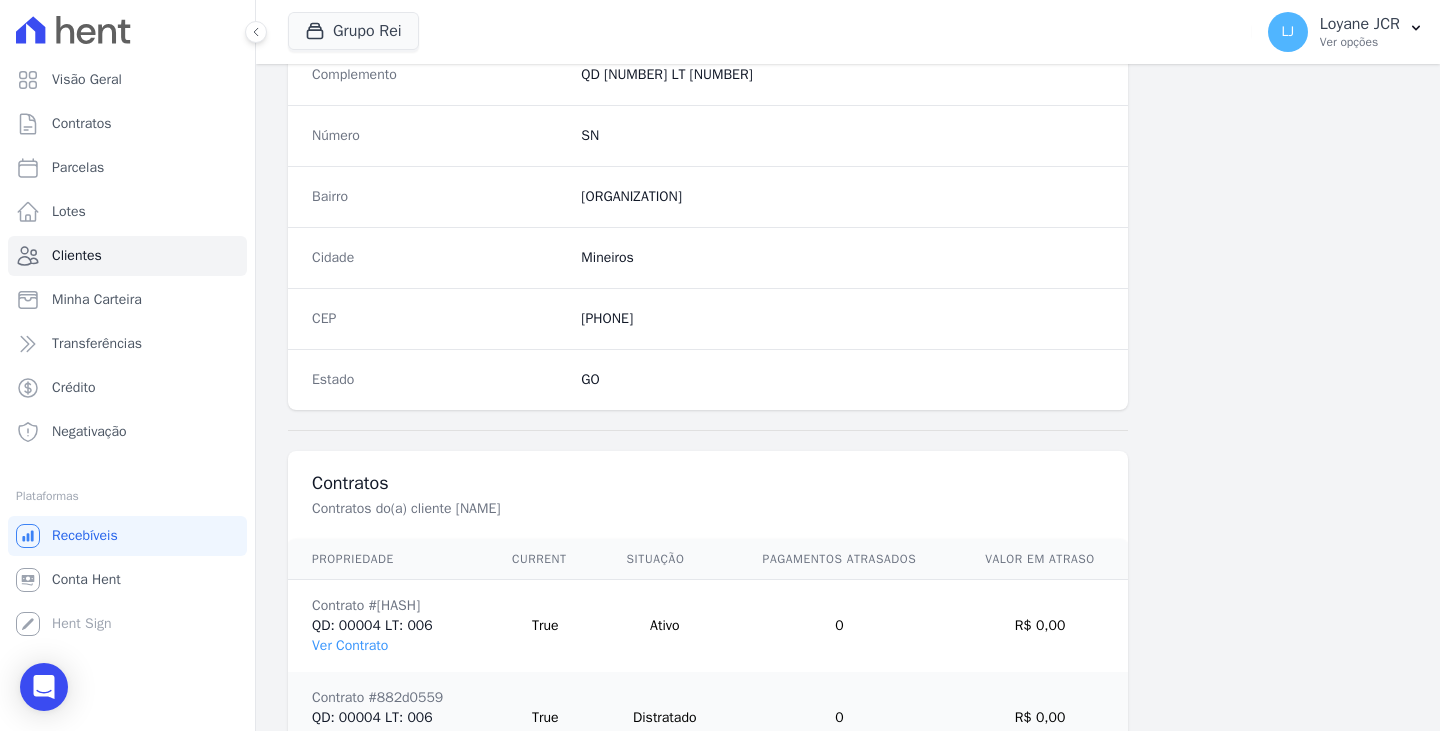 scroll, scrollTop: 1232, scrollLeft: 0, axis: vertical 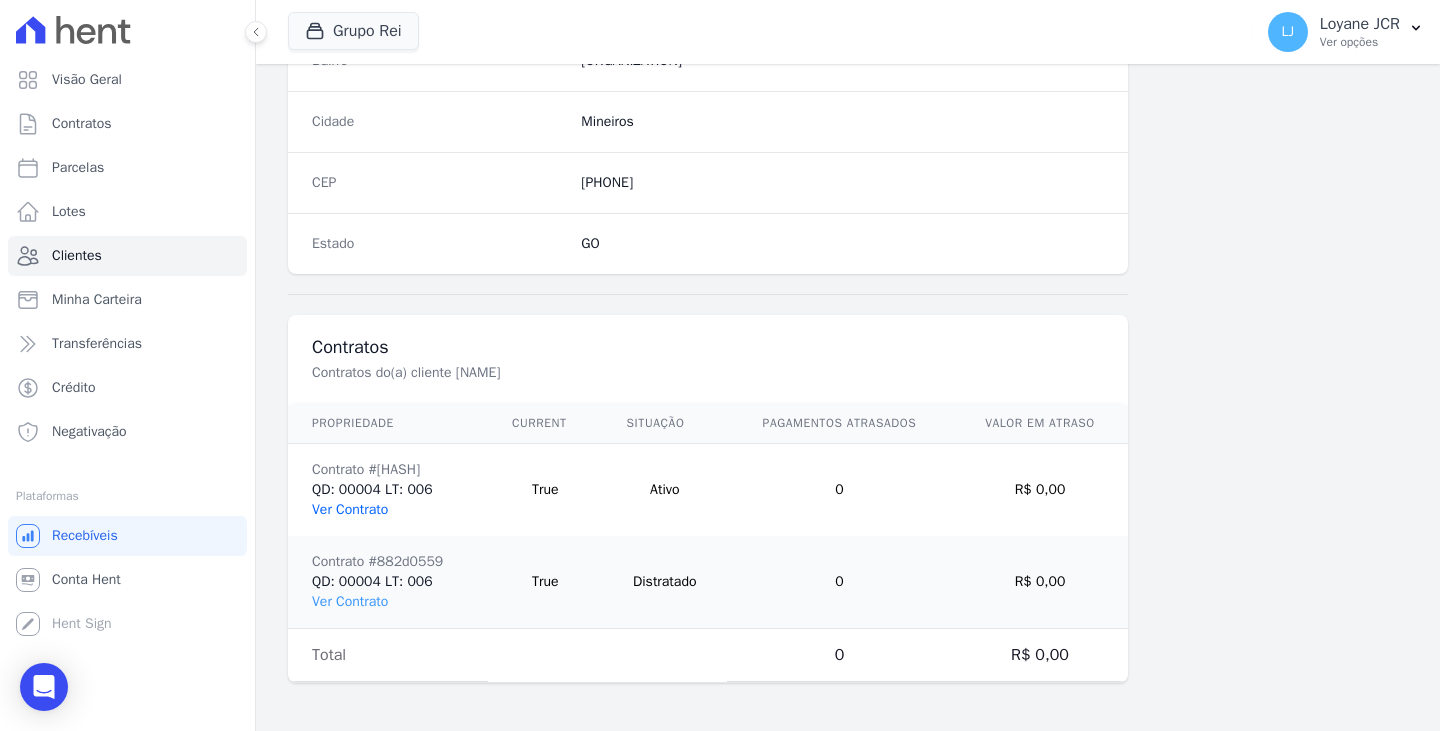 click on "Ver Contrato" at bounding box center (350, 509) 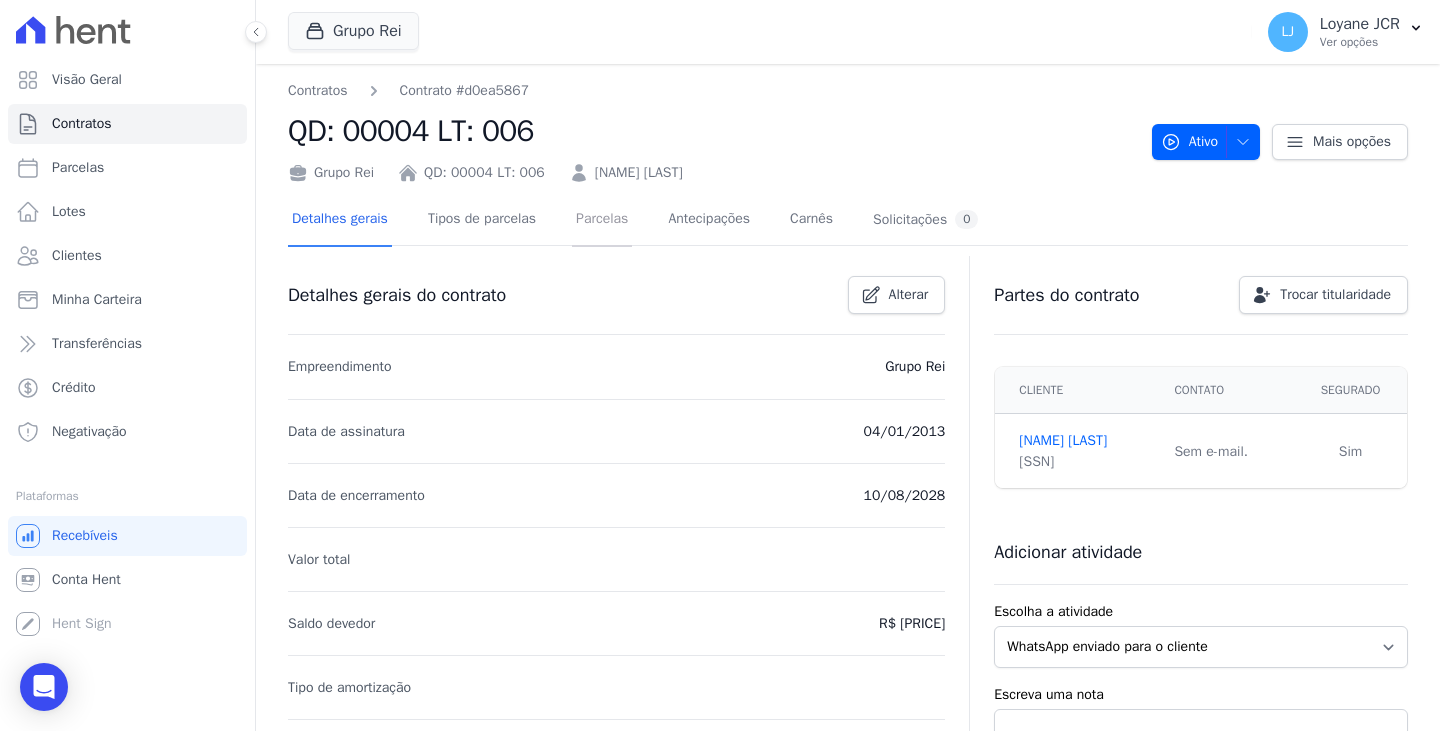 click on "Parcelas" at bounding box center [602, 220] 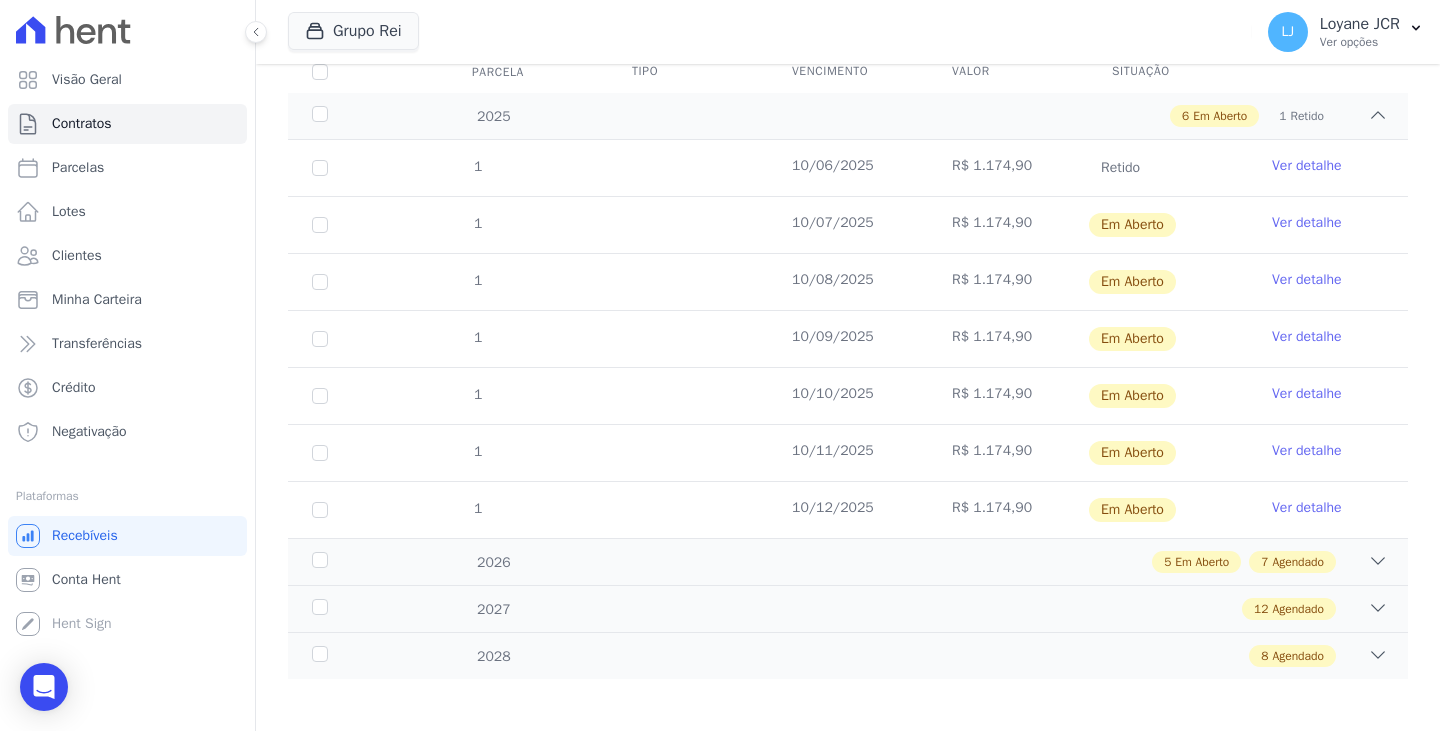 scroll, scrollTop: 290, scrollLeft: 0, axis: vertical 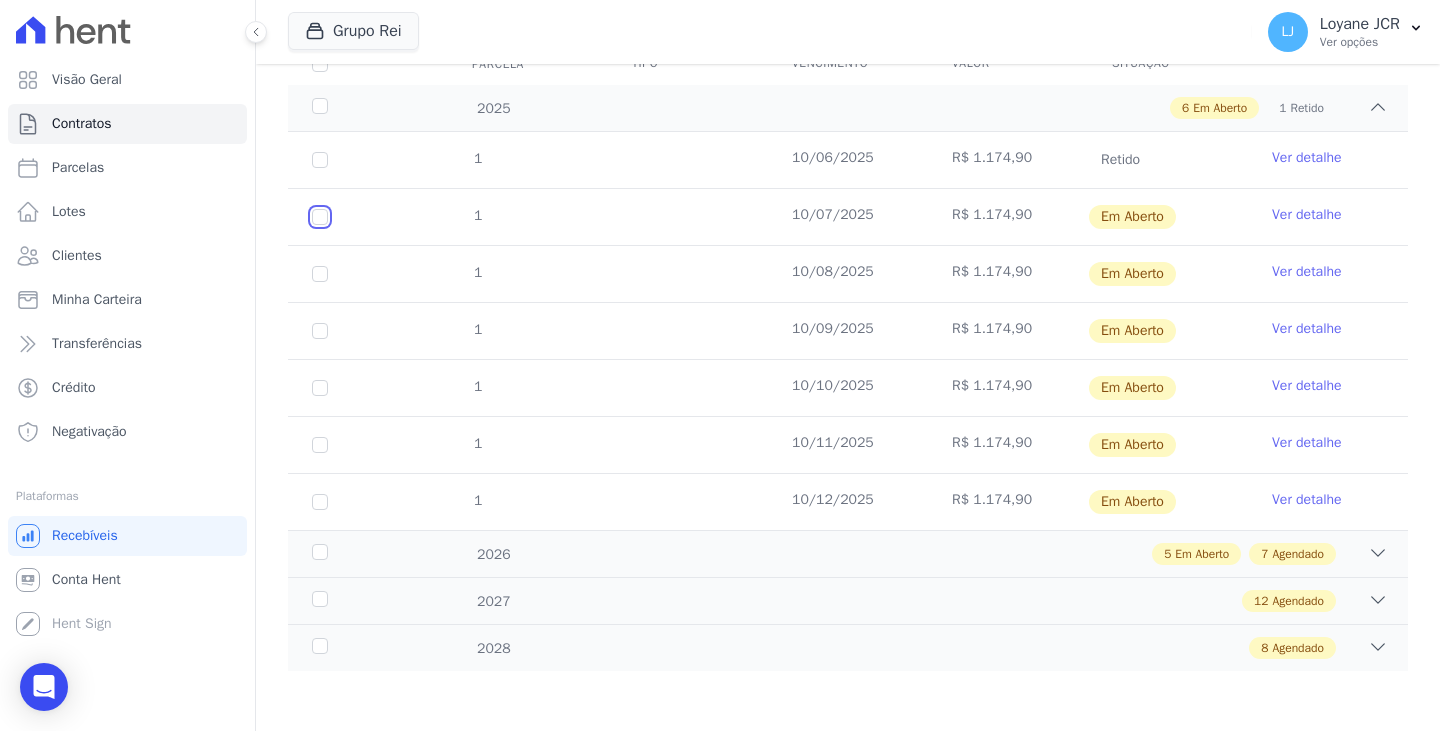 click at bounding box center (320, 217) 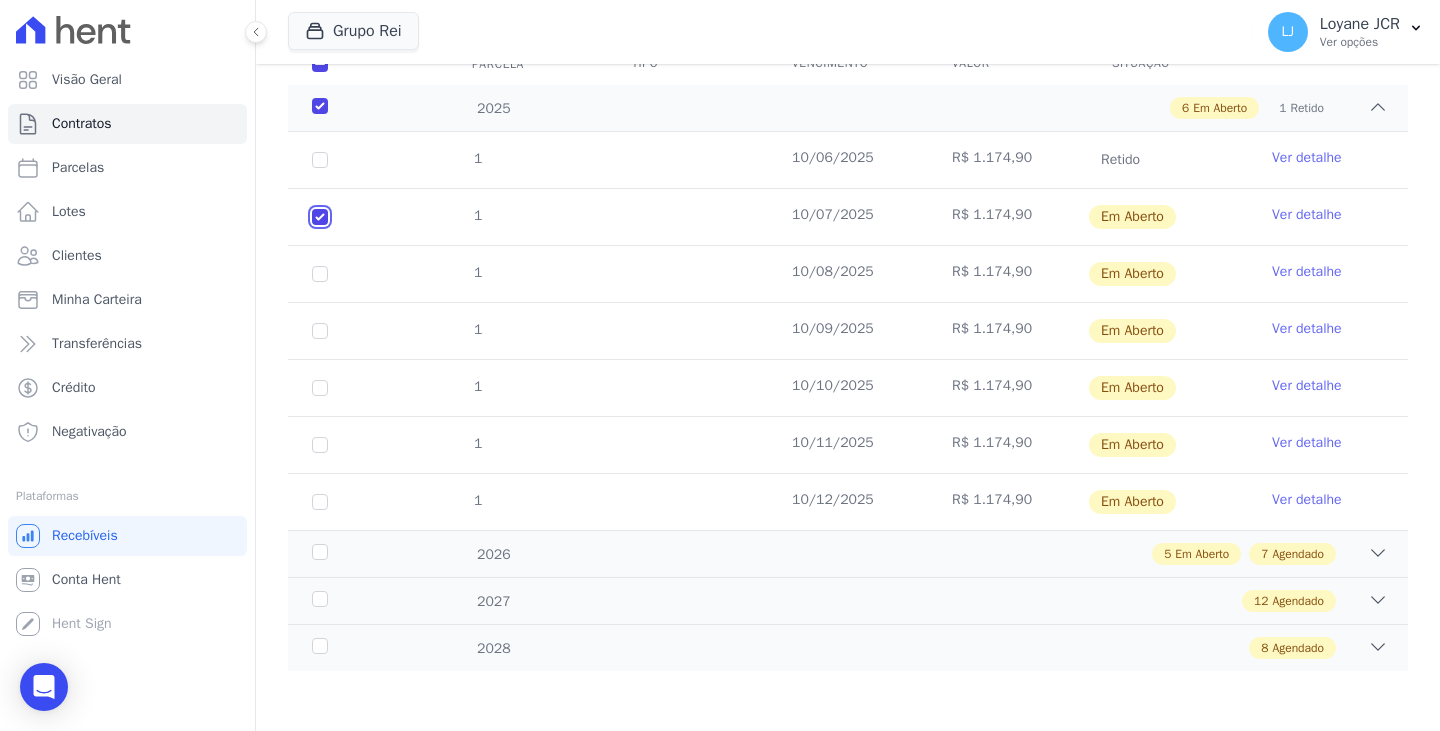 scroll, scrollTop: 306, scrollLeft: 0, axis: vertical 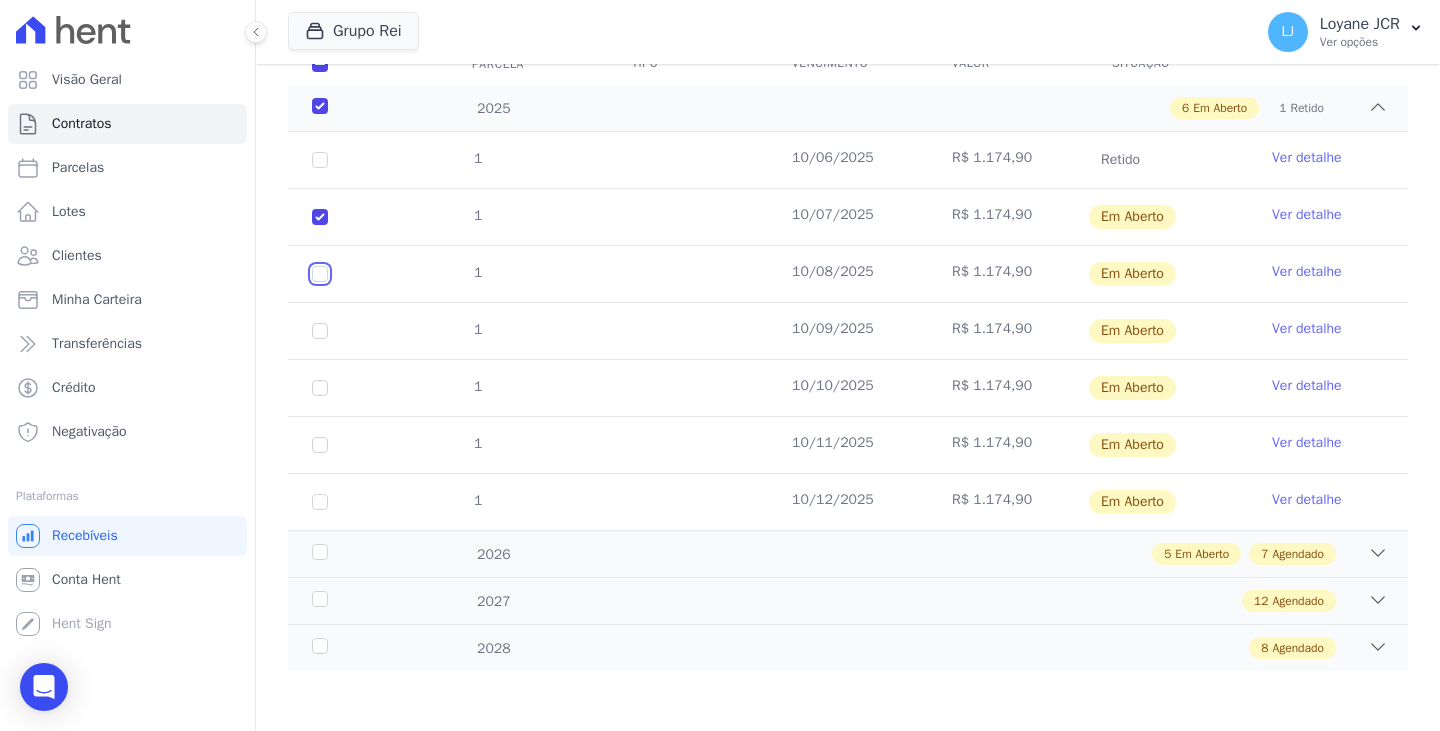 click at bounding box center (320, 217) 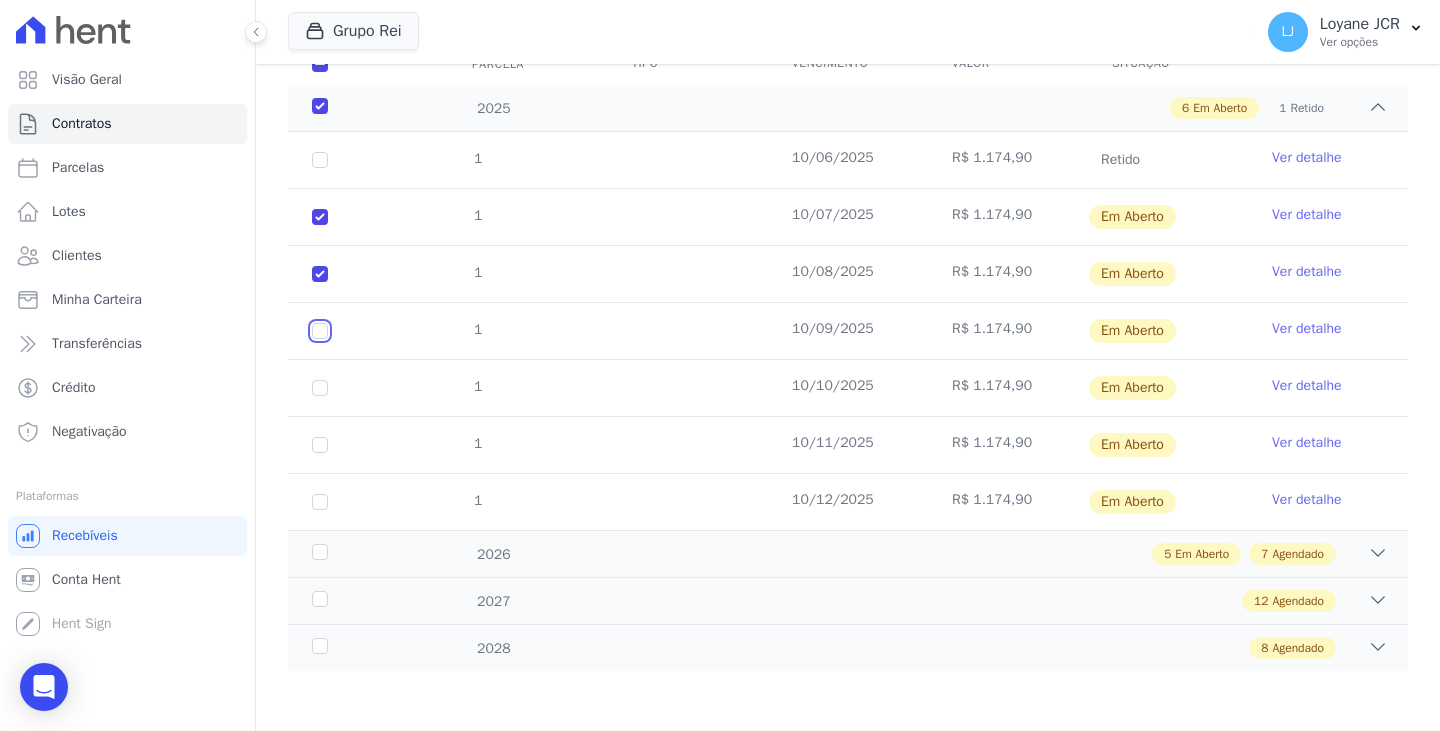 click at bounding box center [320, 217] 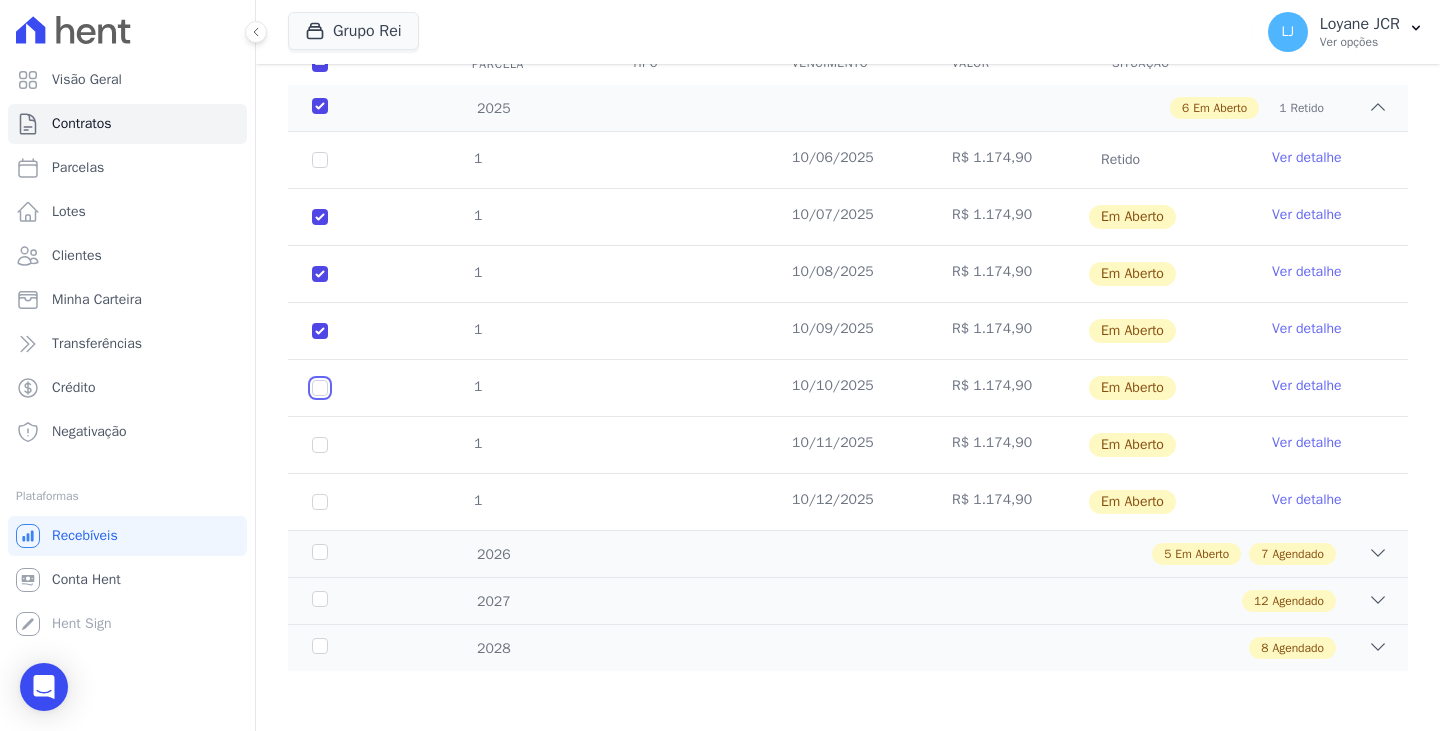 click at bounding box center [320, 217] 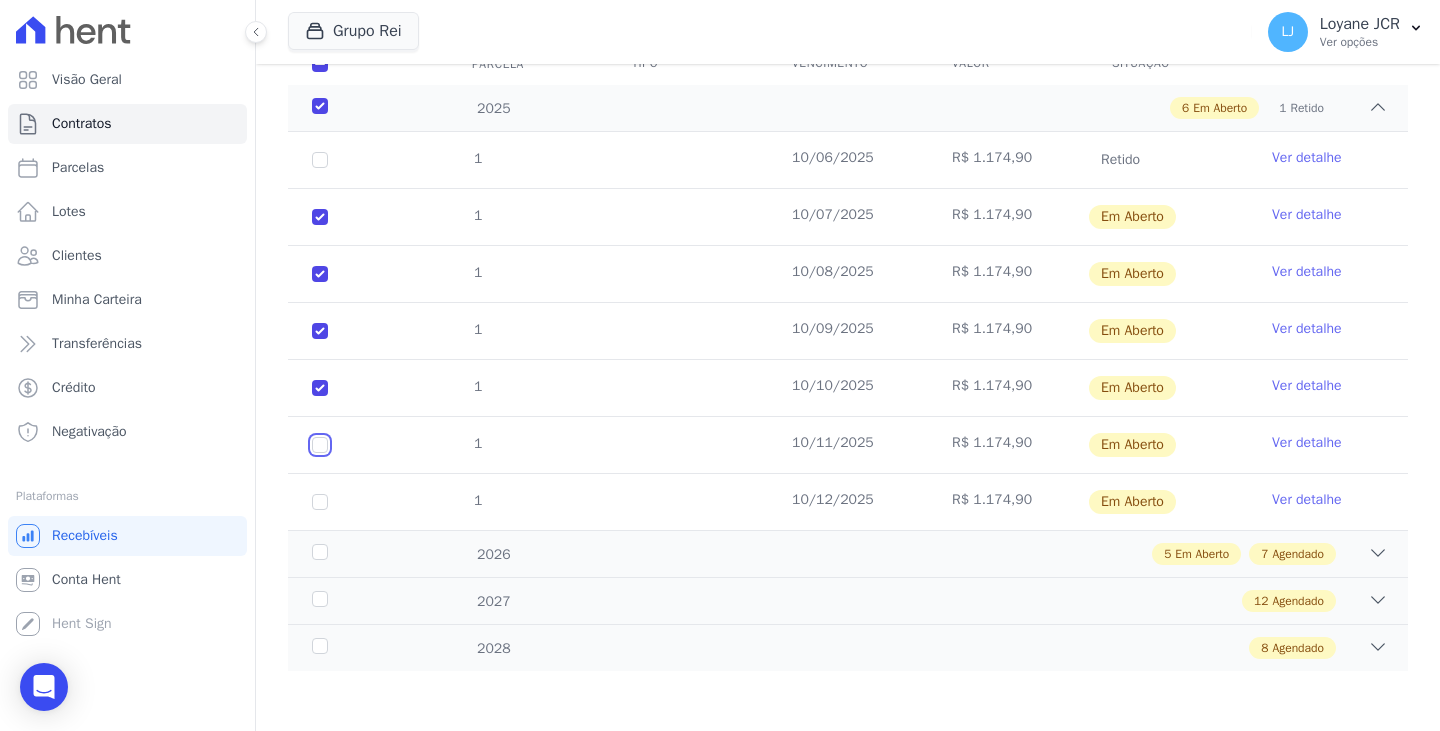 click at bounding box center (320, 217) 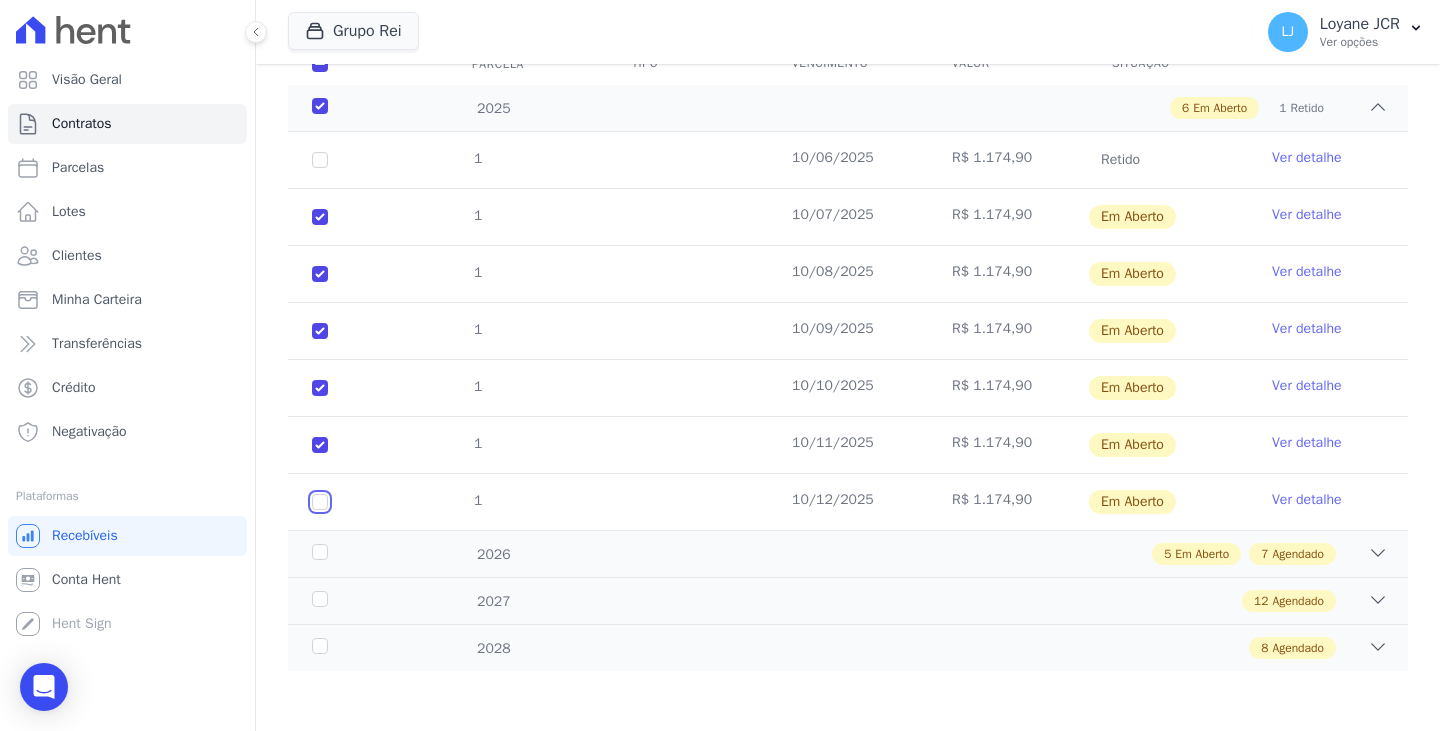 click at bounding box center (320, 217) 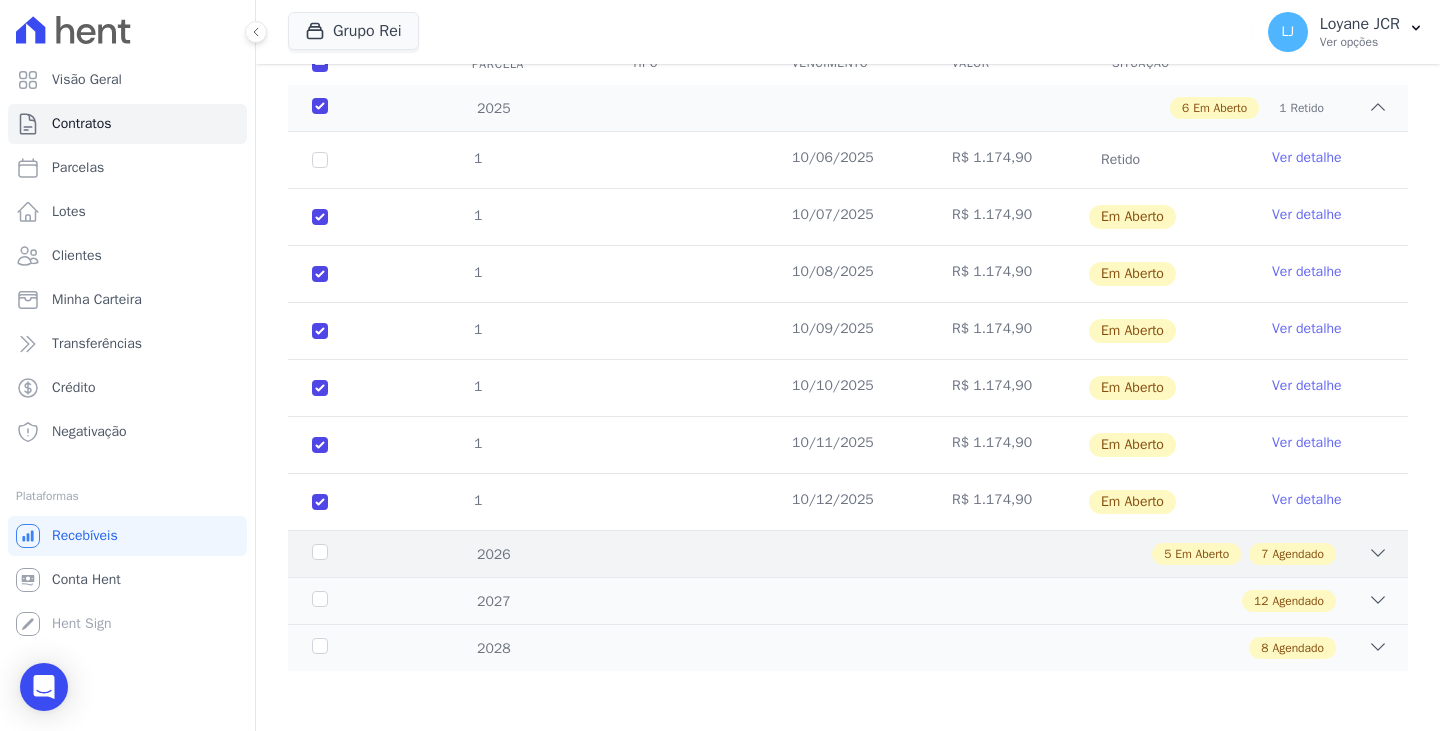 click on "5
Em Aberto
7
Agendado" at bounding box center [902, 554] 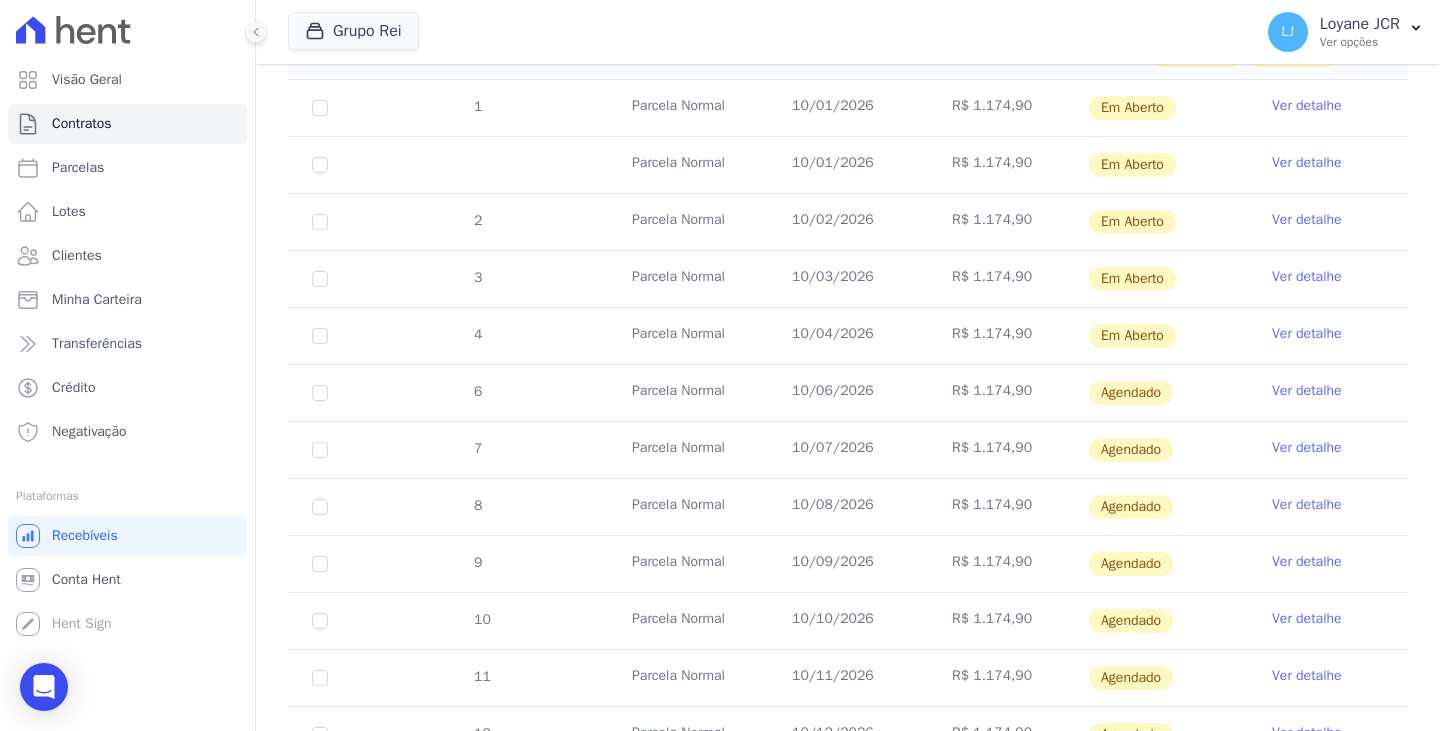 scroll, scrollTop: 806, scrollLeft: 0, axis: vertical 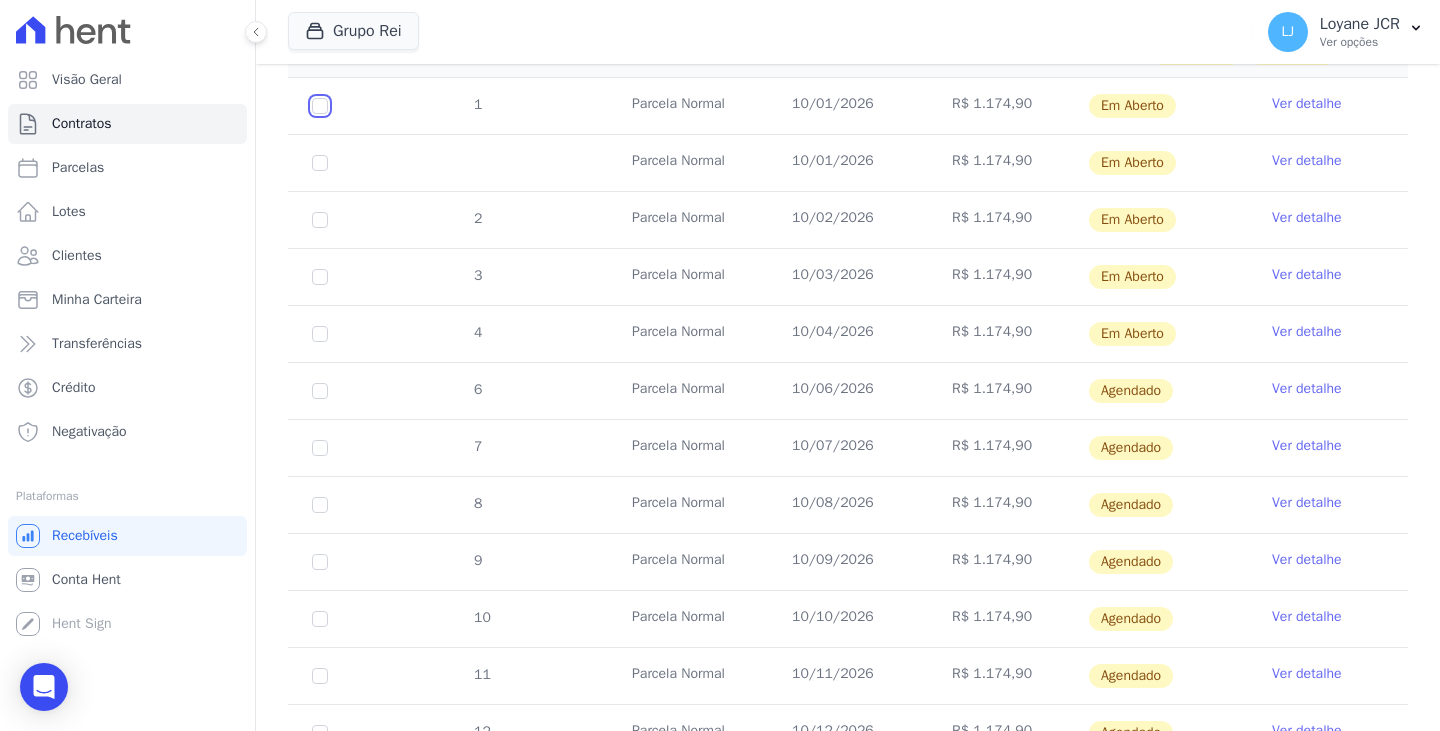 click at bounding box center (320, 106) 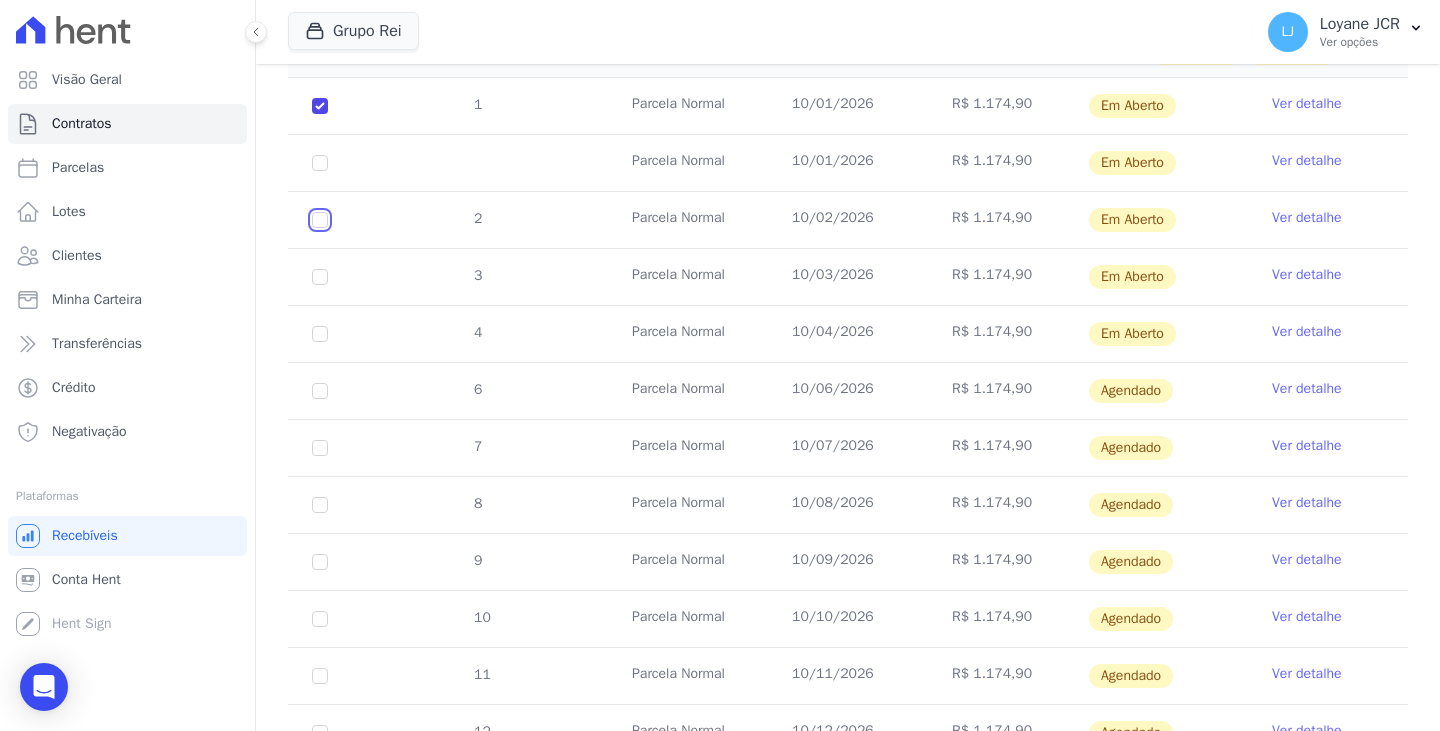 click at bounding box center (320, 106) 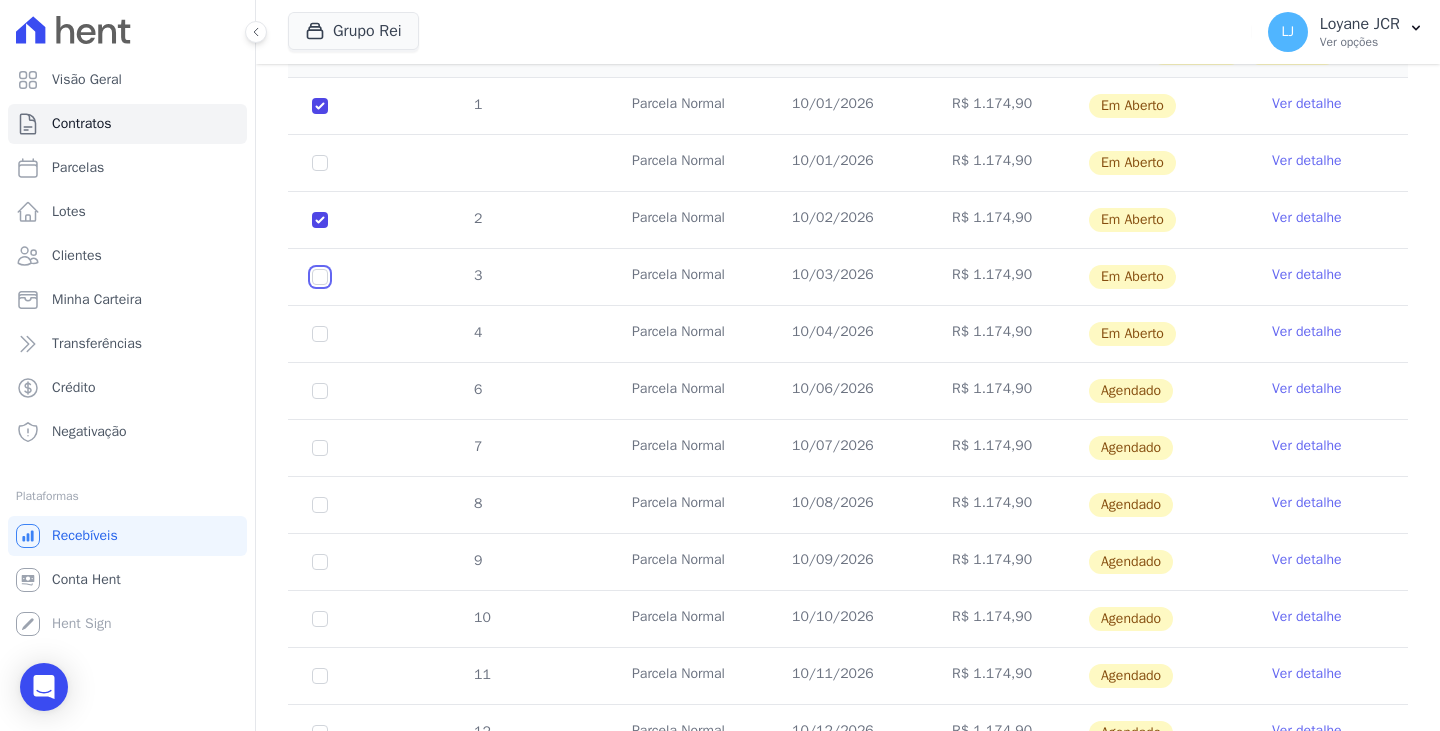 click at bounding box center [320, 106] 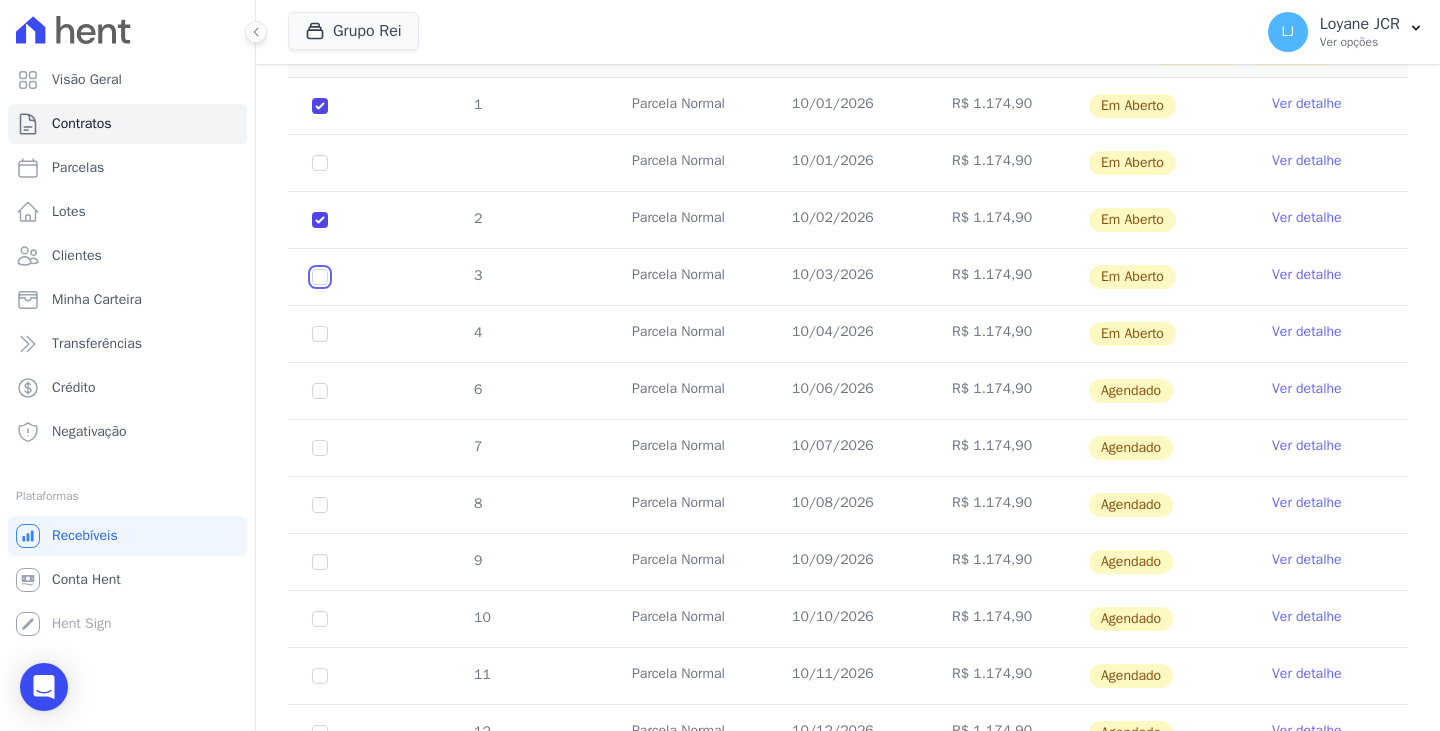 checkbox on "true" 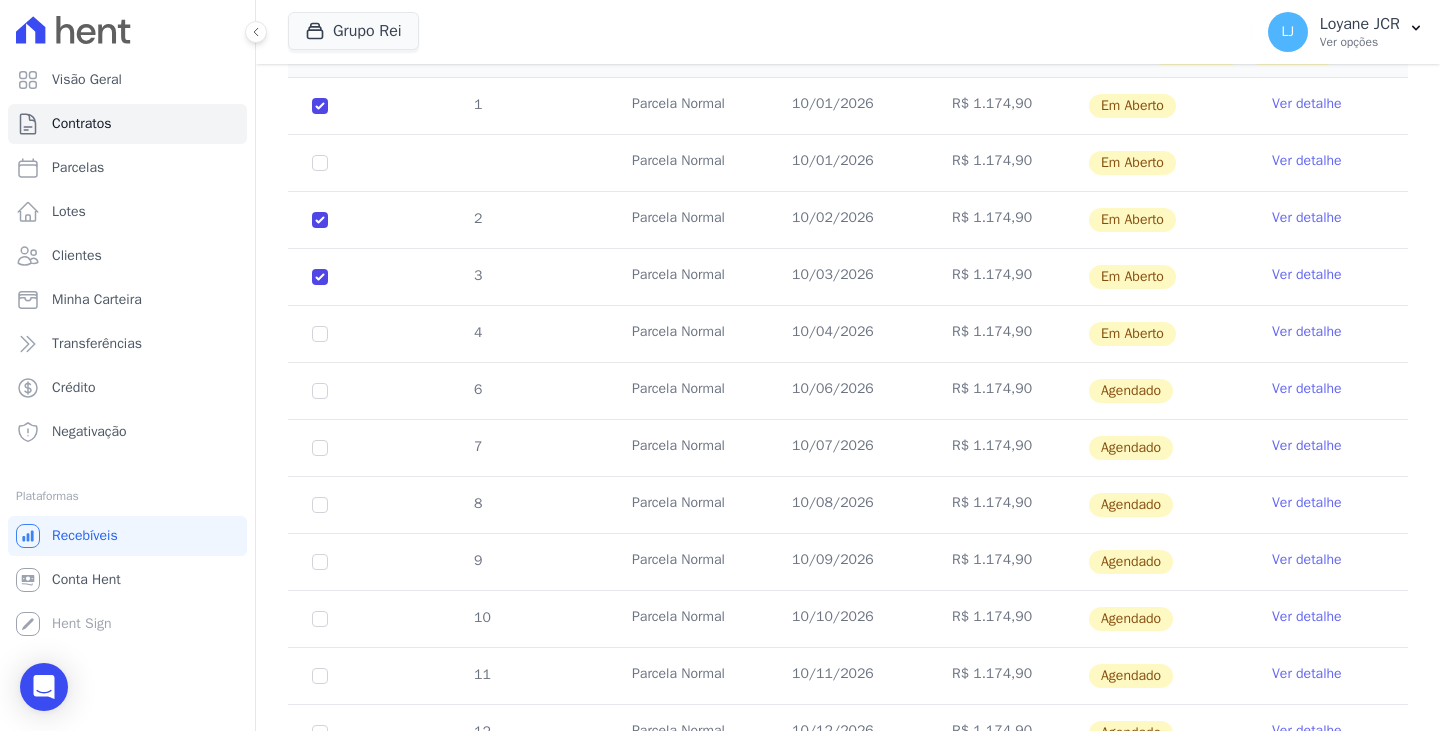 click on "4" at bounding box center (320, 106) 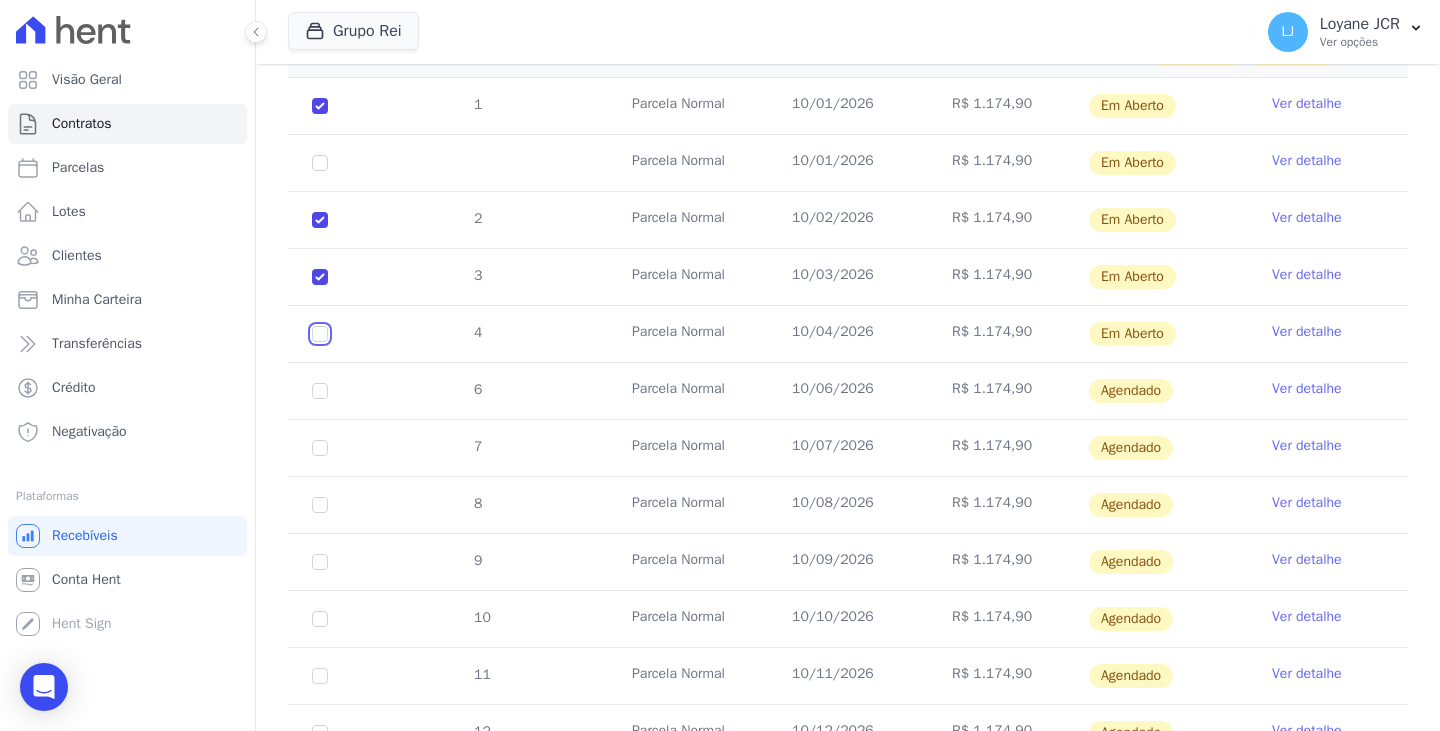 click at bounding box center (320, 106) 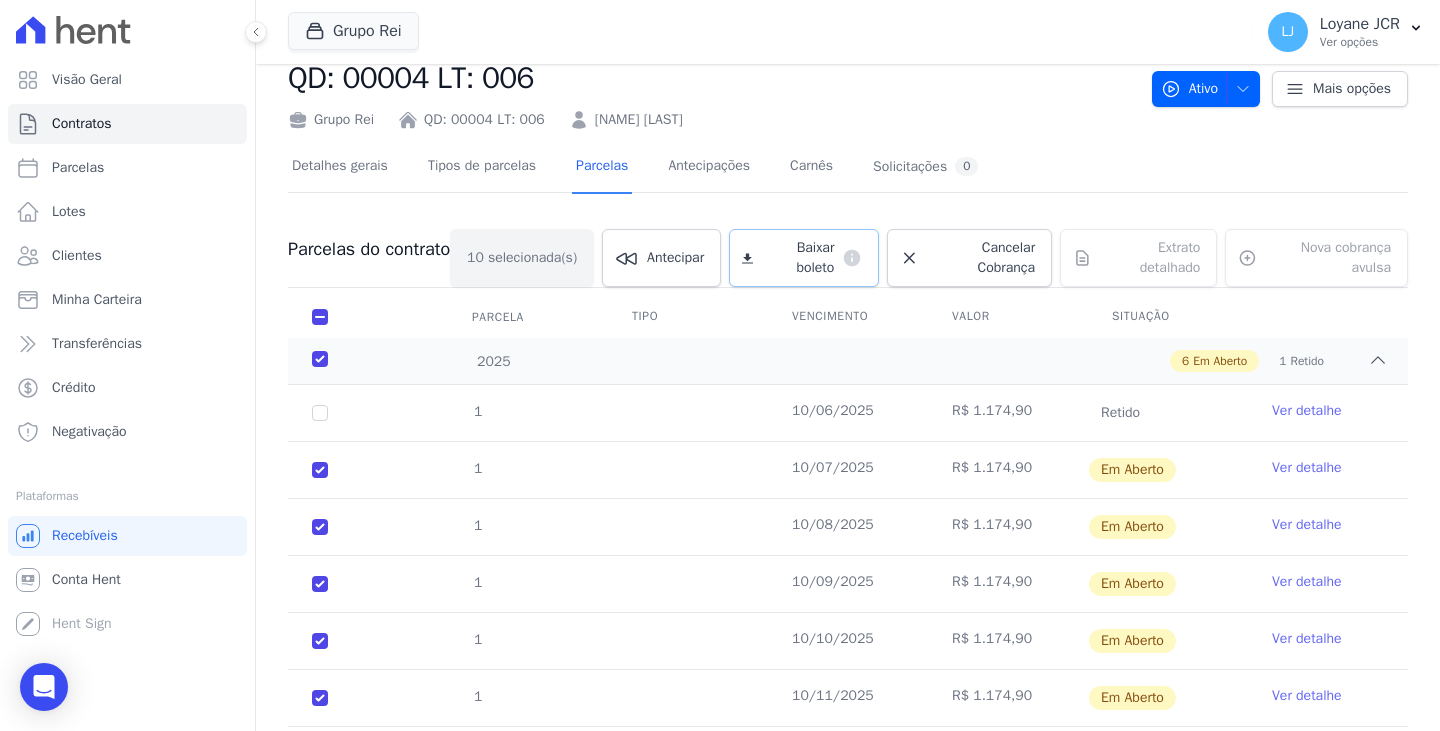 scroll, scrollTop: 6, scrollLeft: 0, axis: vertical 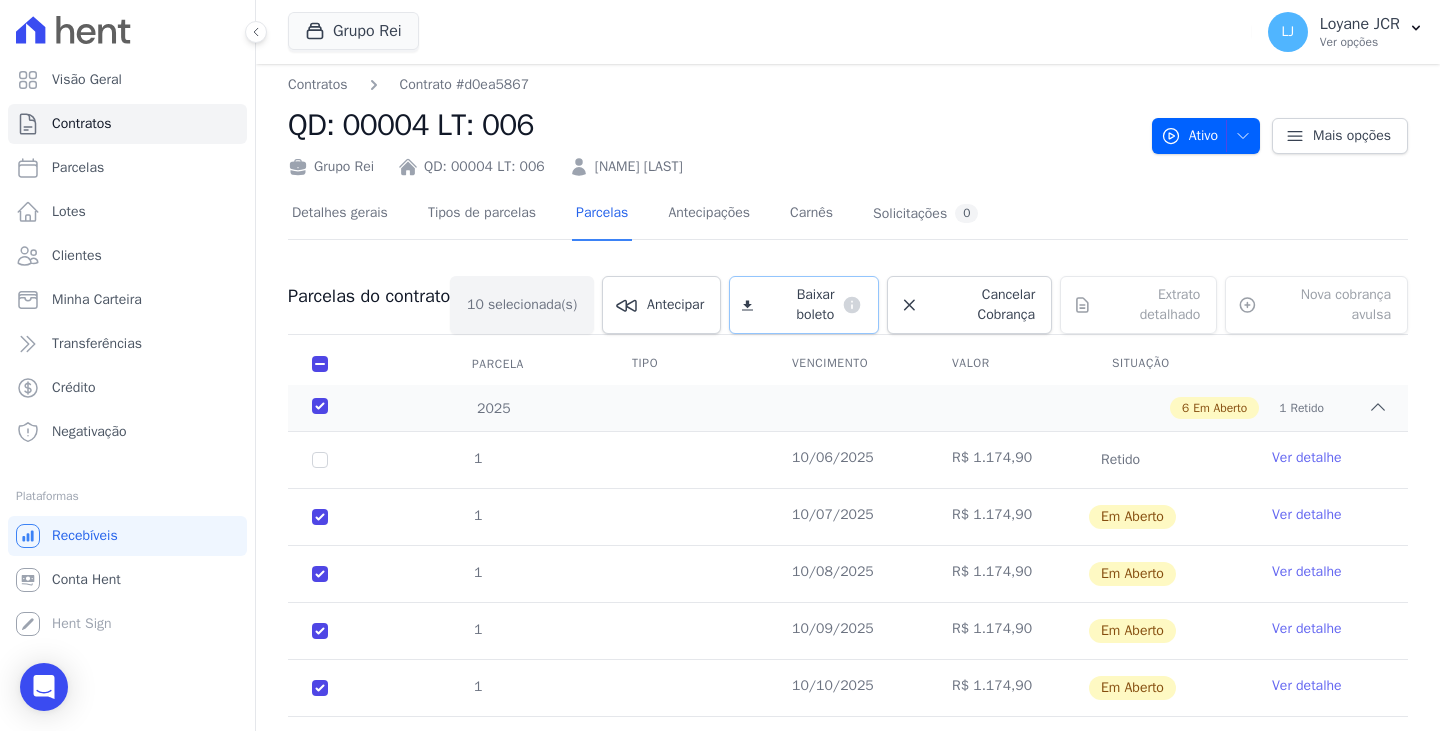 click on "Baixar boleto" at bounding box center [797, 305] 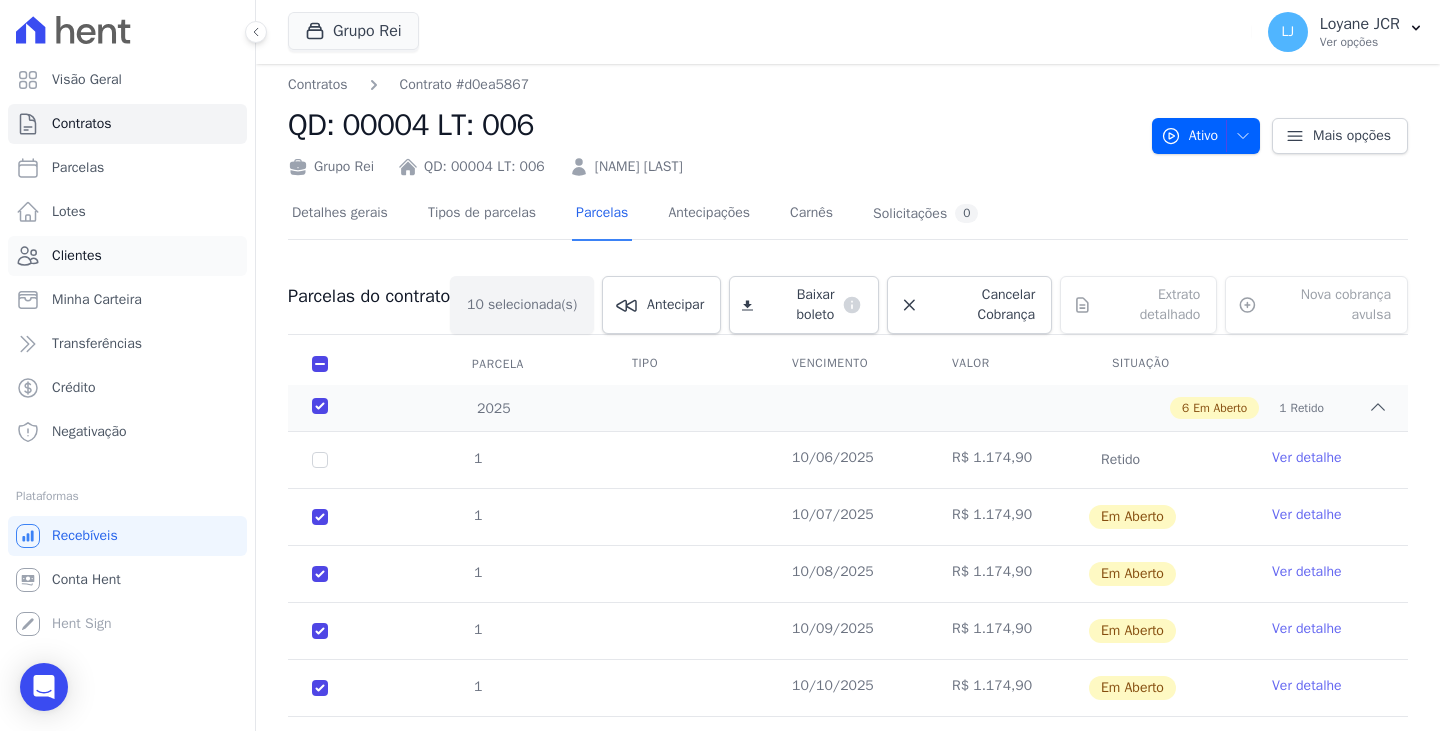 click on "Clientes" at bounding box center [127, 256] 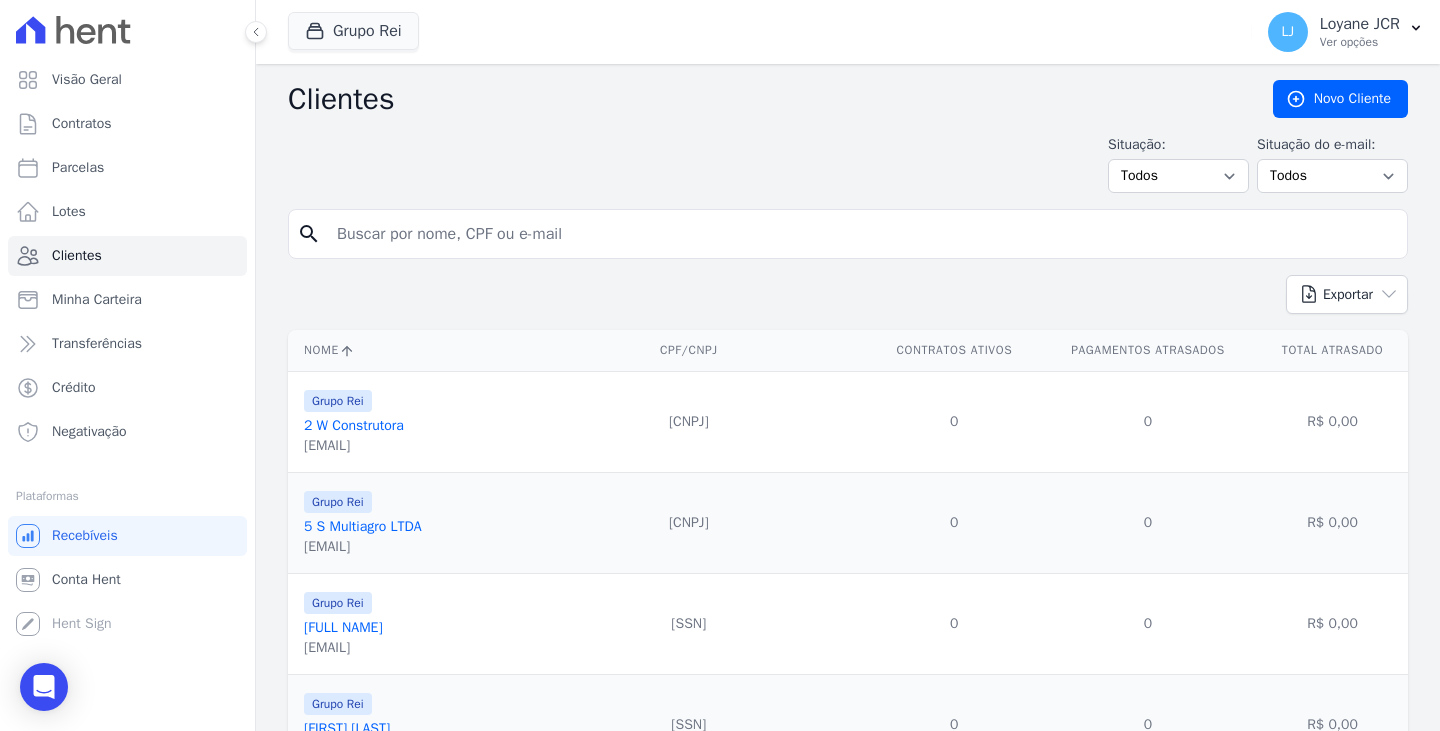 drag, startPoint x: 524, startPoint y: 279, endPoint x: 573, endPoint y: 240, distance: 62.625874 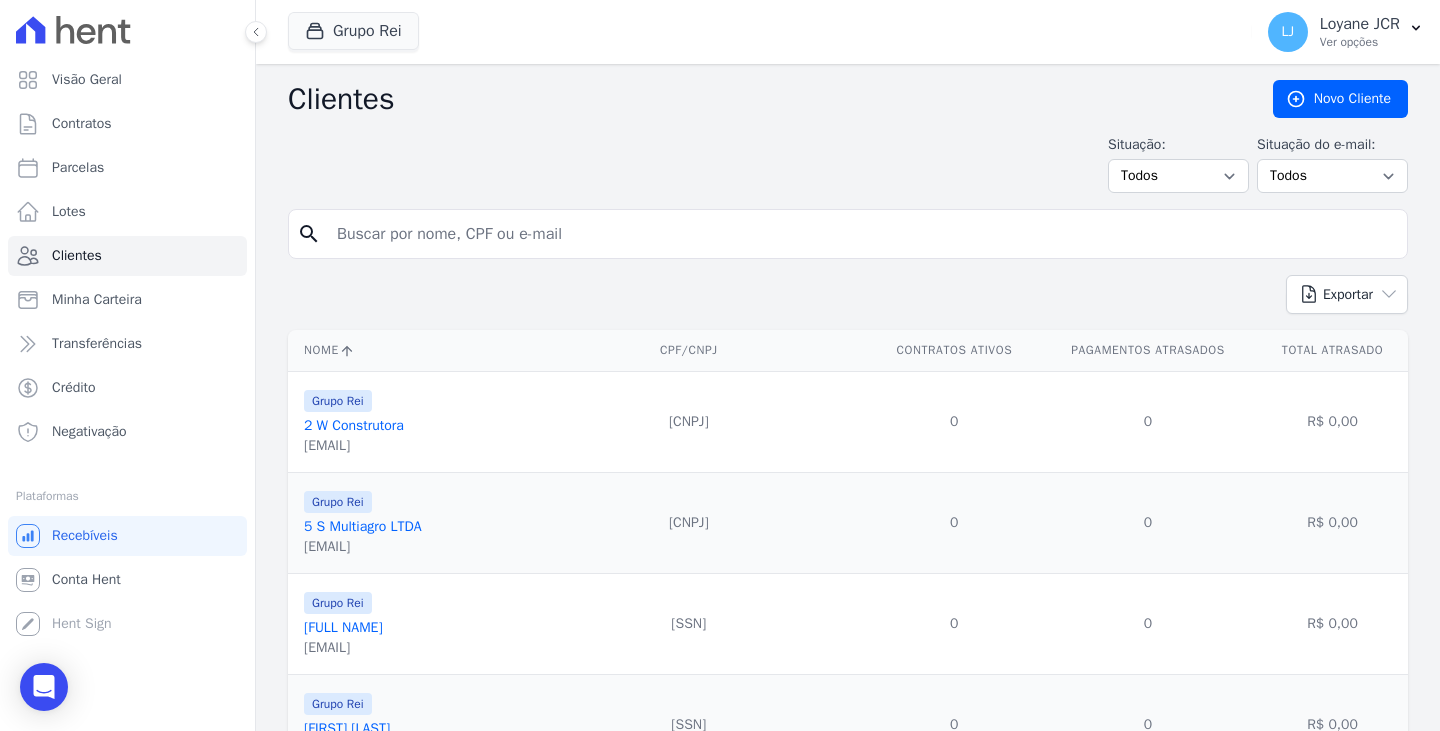 click at bounding box center (862, 234) 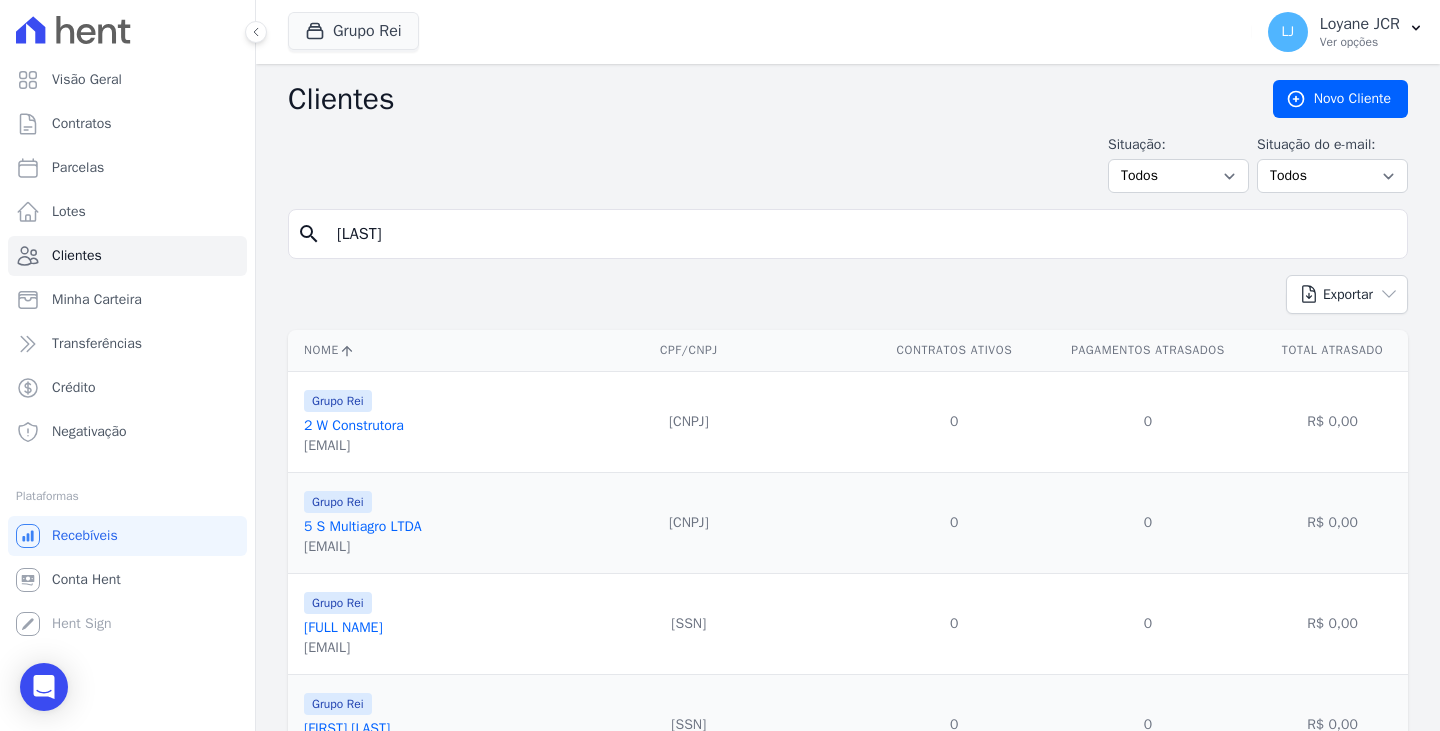type on "[LAST]" 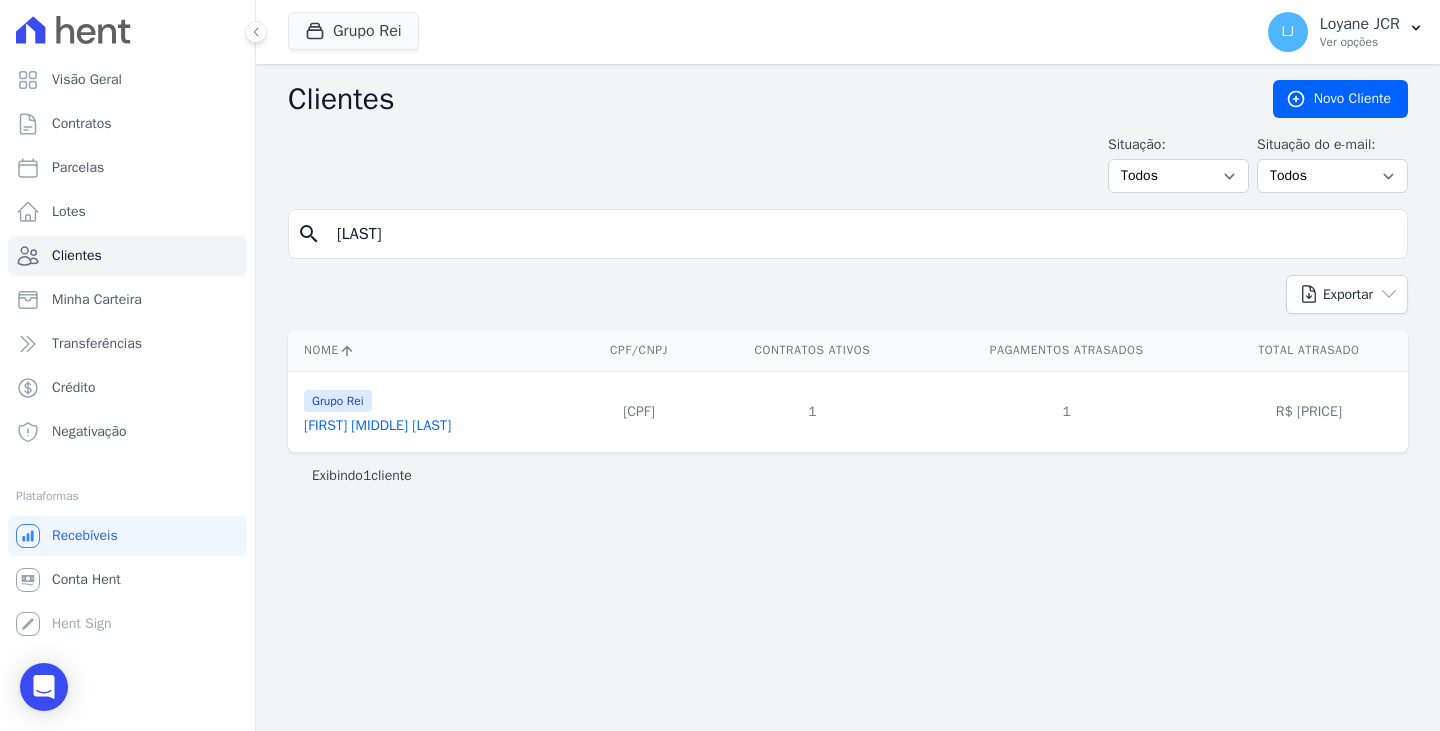 click on "[FIRST] [MIDDLE] [LAST]" at bounding box center (377, 425) 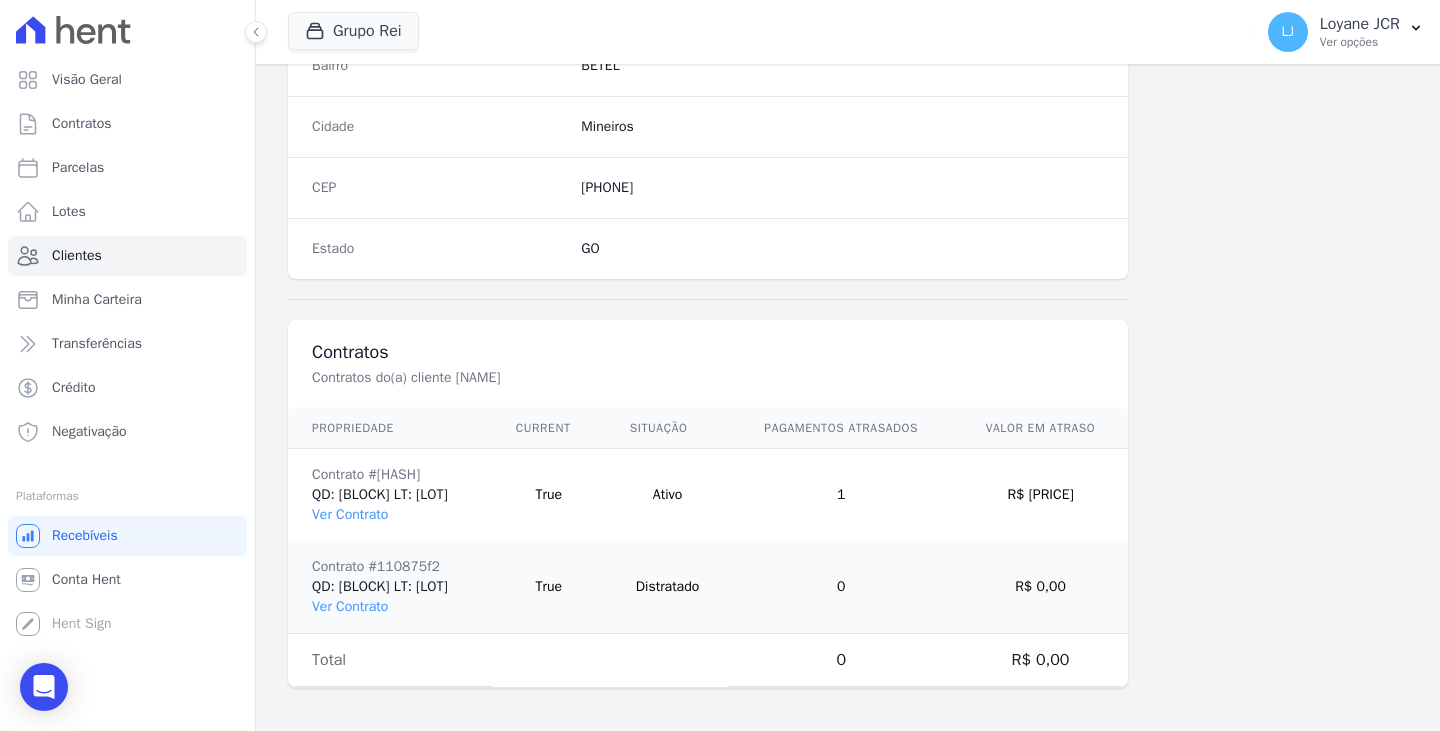 scroll, scrollTop: 1232, scrollLeft: 0, axis: vertical 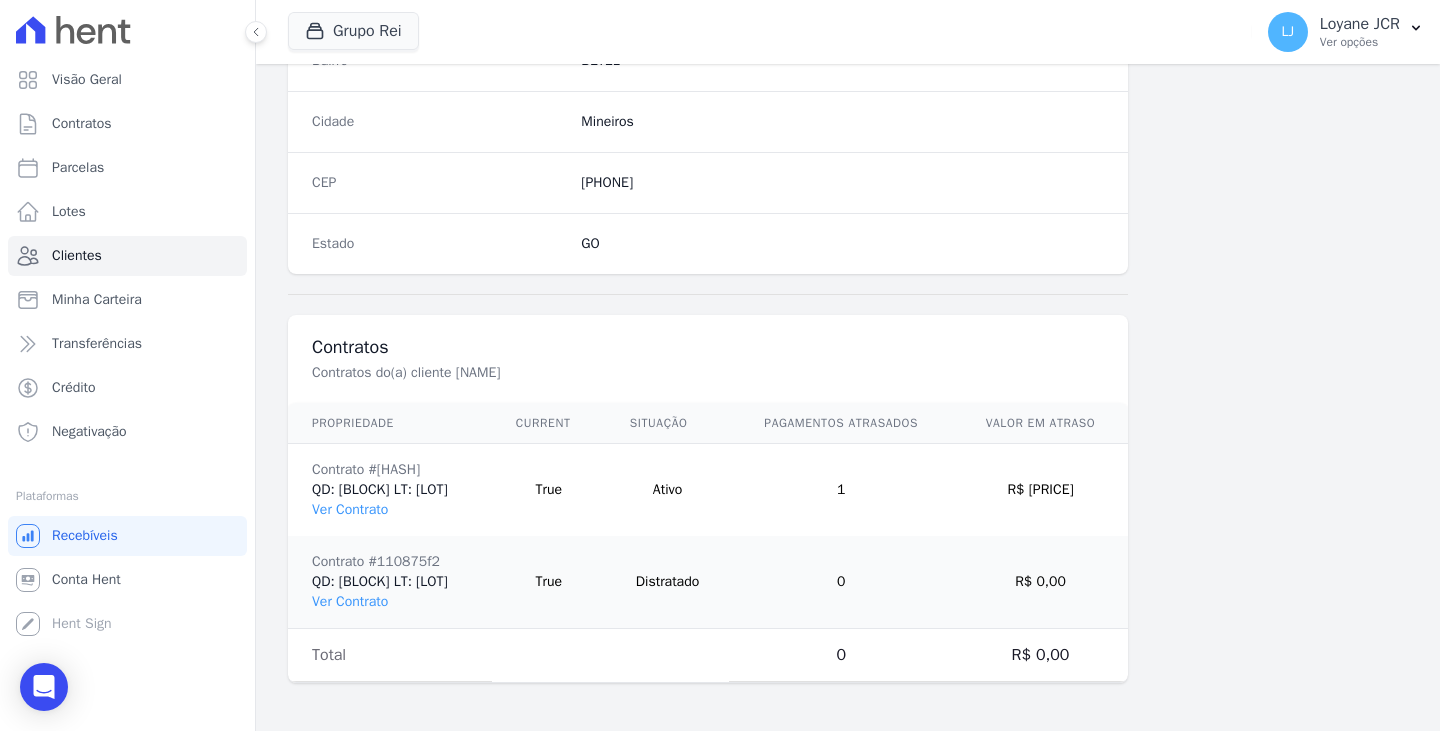 drag, startPoint x: 605, startPoint y: 365, endPoint x: 457, endPoint y: 368, distance: 148.0304 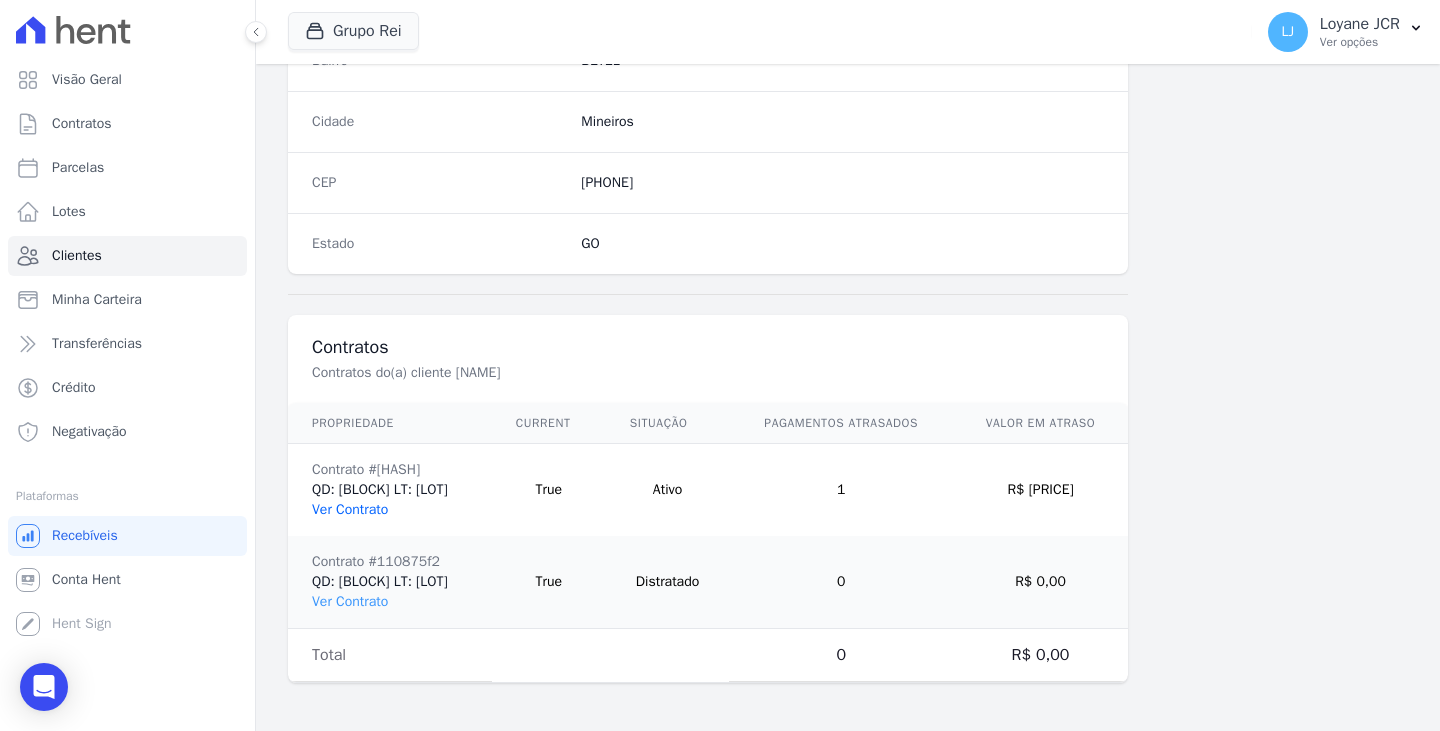 click on "Ver Contrato" at bounding box center [350, 509] 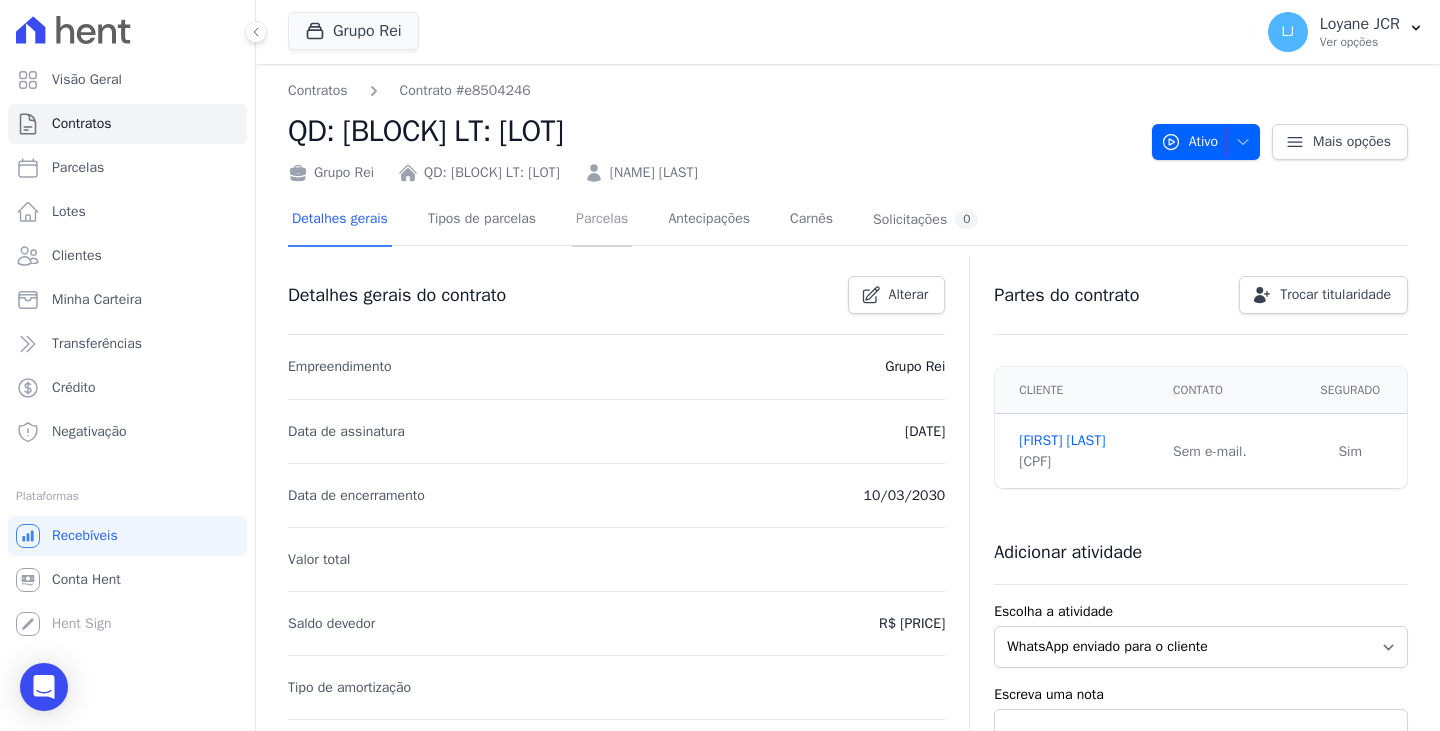 click on "Parcelas" at bounding box center [602, 220] 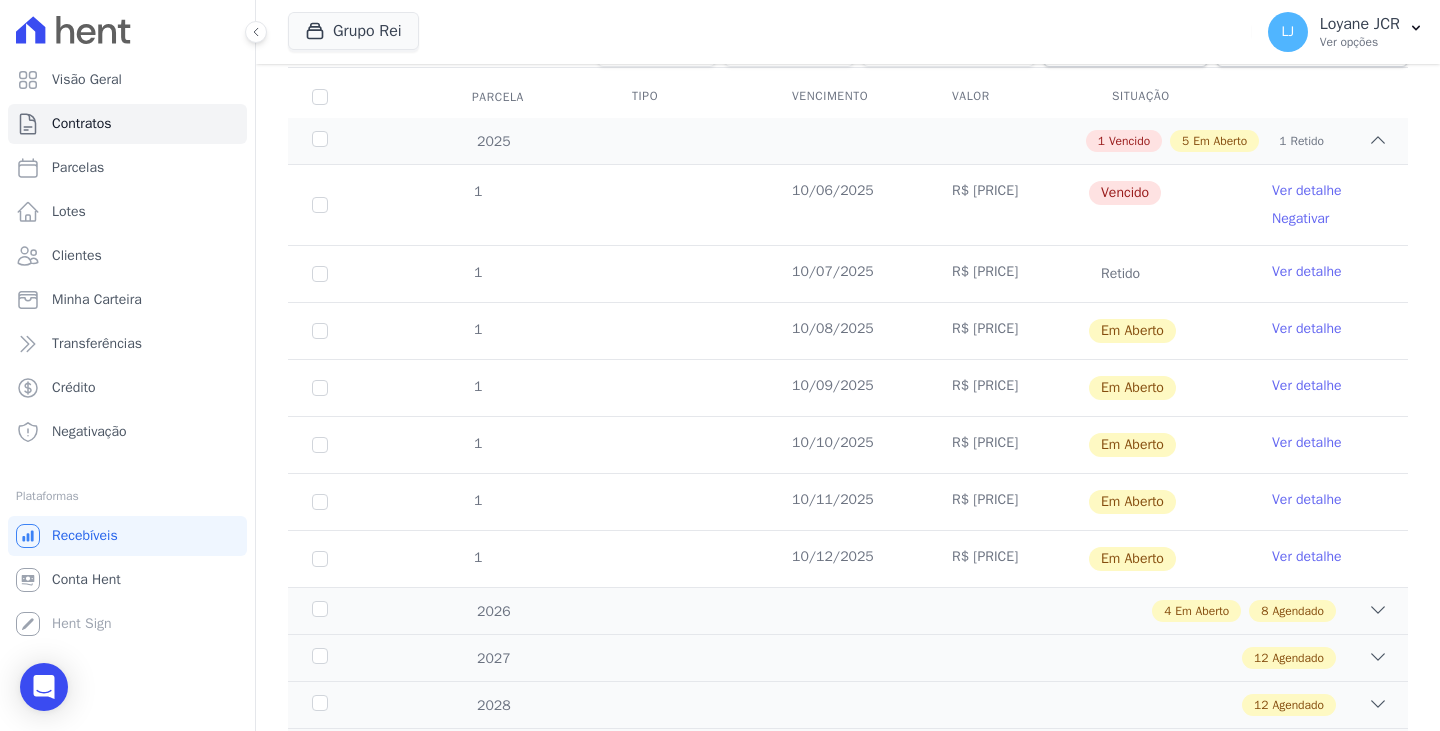 scroll, scrollTop: 300, scrollLeft: 0, axis: vertical 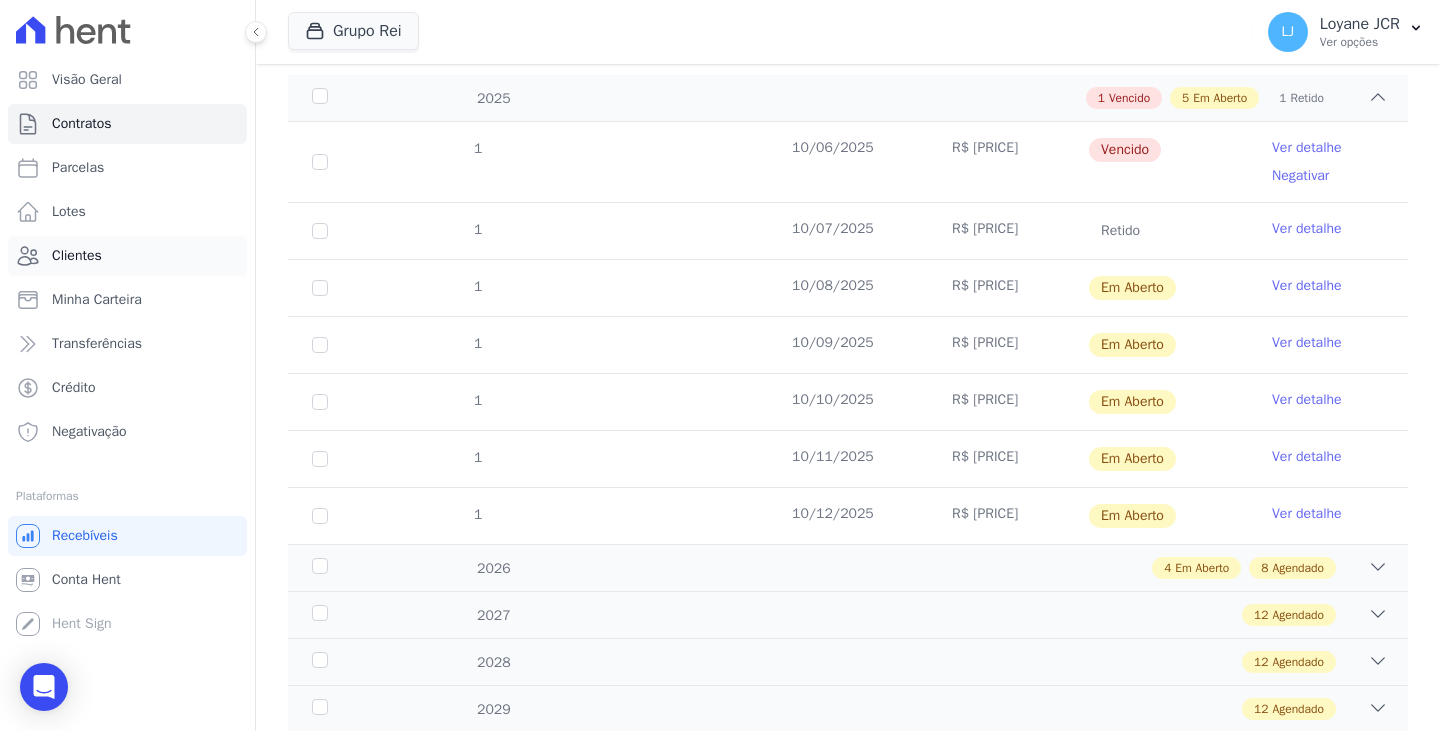 click on "Clientes" at bounding box center [127, 256] 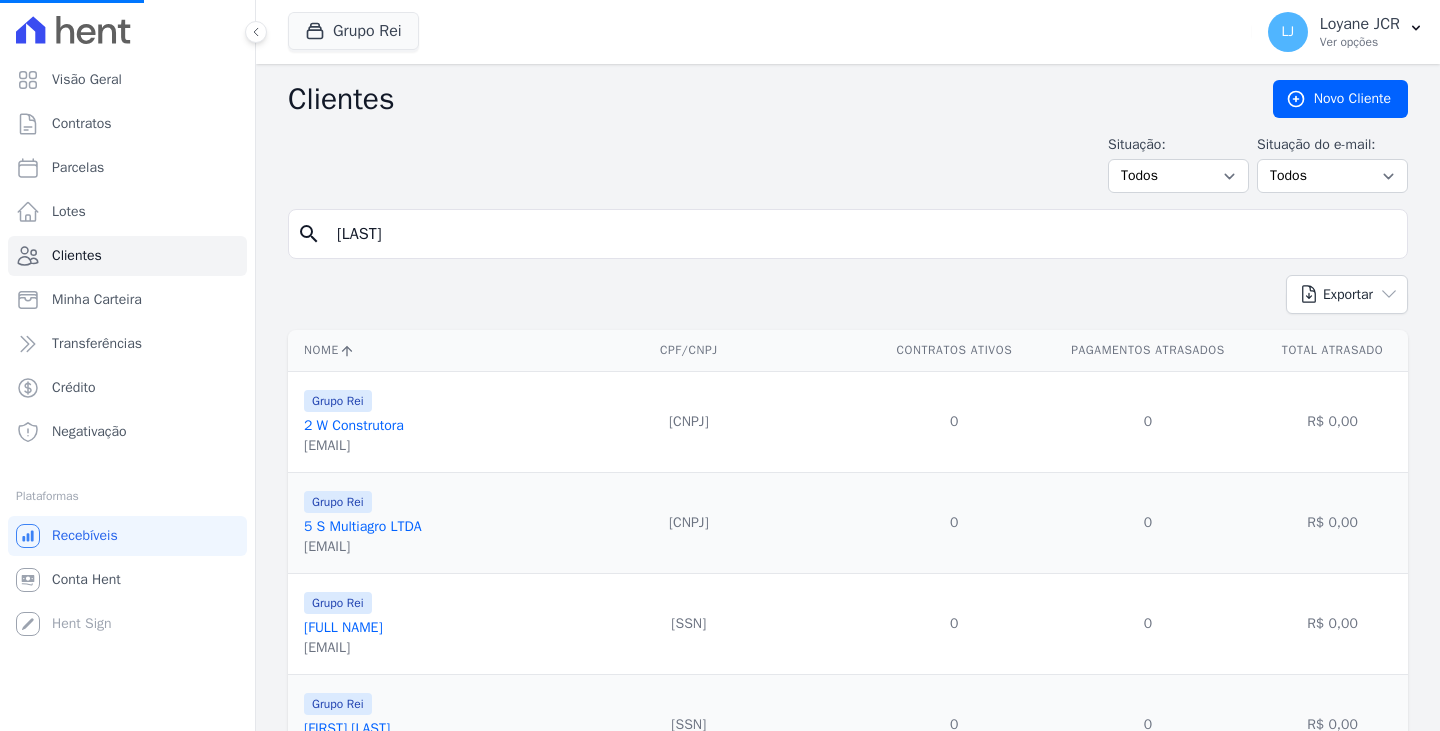 drag, startPoint x: 639, startPoint y: 226, endPoint x: 632, endPoint y: 238, distance: 13.892444 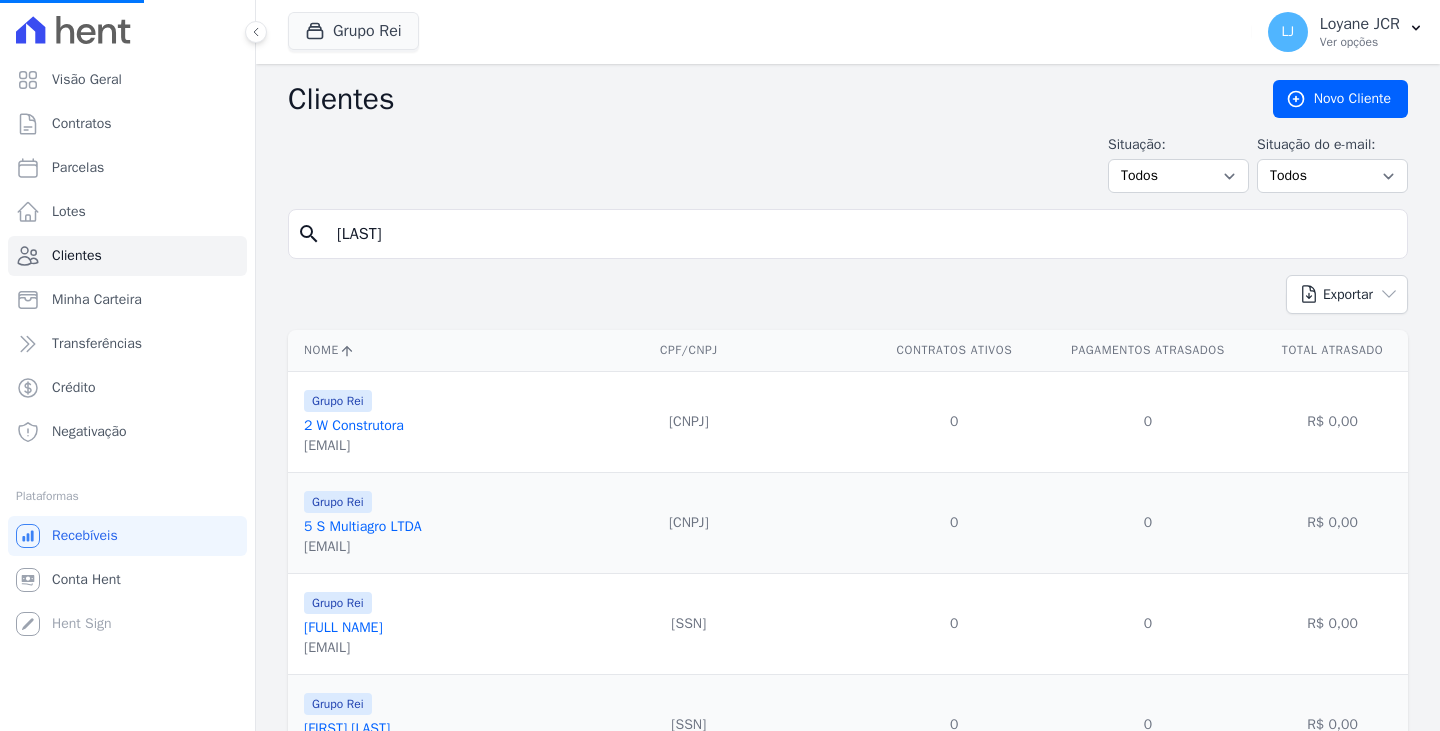 click on "[LAST]" at bounding box center (862, 234) 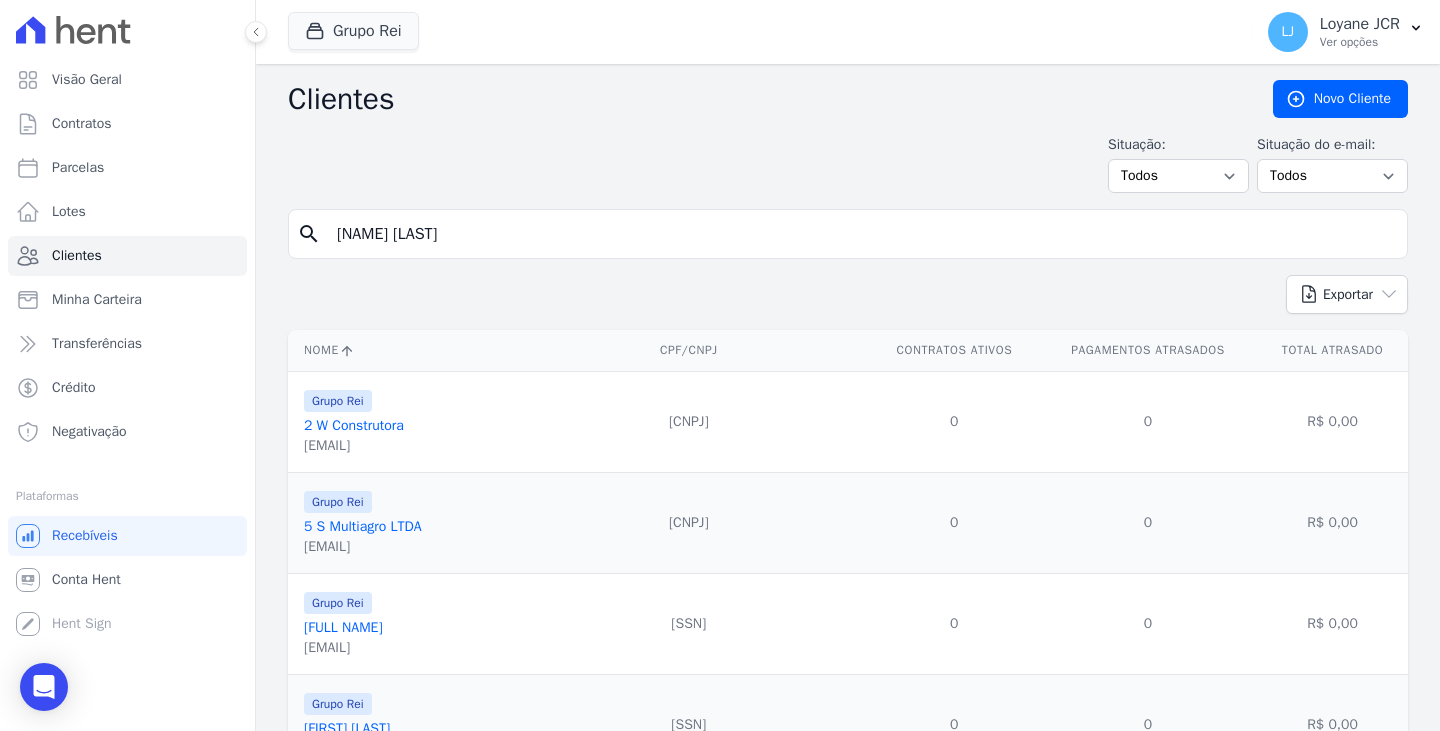 type on "[NAME] [LAST]" 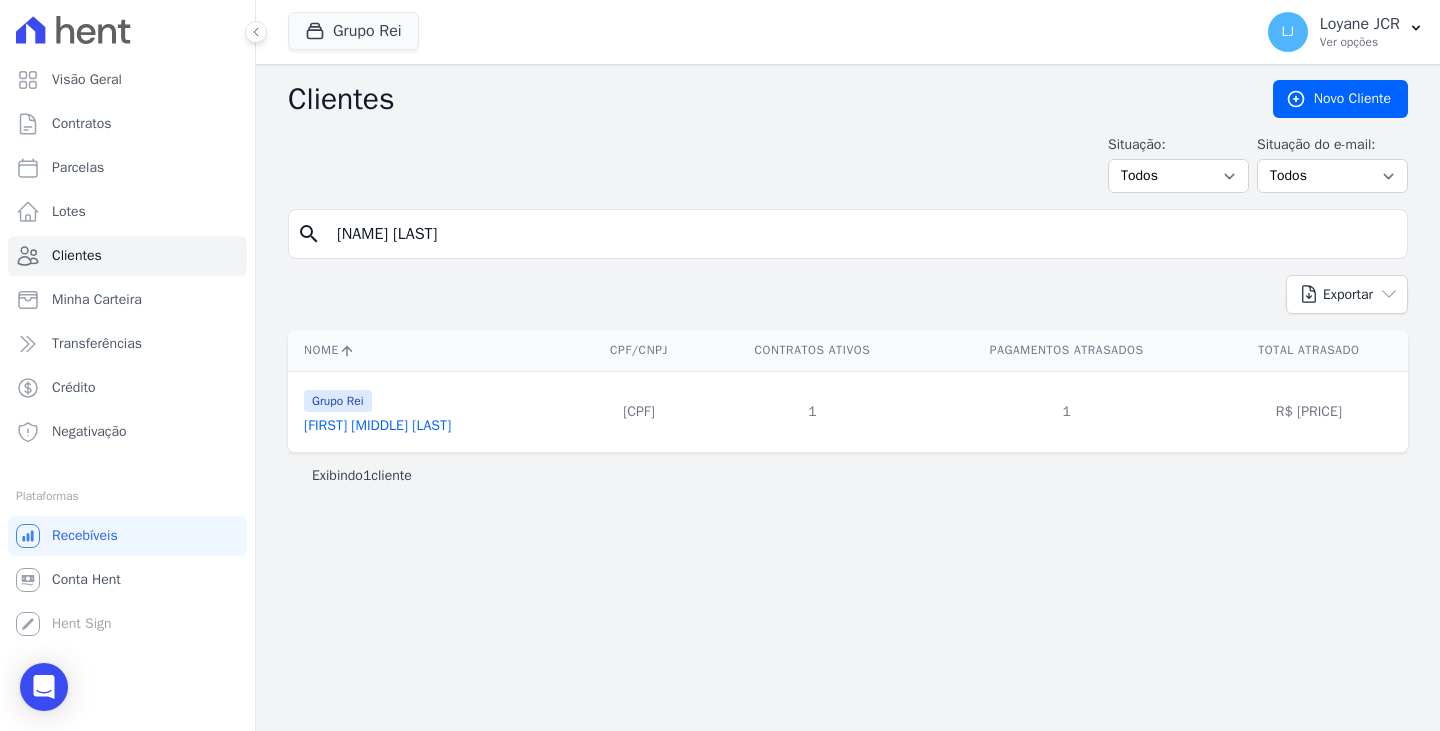 click on "[ORGANIZATION]
[FULL NAME]" at bounding box center (432, 411) 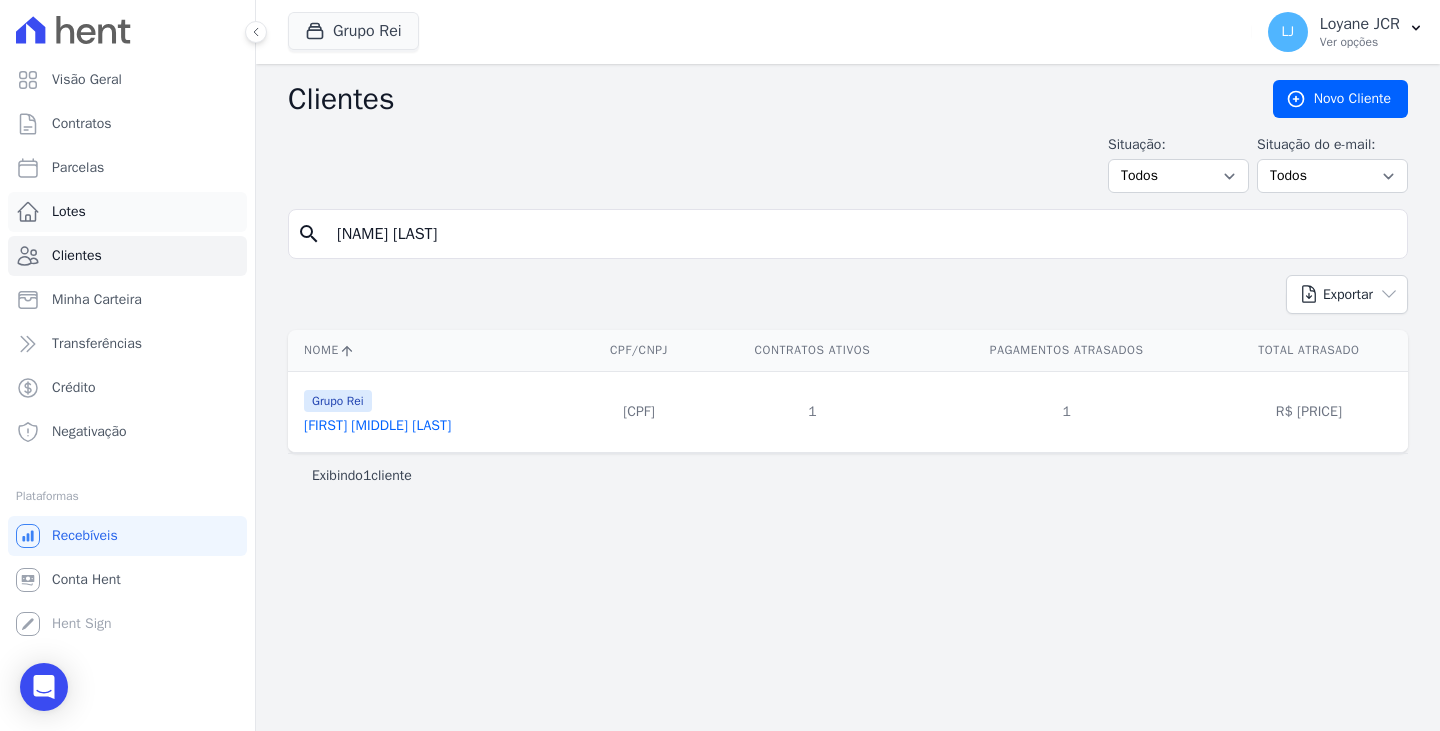 drag, startPoint x: 598, startPoint y: 233, endPoint x: 224, endPoint y: 211, distance: 374.6465 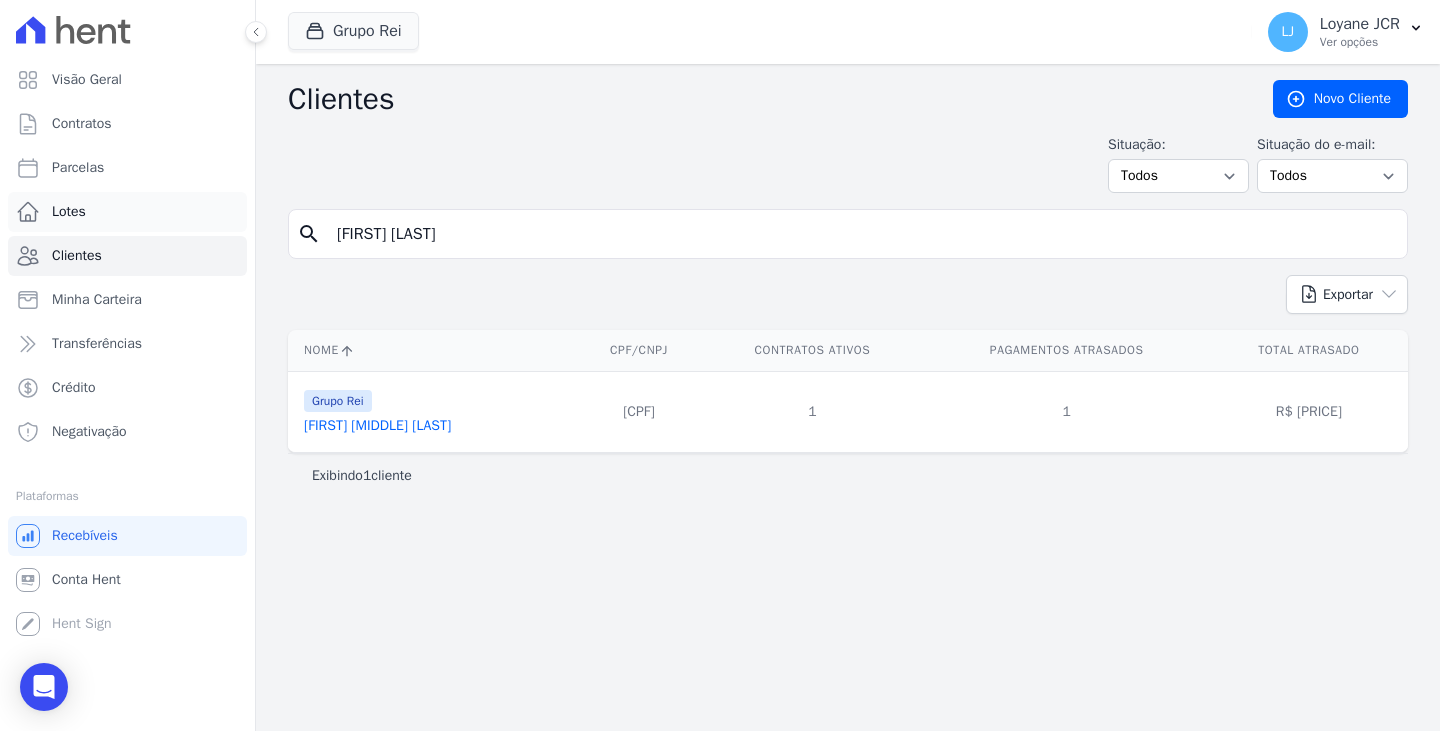 type on "[FIRST] [LAST]" 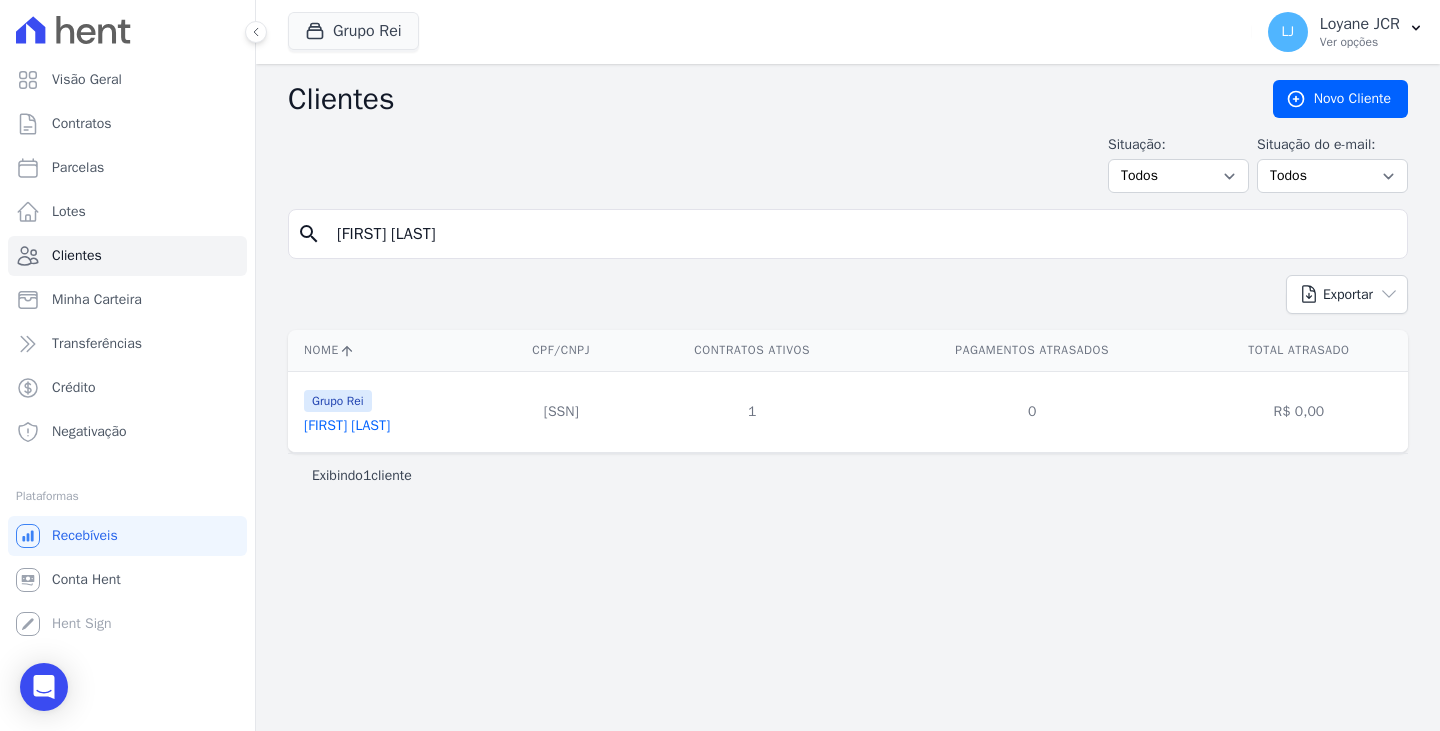 click on "Grupo Rei
[FIRST] [LAST]" at bounding box center (390, 411) 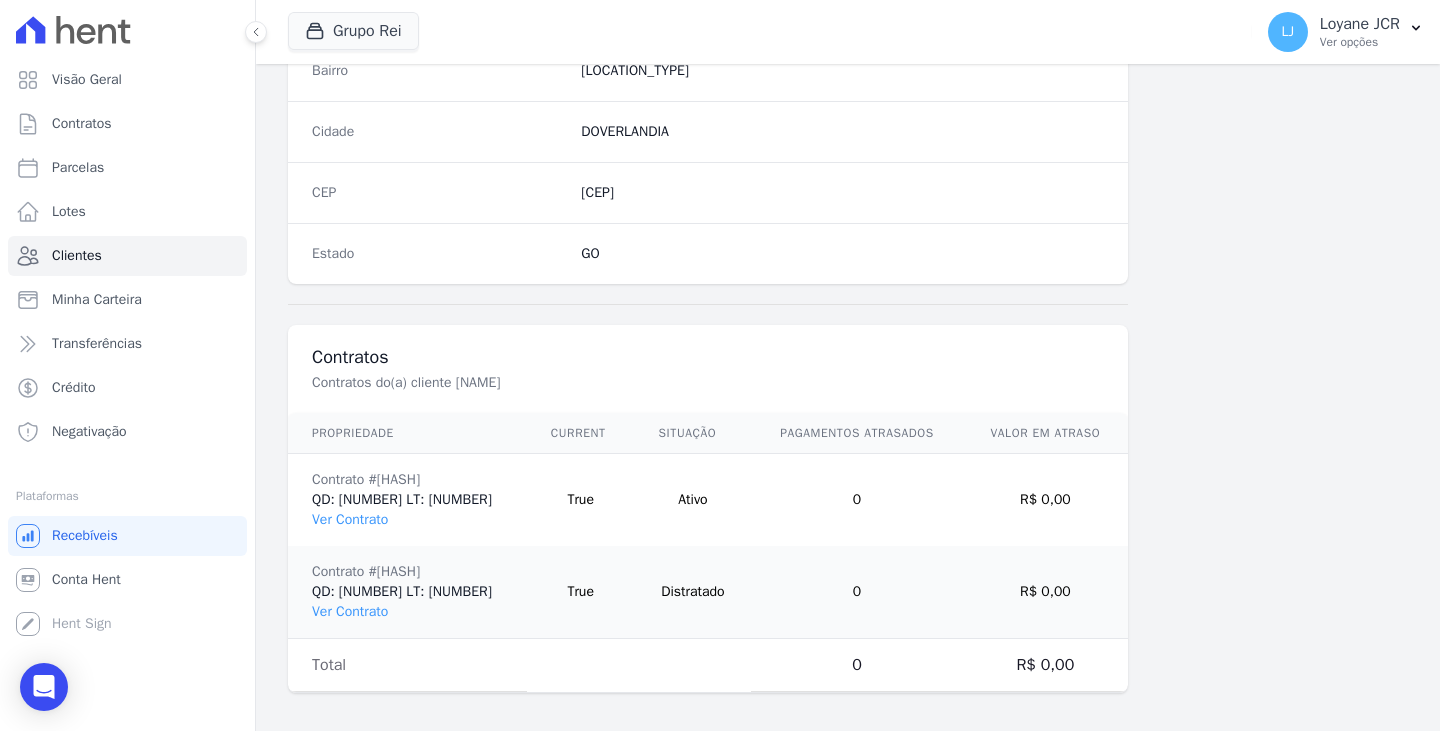 scroll, scrollTop: 1232, scrollLeft: 0, axis: vertical 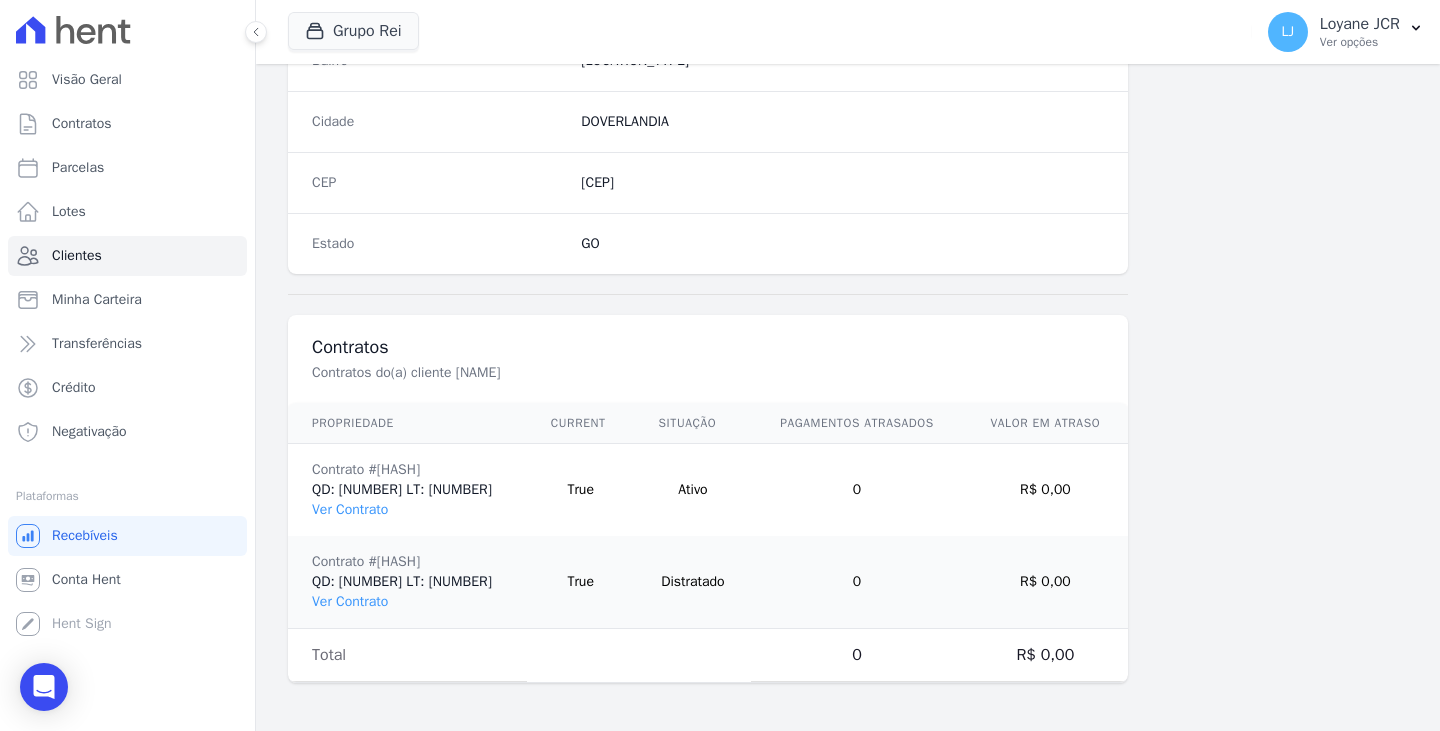 click on "Contrato # [HASH]
QD: [NUMBER] LT: [NUMBER]
Ver Contrato" at bounding box center [407, 490] 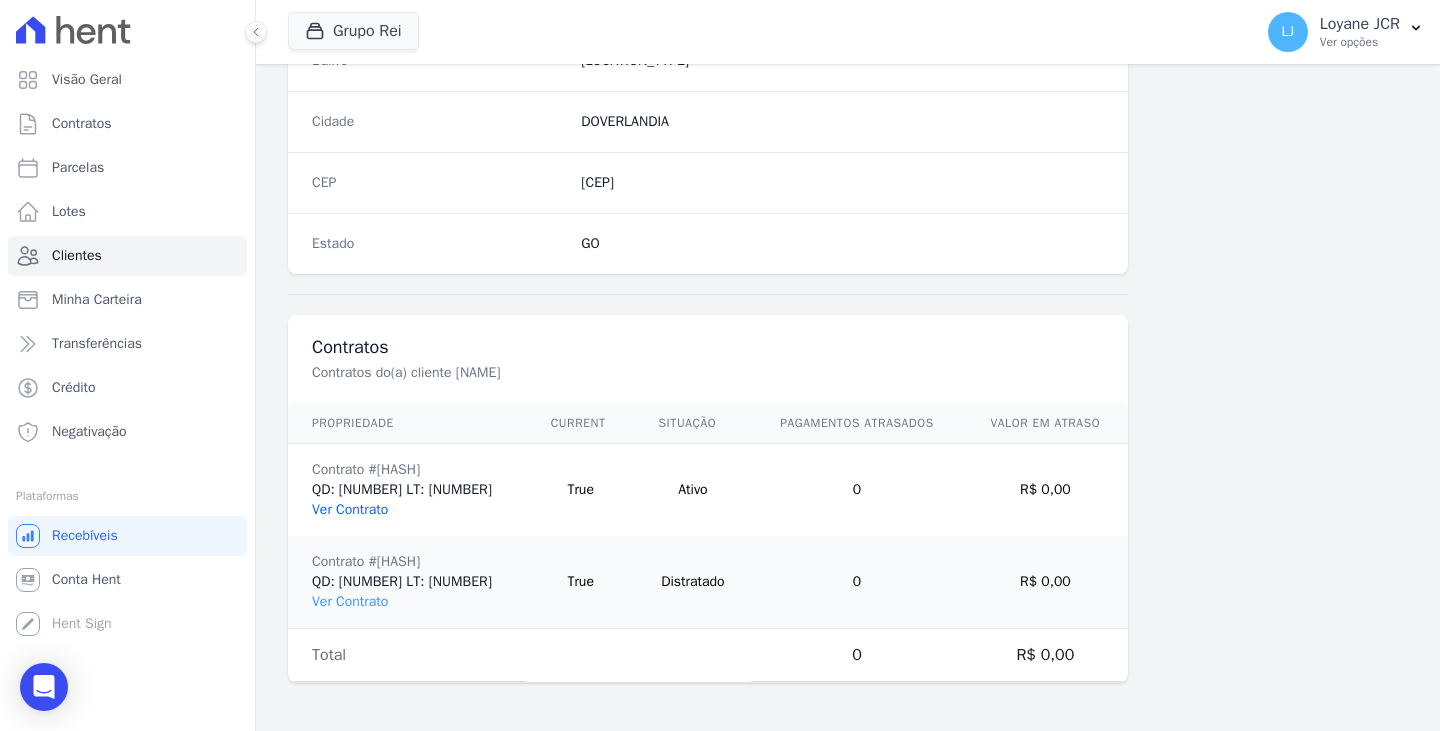 click on "Ver Contrato" at bounding box center [350, 509] 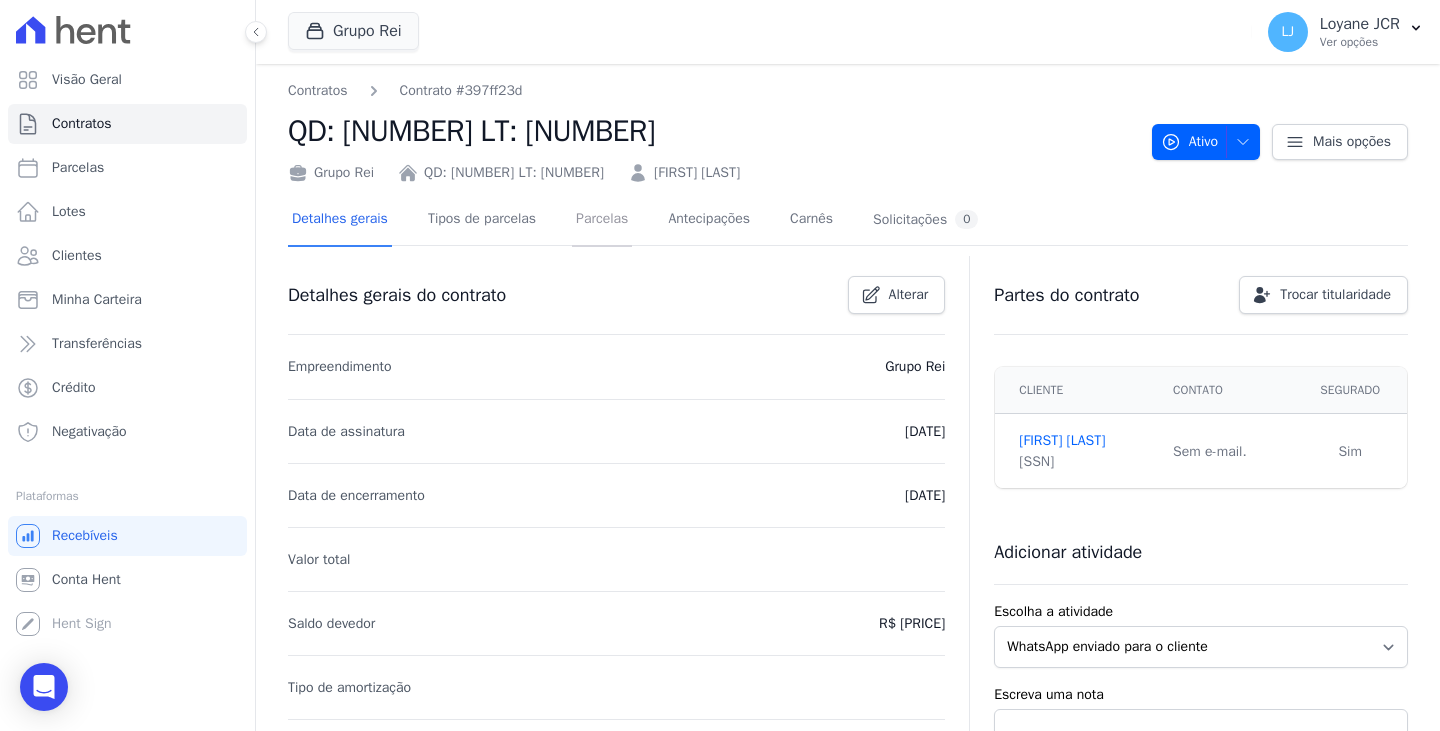 click on "Parcelas" at bounding box center [602, 220] 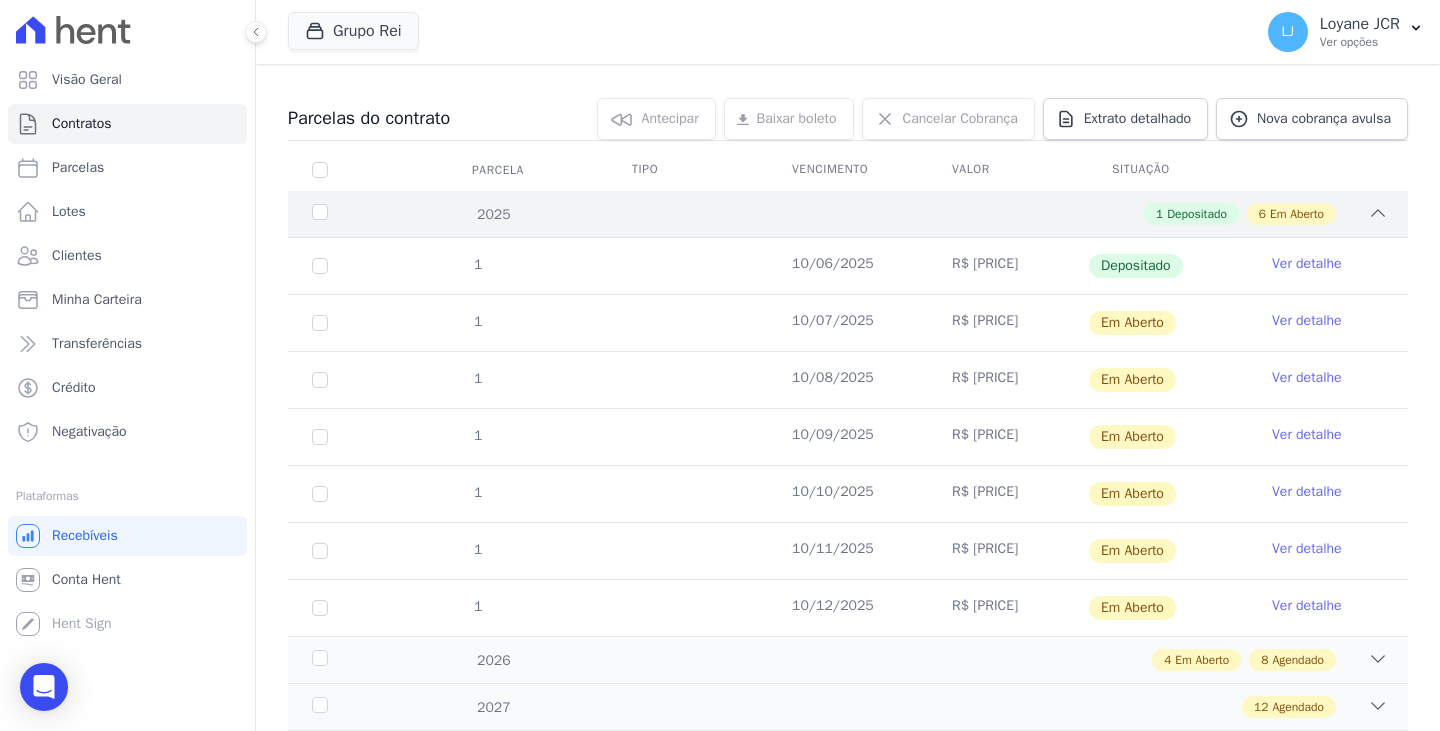 scroll, scrollTop: 200, scrollLeft: 0, axis: vertical 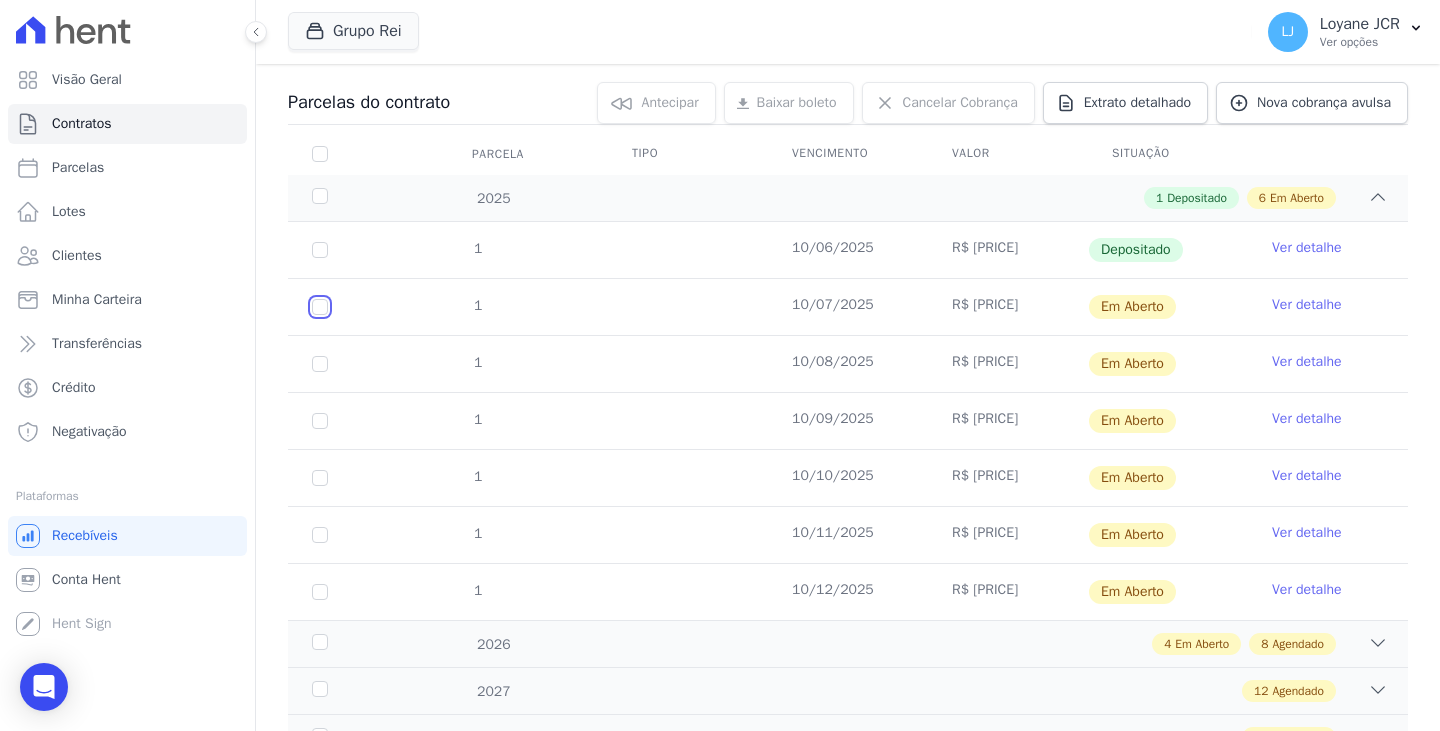 click at bounding box center (320, 307) 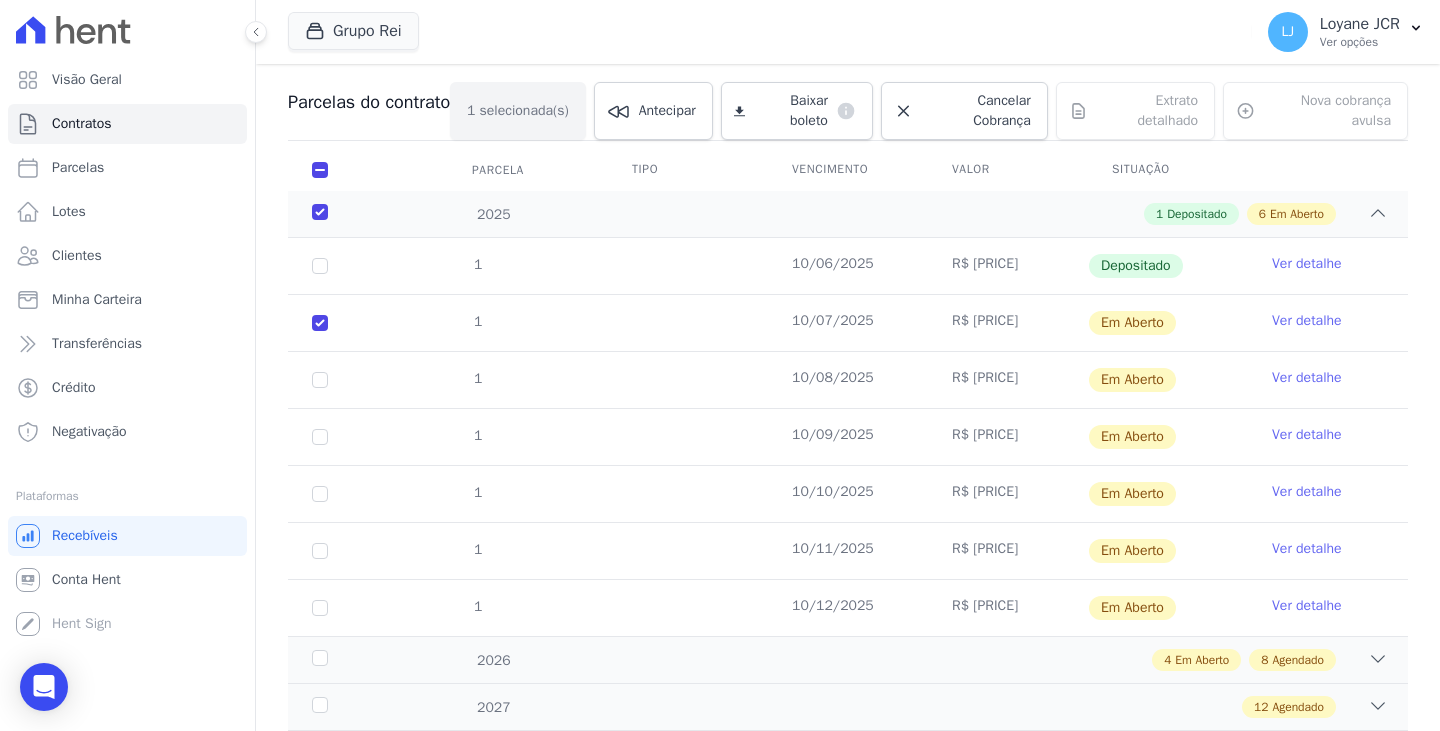 click on "1" at bounding box center (320, 266) 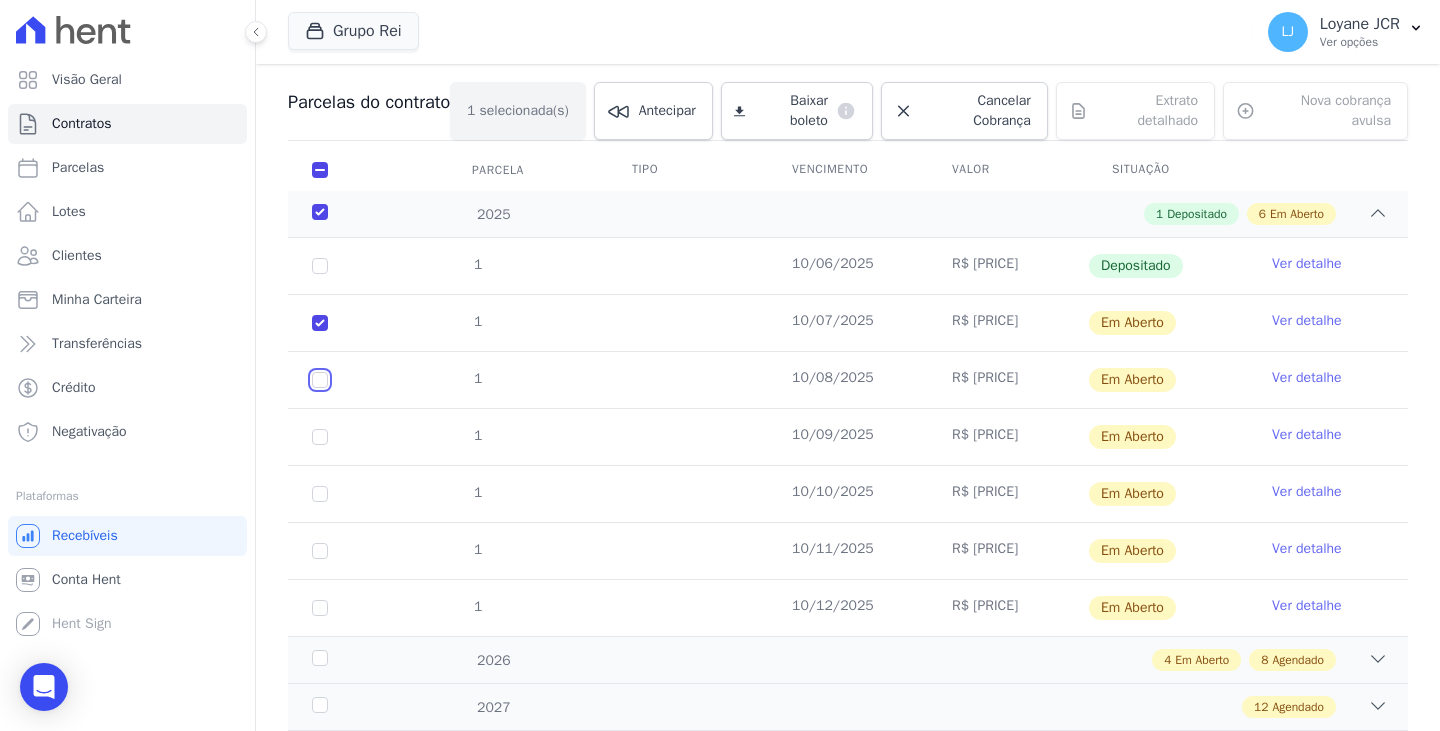 click at bounding box center [320, 323] 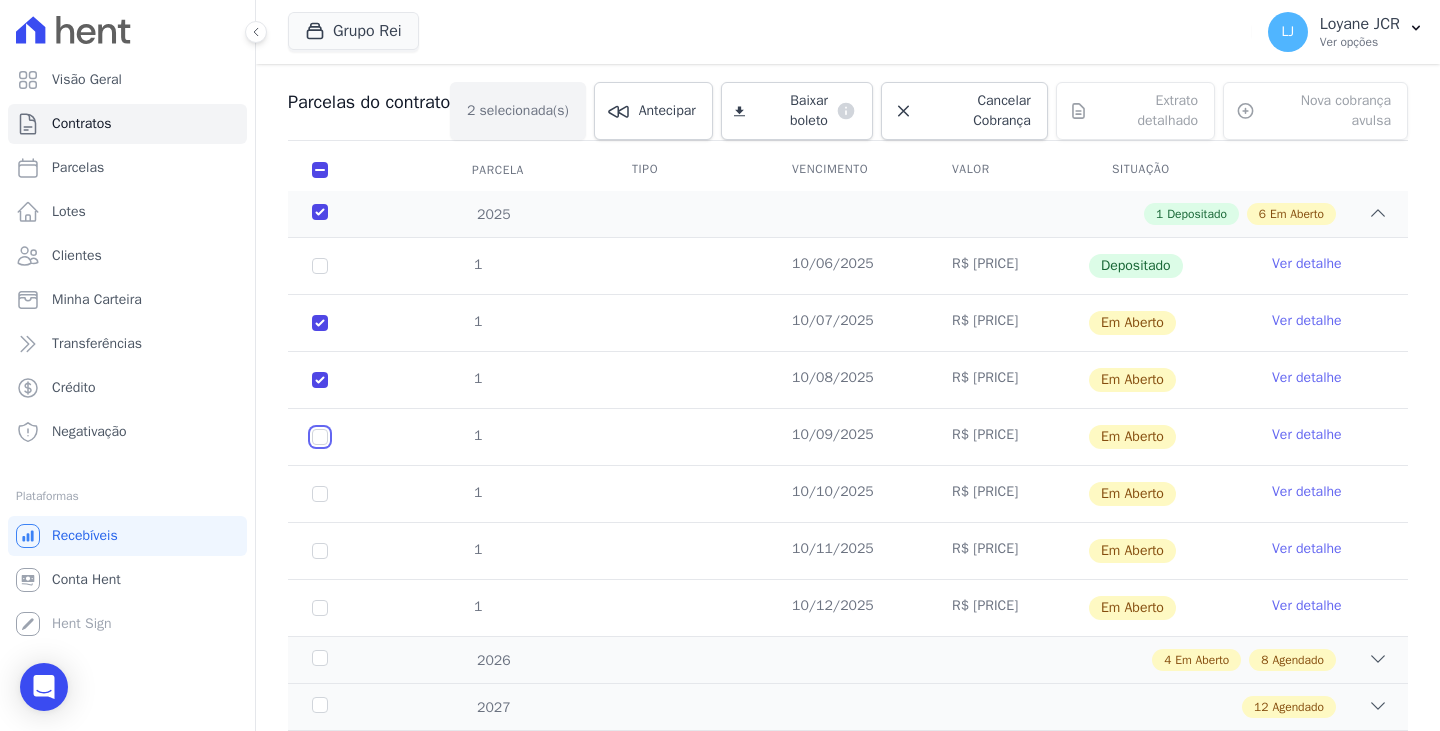 click at bounding box center [320, 323] 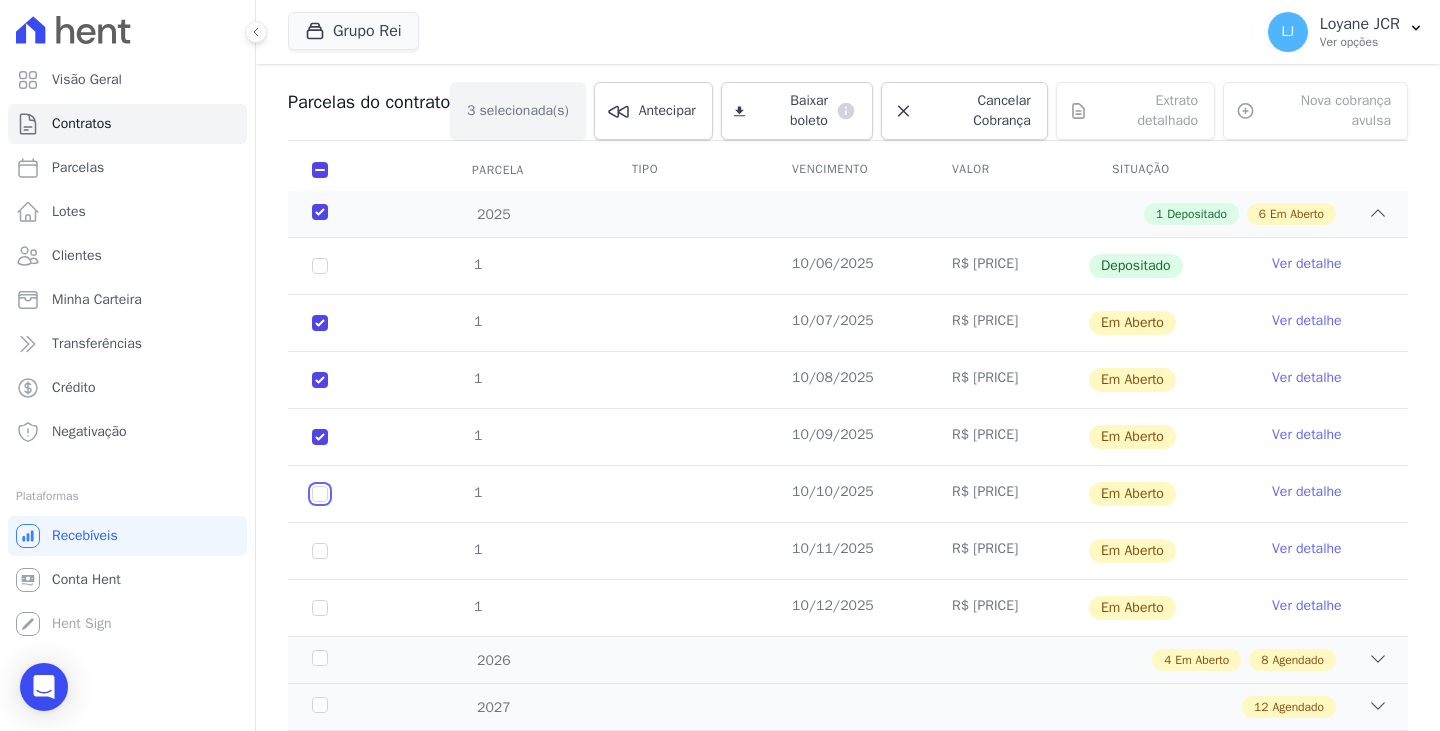 click at bounding box center (320, 323) 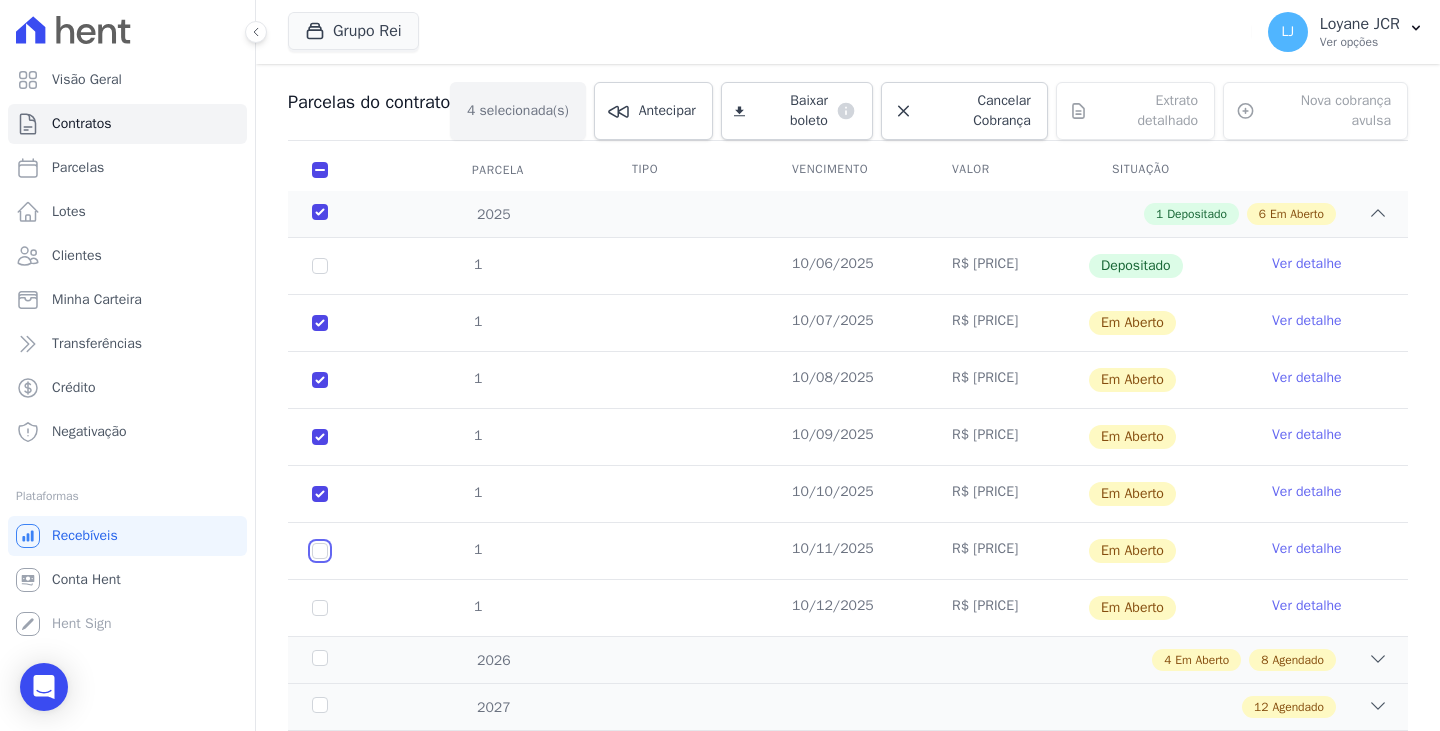 click at bounding box center (320, 323) 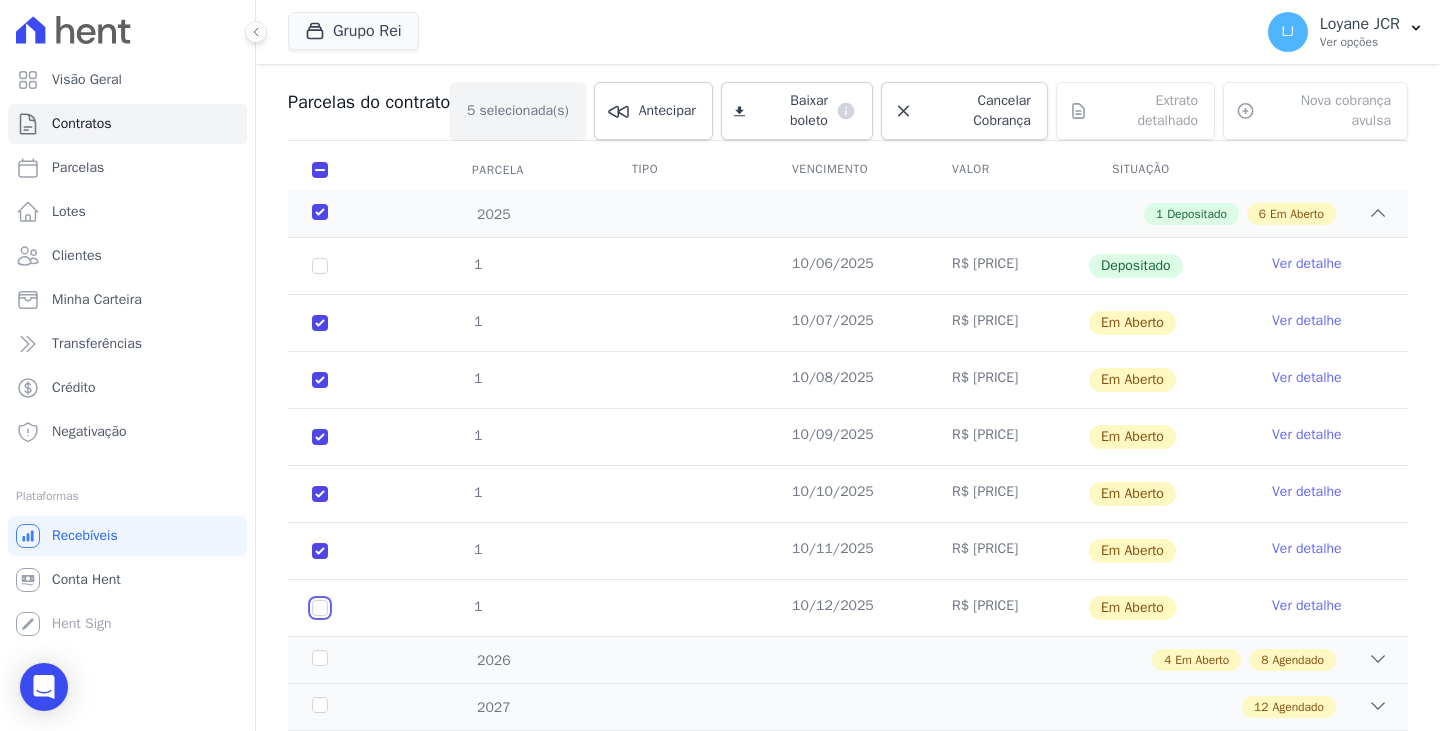 click at bounding box center [320, 323] 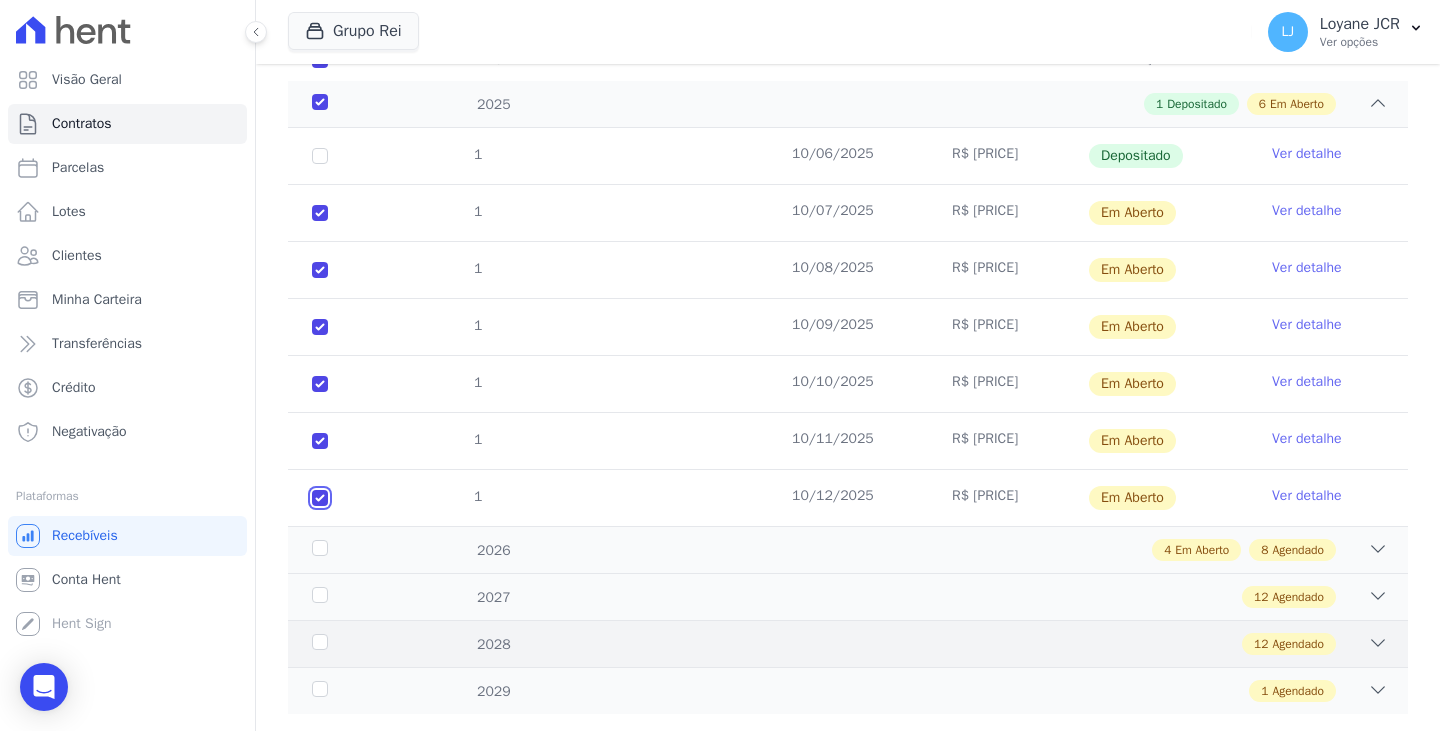 scroll, scrollTop: 353, scrollLeft: 0, axis: vertical 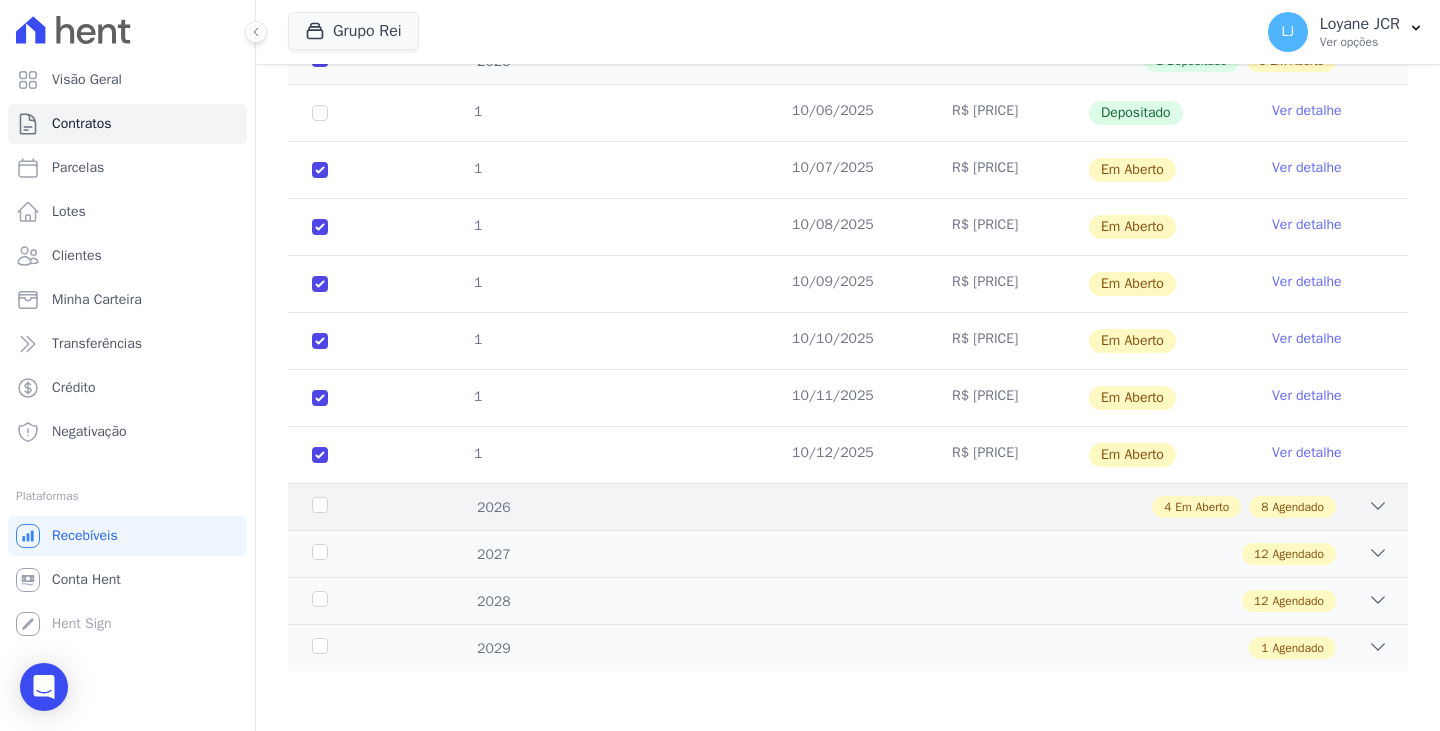 click on "[NUMBER]
Em Aberto
[NUMBER]
Agendado" at bounding box center [902, 507] 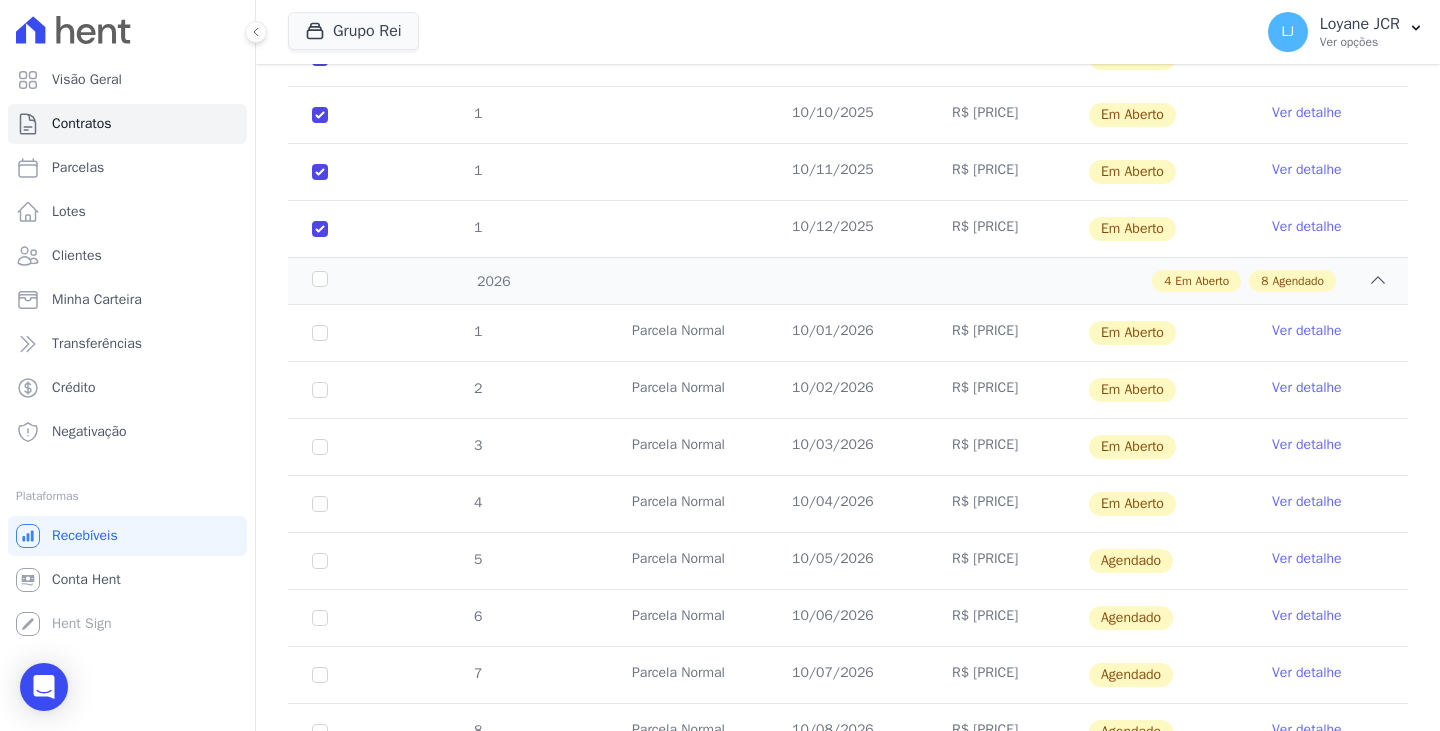 scroll, scrollTop: 653, scrollLeft: 0, axis: vertical 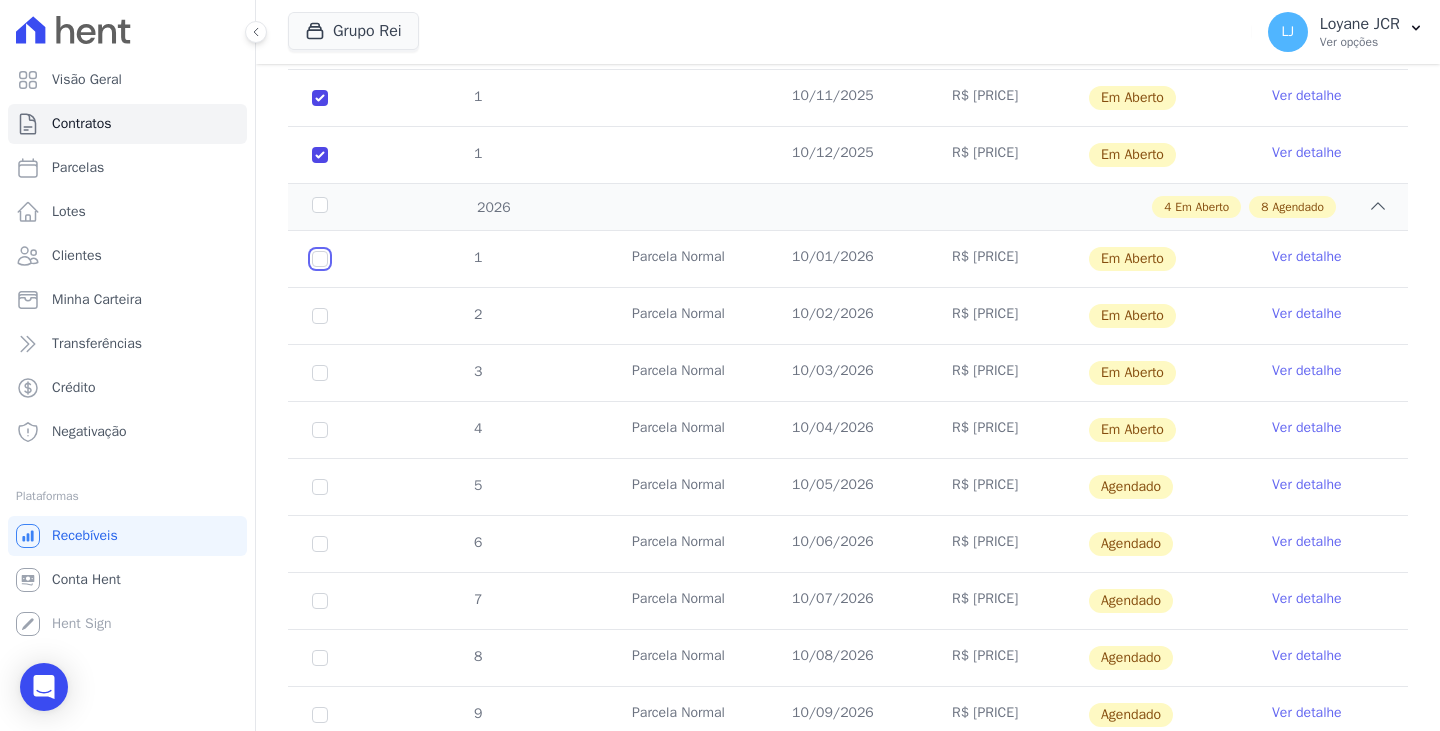 click at bounding box center (320, 259) 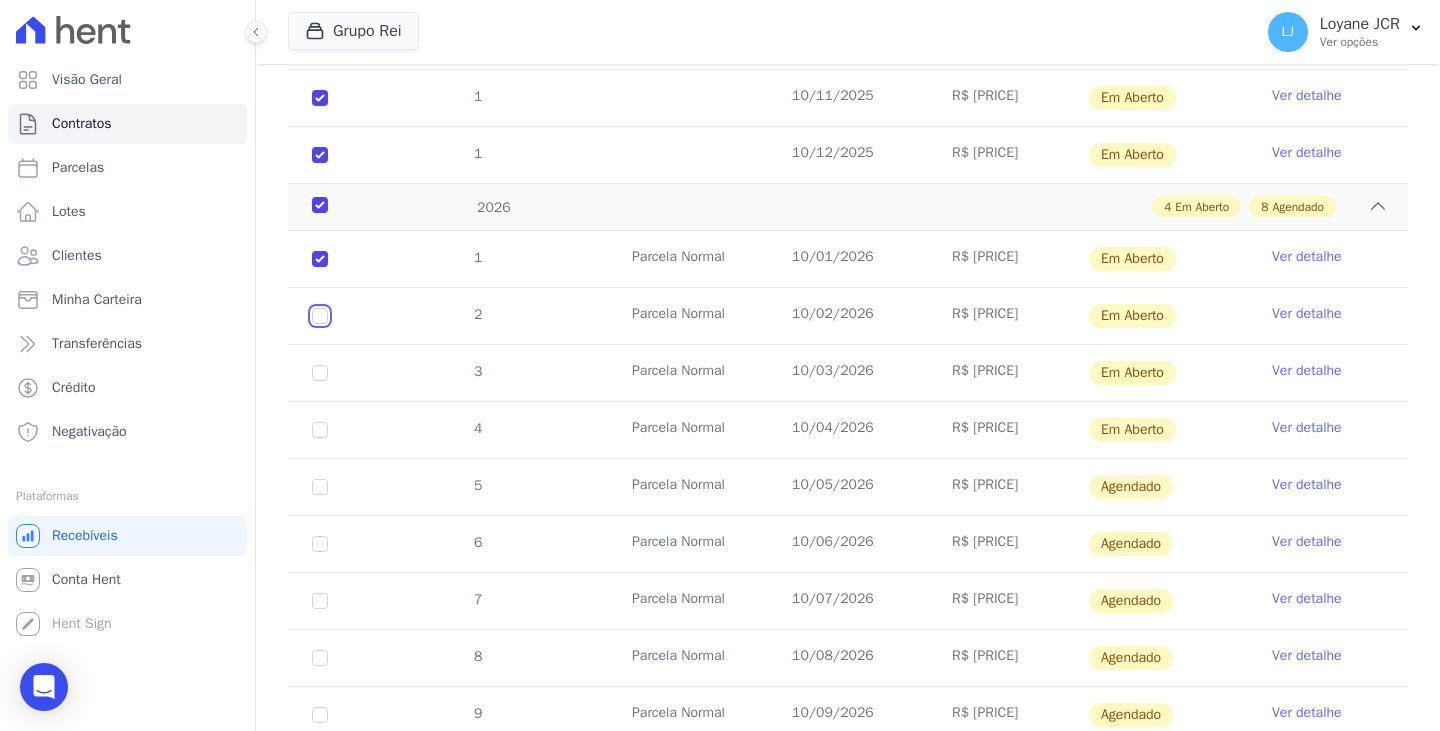 click at bounding box center (320, 259) 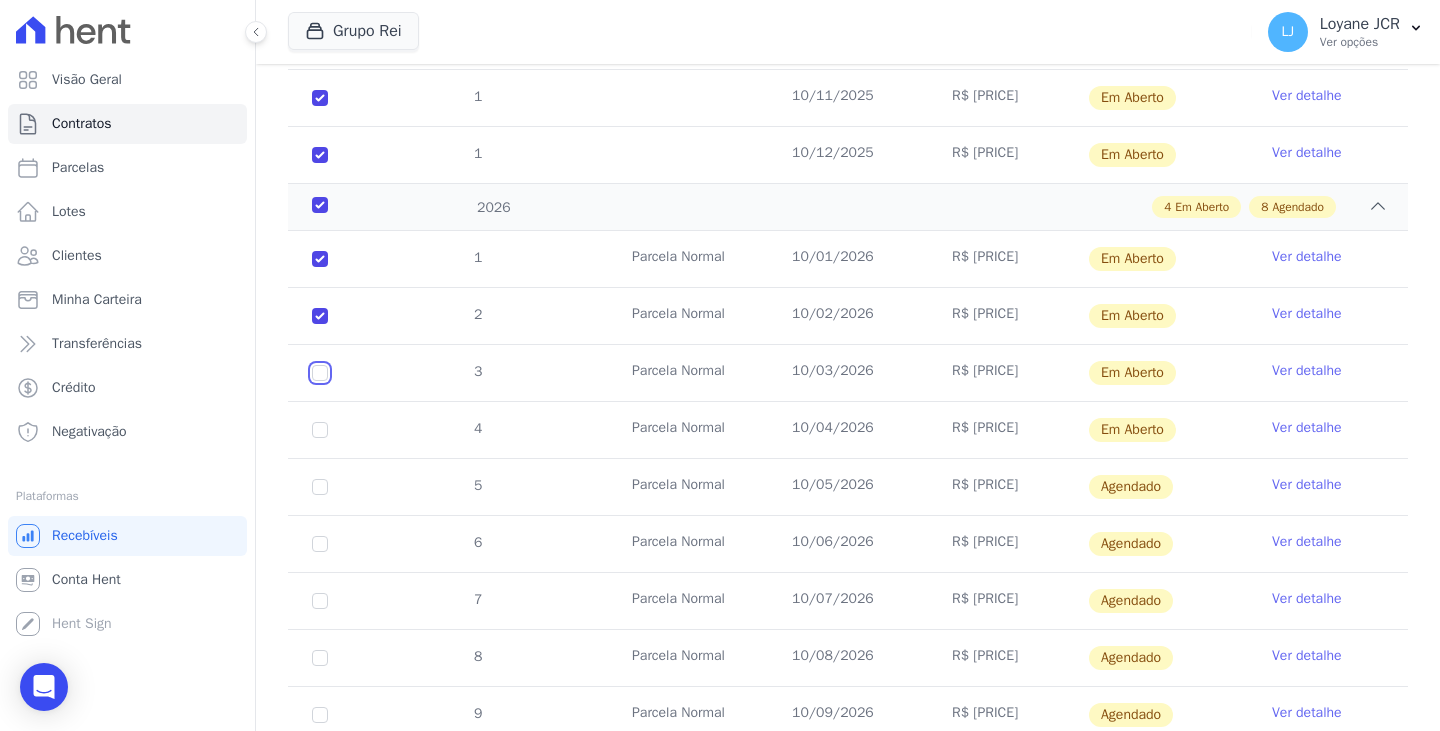 click at bounding box center (320, 259) 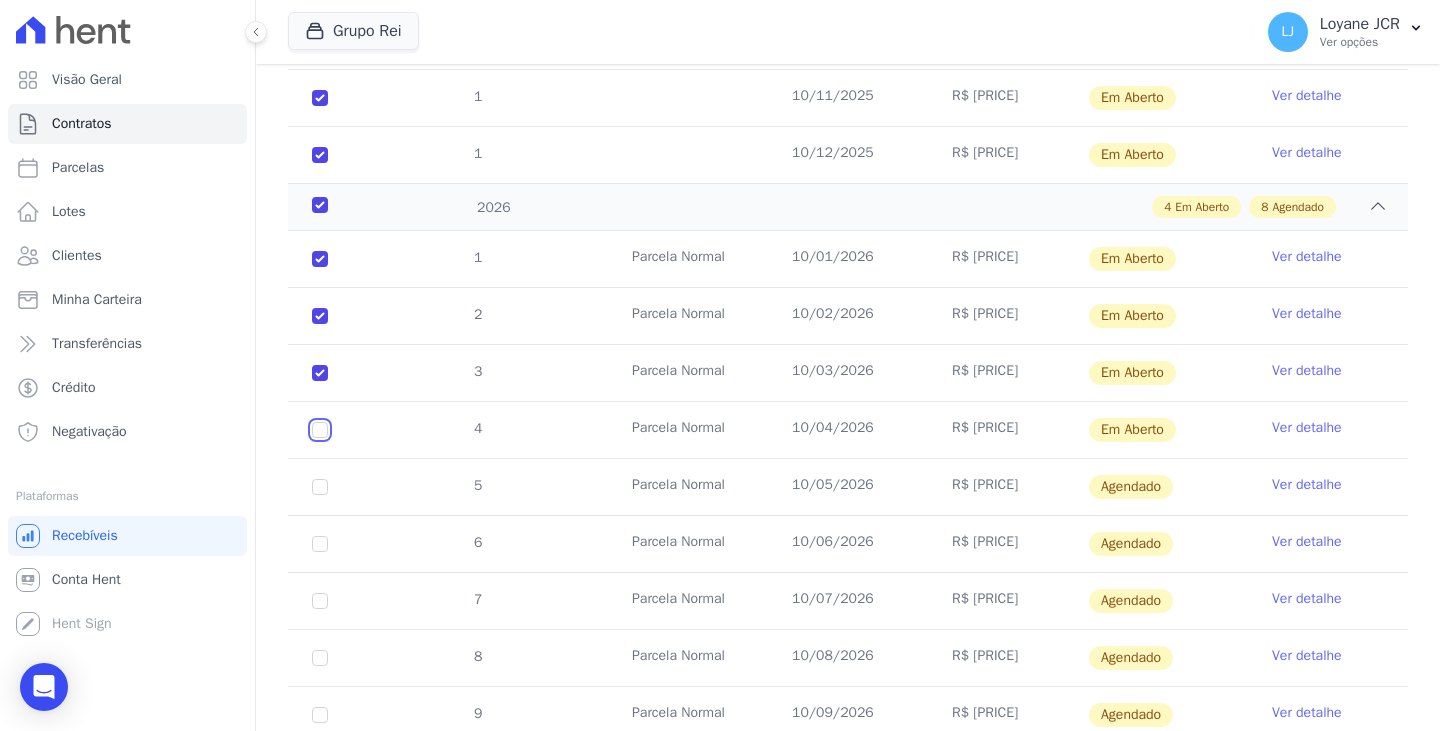drag, startPoint x: 317, startPoint y: 429, endPoint x: 339, endPoint y: 428, distance: 22.022715 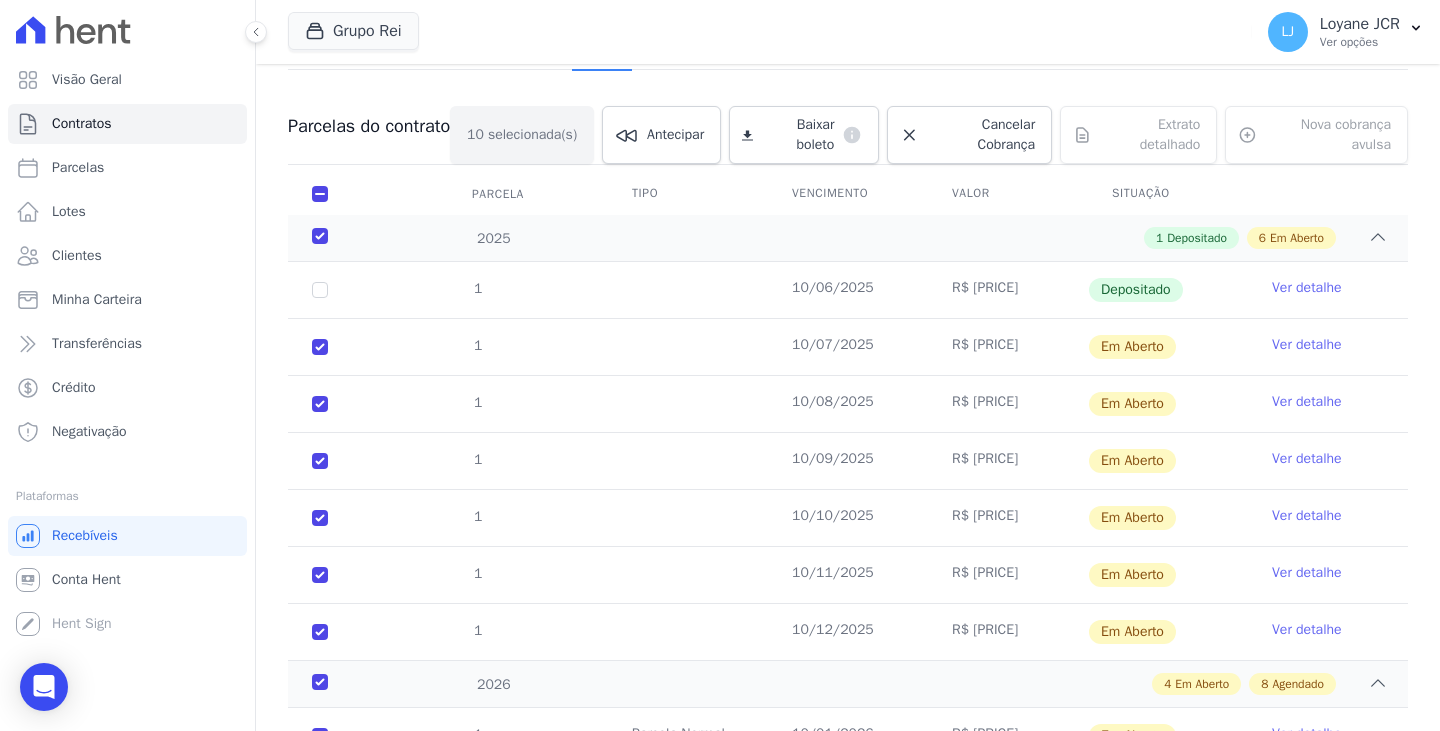 scroll, scrollTop: 153, scrollLeft: 0, axis: vertical 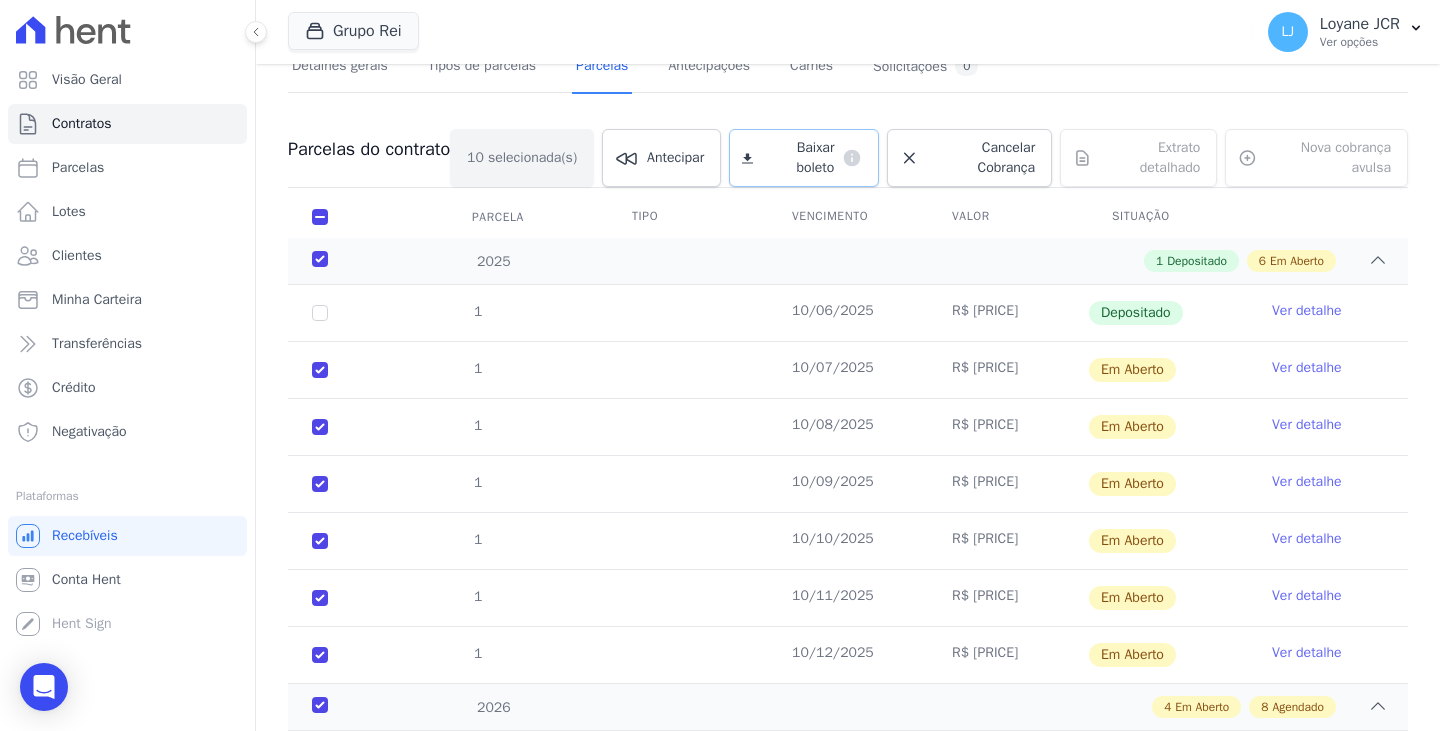click on "Baixar boleto" at bounding box center (797, 158) 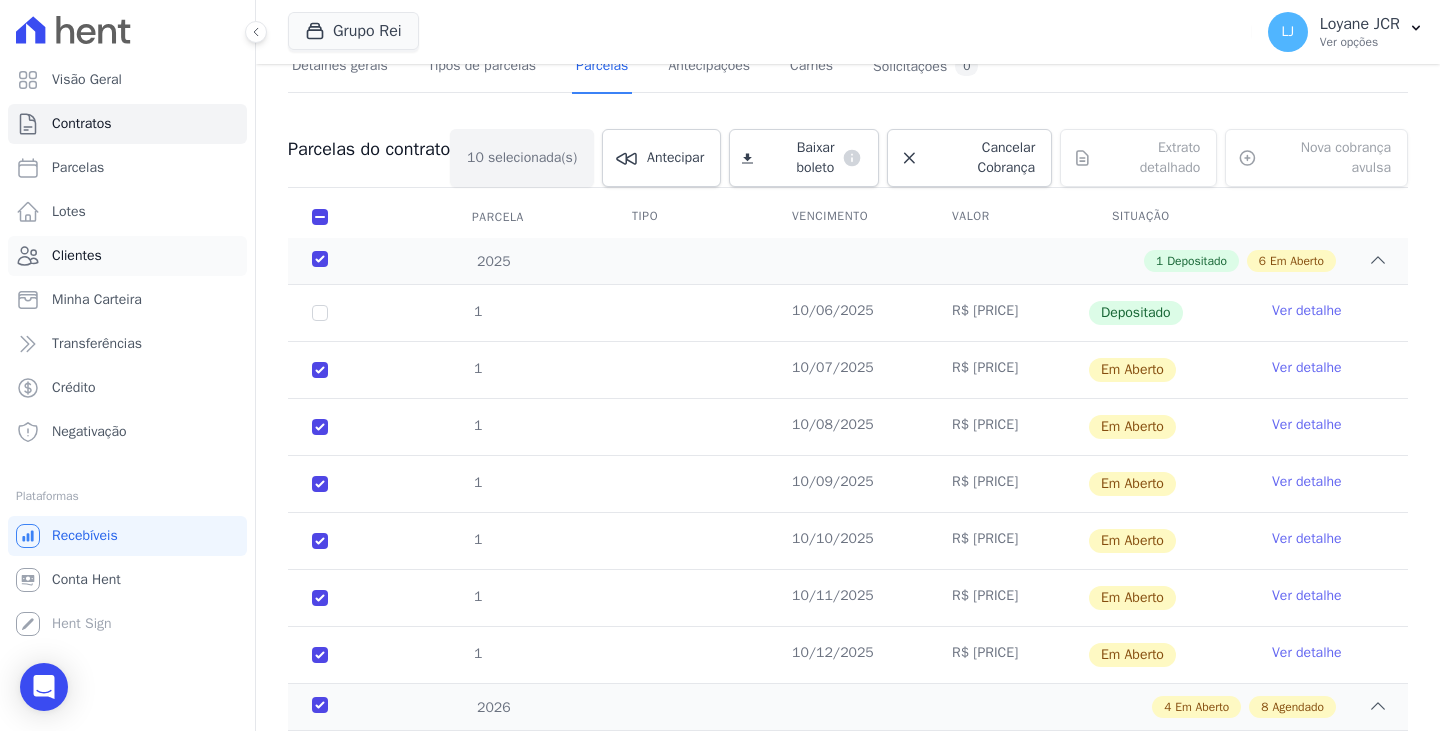 click on "Clientes" at bounding box center (127, 256) 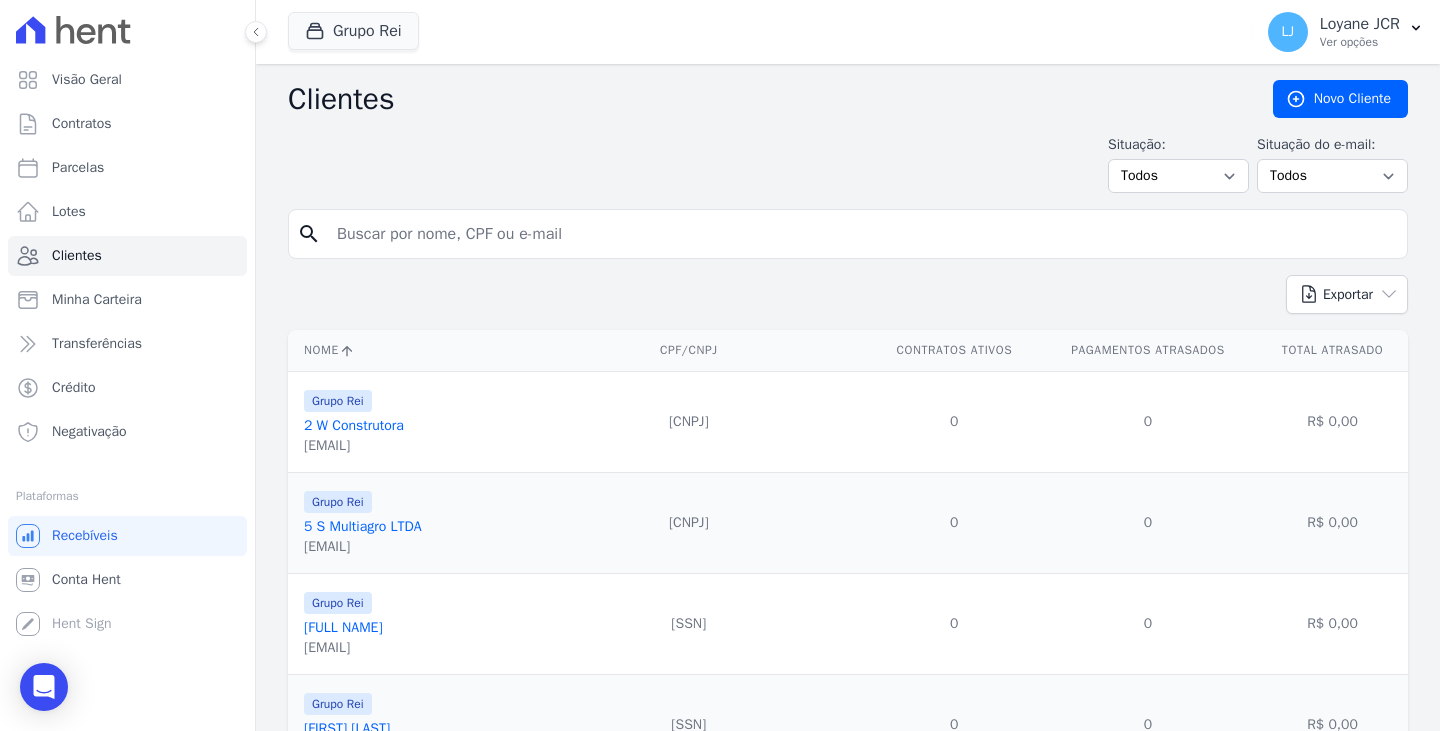 click at bounding box center [862, 234] 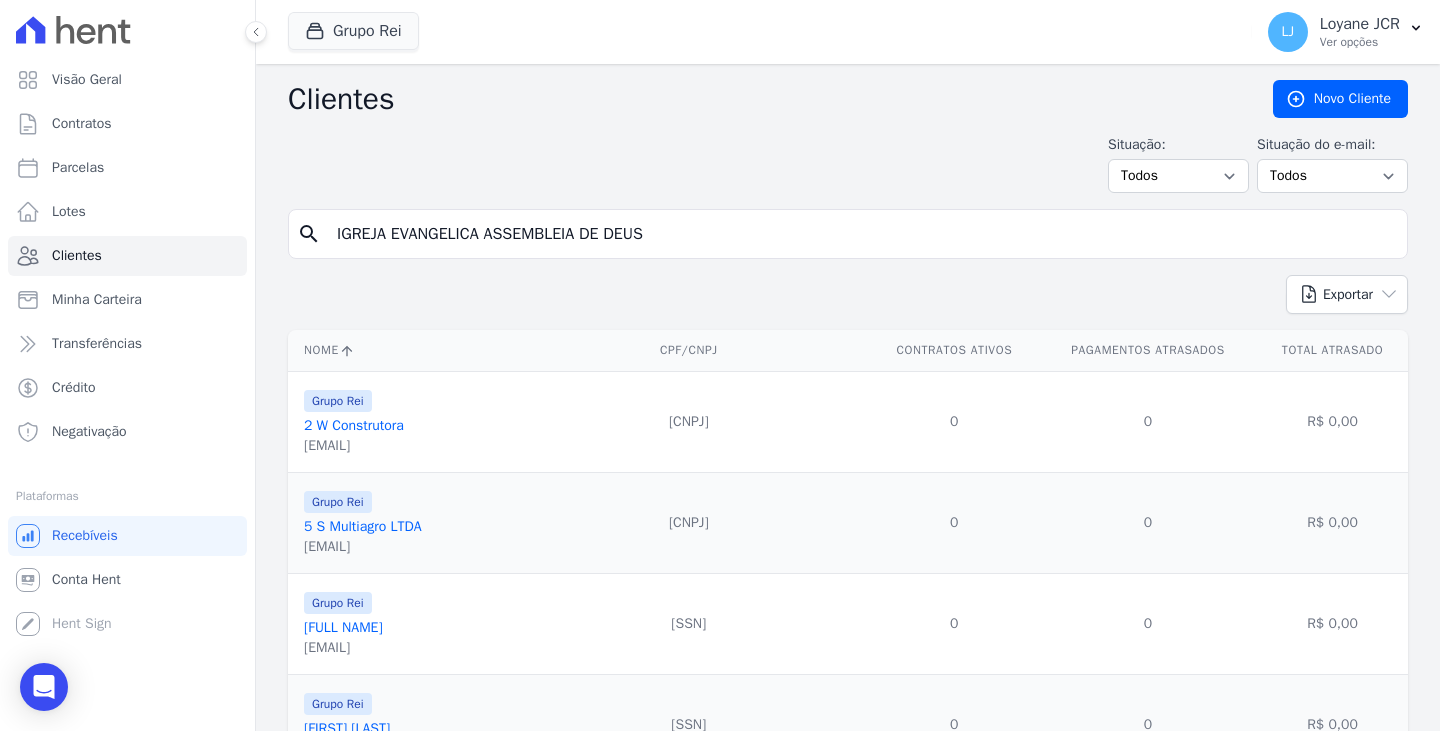type on "IGREJA EVANGELICA ASSEMBLEIA DE DEUS" 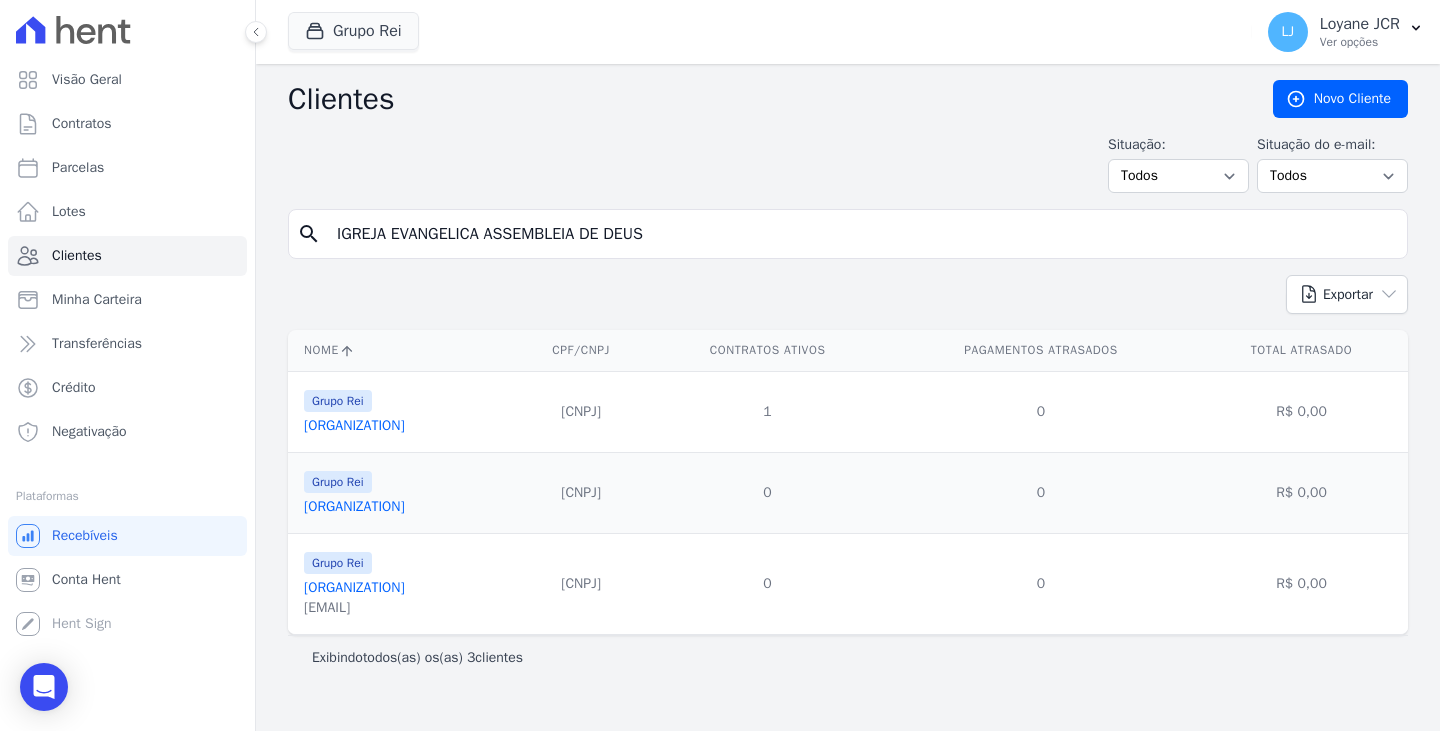 drag, startPoint x: 497, startPoint y: 430, endPoint x: 9, endPoint y: 394, distance: 489.32608 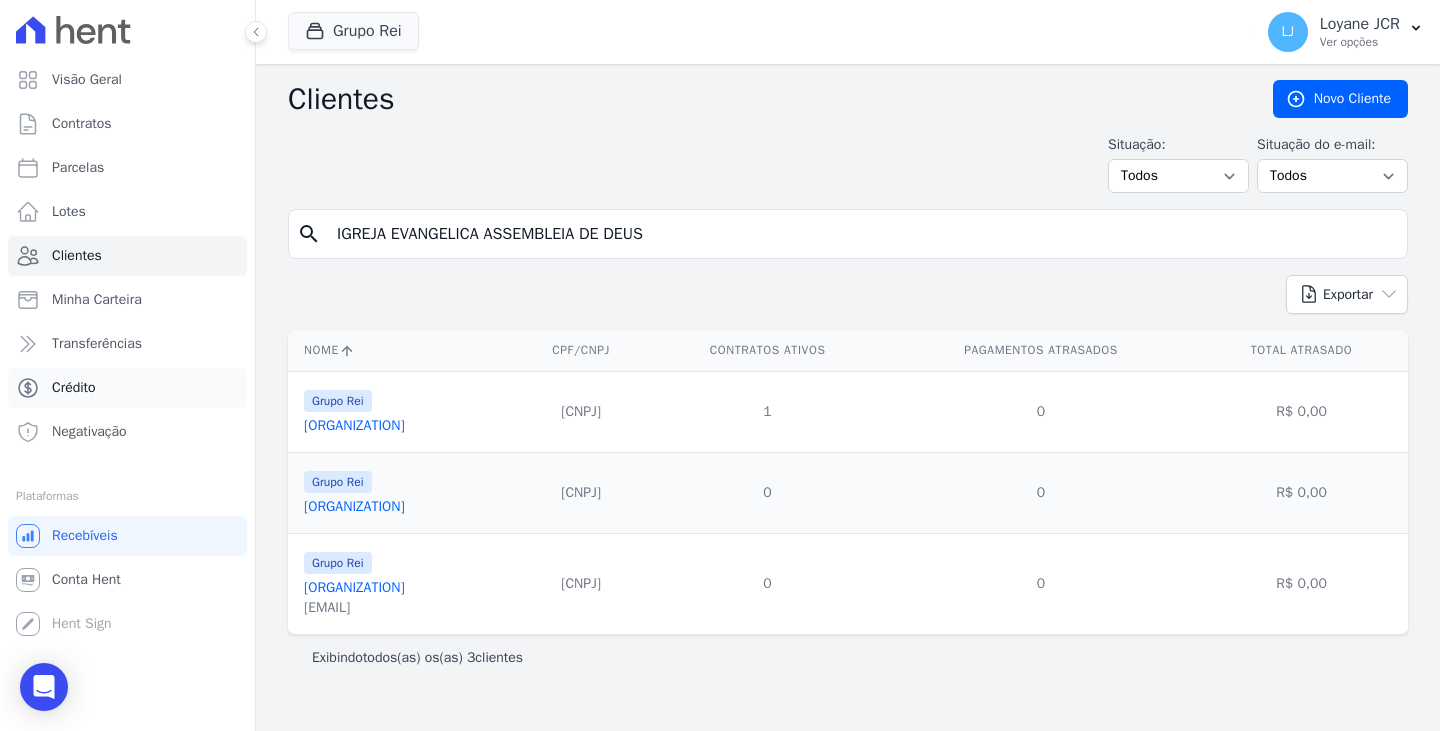 click on "[ORGANIZATION]" at bounding box center [354, 425] 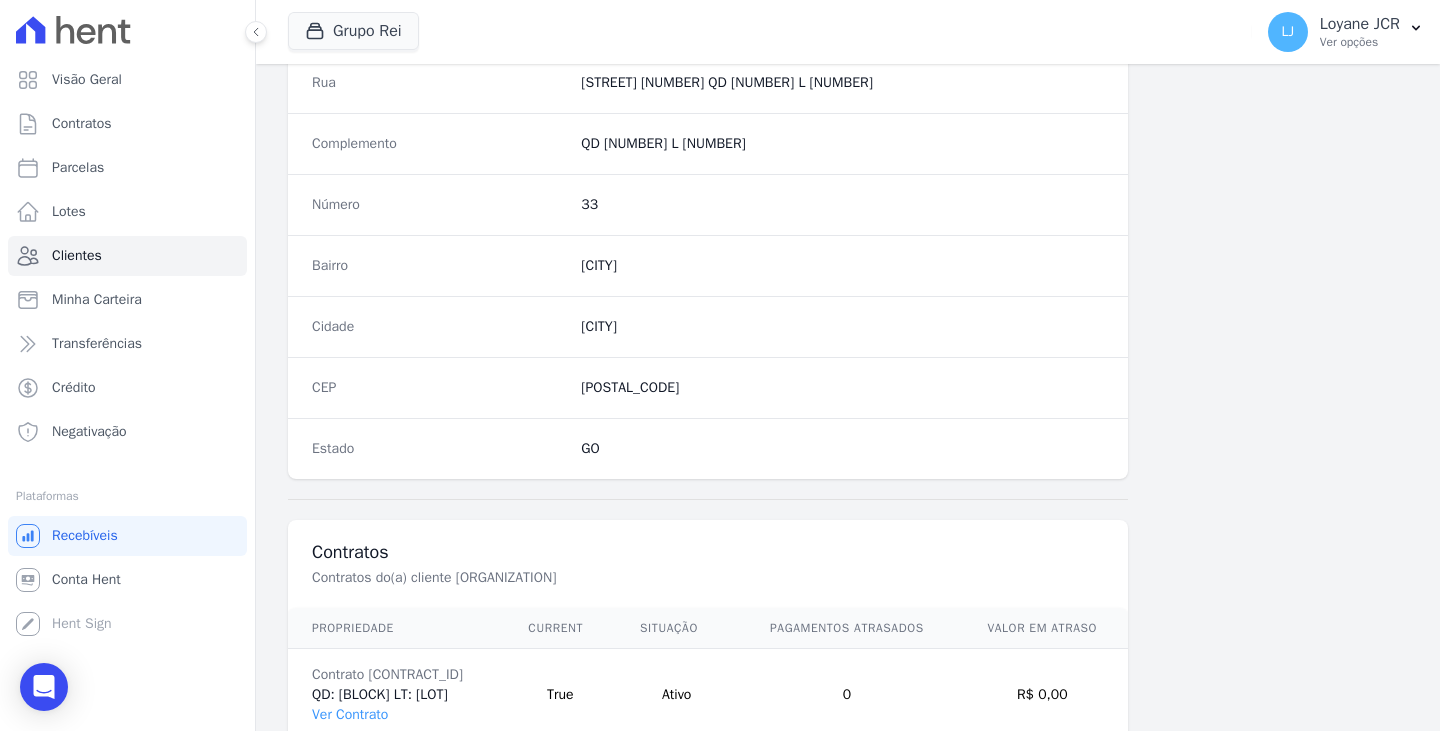 scroll, scrollTop: 1200, scrollLeft: 0, axis: vertical 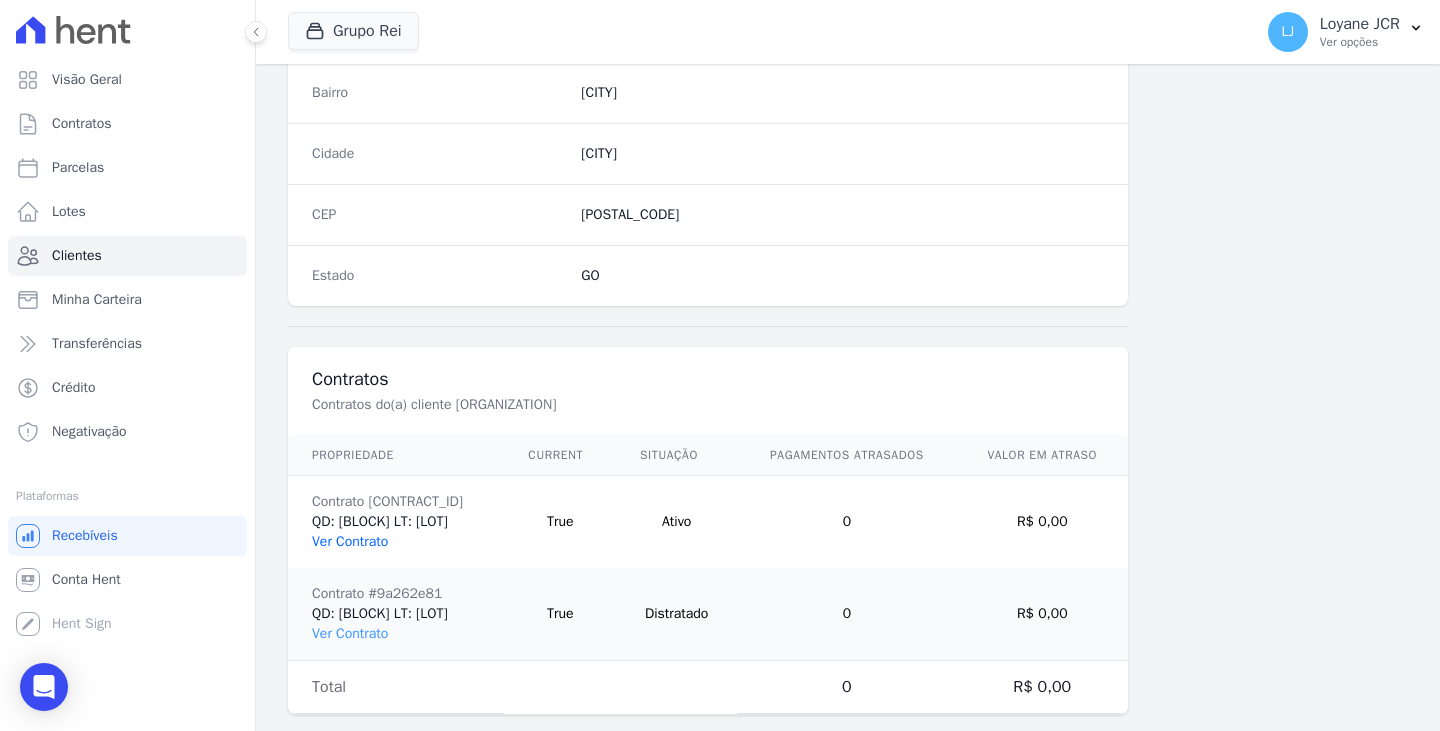 click on "Ver Contrato" at bounding box center [350, 541] 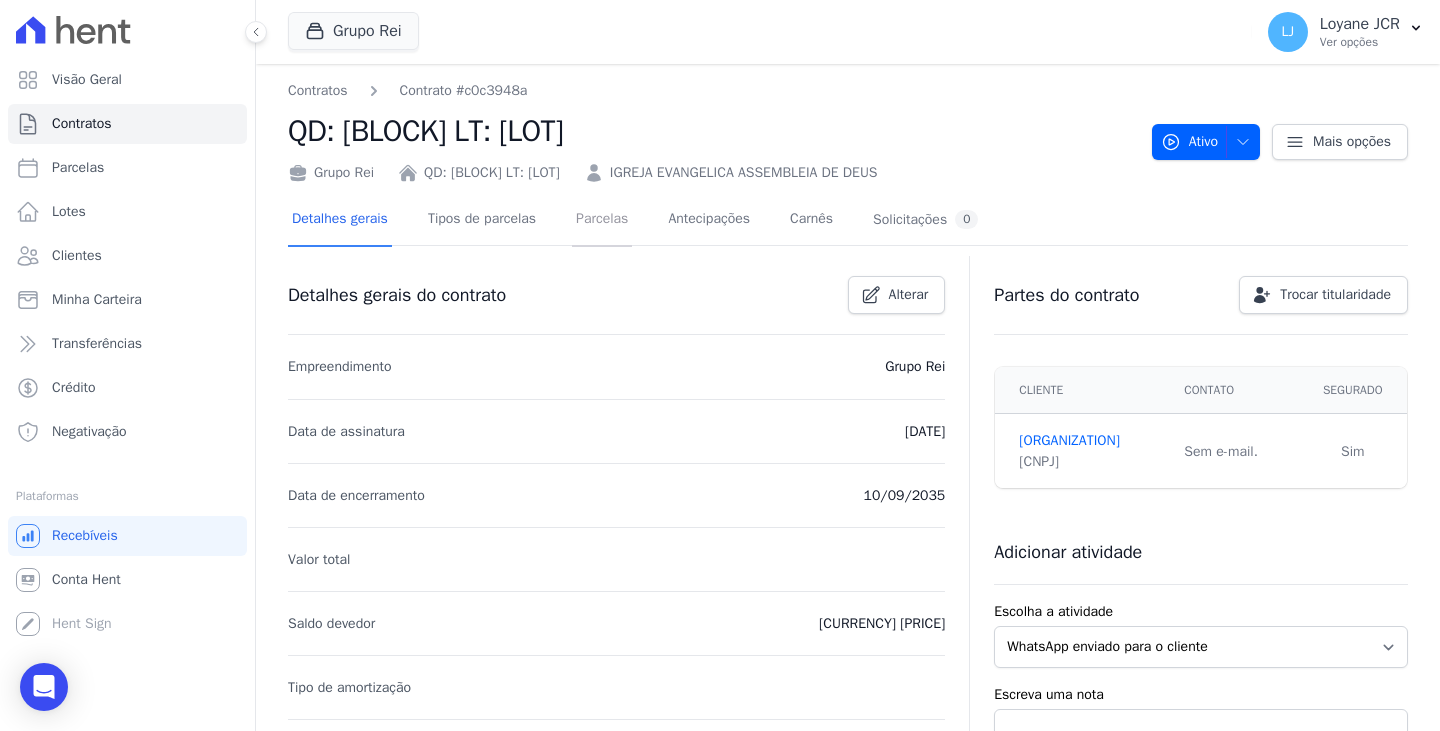 click on "Parcelas" at bounding box center (602, 220) 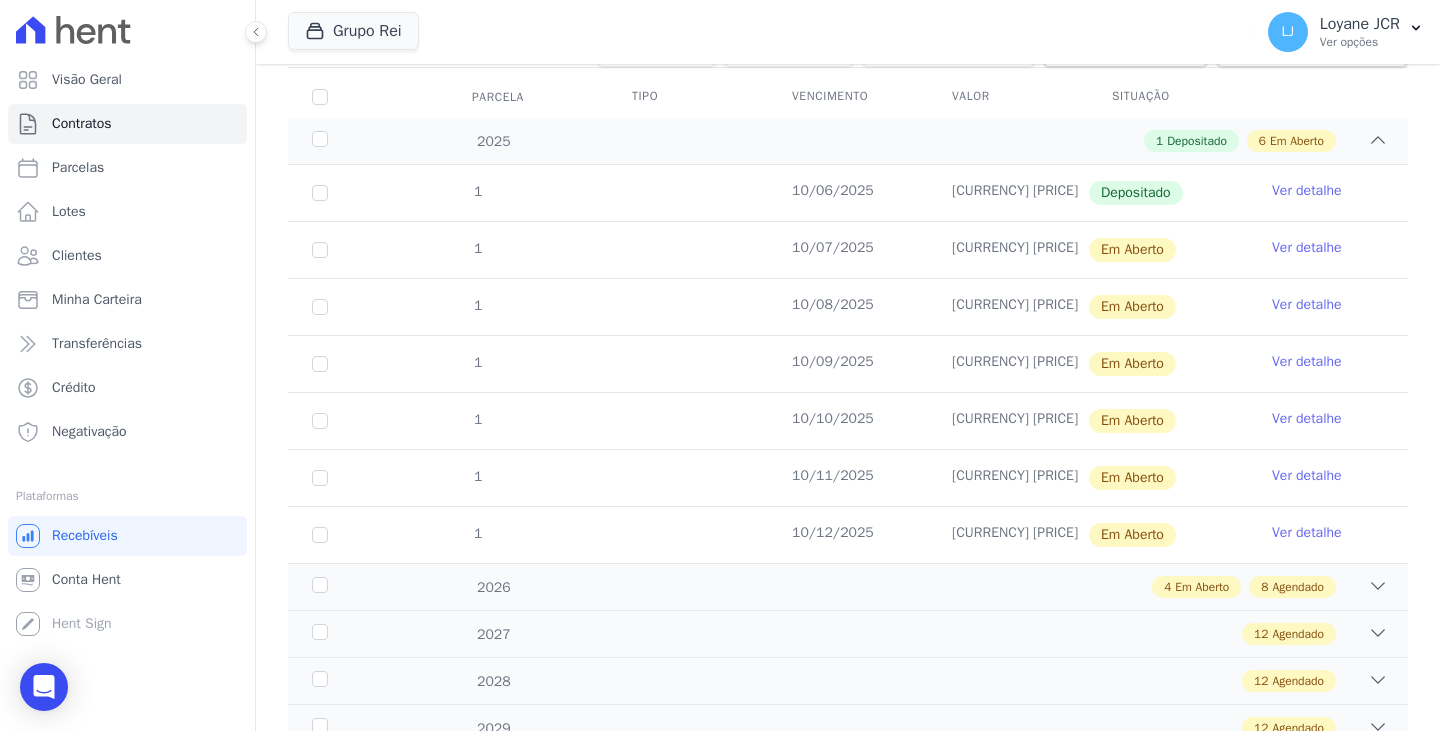 scroll, scrollTop: 300, scrollLeft: 0, axis: vertical 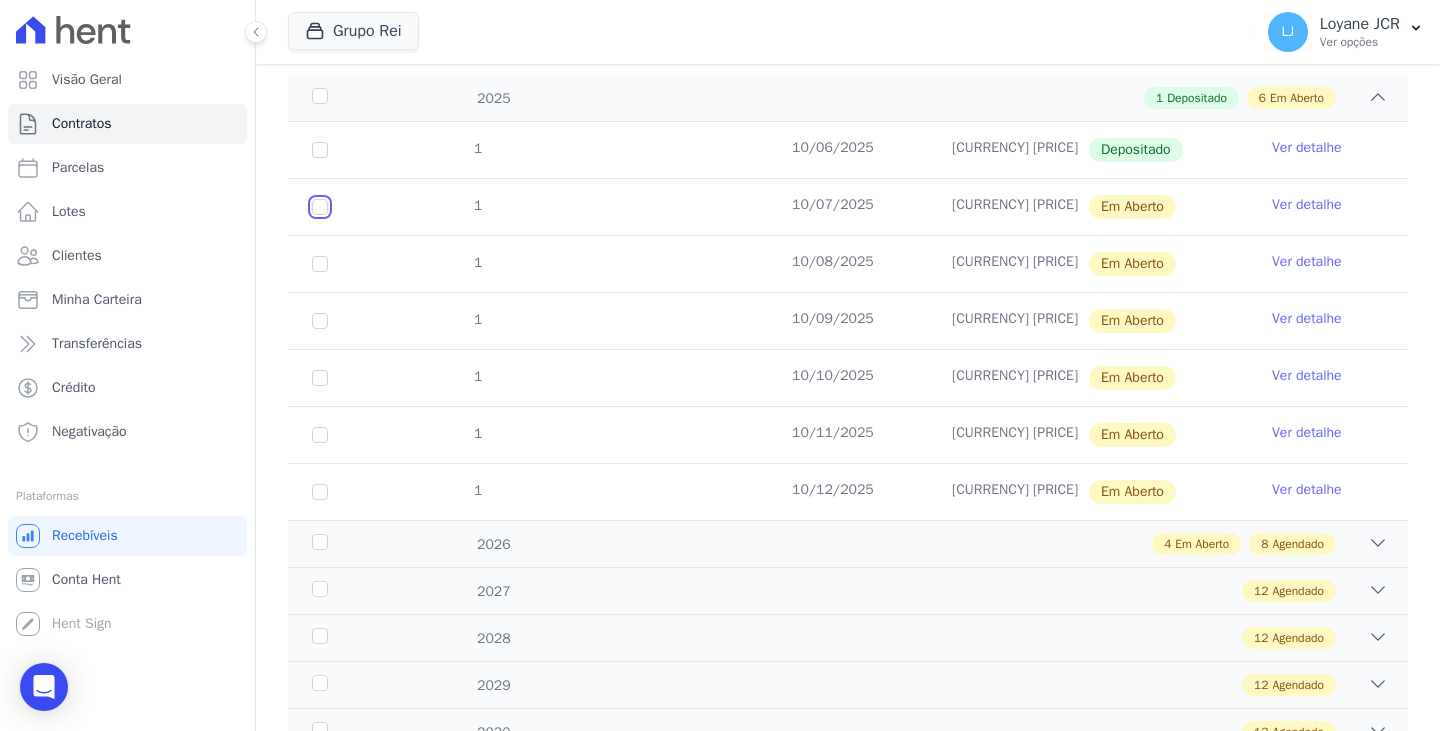 click at bounding box center [320, 207] 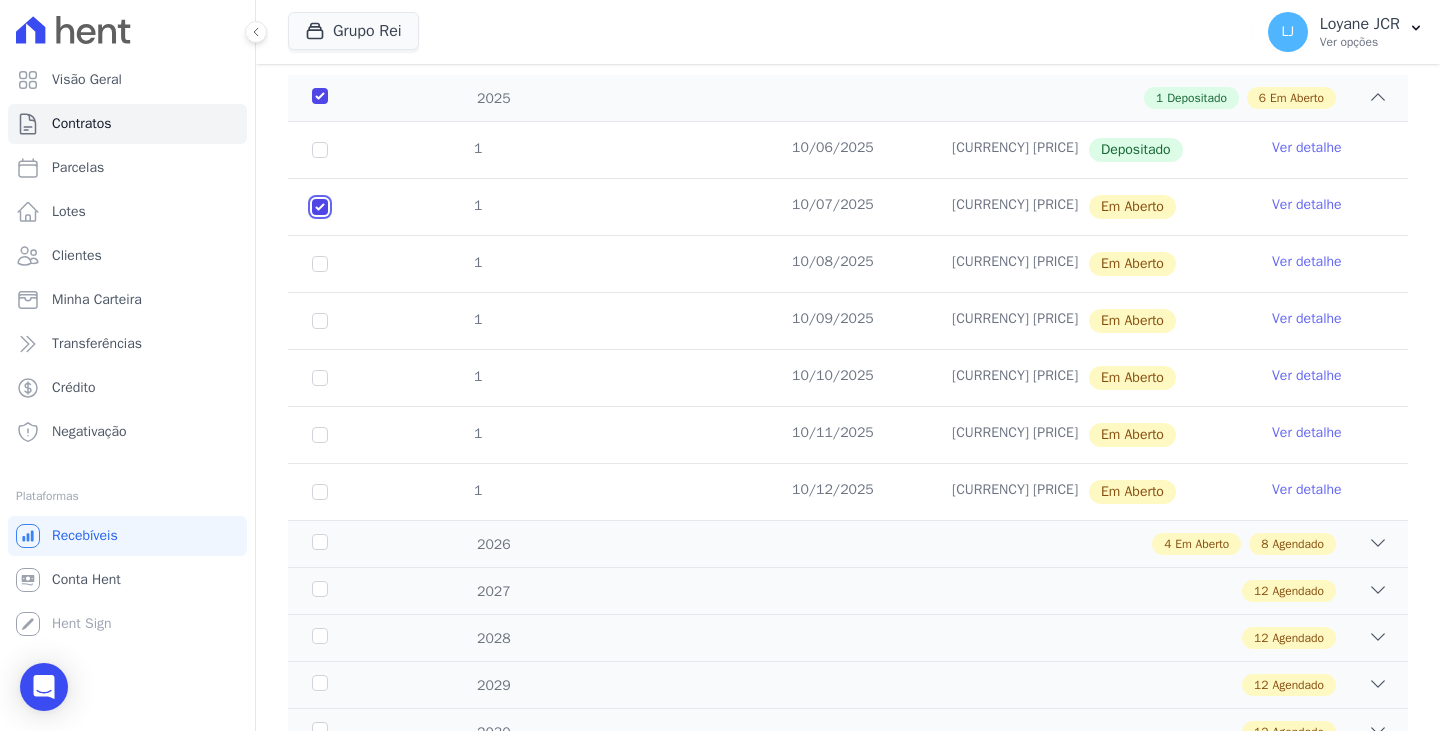 scroll, scrollTop: 316, scrollLeft: 0, axis: vertical 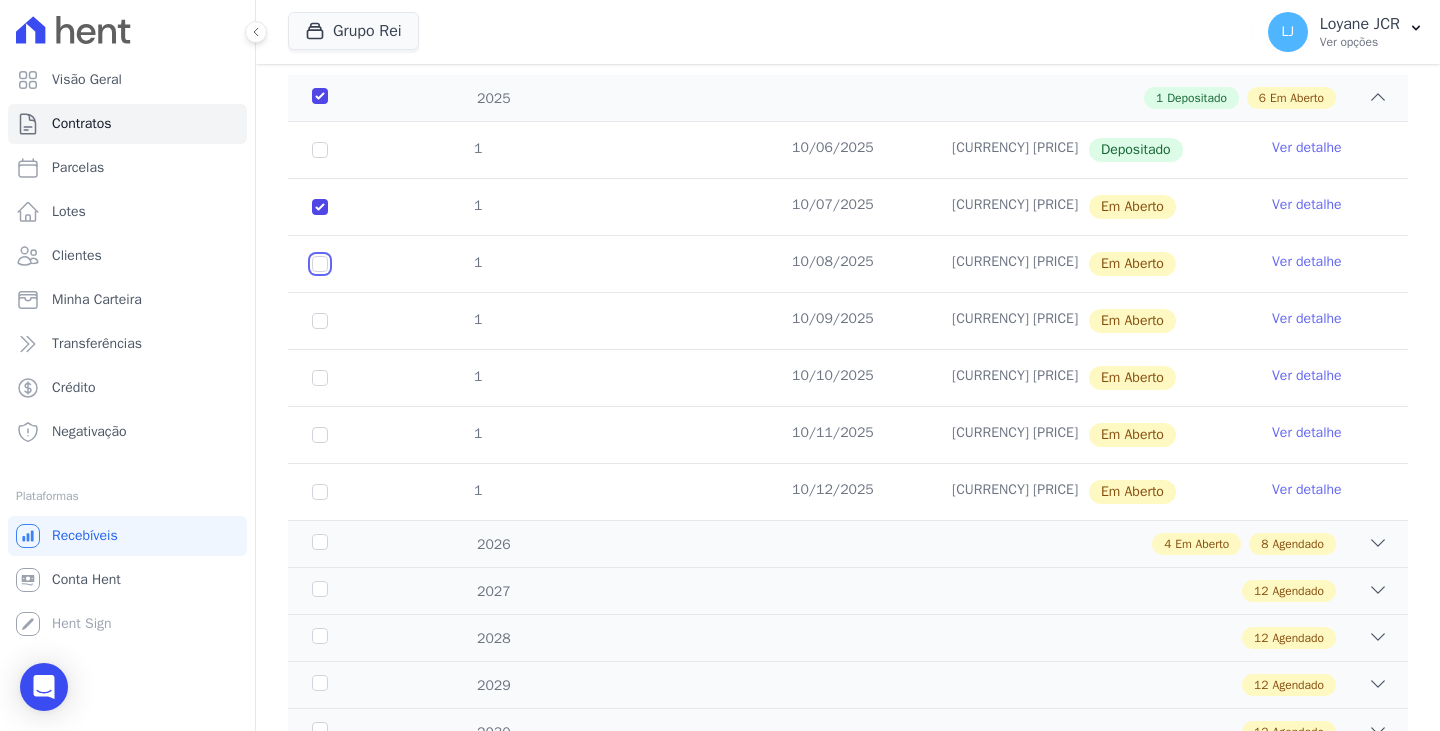 click at bounding box center (320, 207) 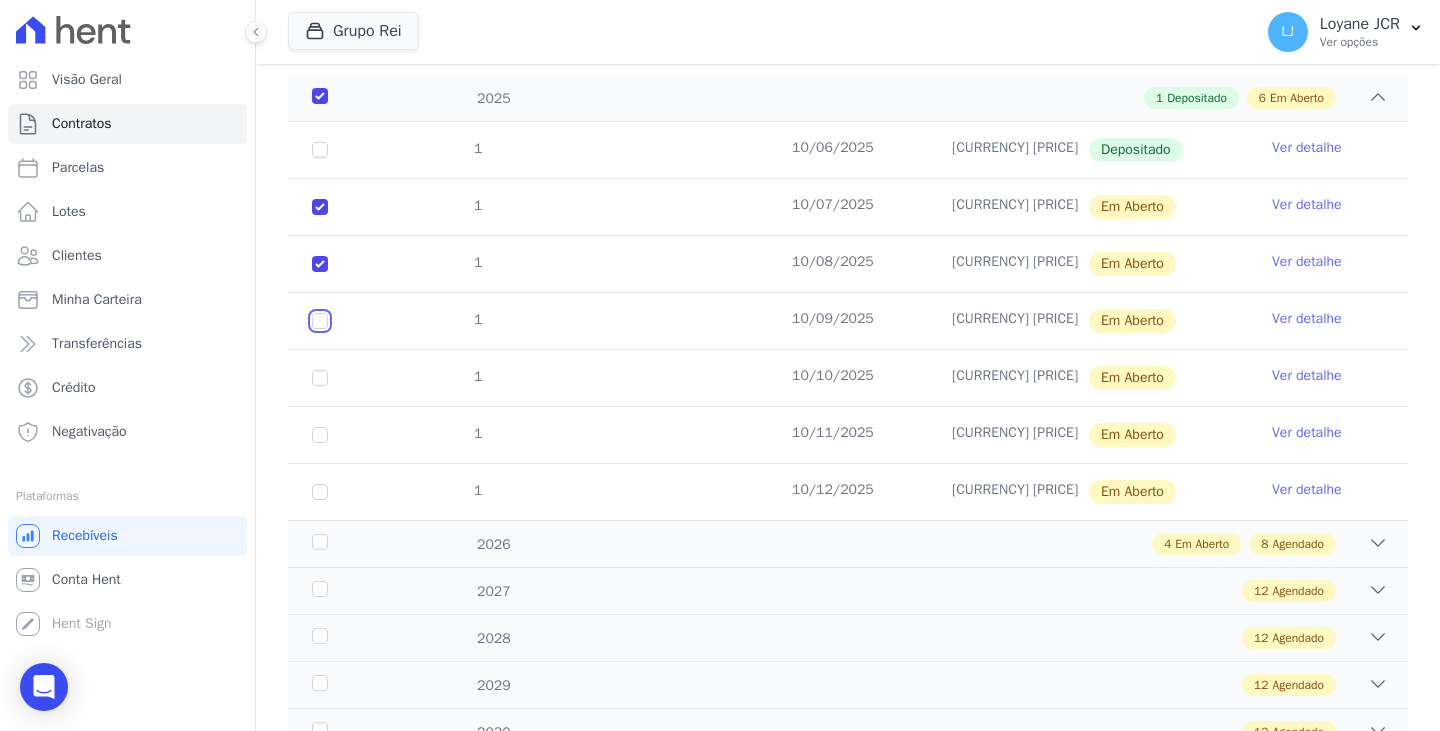 click at bounding box center [320, 207] 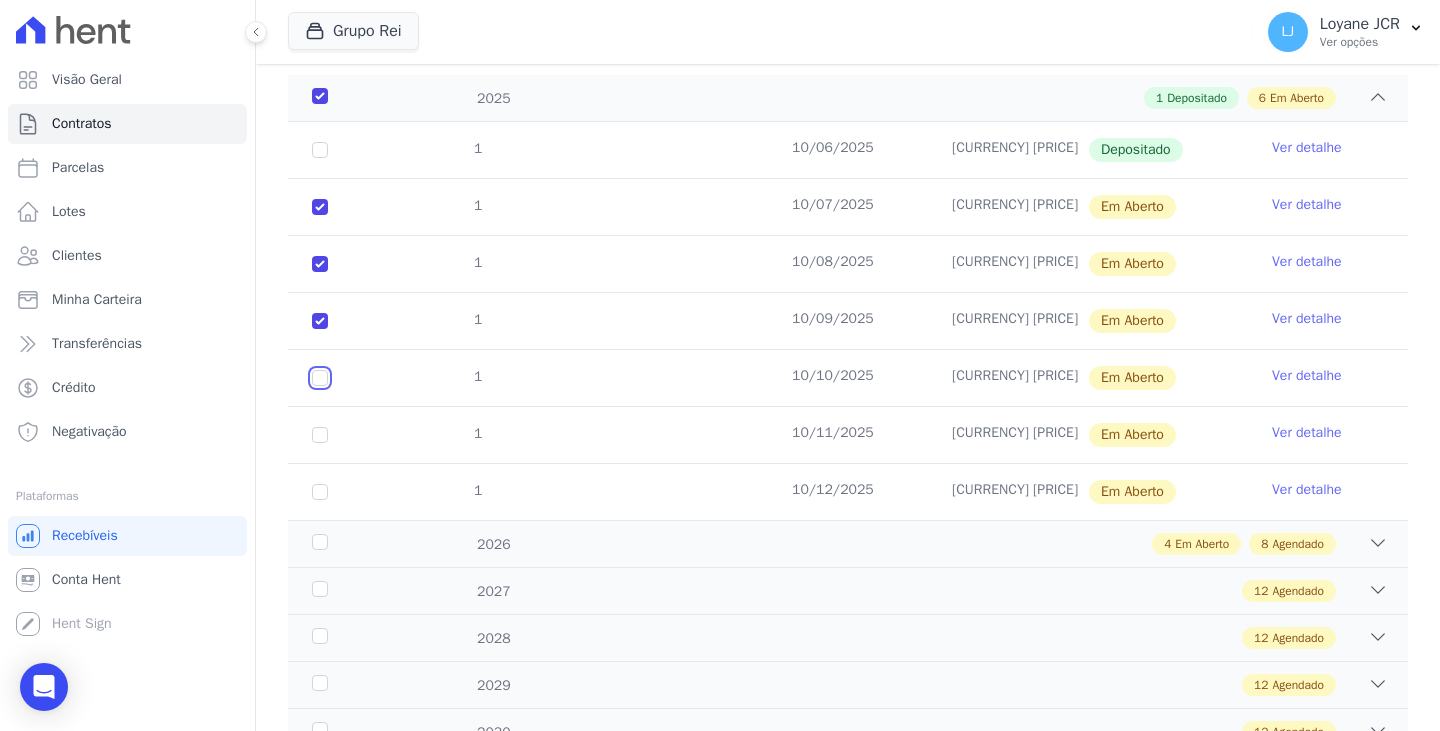 click at bounding box center [320, 207] 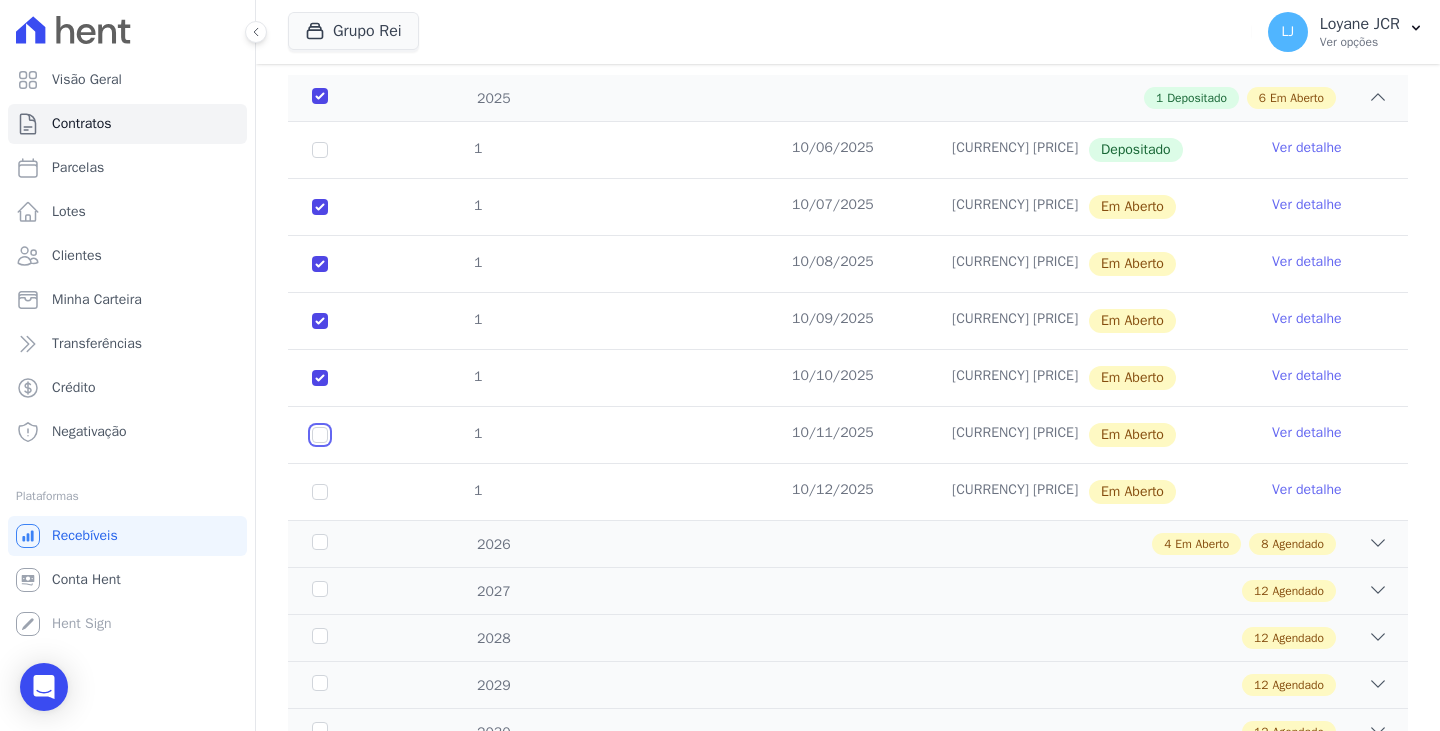 click at bounding box center (320, 207) 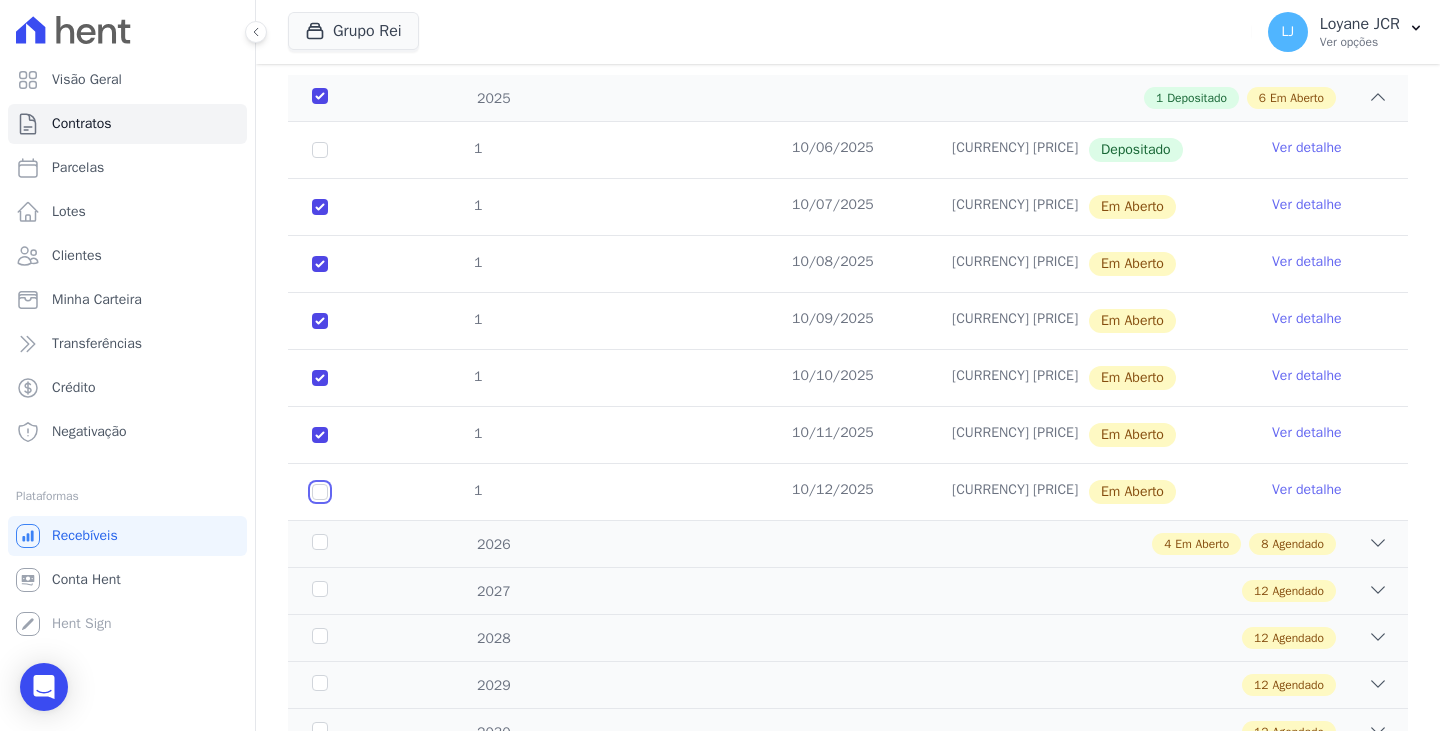 click at bounding box center [320, 207] 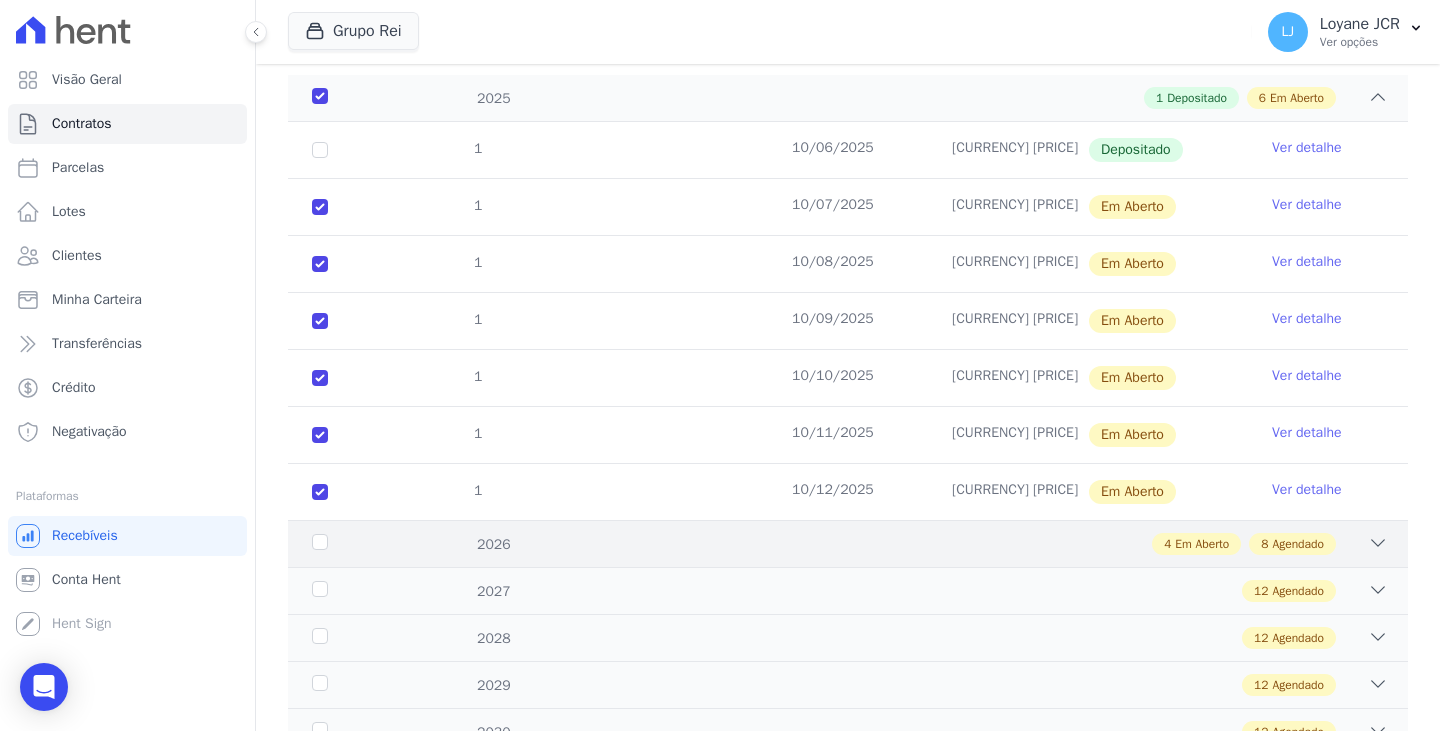 click on "[NUMBER]
[NUMBER]
Em Aberto
[NUMBER]
Agendado" at bounding box center (848, 543) 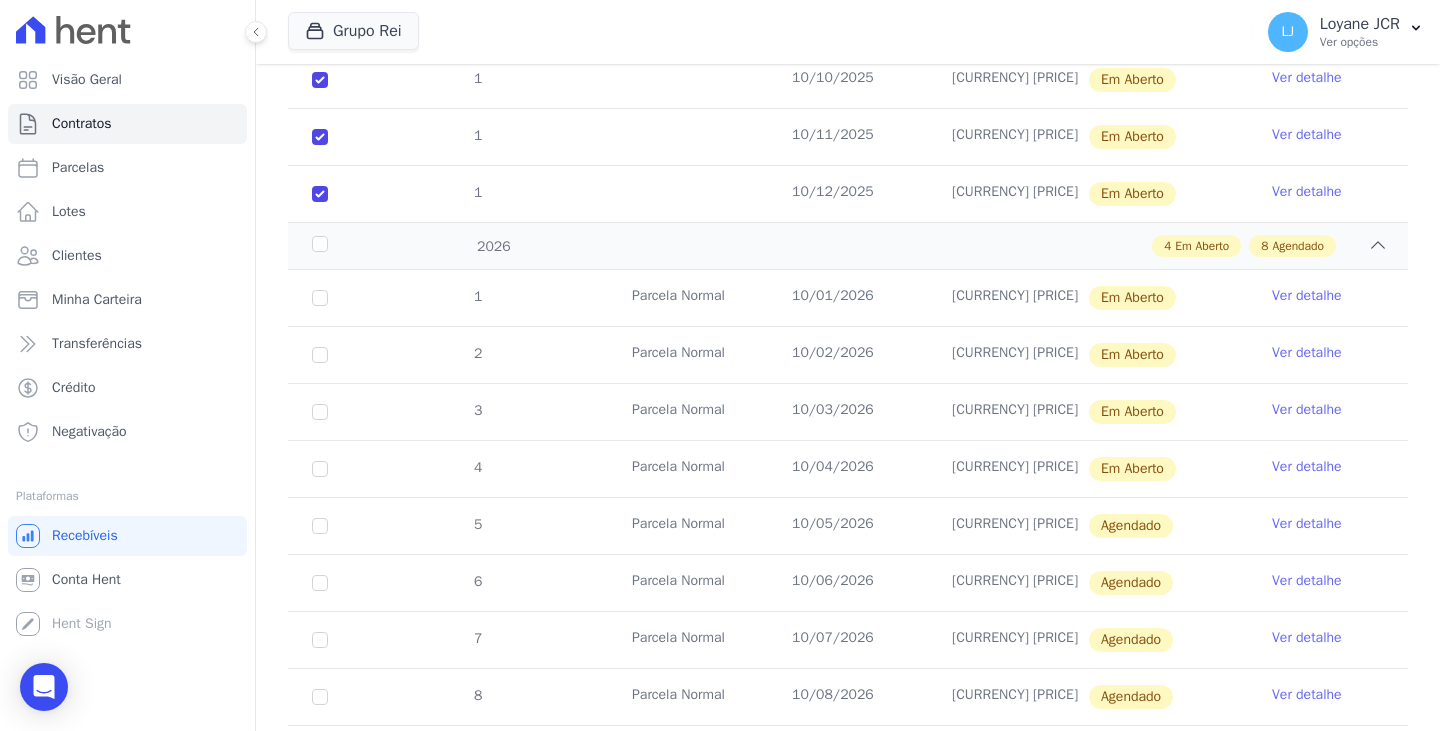 scroll, scrollTop: 616, scrollLeft: 0, axis: vertical 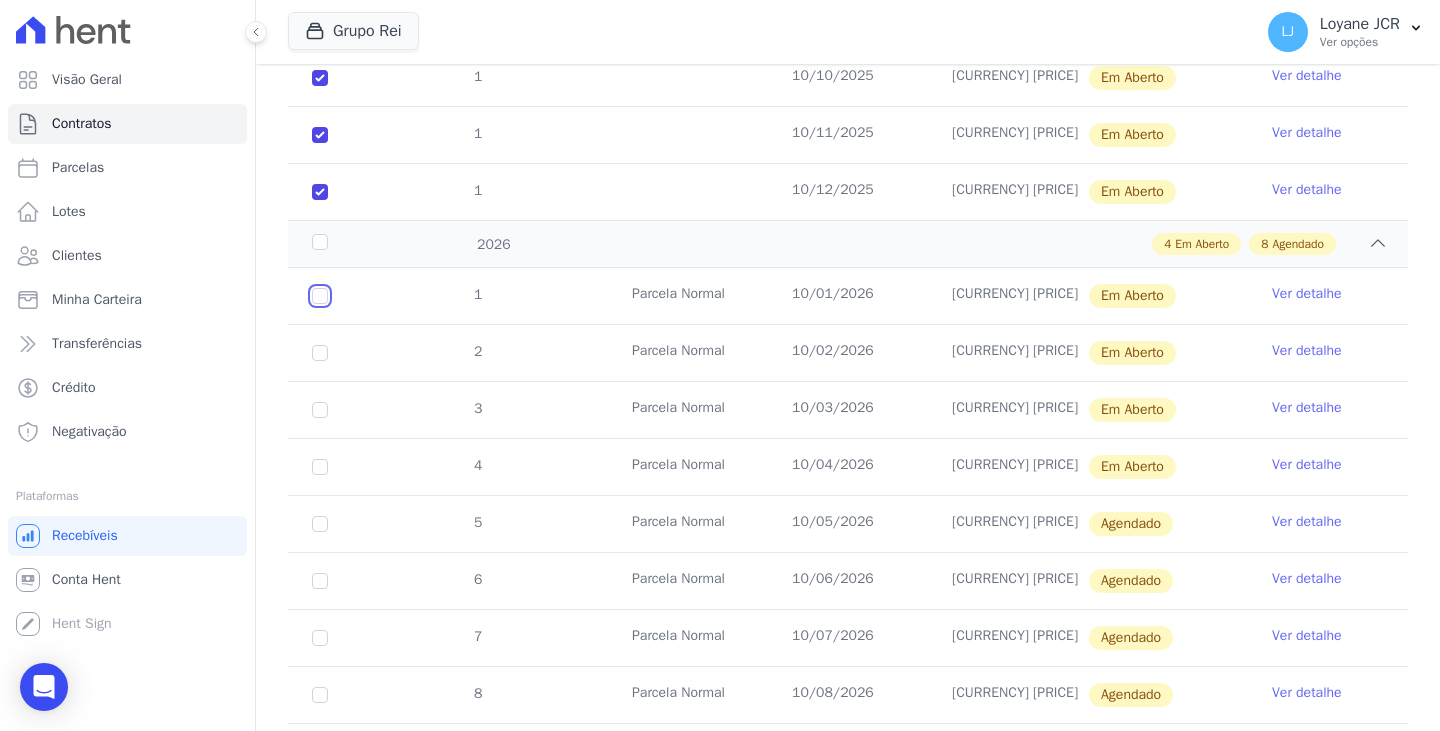 click at bounding box center [320, 296] 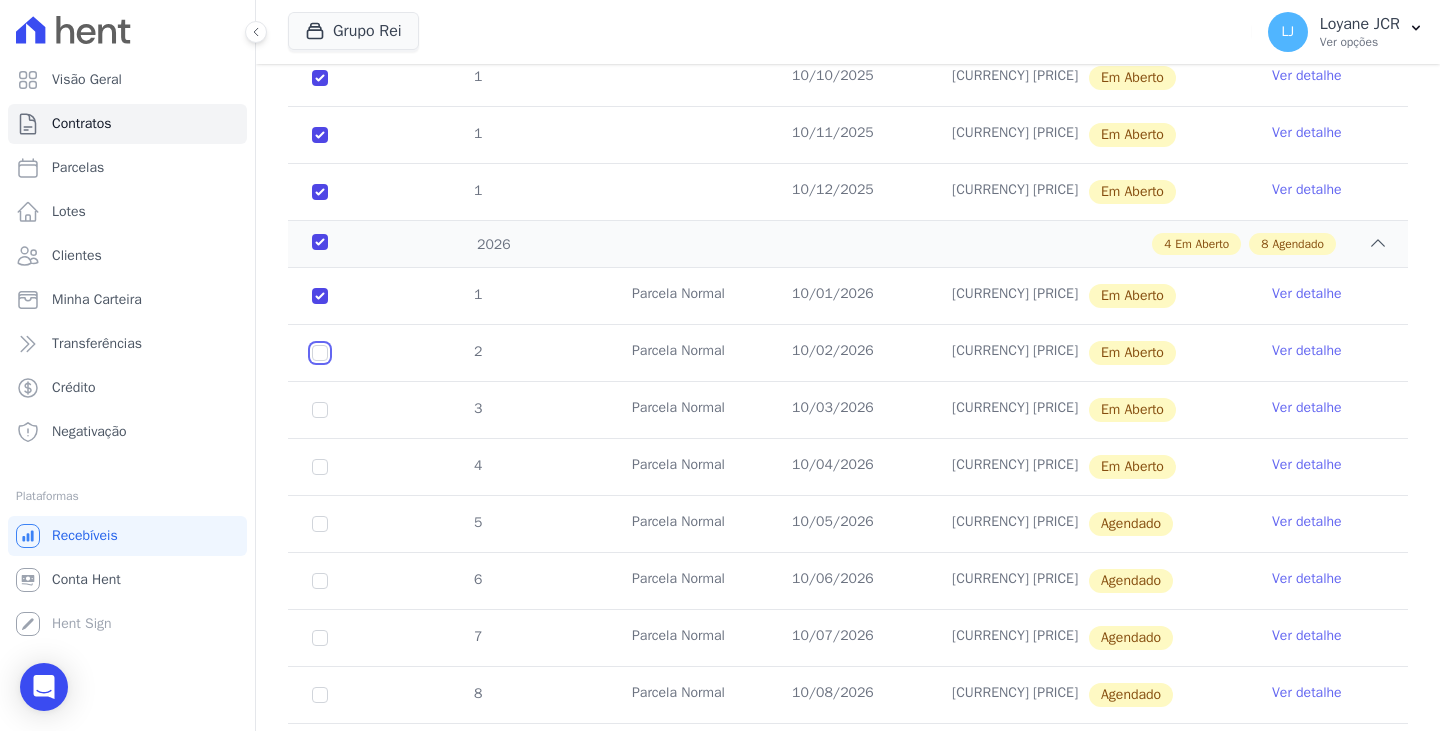 click at bounding box center (320, 296) 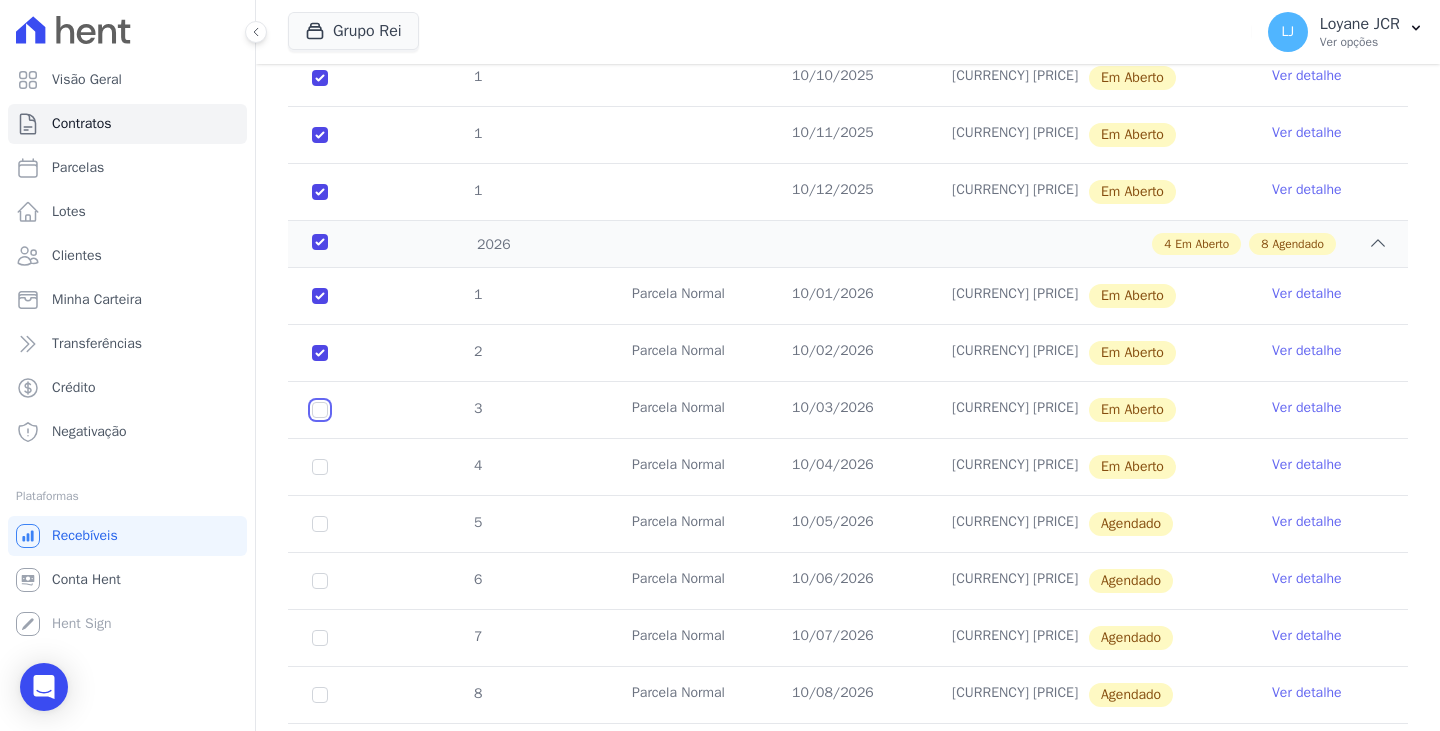 click at bounding box center [320, 296] 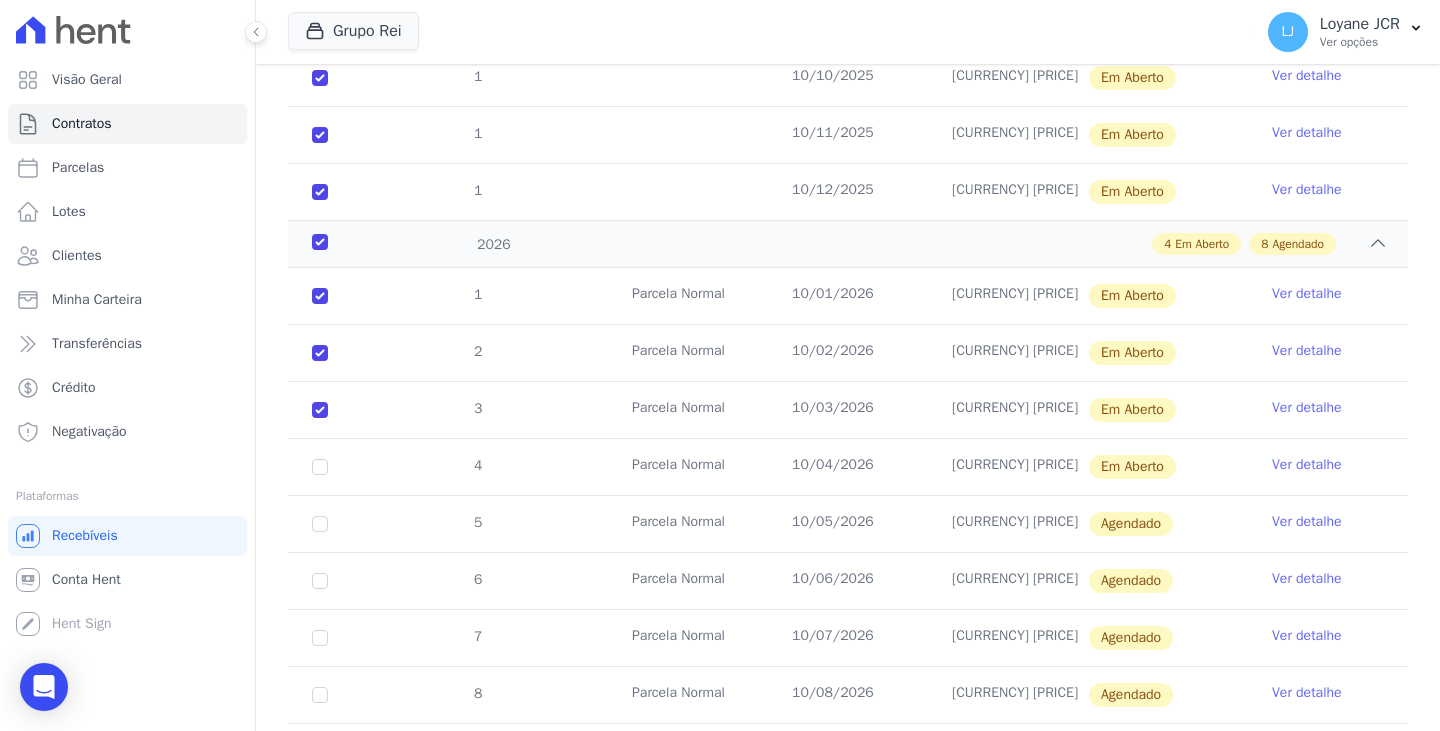 click on "4" at bounding box center (320, 296) 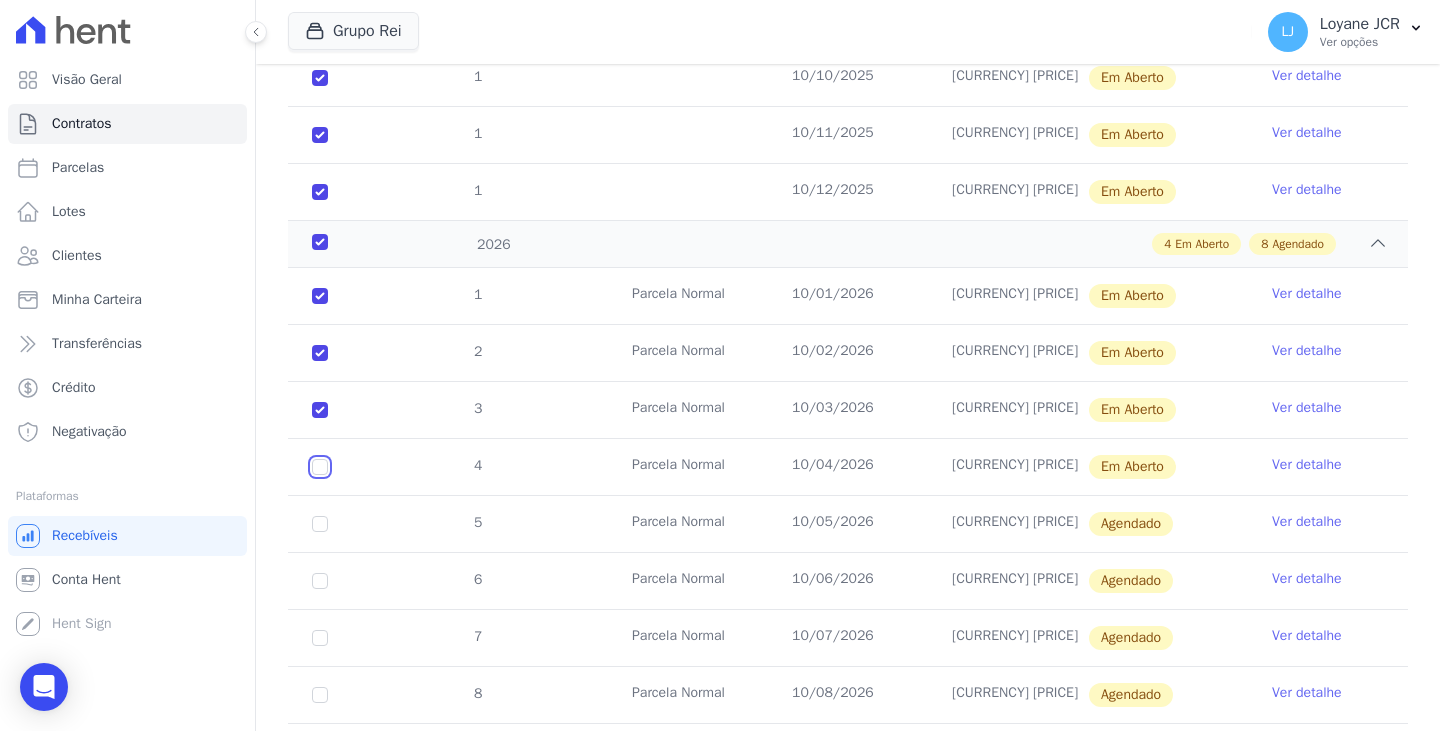 click at bounding box center (320, 296) 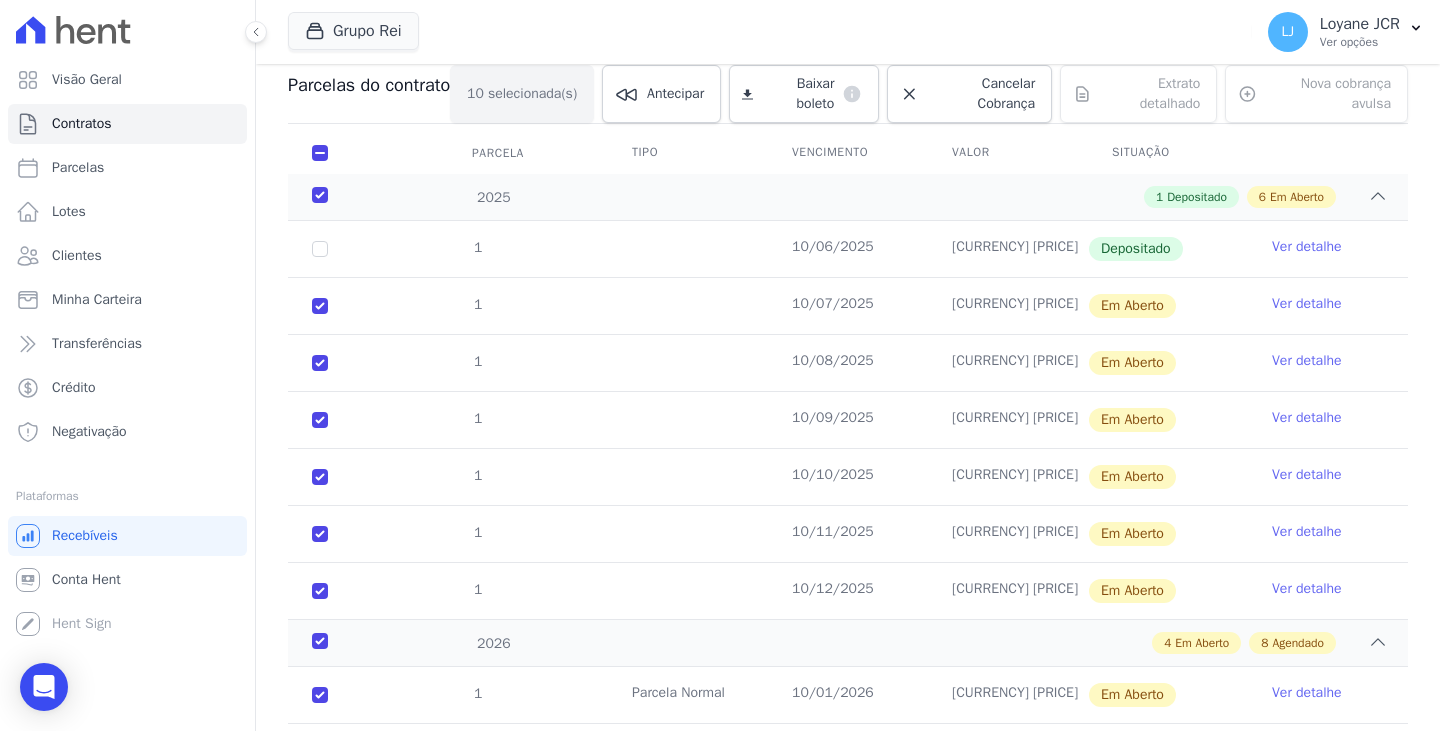 scroll, scrollTop: 116, scrollLeft: 0, axis: vertical 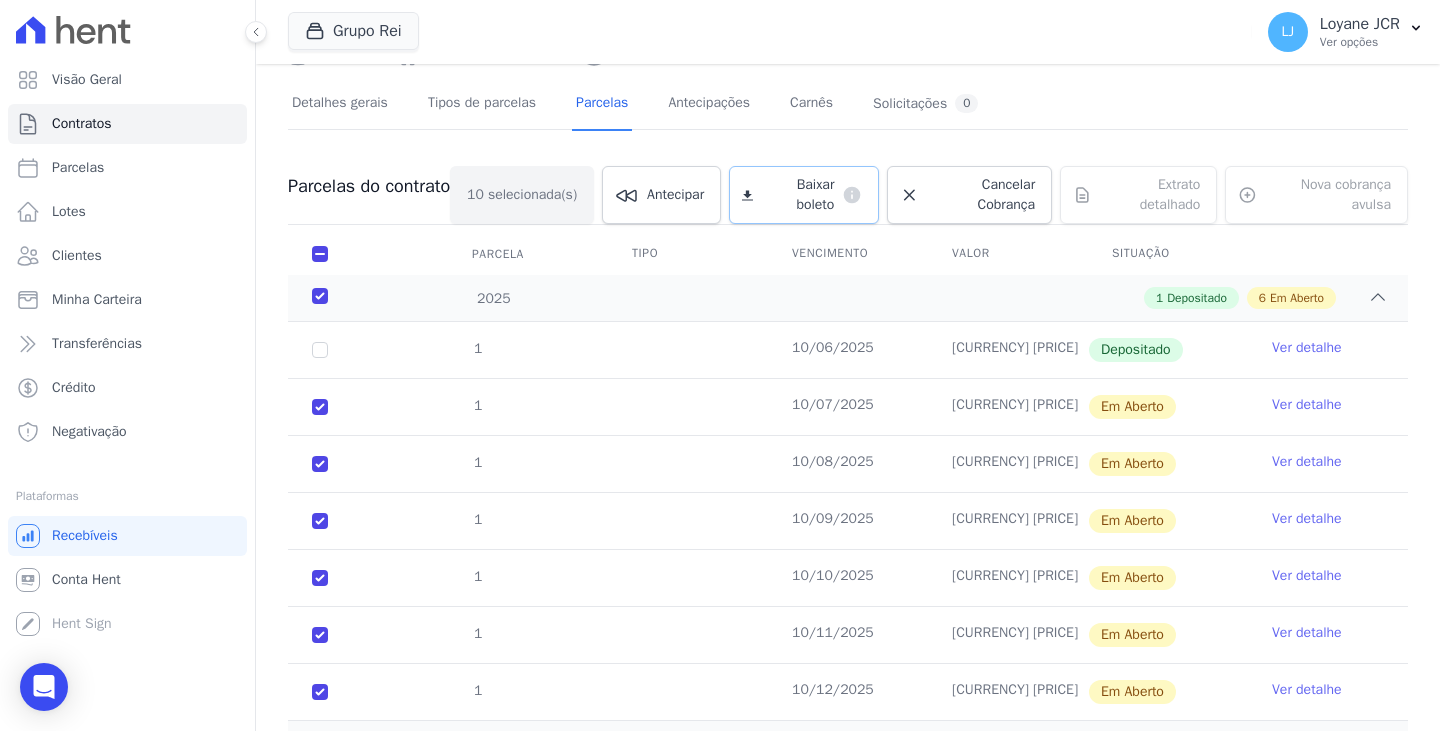 click on "Baixar boleto" at bounding box center [797, 195] 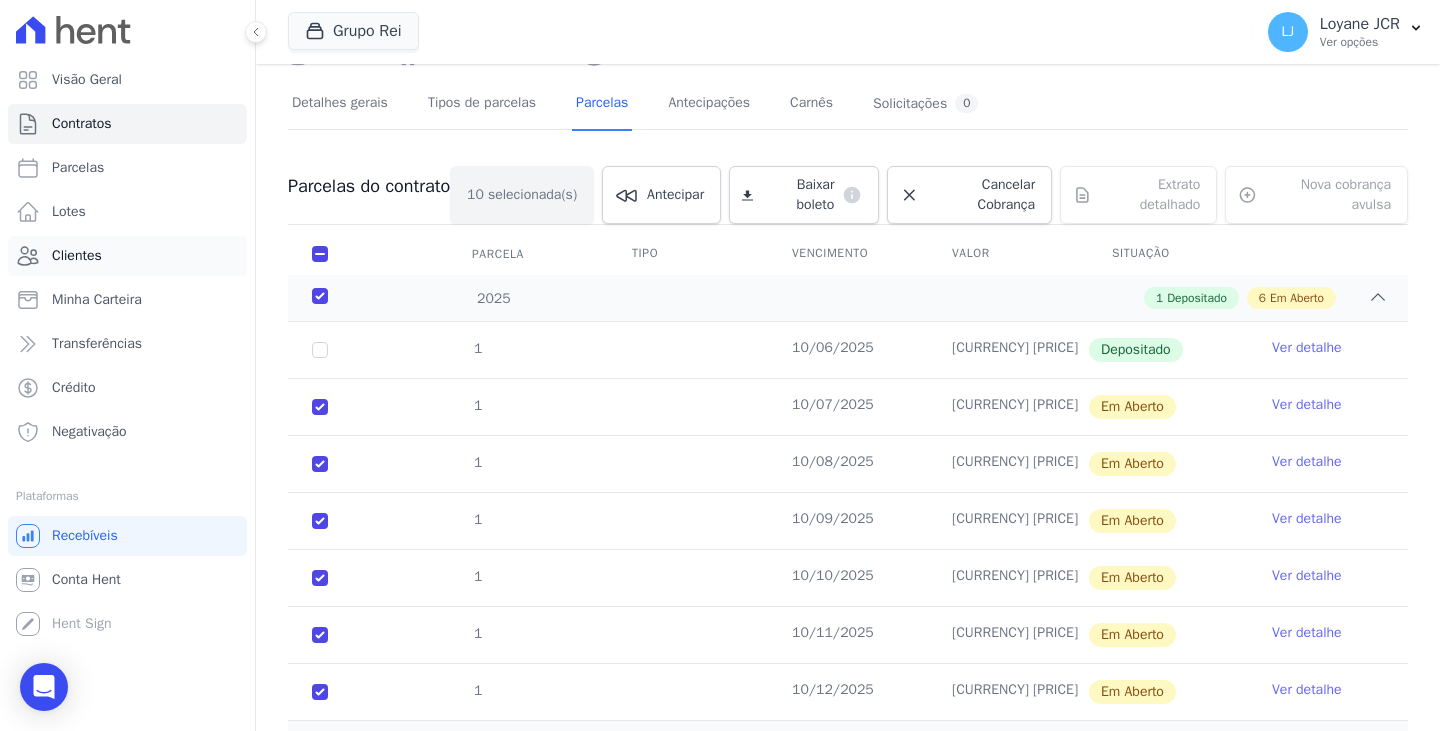 click on "Clientes" at bounding box center (127, 256) 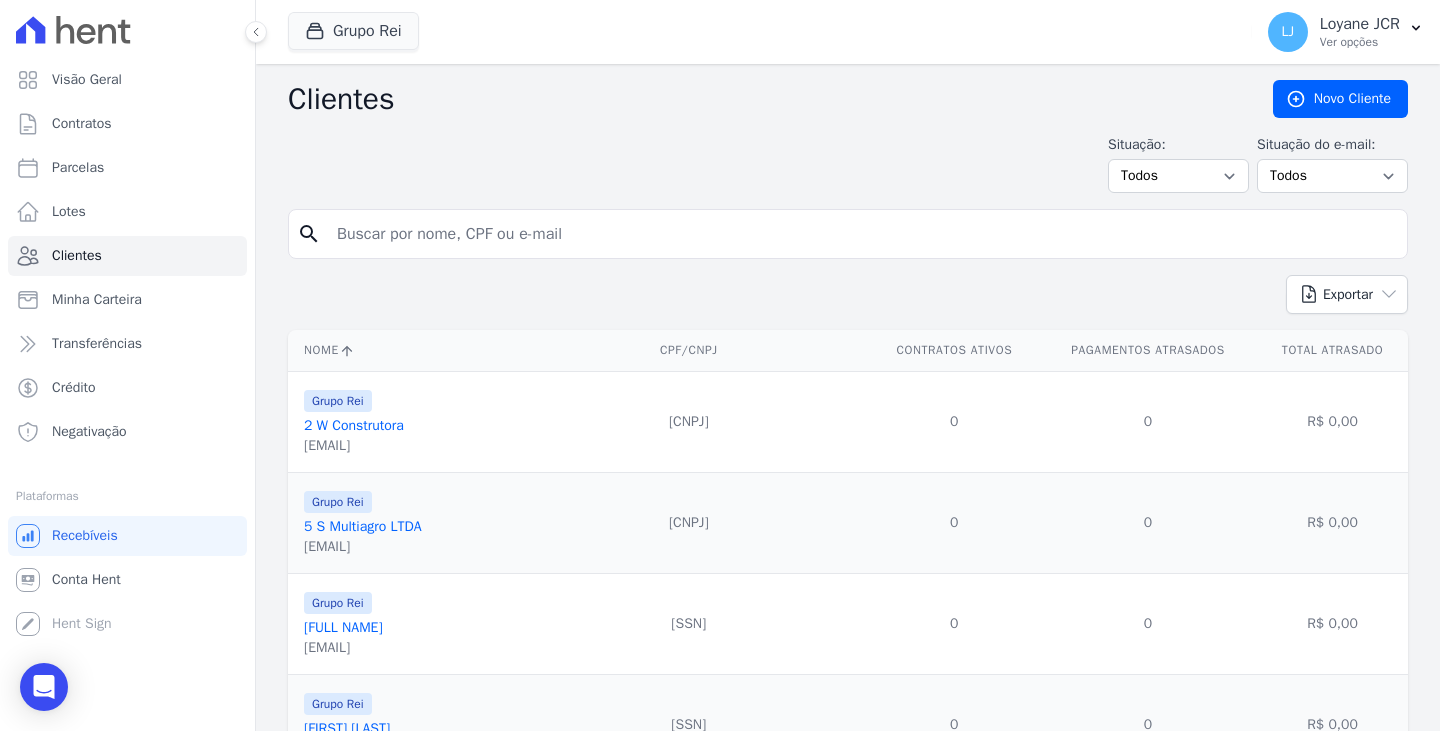 click at bounding box center (862, 234) 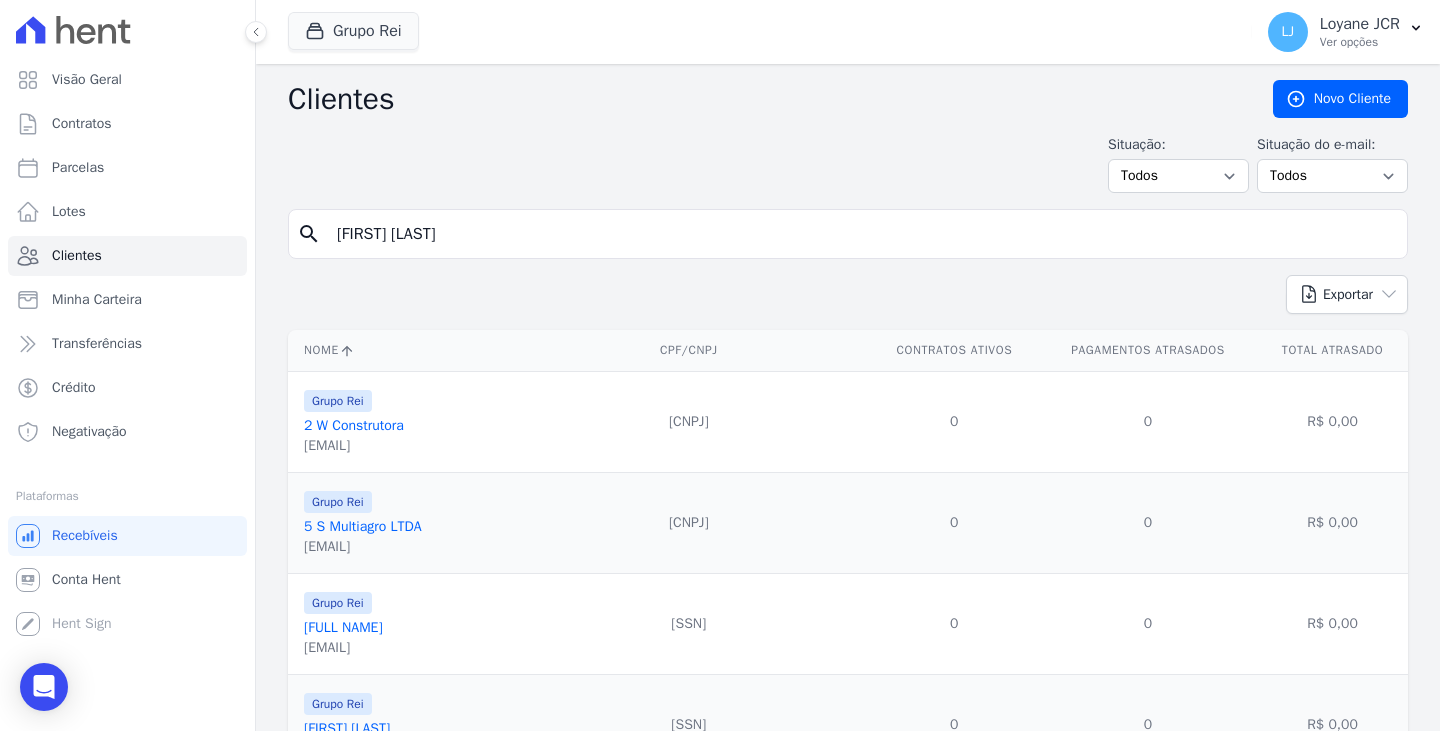 type on "[FIRST] [LAST]" 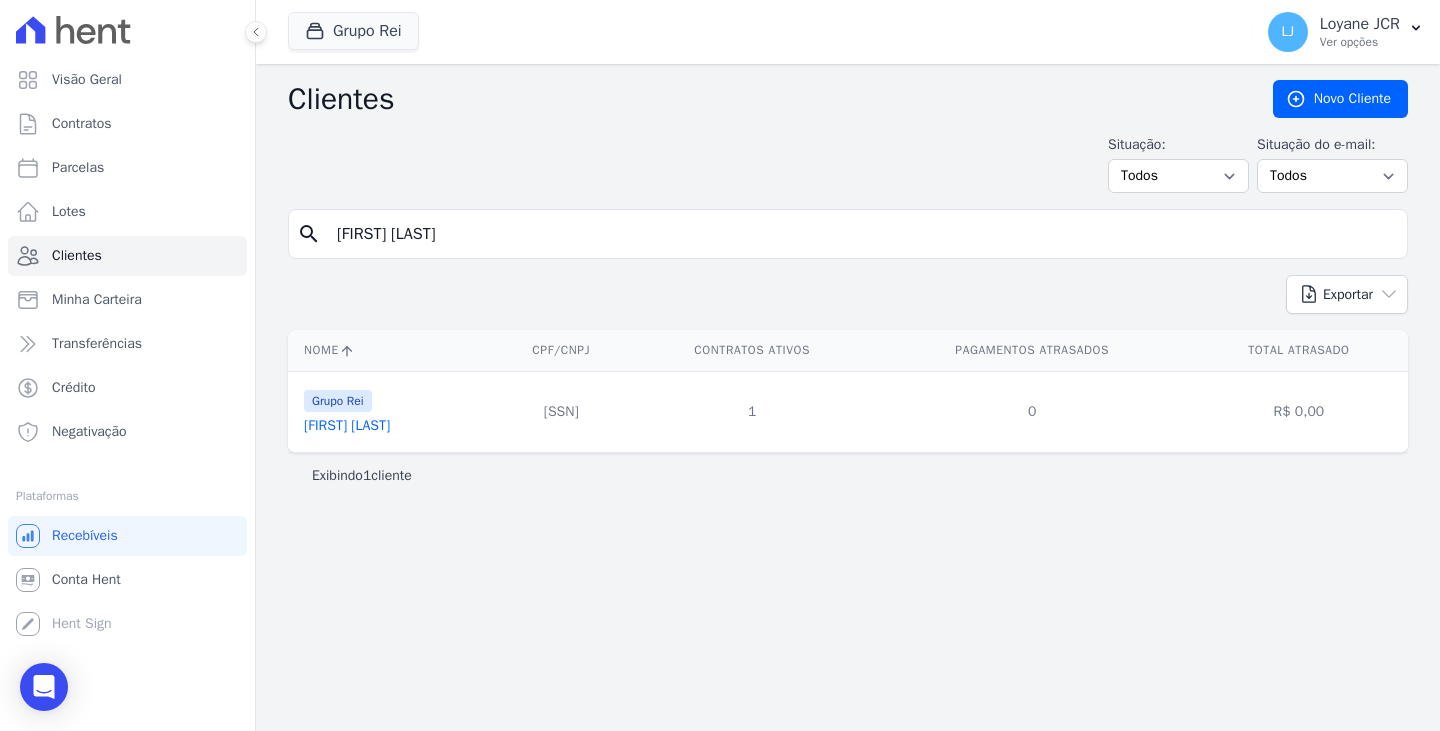click on "[FIRST] [LAST]" at bounding box center [347, 425] 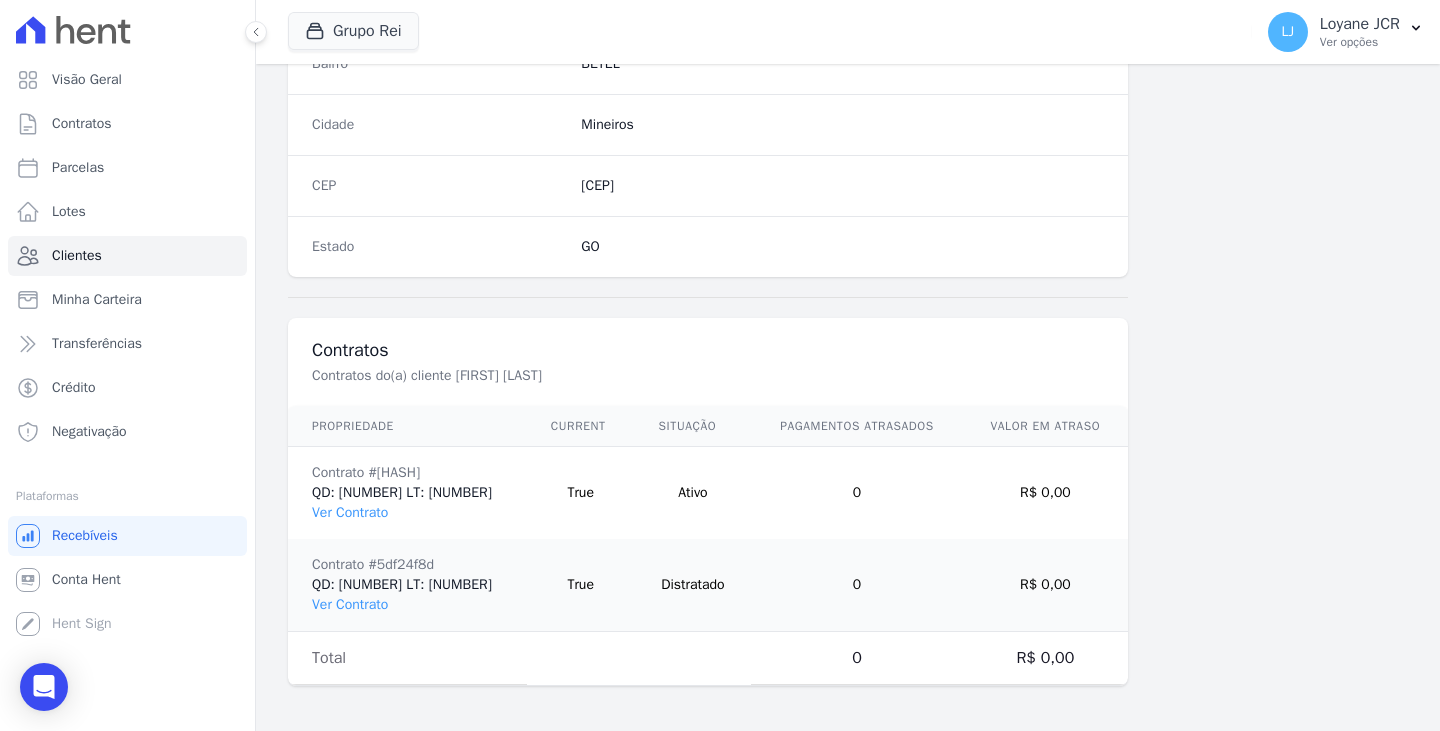 scroll, scrollTop: 1232, scrollLeft: 0, axis: vertical 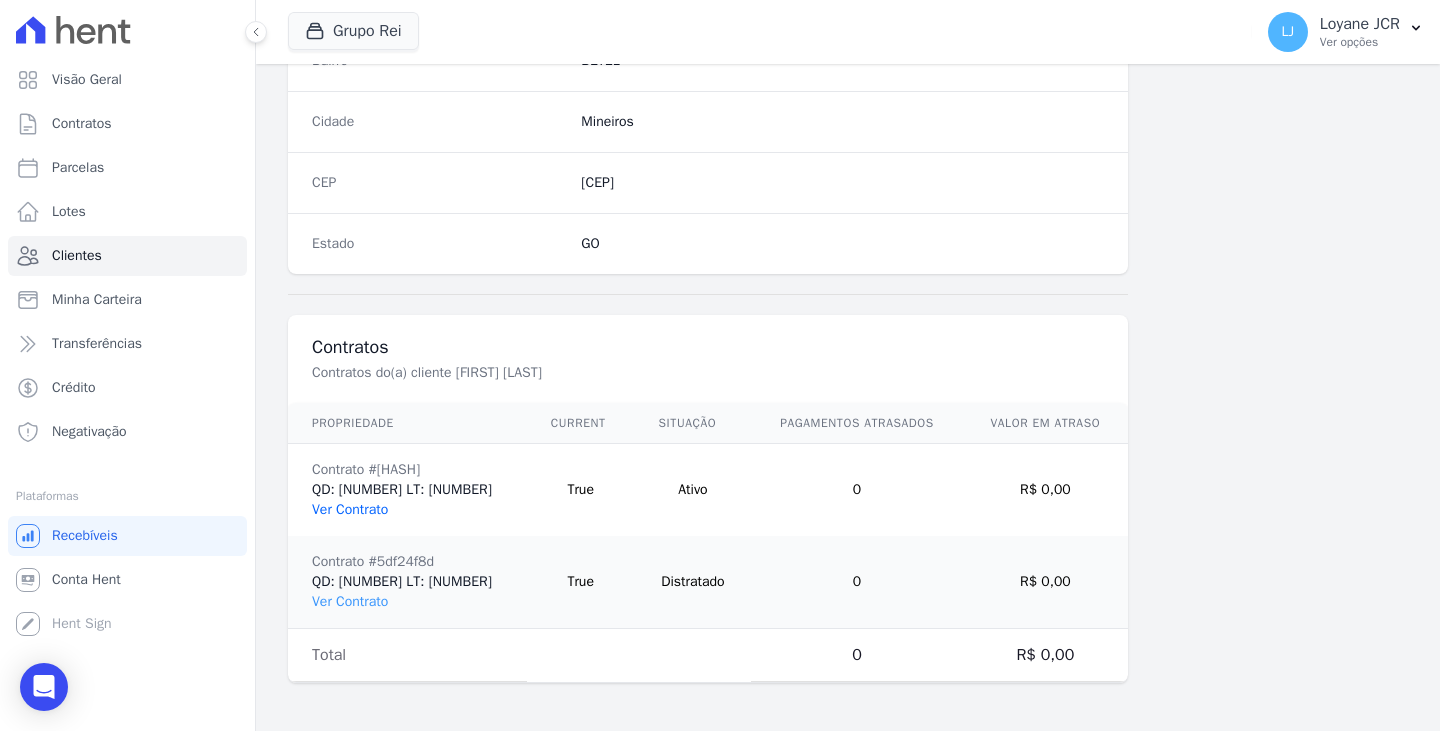 click on "Ver Contrato" at bounding box center [350, 509] 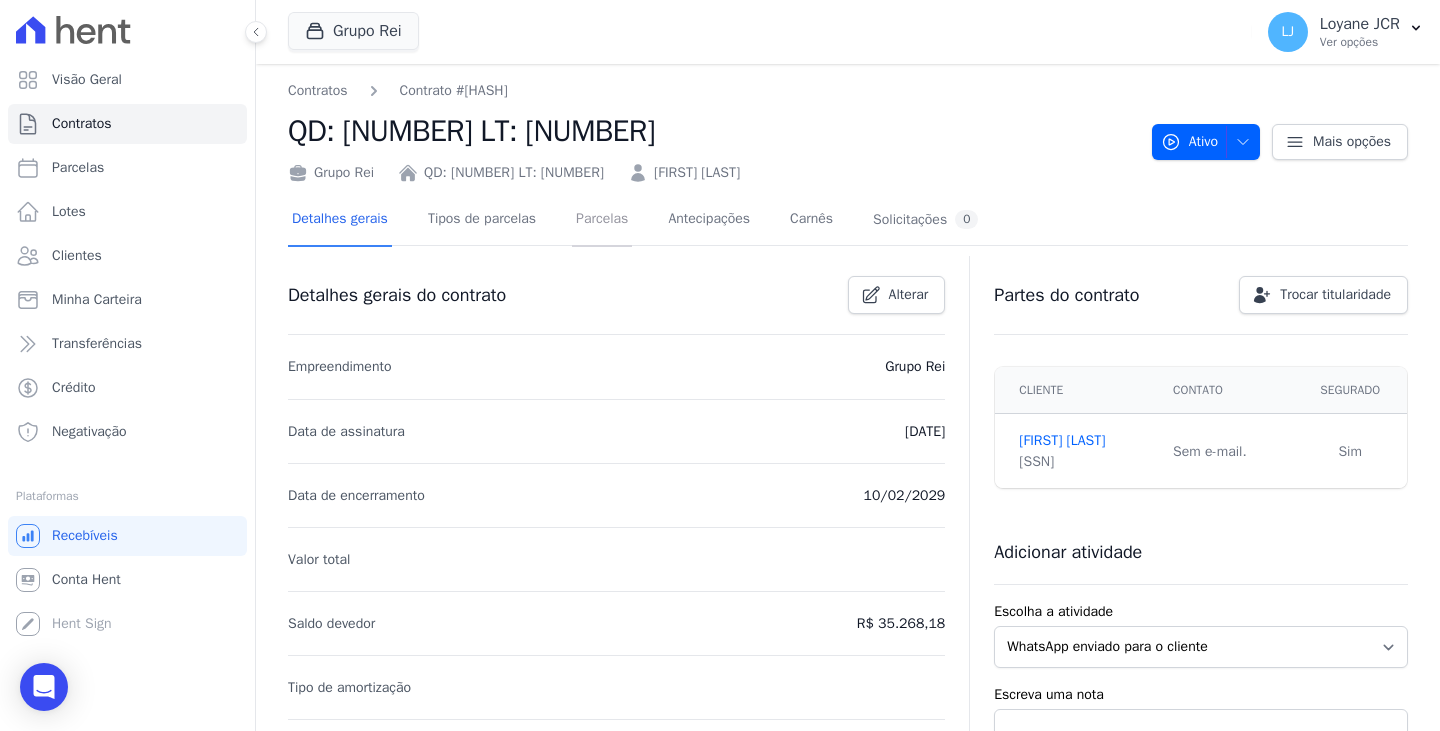 click on "Parcelas" at bounding box center [602, 220] 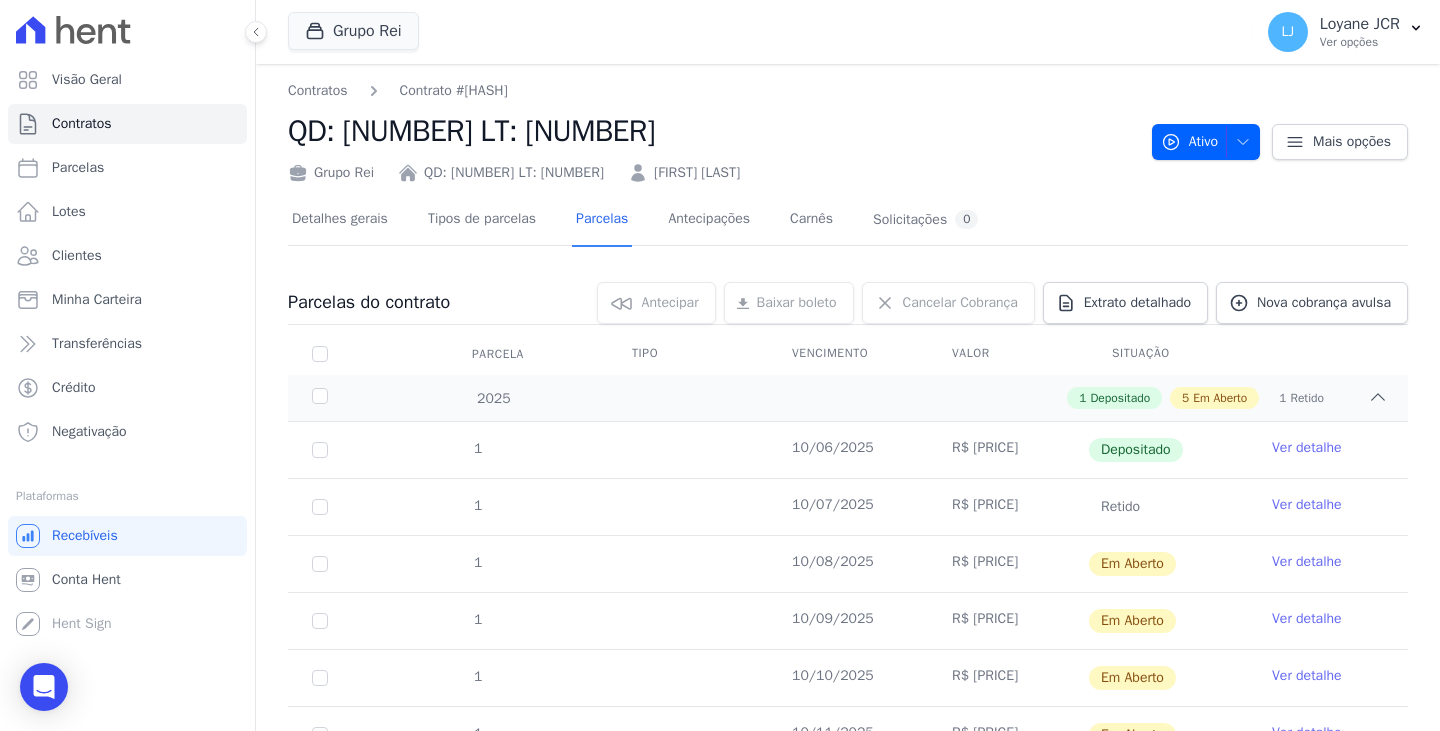 scroll, scrollTop: 100, scrollLeft: 0, axis: vertical 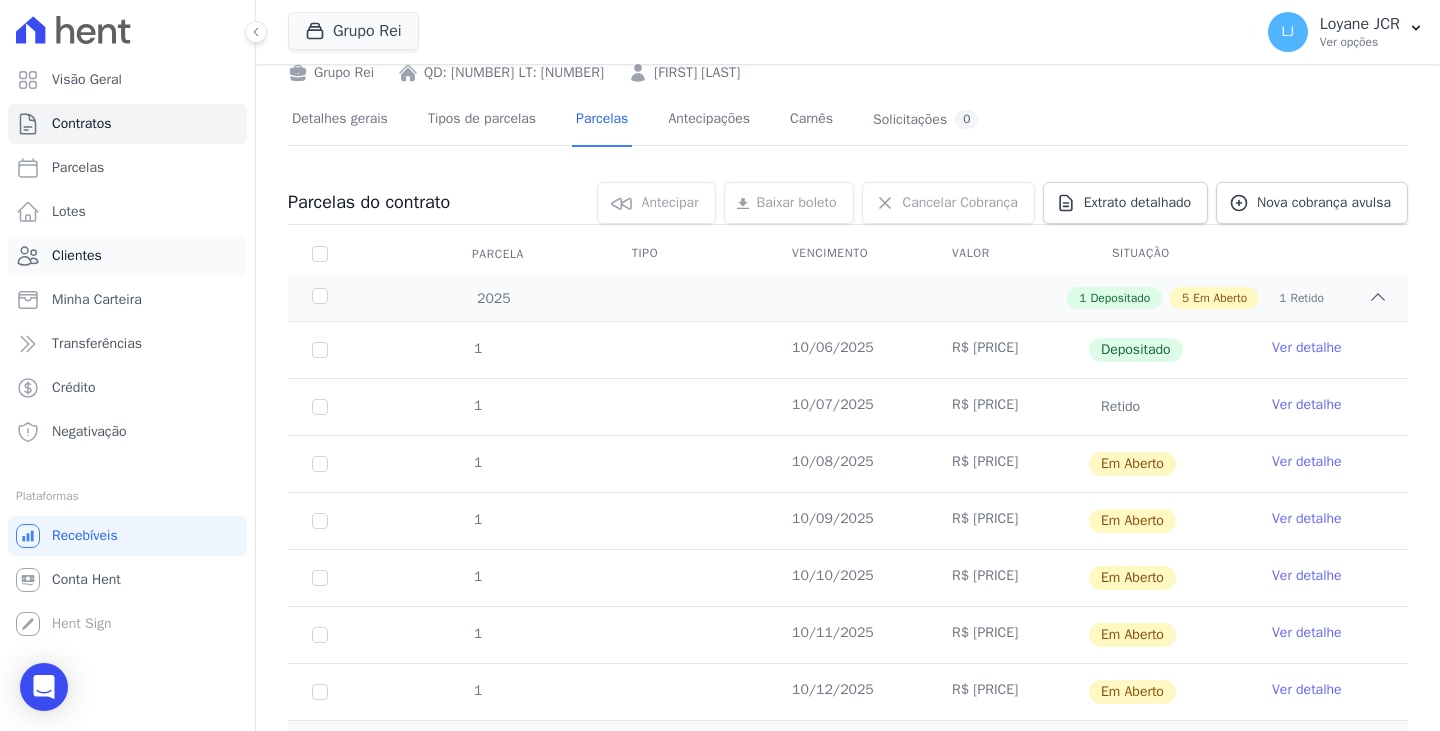 click on "Clientes" at bounding box center (127, 256) 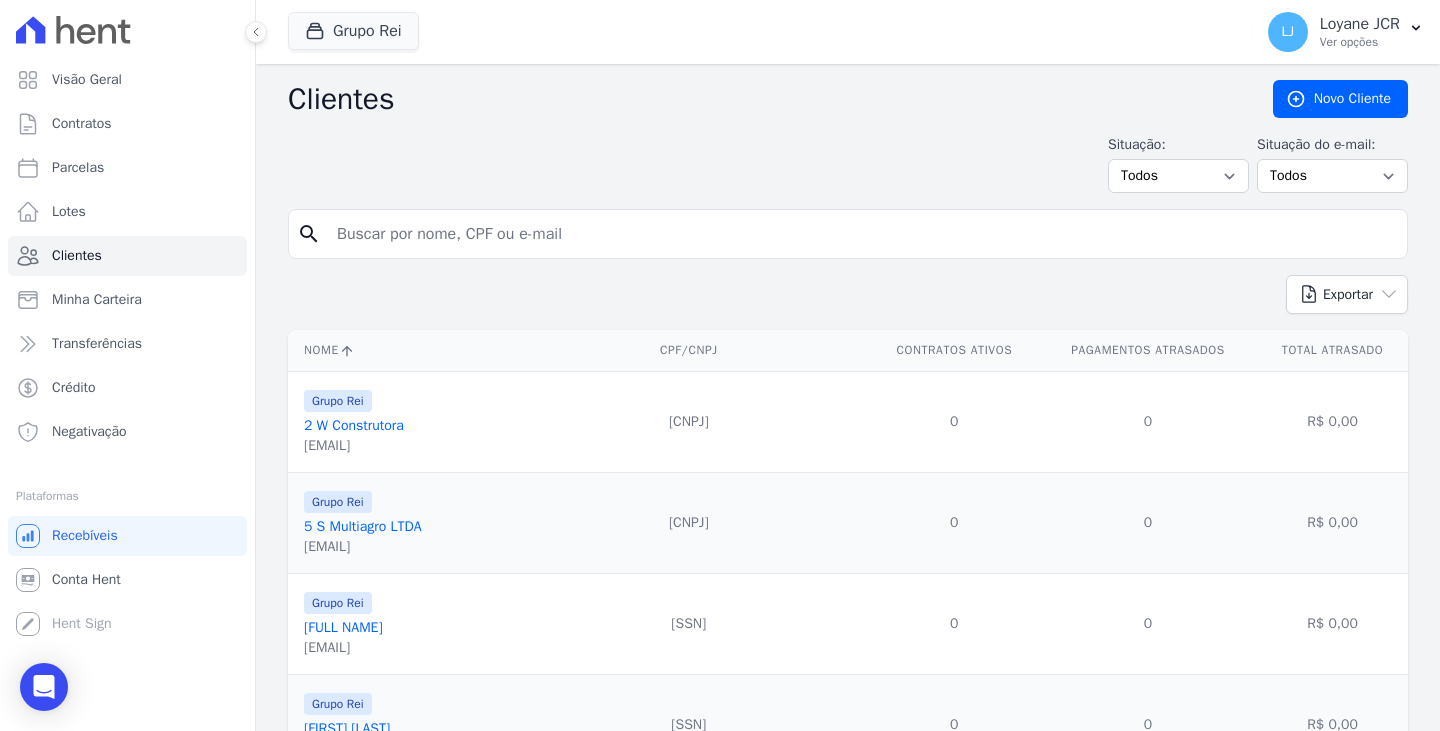 click at bounding box center [862, 234] 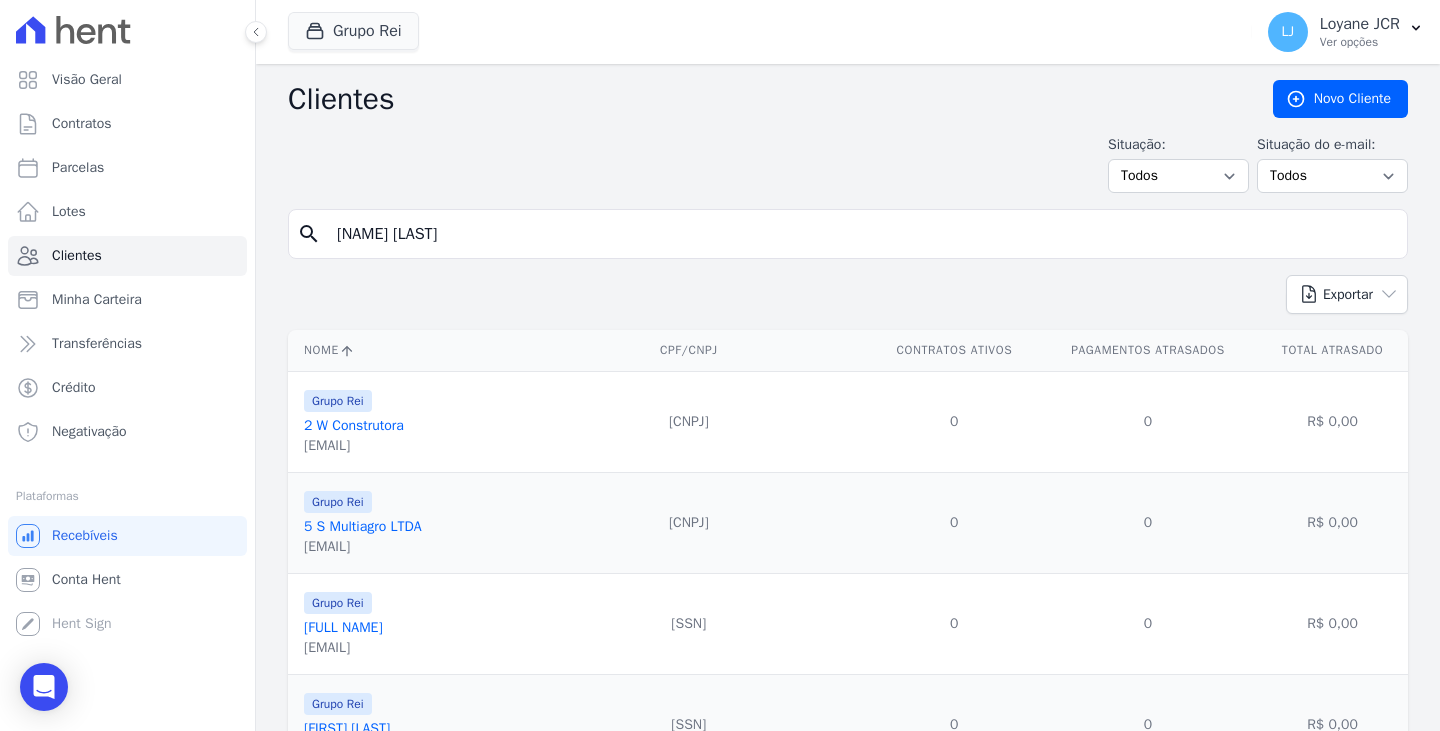 type on "[NAME] [LAST]" 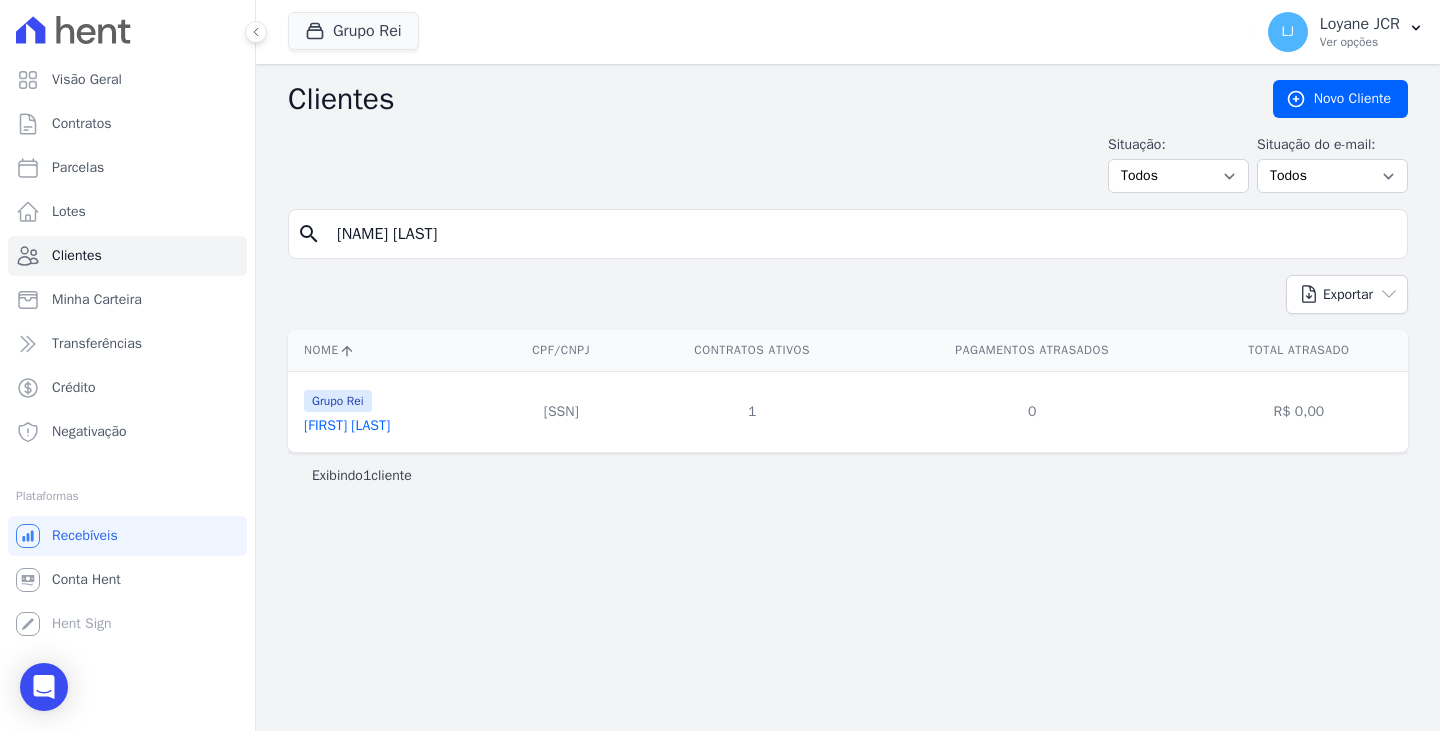 click on "[FIRST] [LAST]" at bounding box center (347, 425) 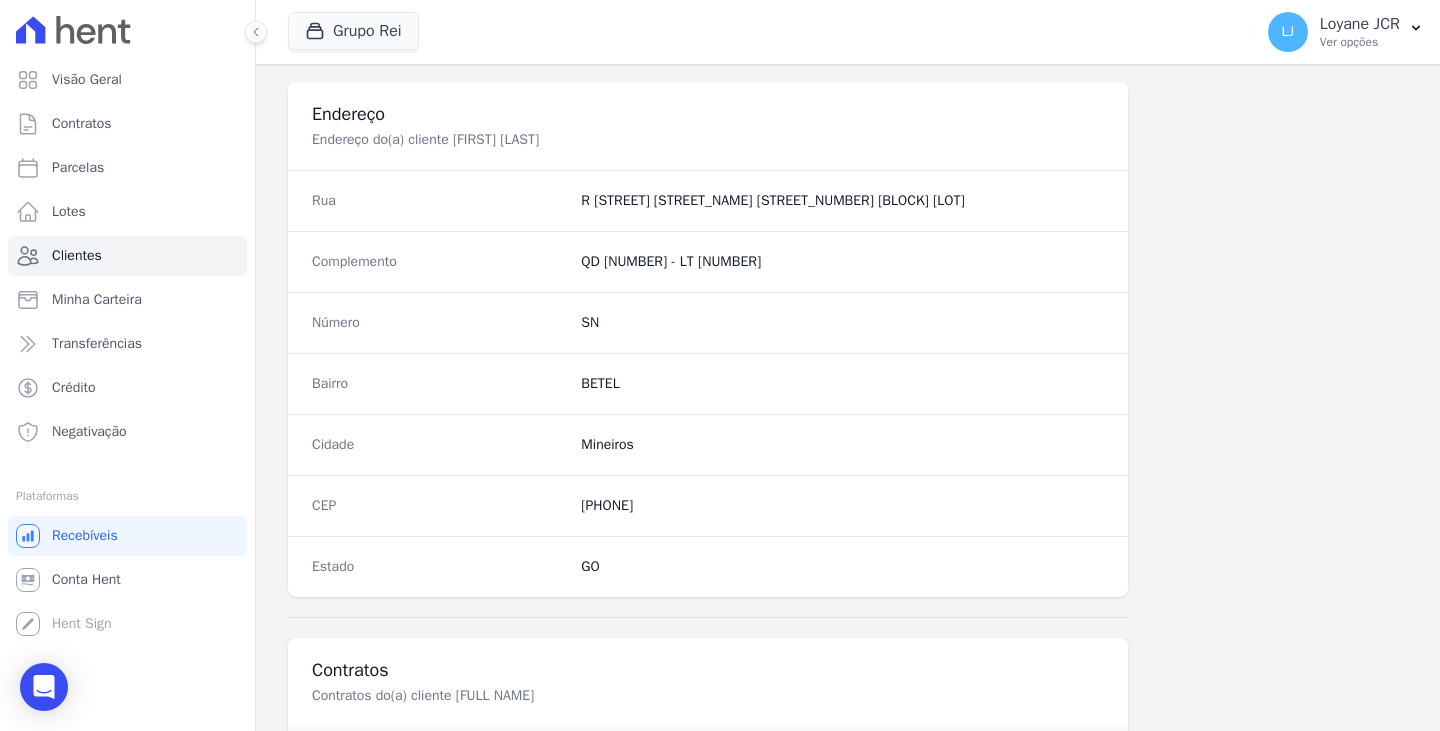 scroll, scrollTop: 1232, scrollLeft: 0, axis: vertical 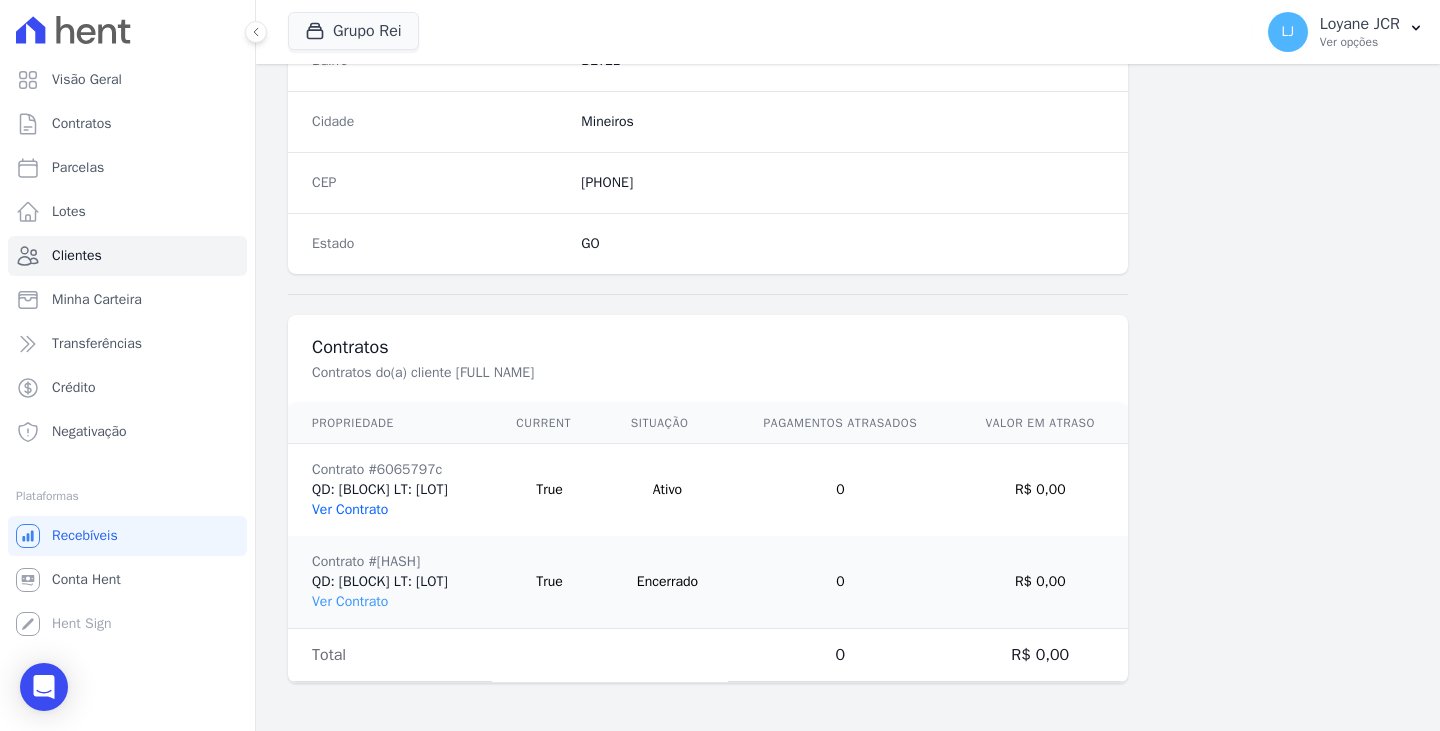 click on "Ver Contrato" at bounding box center [350, 509] 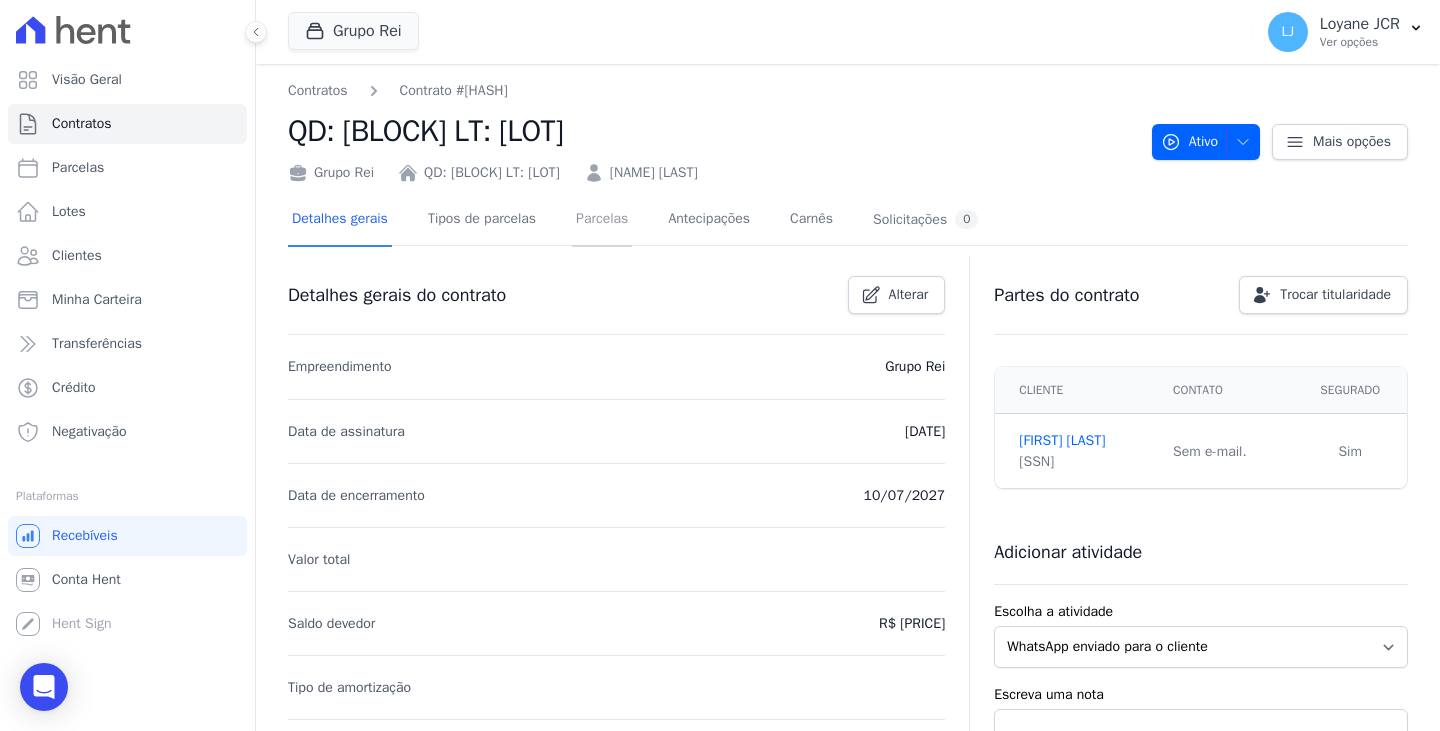 click on "Parcelas" at bounding box center [602, 220] 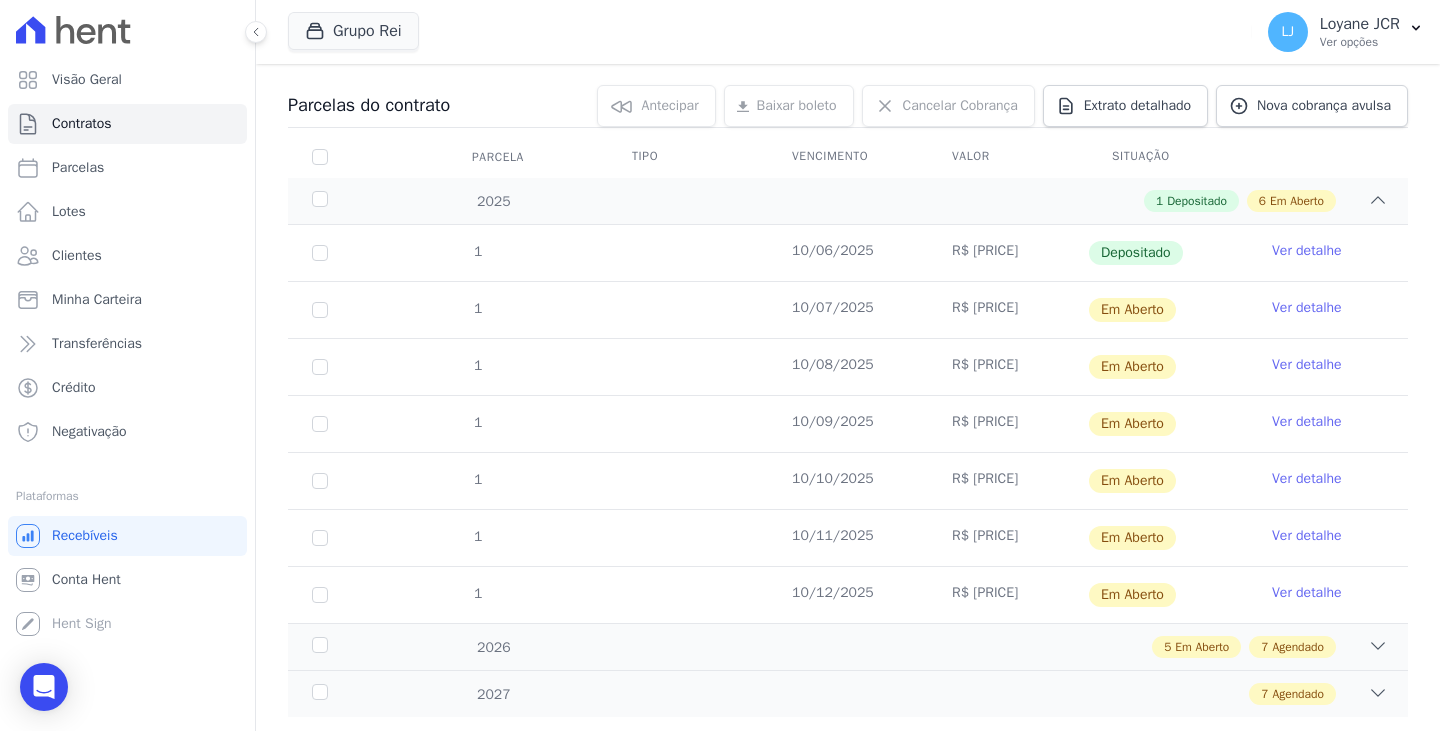 scroll, scrollTop: 200, scrollLeft: 0, axis: vertical 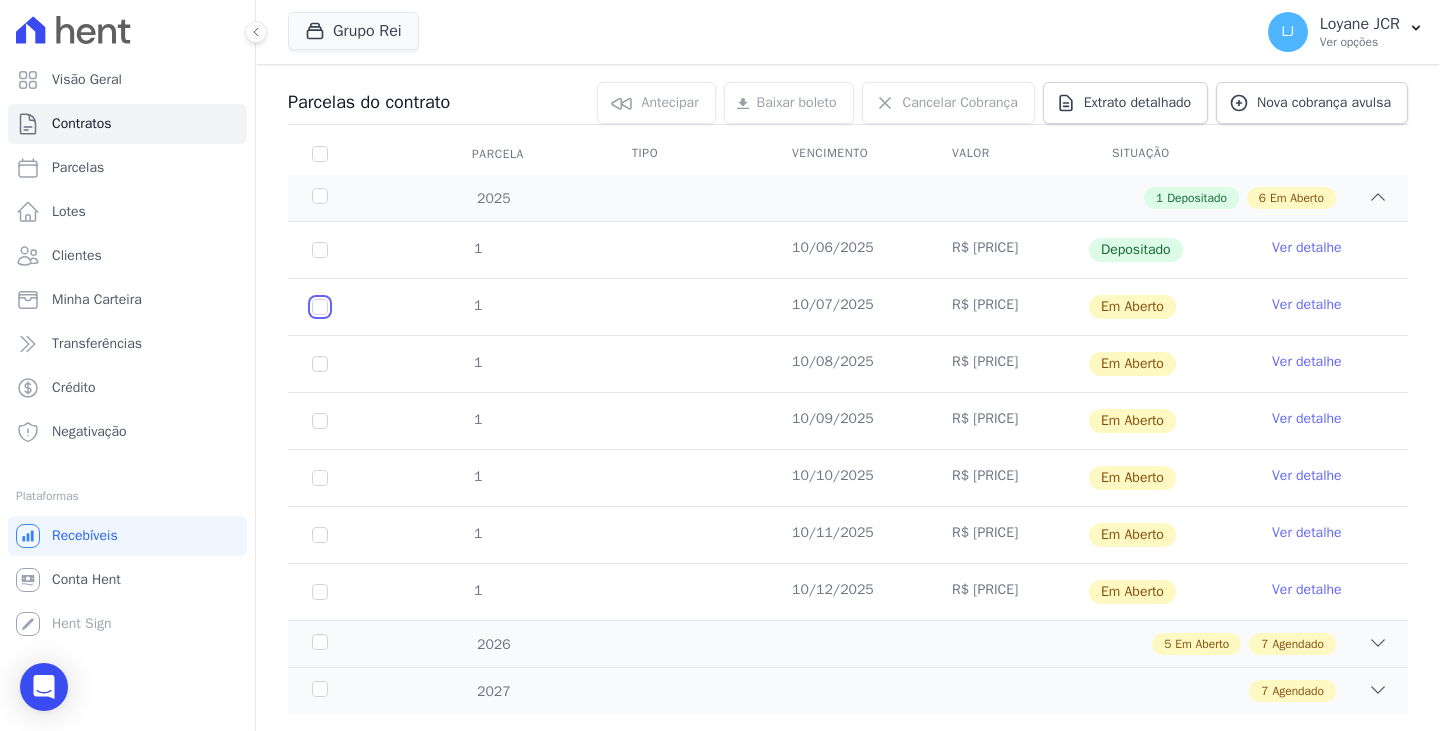 click at bounding box center [320, 307] 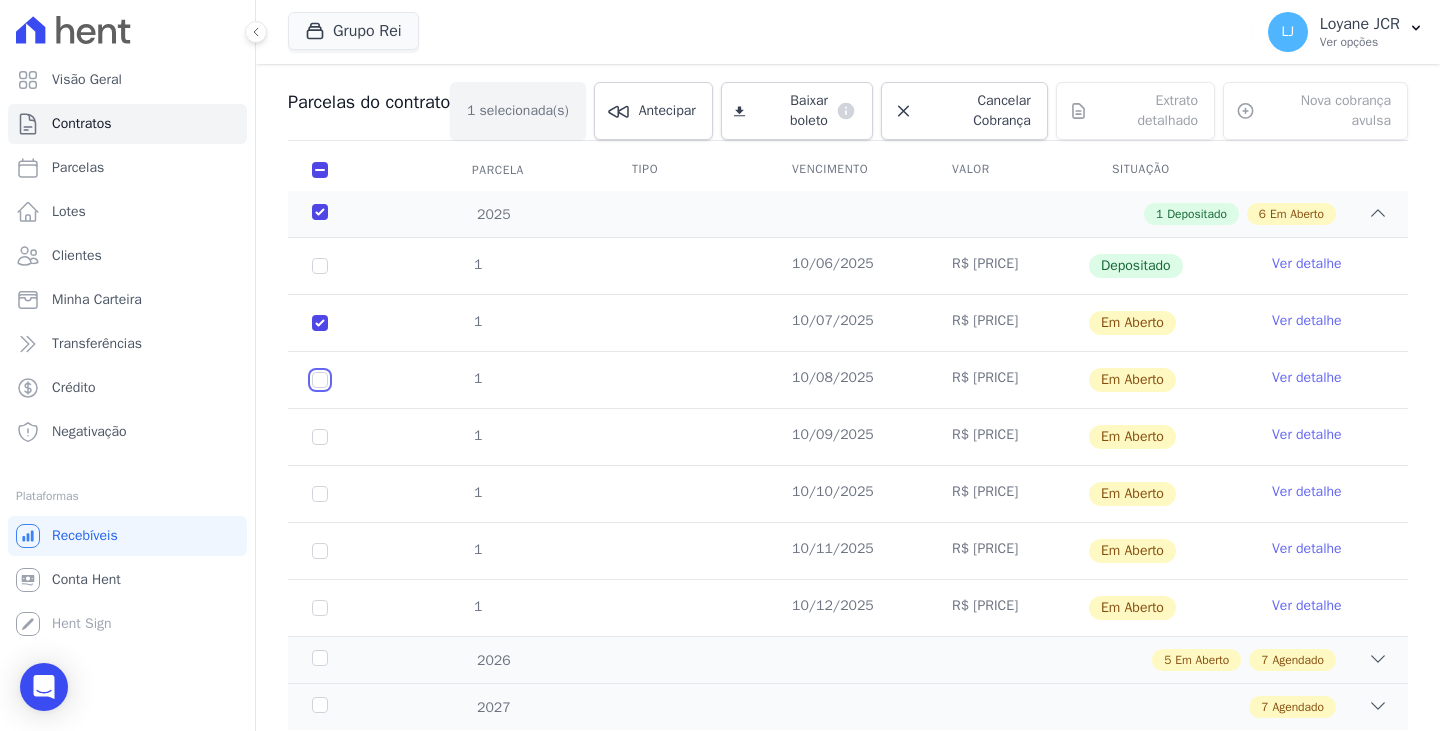 click at bounding box center (320, 323) 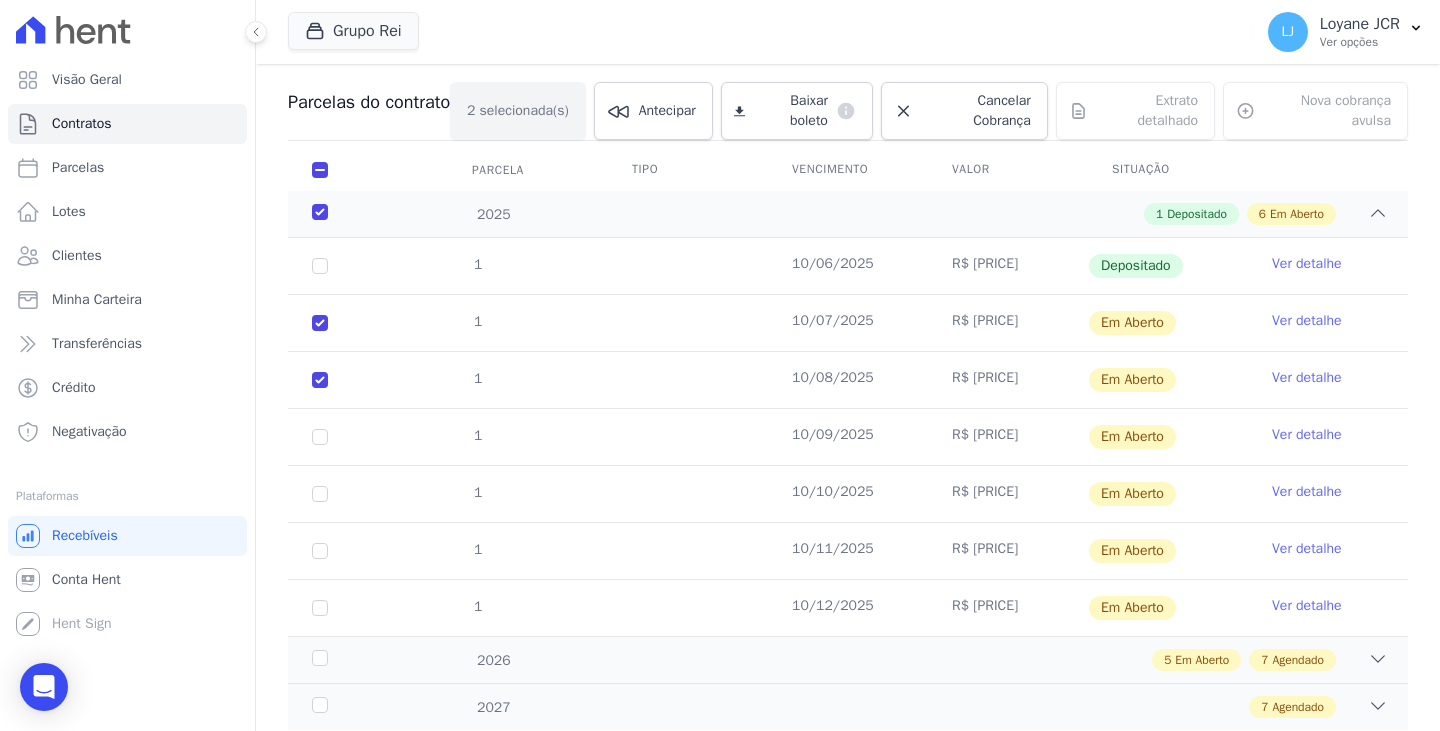 click on "1" at bounding box center [320, 266] 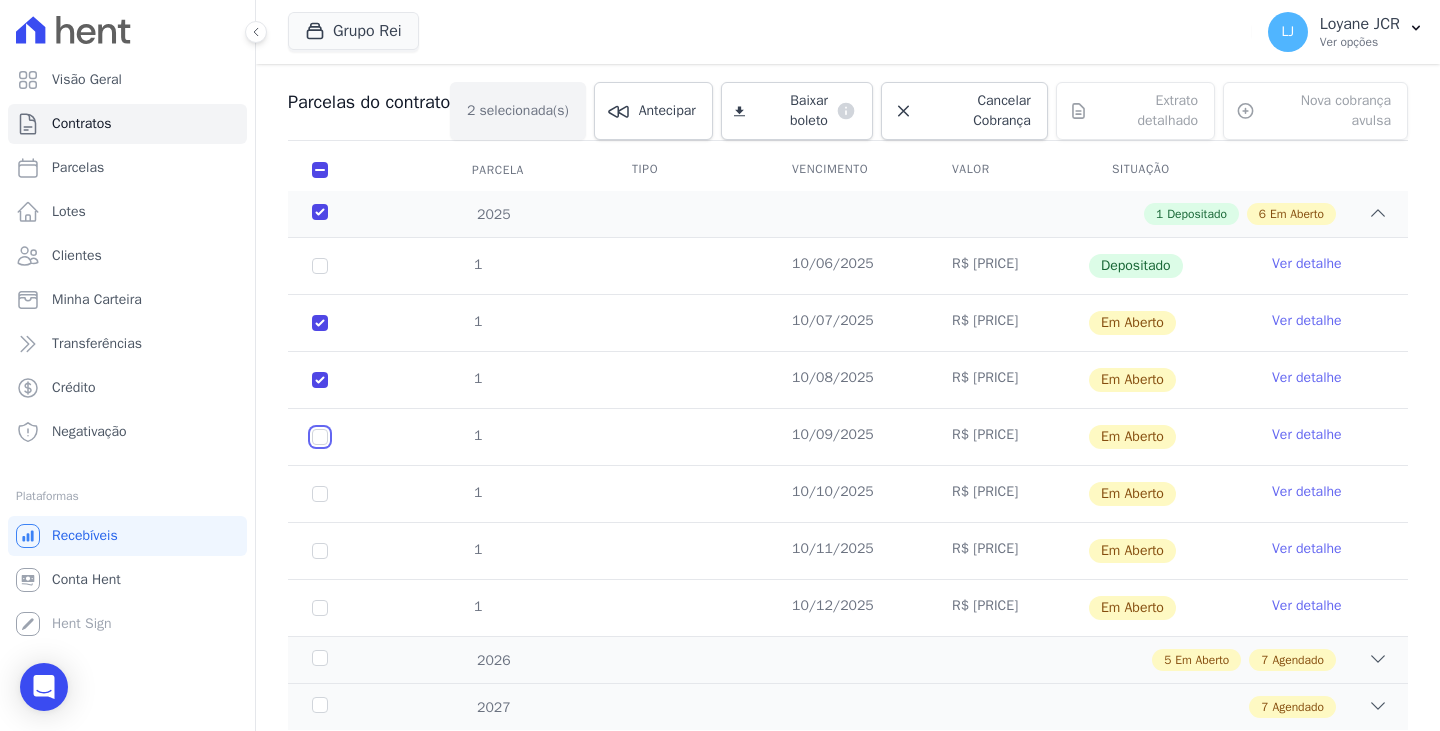 click at bounding box center [320, 323] 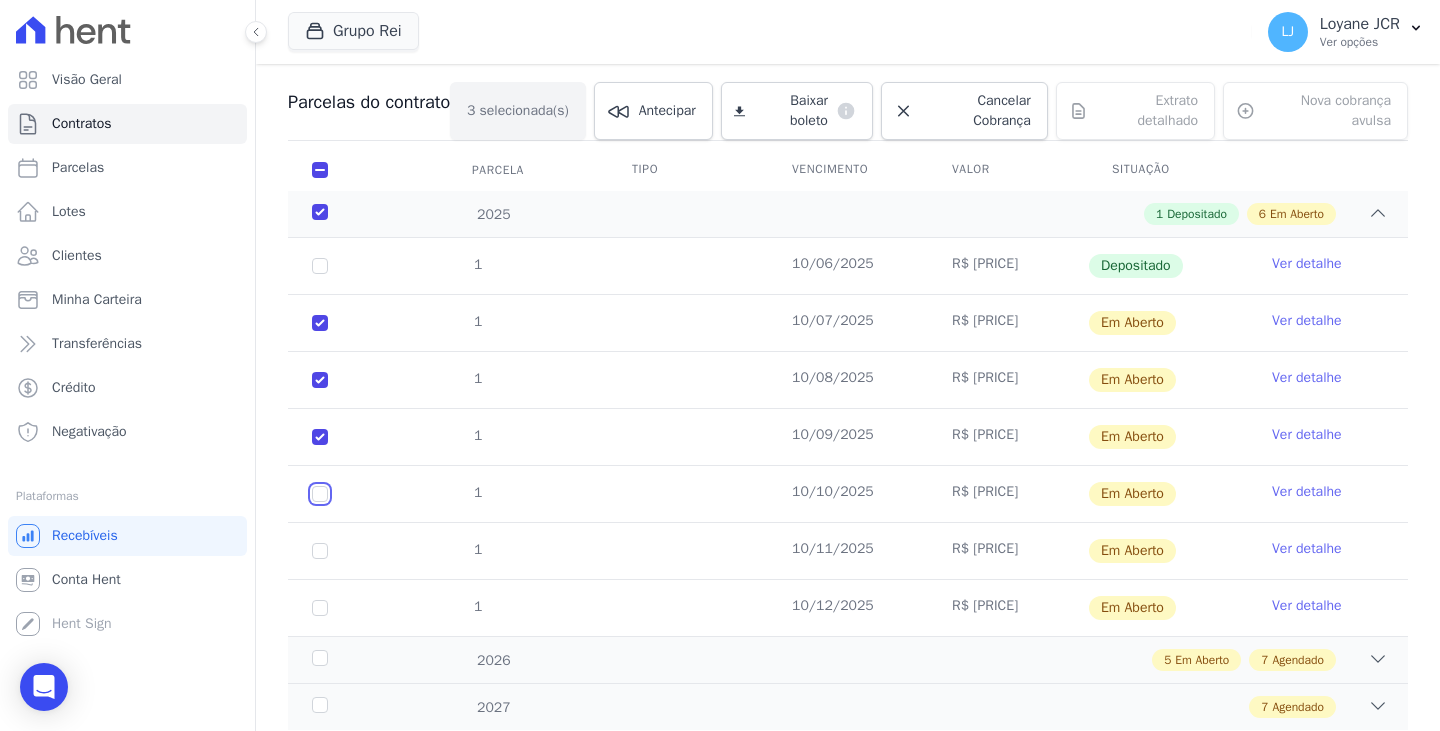 click at bounding box center [320, 323] 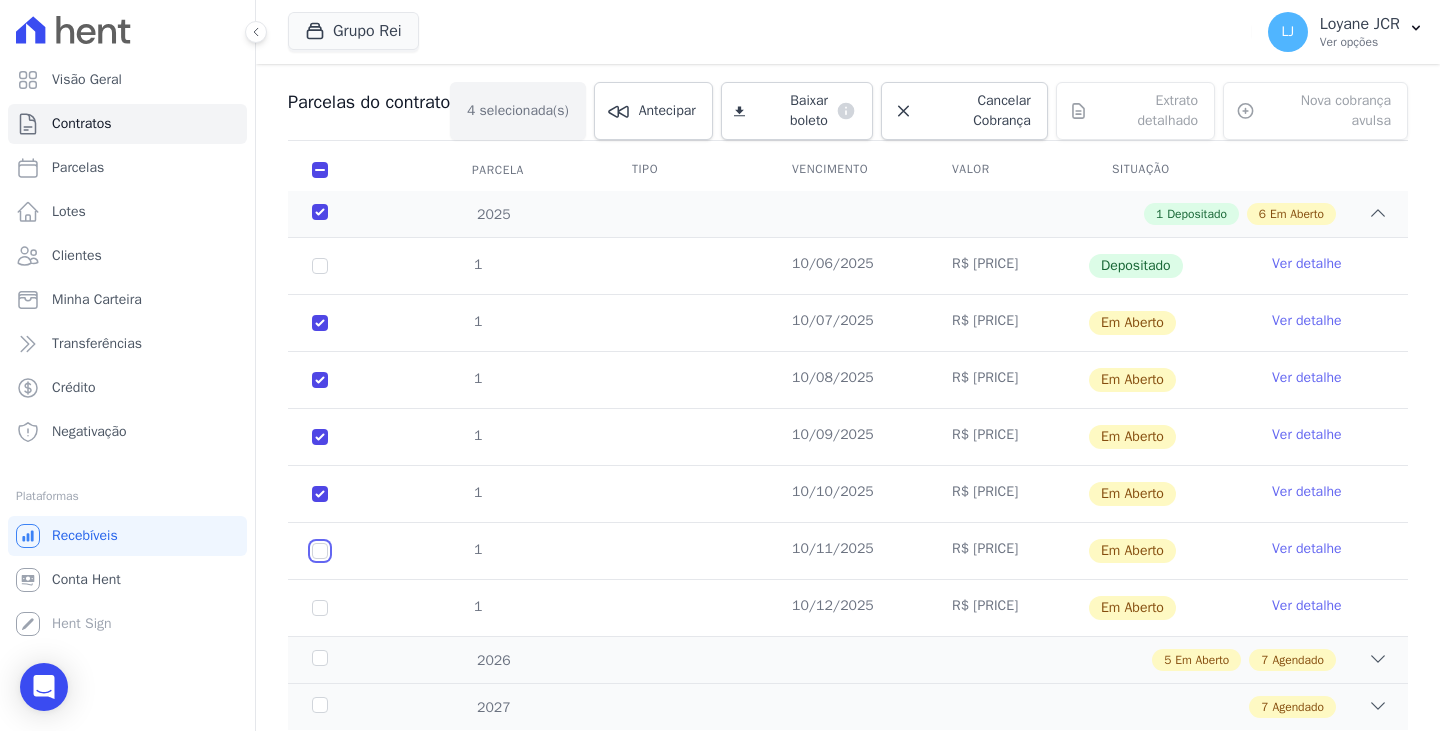 drag, startPoint x: 320, startPoint y: 546, endPoint x: 317, endPoint y: 575, distance: 29.15476 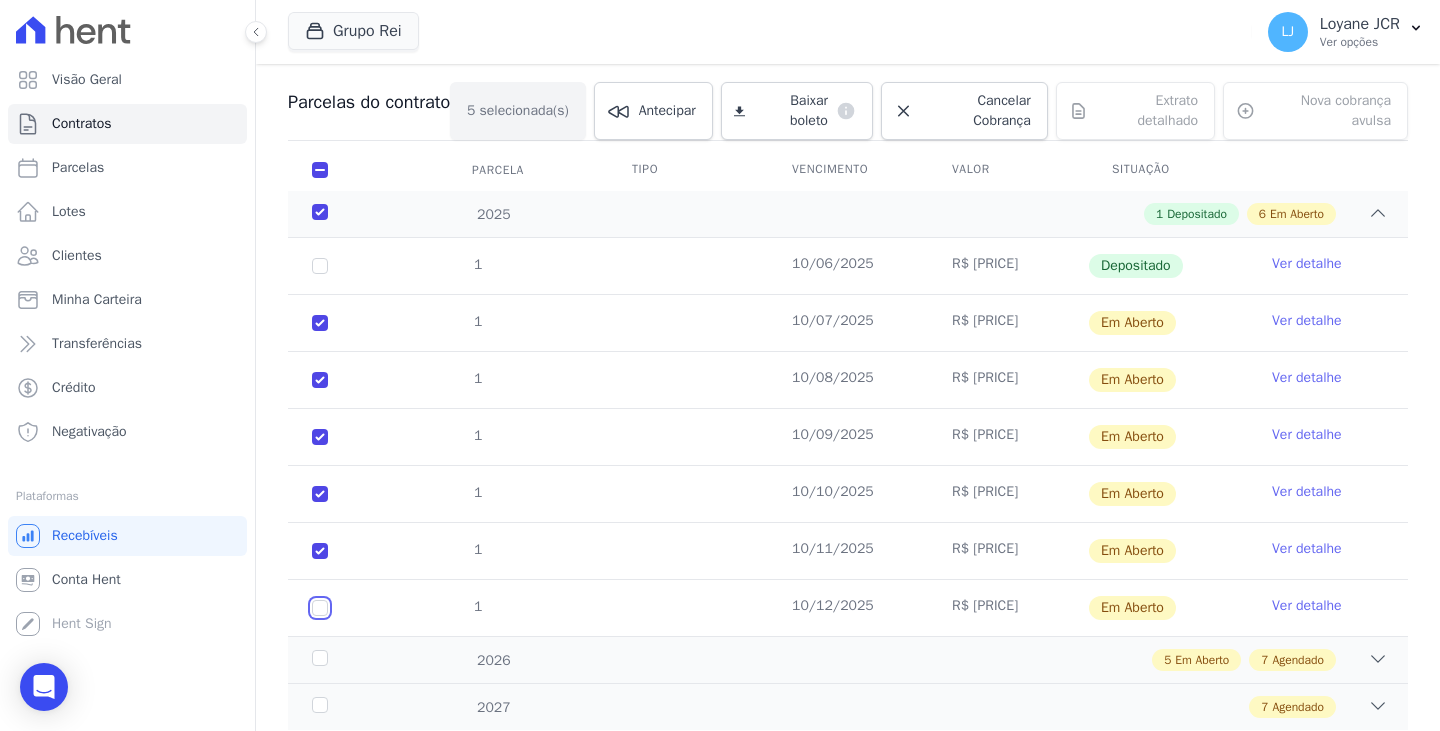 click at bounding box center [320, 323] 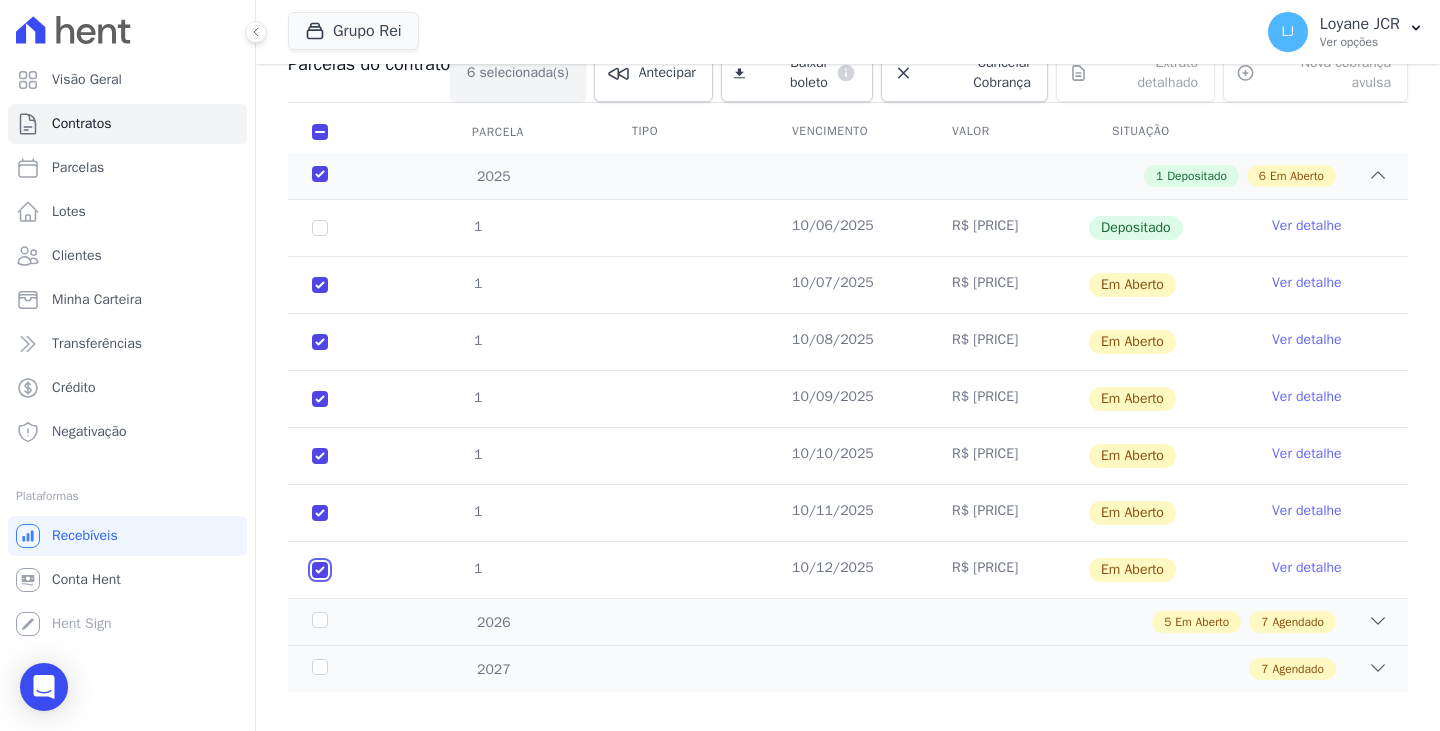 scroll, scrollTop: 259, scrollLeft: 0, axis: vertical 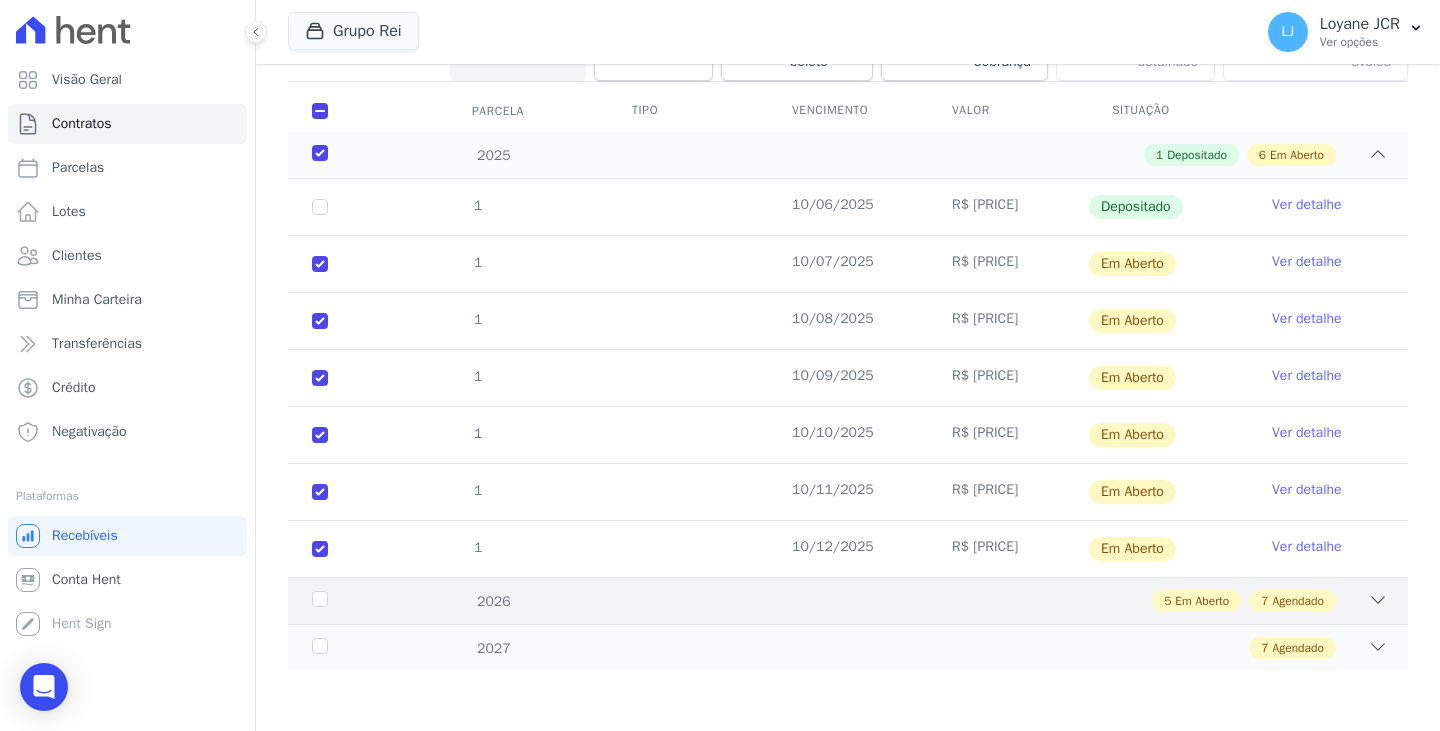 click on "5
Em Aberto
7
Agendado" at bounding box center (902, 601) 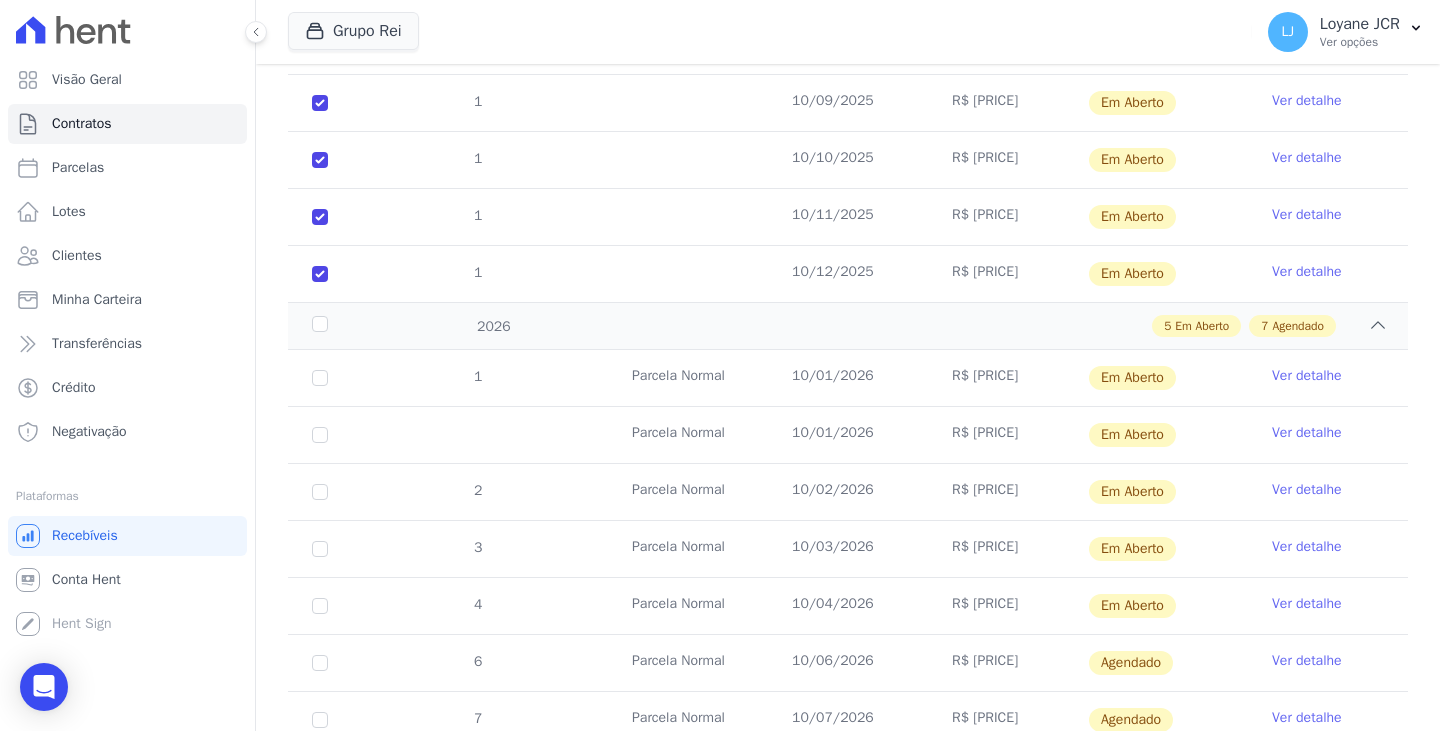scroll, scrollTop: 659, scrollLeft: 0, axis: vertical 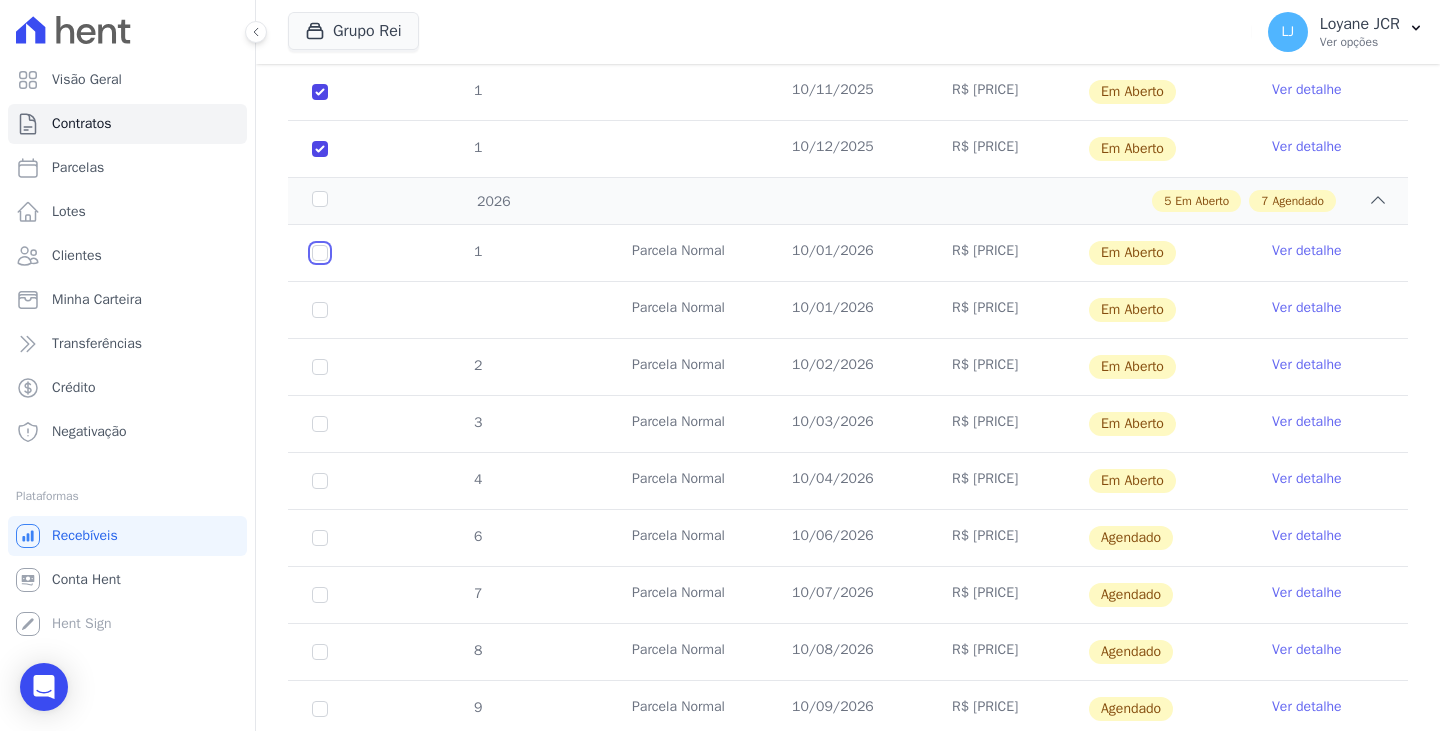 click at bounding box center (320, 253) 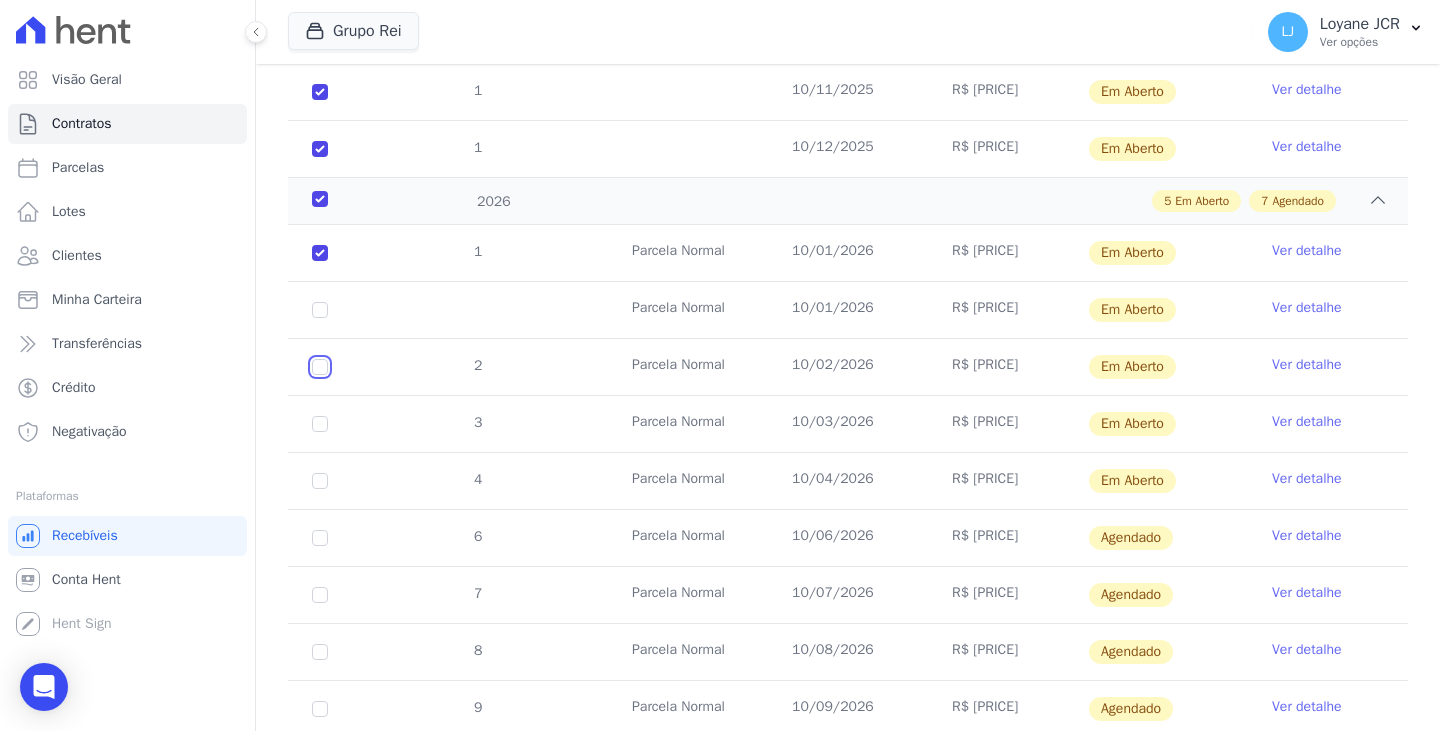 click at bounding box center (320, 253) 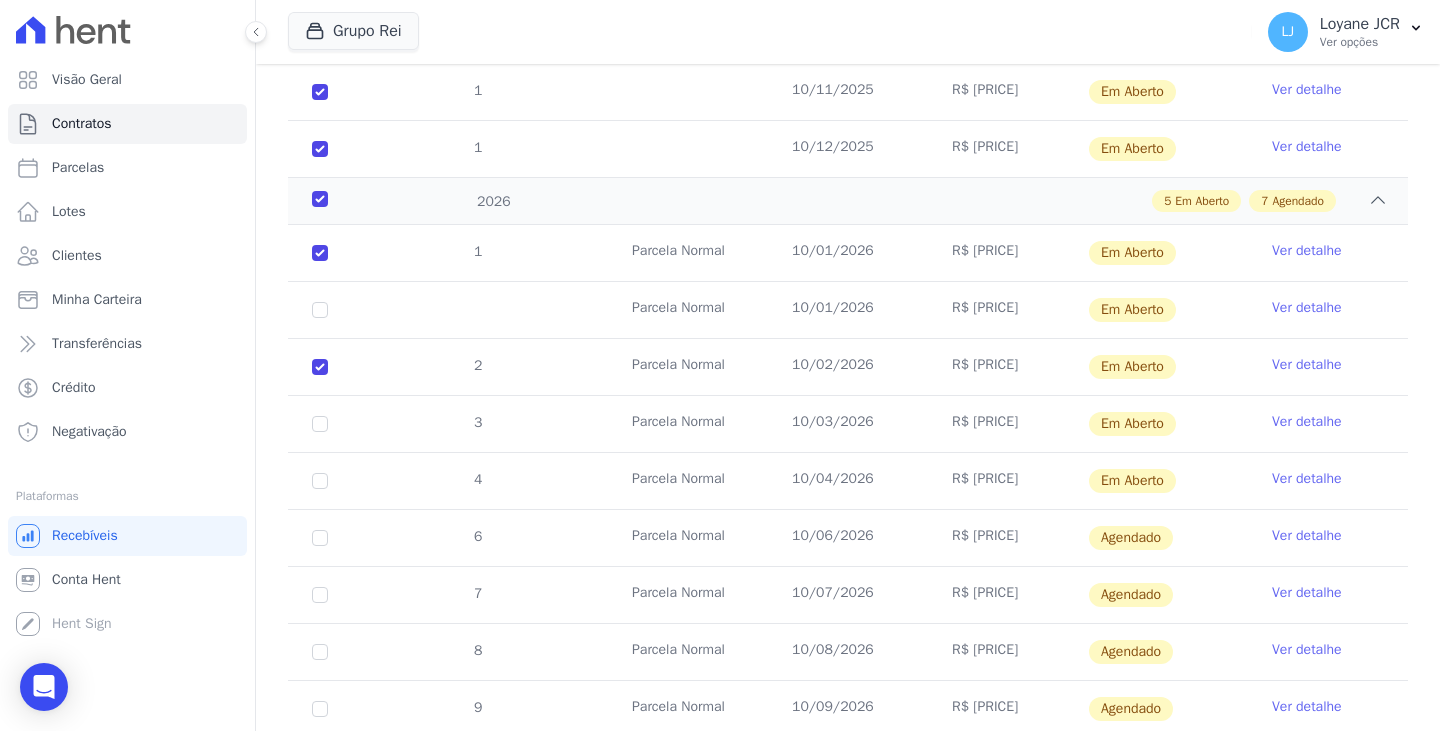 click on "3" at bounding box center [320, 253] 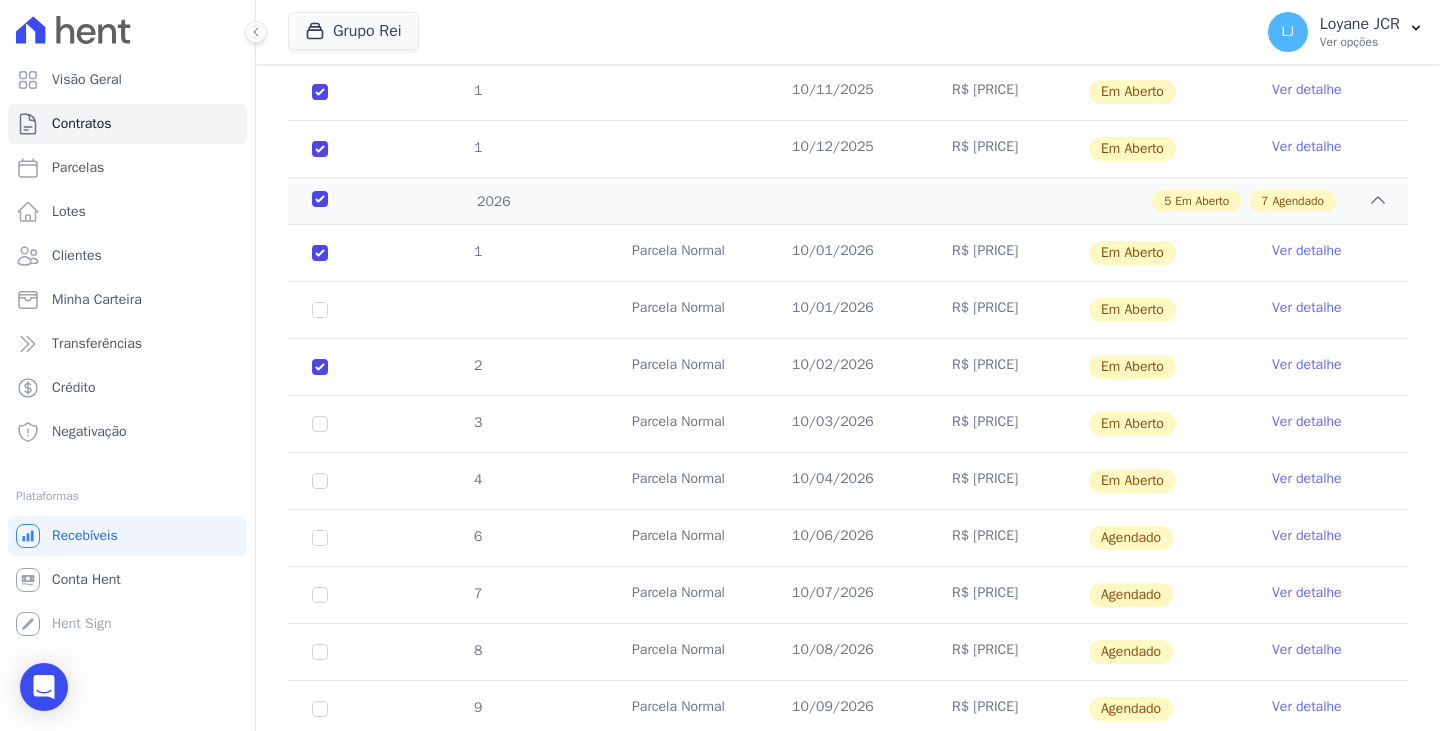 click on "3" at bounding box center (320, 253) 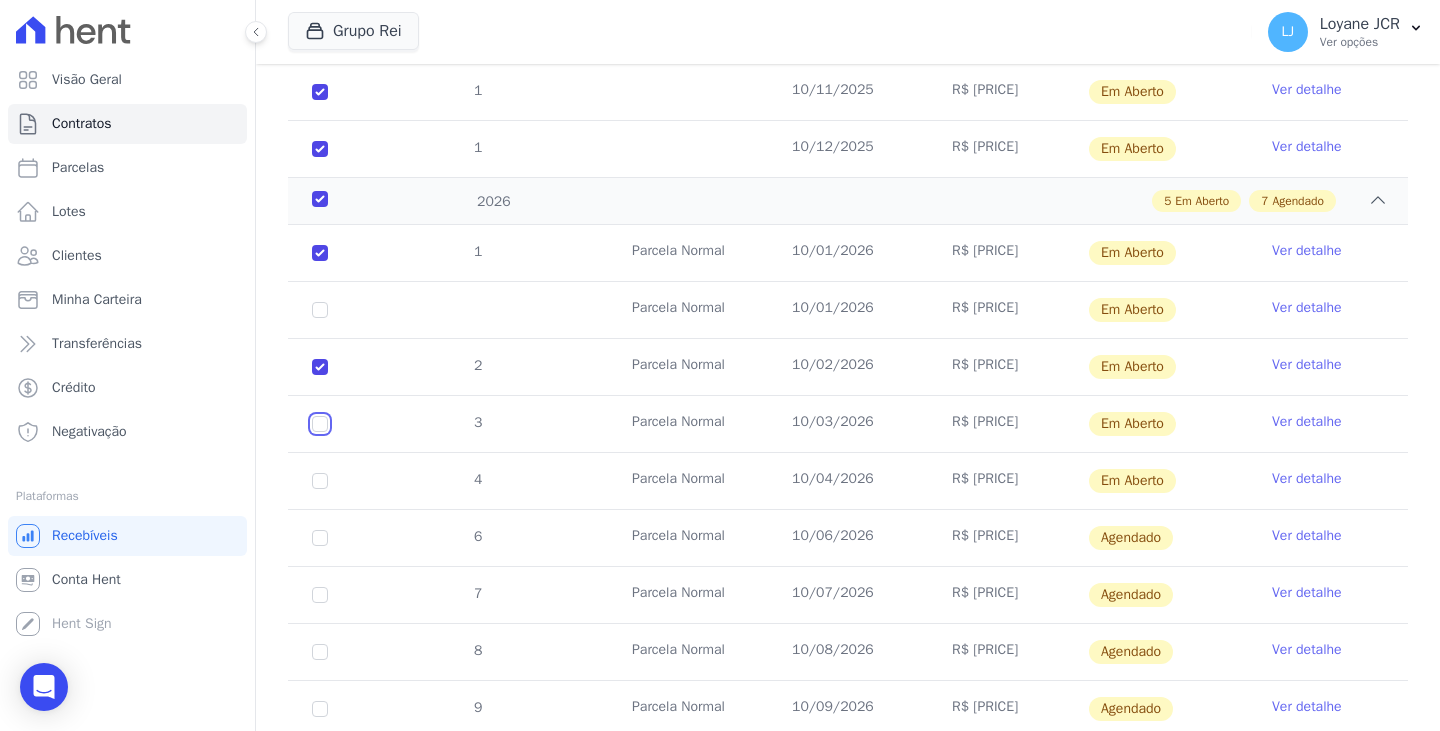 click at bounding box center [320, 253] 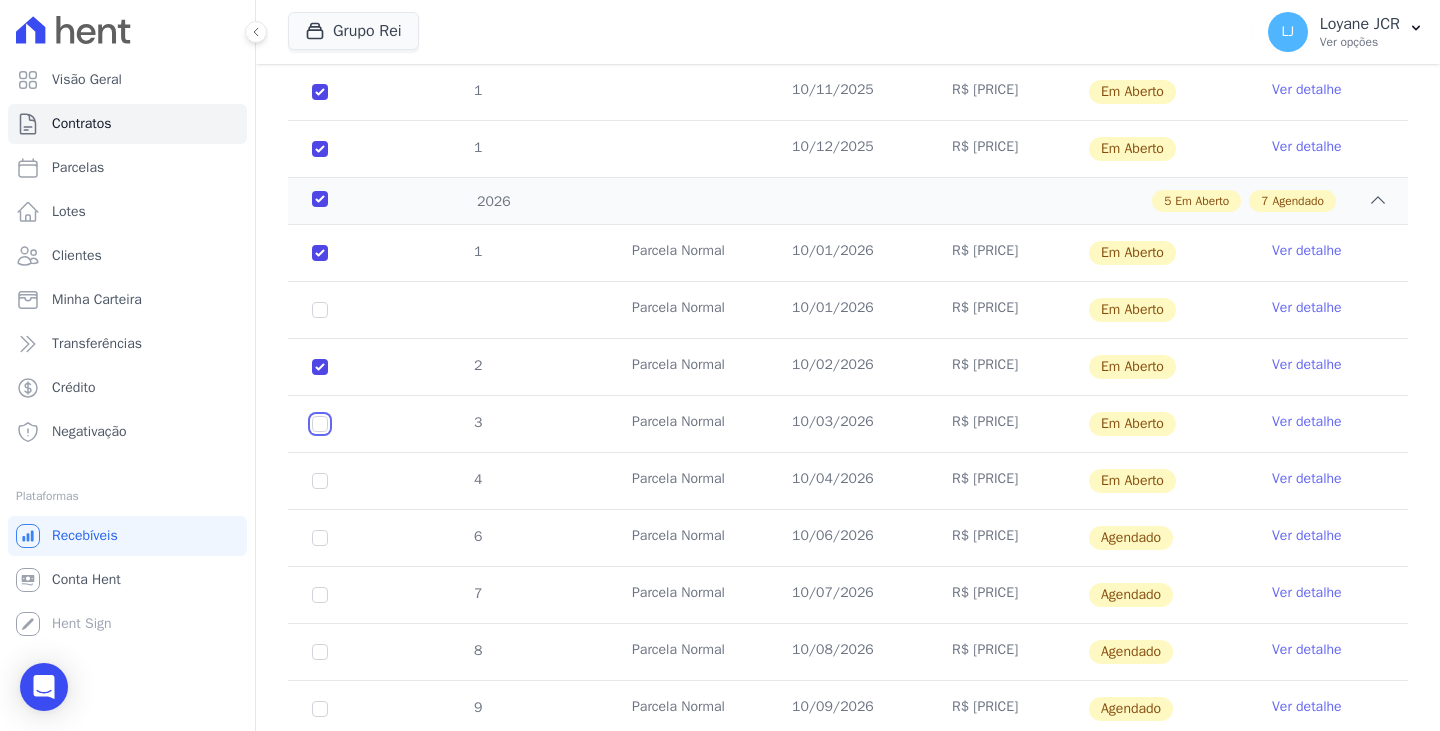 checkbox on "true" 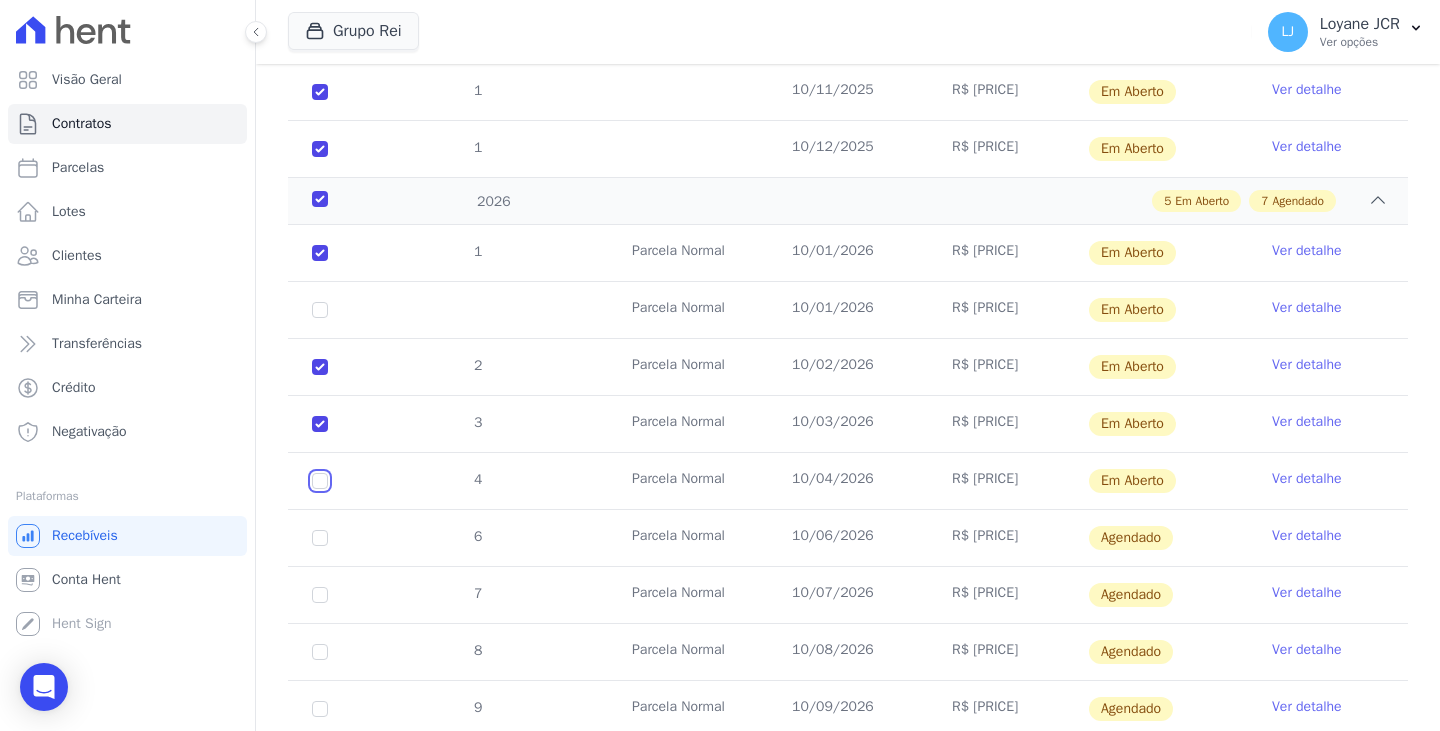 click at bounding box center [320, 253] 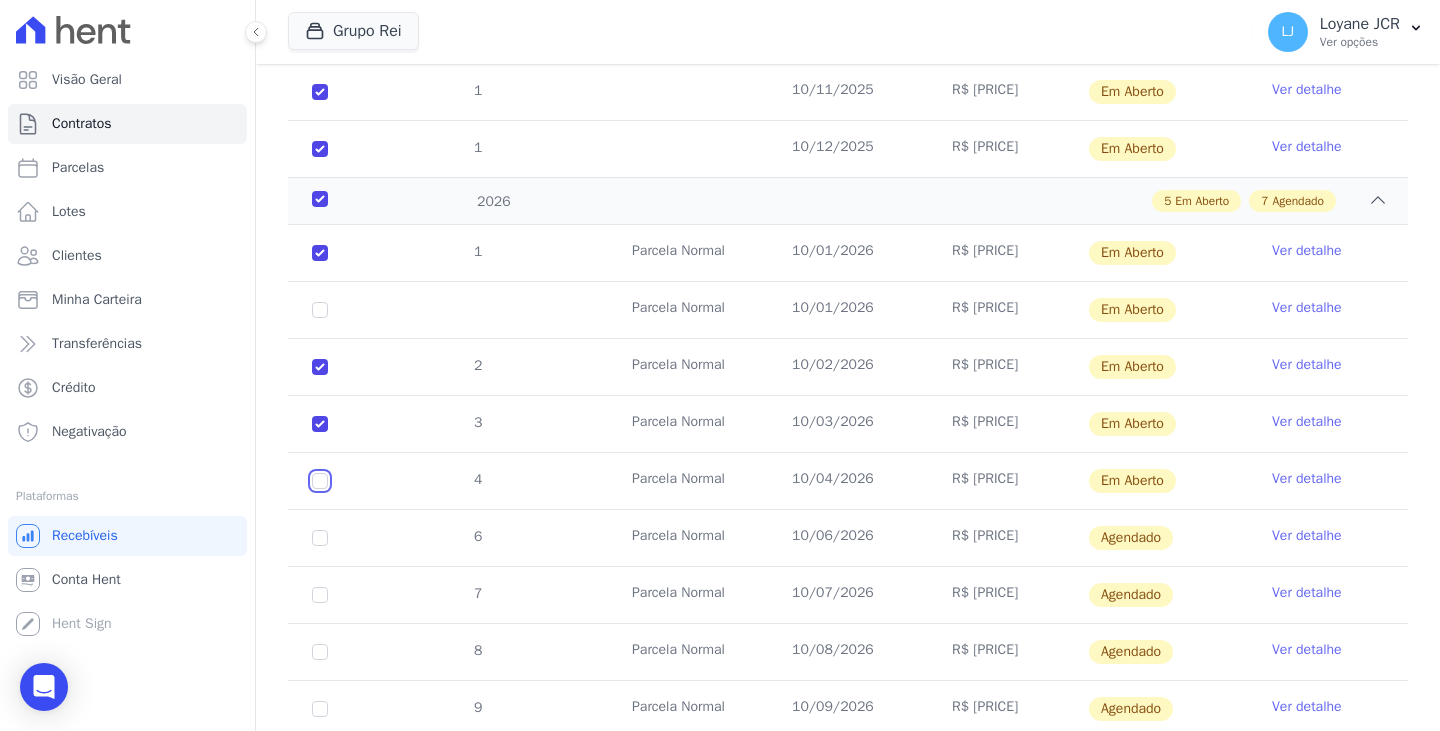 checkbox on "true" 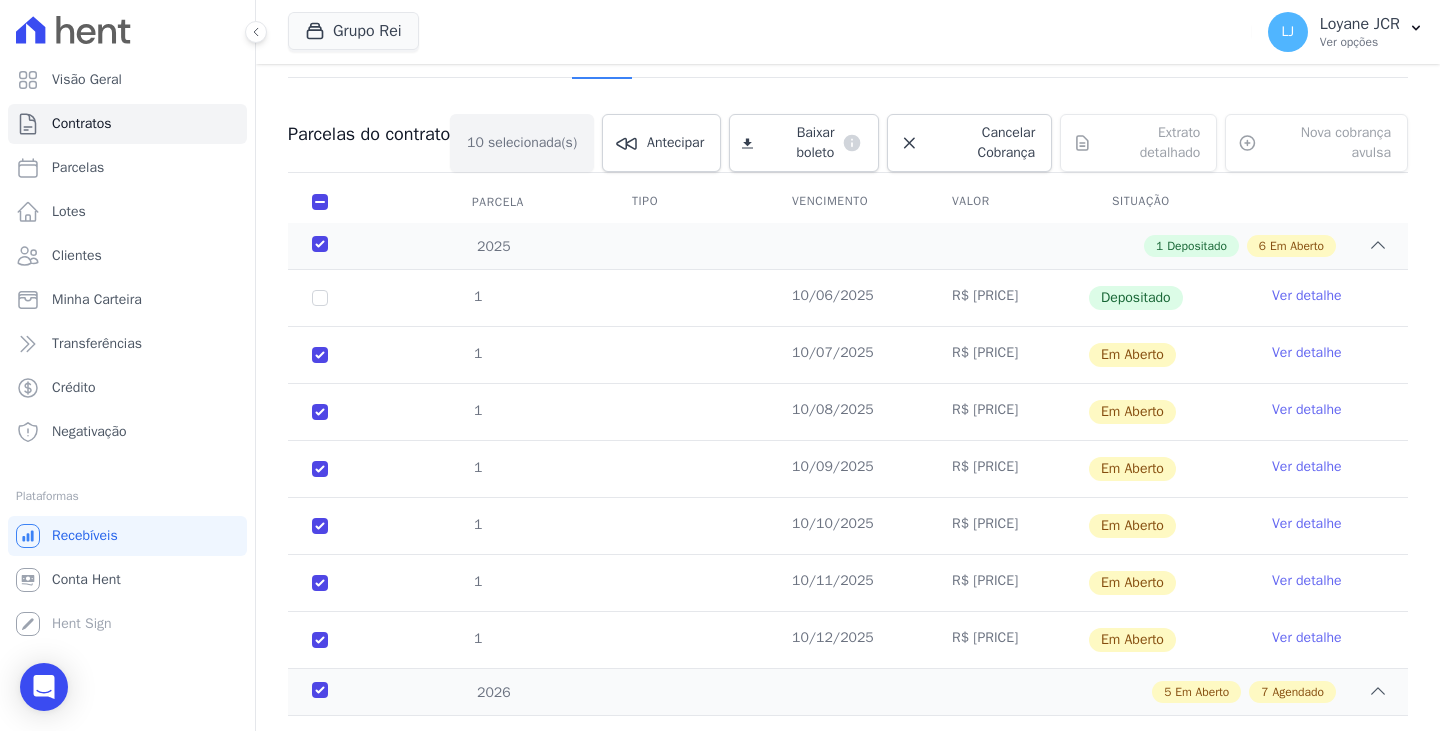 scroll, scrollTop: 100, scrollLeft: 0, axis: vertical 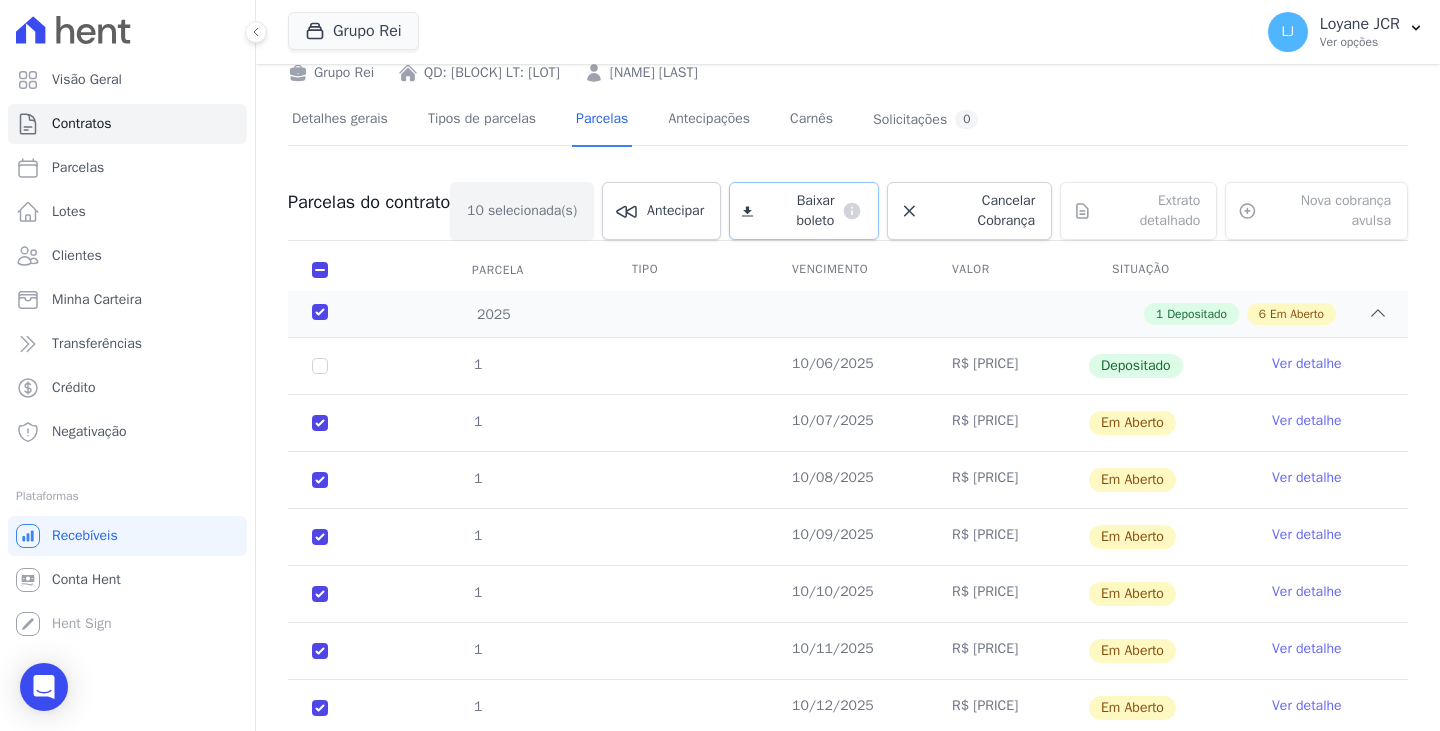click on "Baixar boleto" at bounding box center [797, 211] 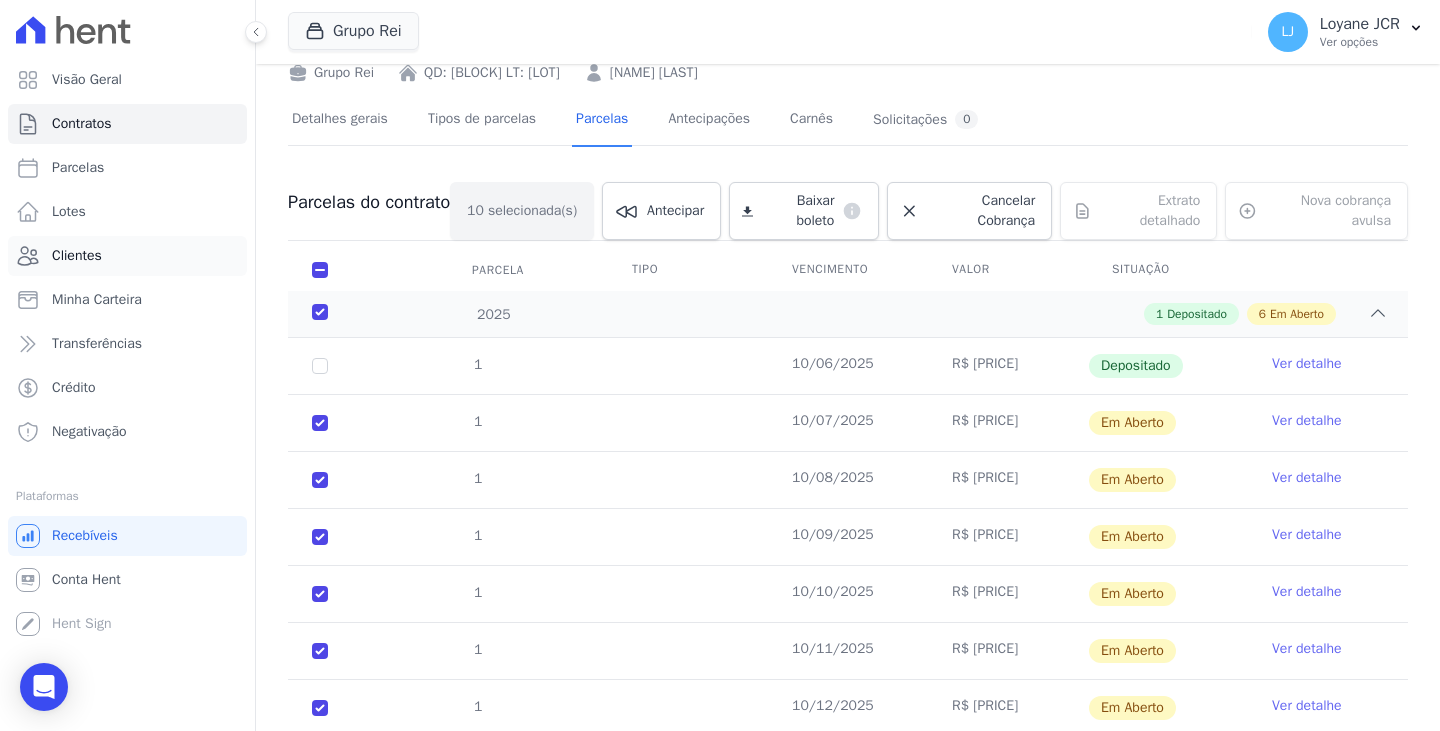 click on "Clientes" at bounding box center [127, 256] 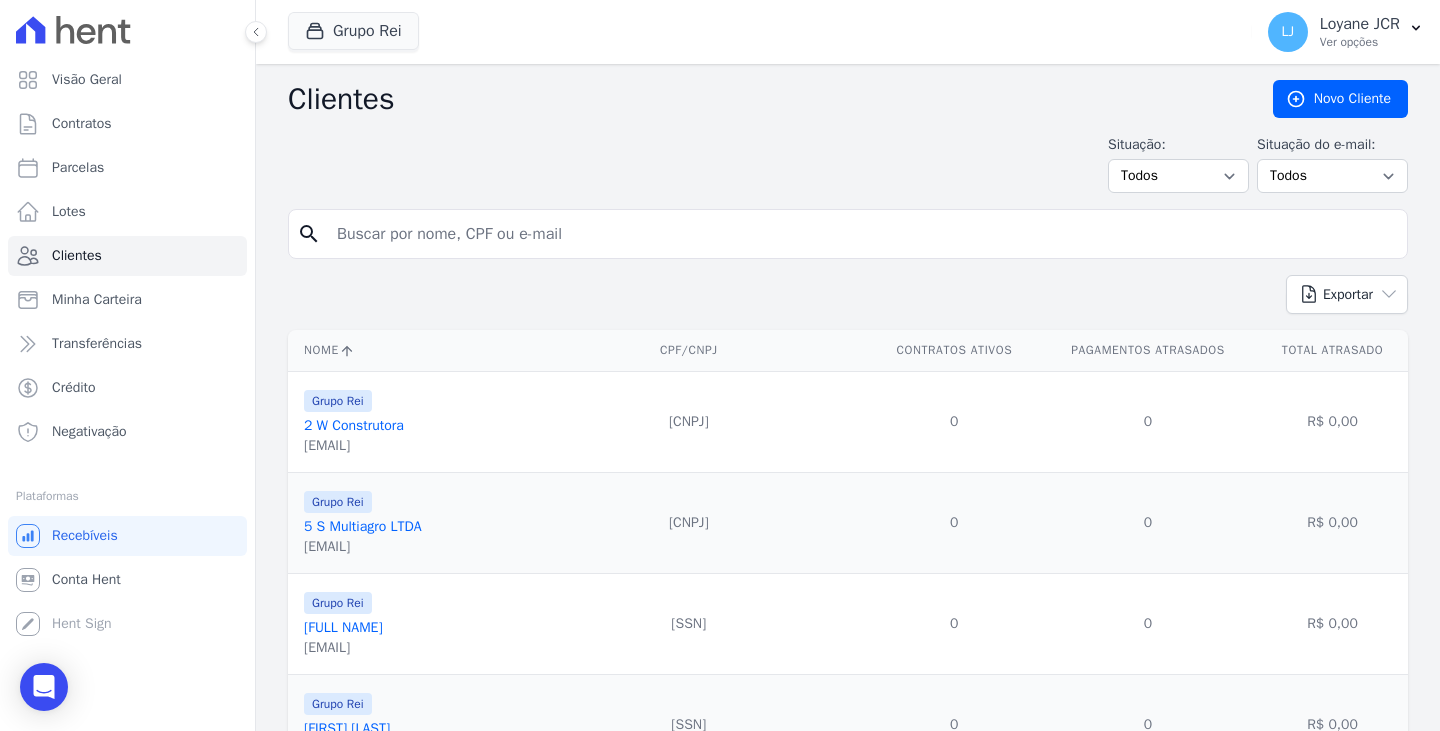 click at bounding box center (862, 234) 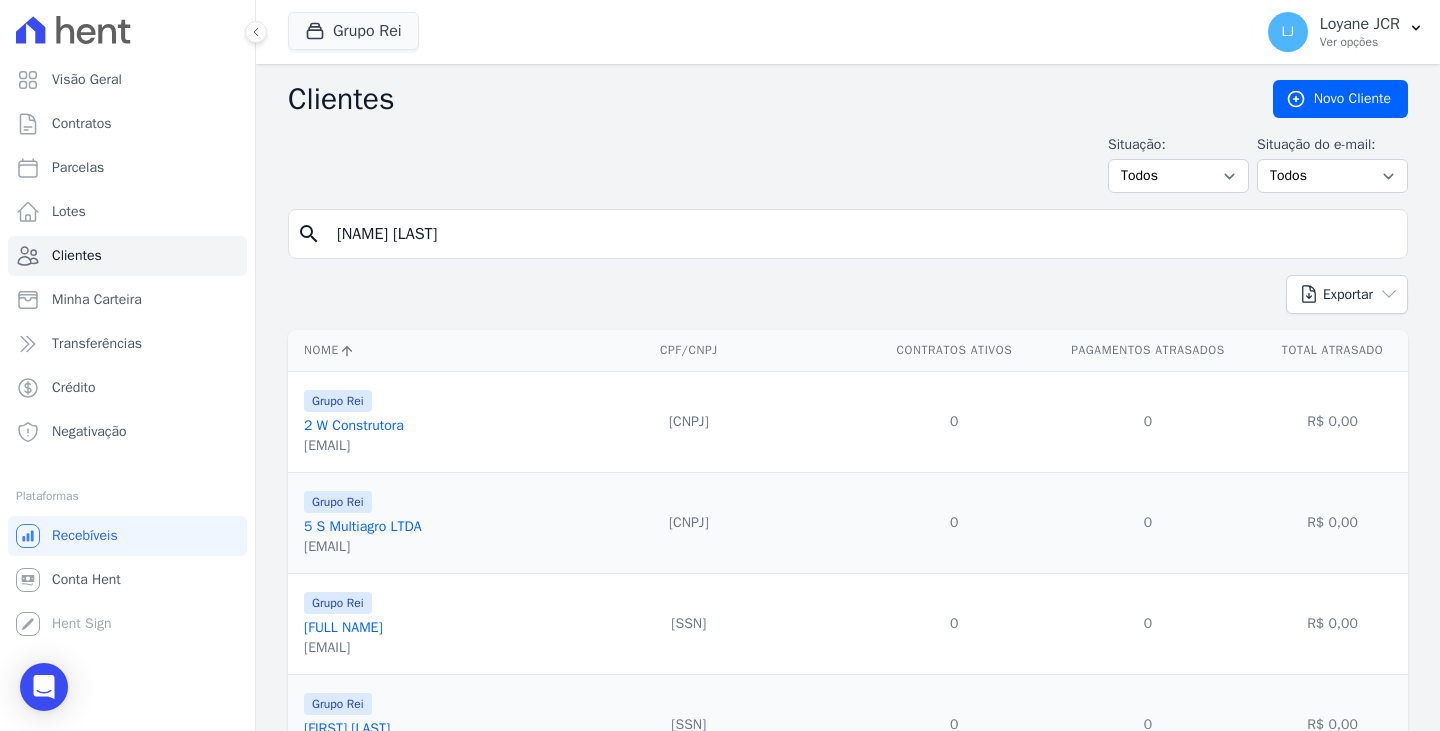 type on "[NAME] [LAST]" 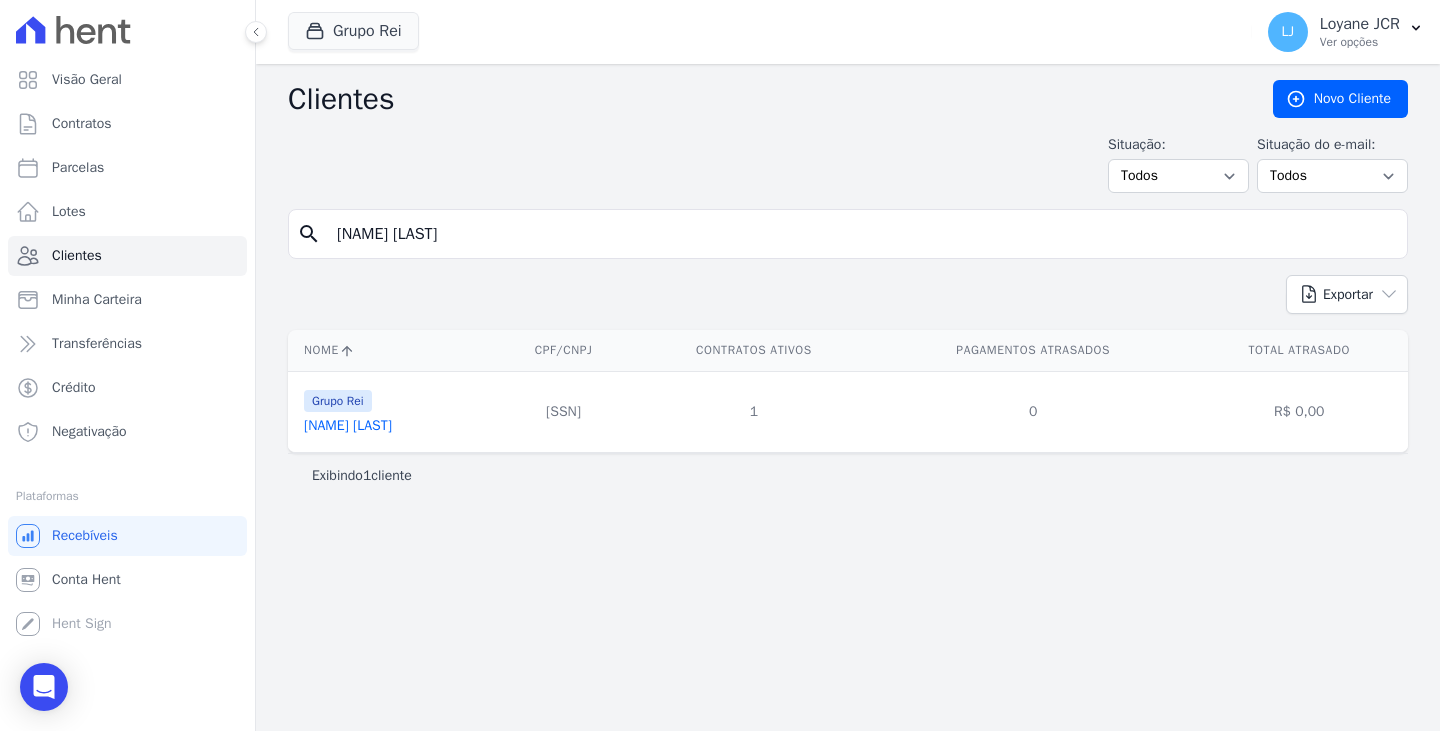 click on "[NAME] [LAST]" at bounding box center [348, 425] 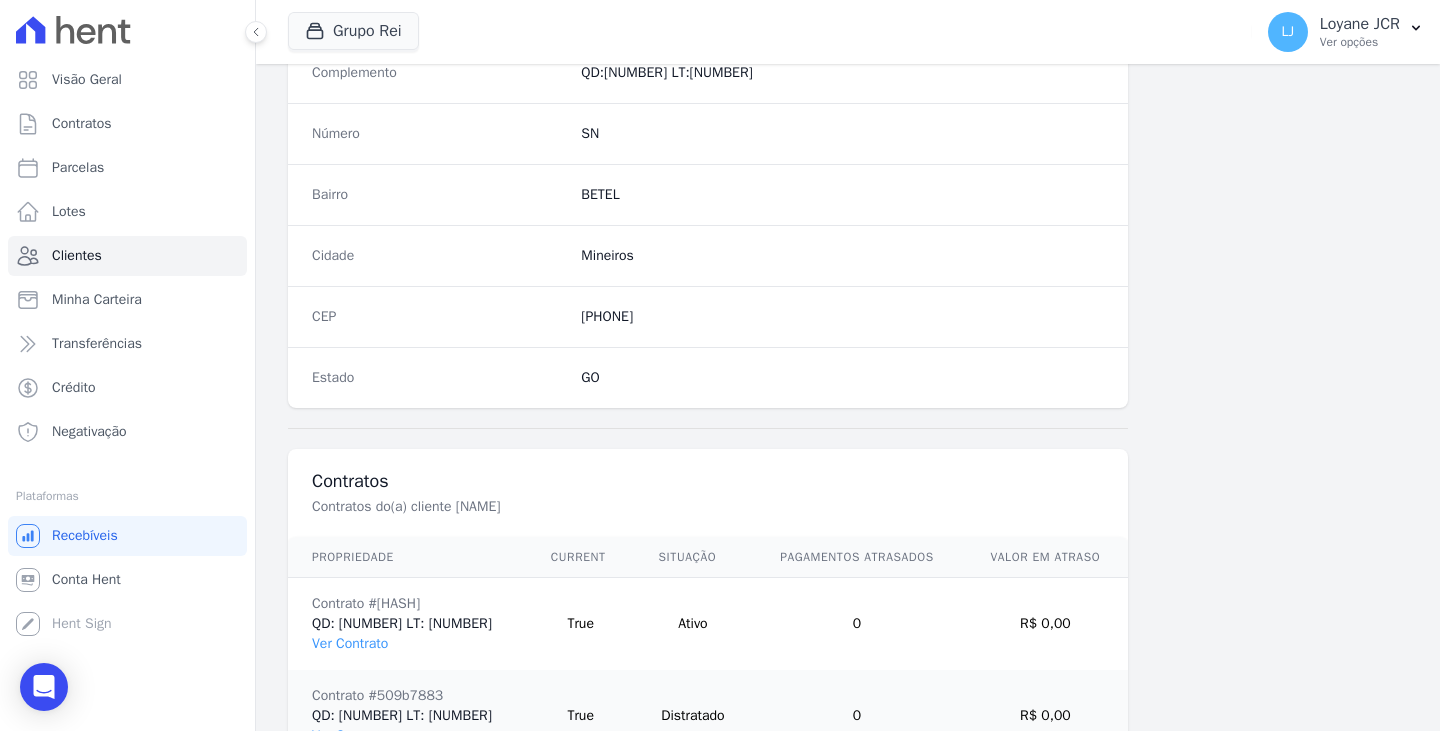 scroll, scrollTop: 1232, scrollLeft: 0, axis: vertical 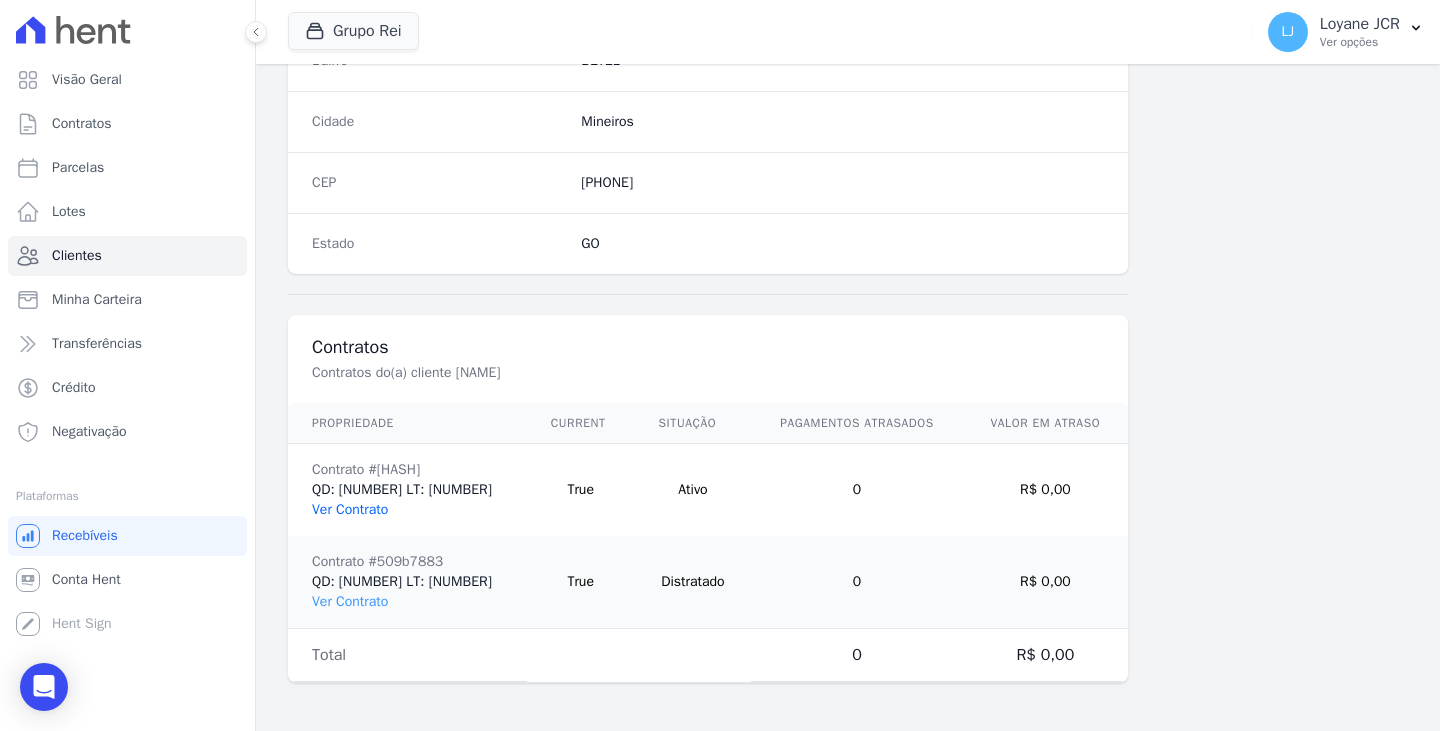 click on "Ver Contrato" at bounding box center (350, 509) 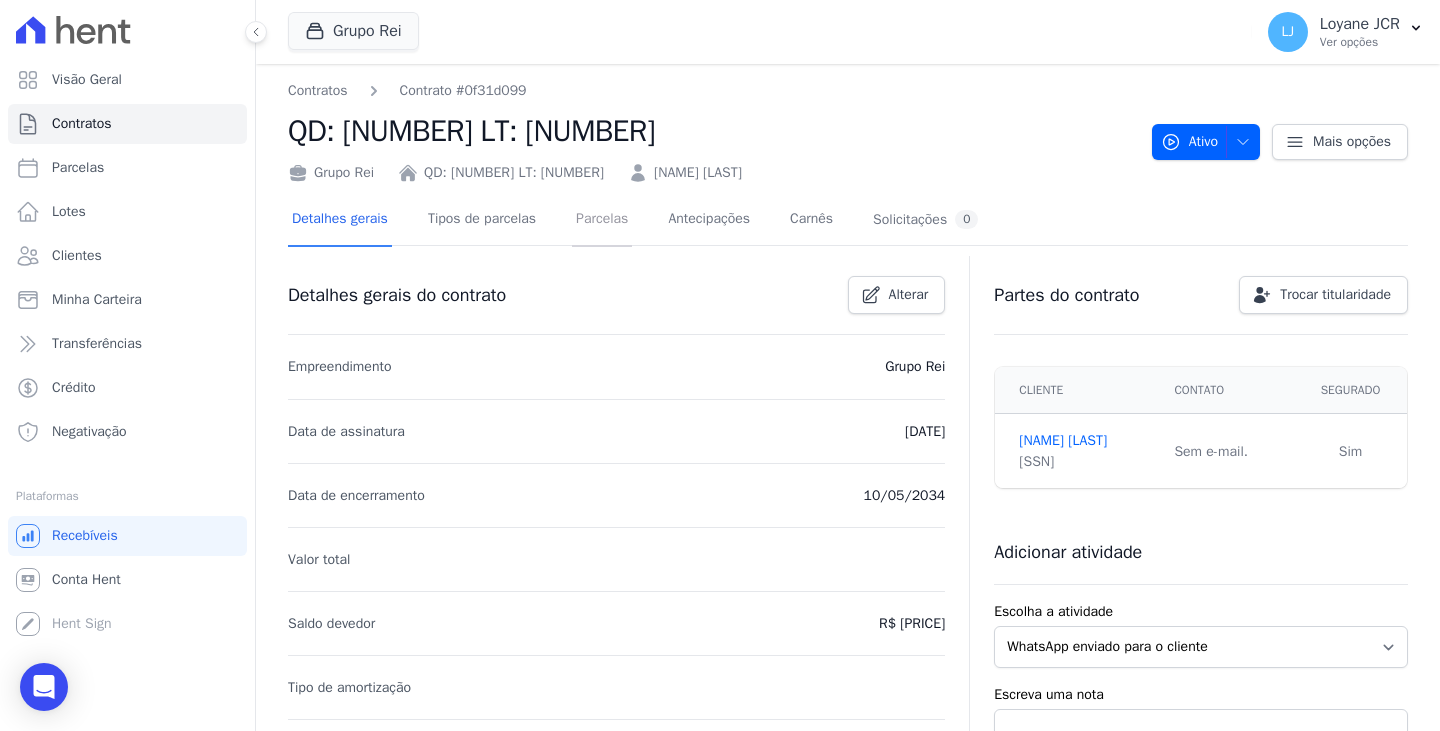 click on "Parcelas" at bounding box center [602, 220] 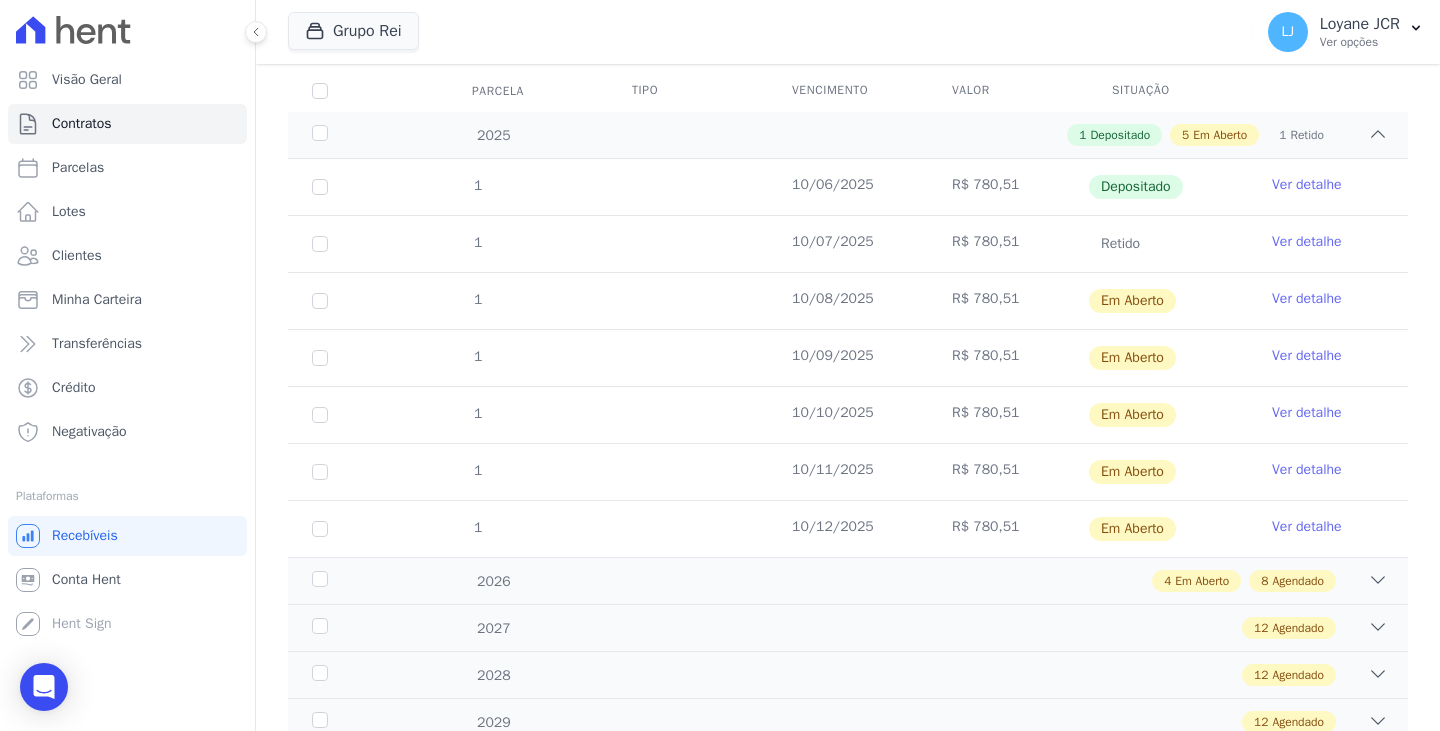 scroll, scrollTop: 300, scrollLeft: 0, axis: vertical 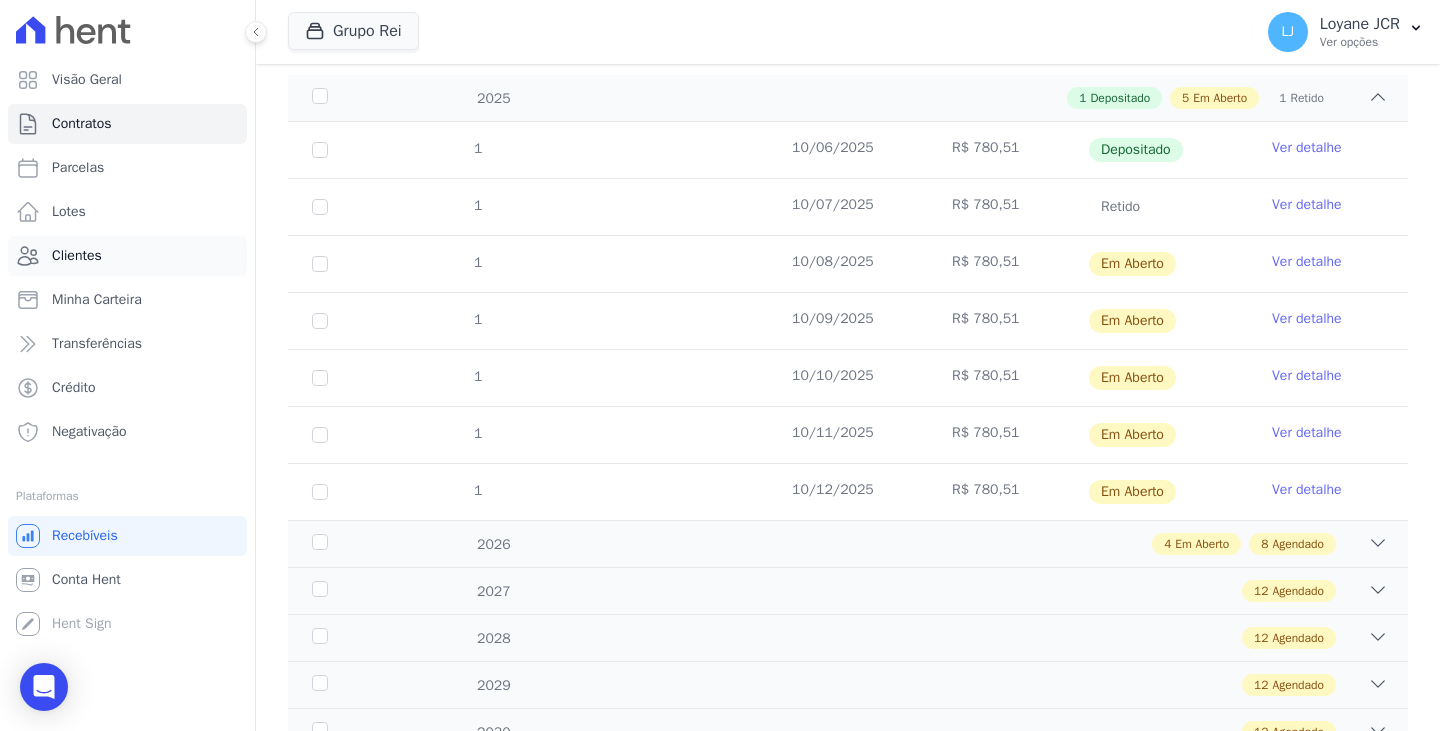 click on "Clientes" at bounding box center [77, 256] 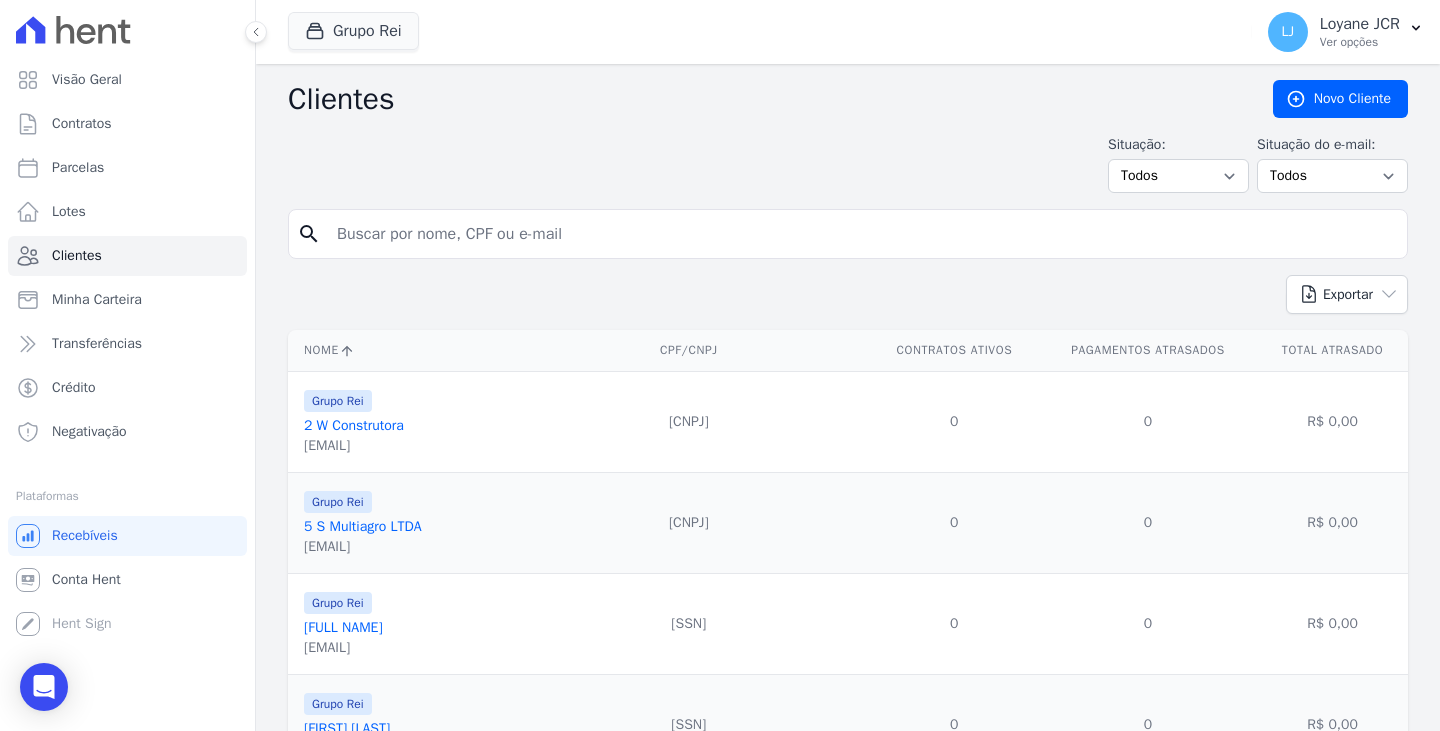 click at bounding box center (862, 234) 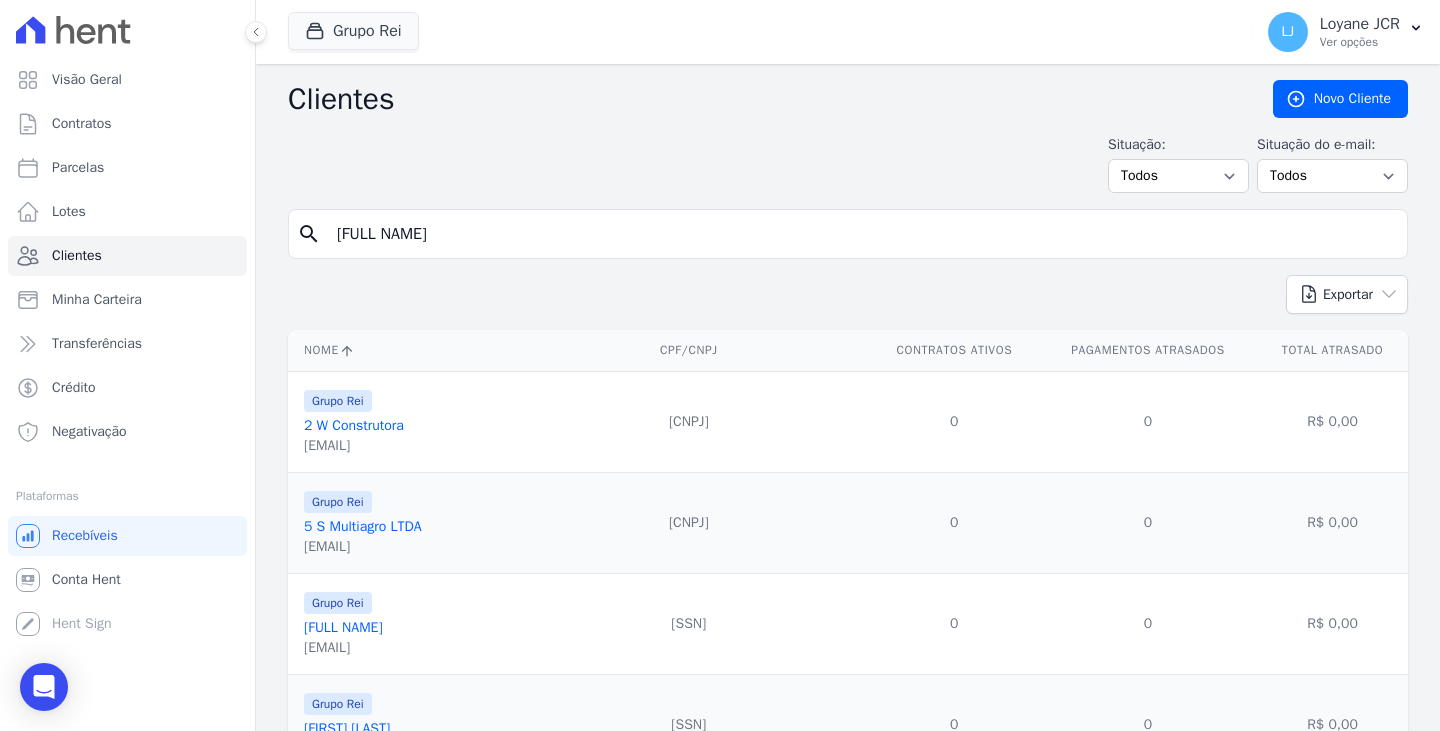 type on "[FULL NAME]" 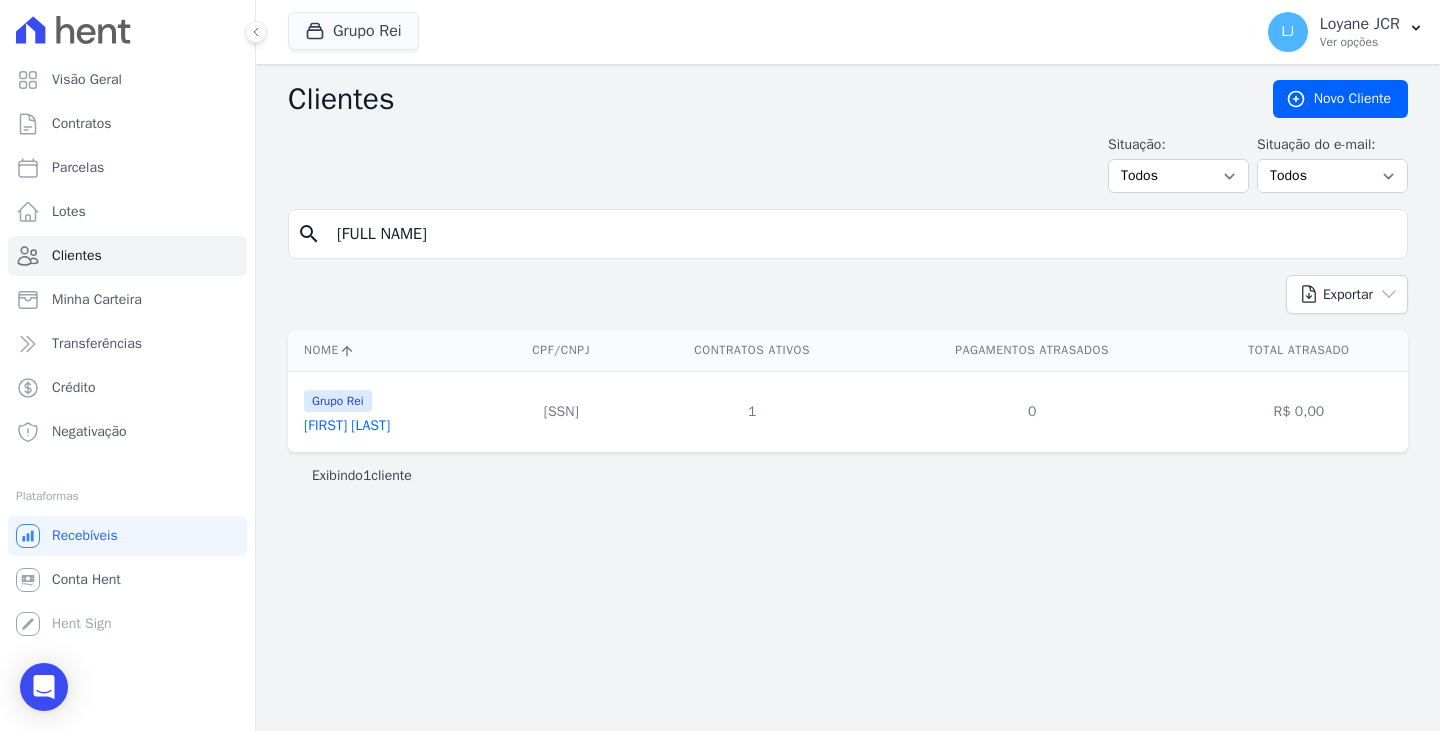 click on "[FIRST] [LAST]" at bounding box center [347, 425] 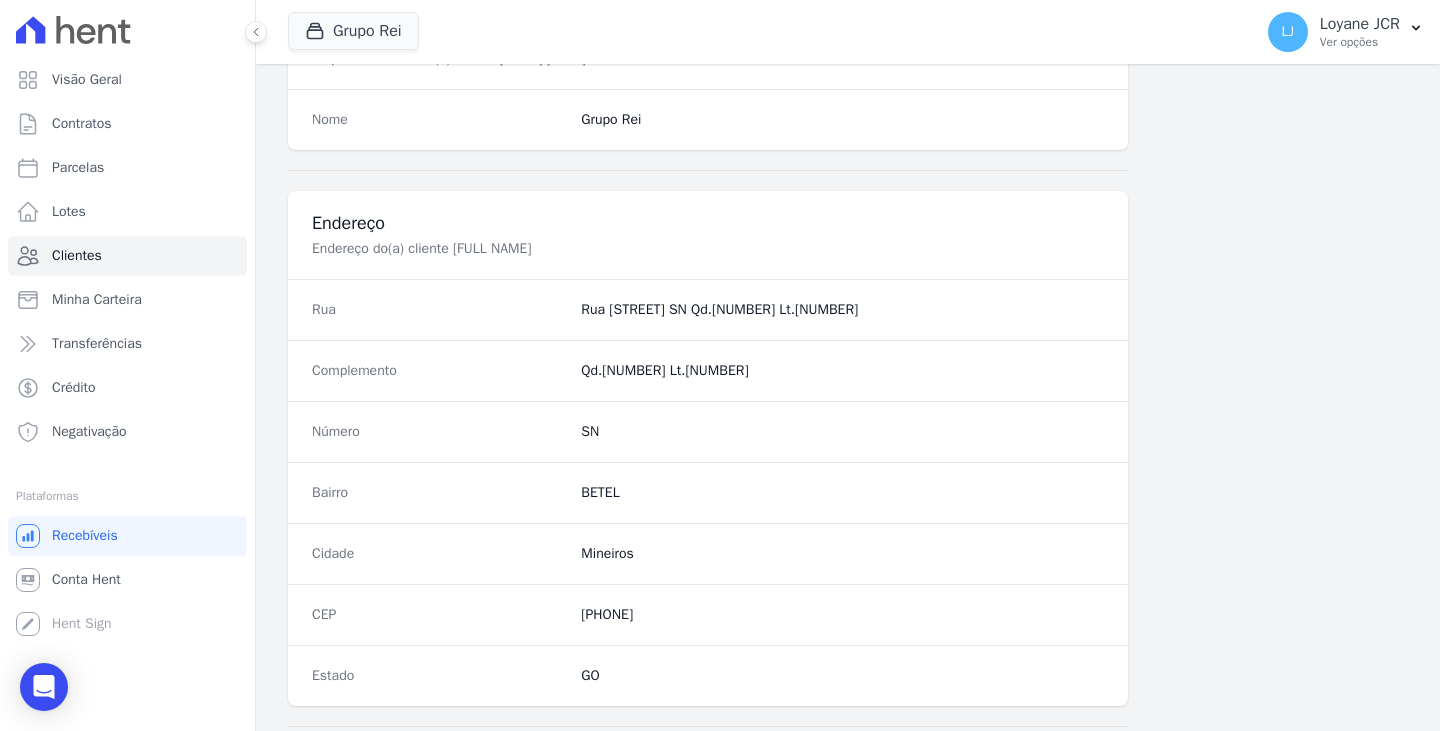 scroll, scrollTop: 1232, scrollLeft: 0, axis: vertical 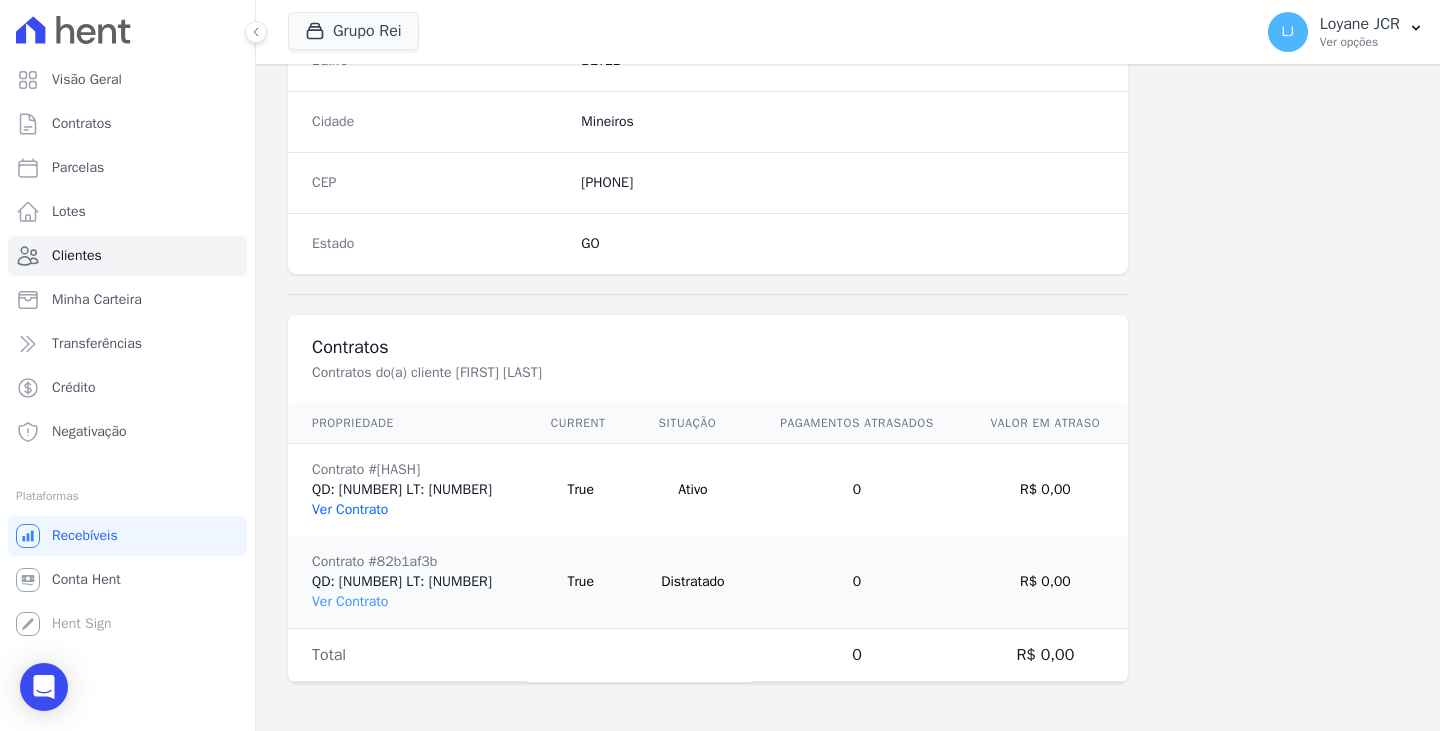 click on "Ver Contrato" at bounding box center (350, 509) 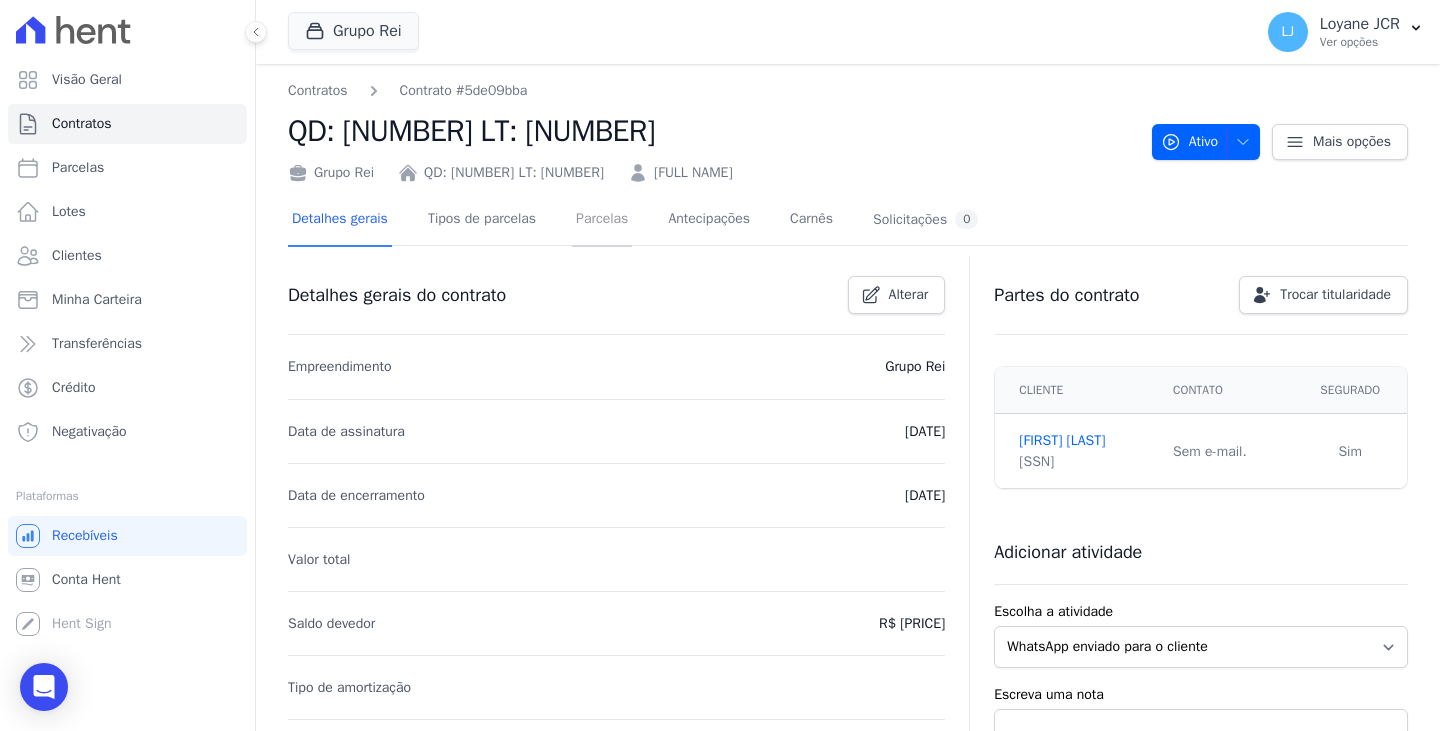 click on "Parcelas" at bounding box center [602, 220] 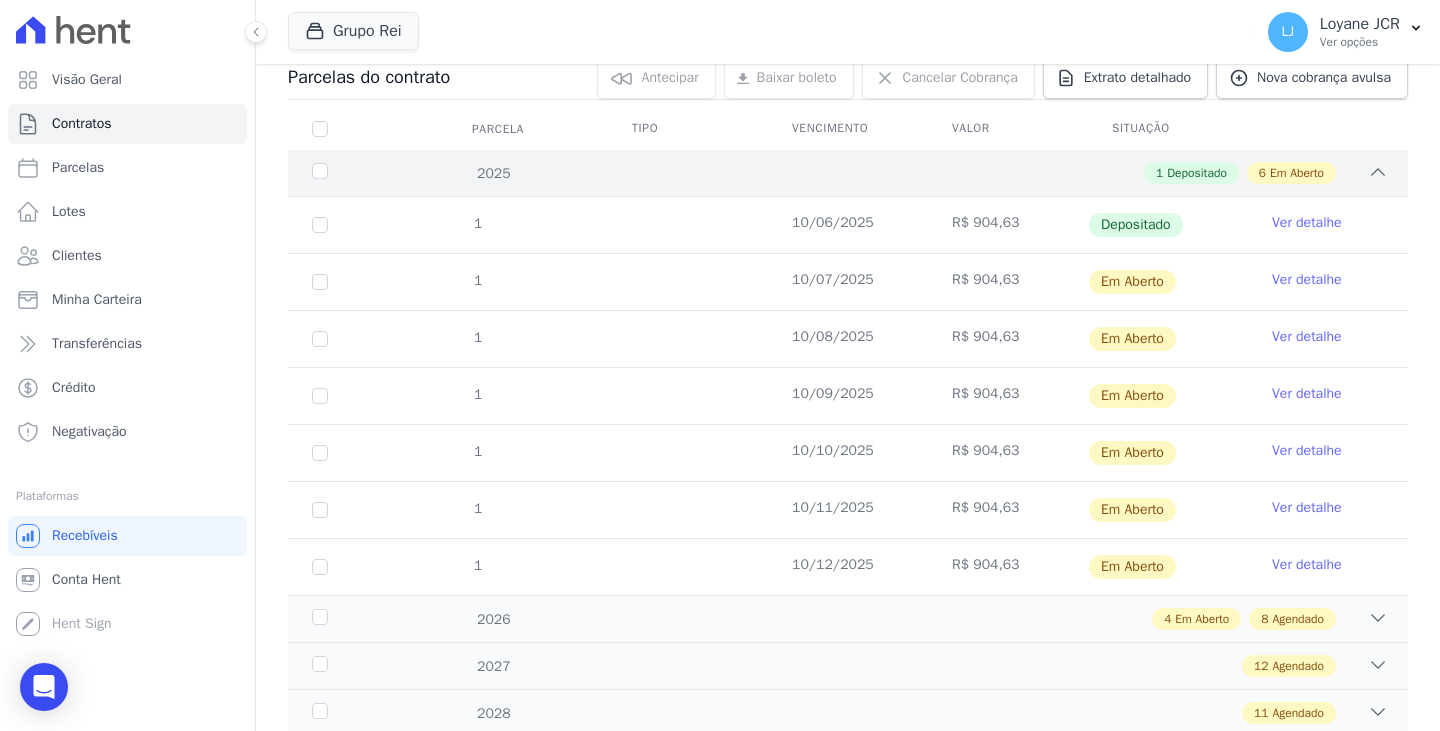scroll, scrollTop: 290, scrollLeft: 0, axis: vertical 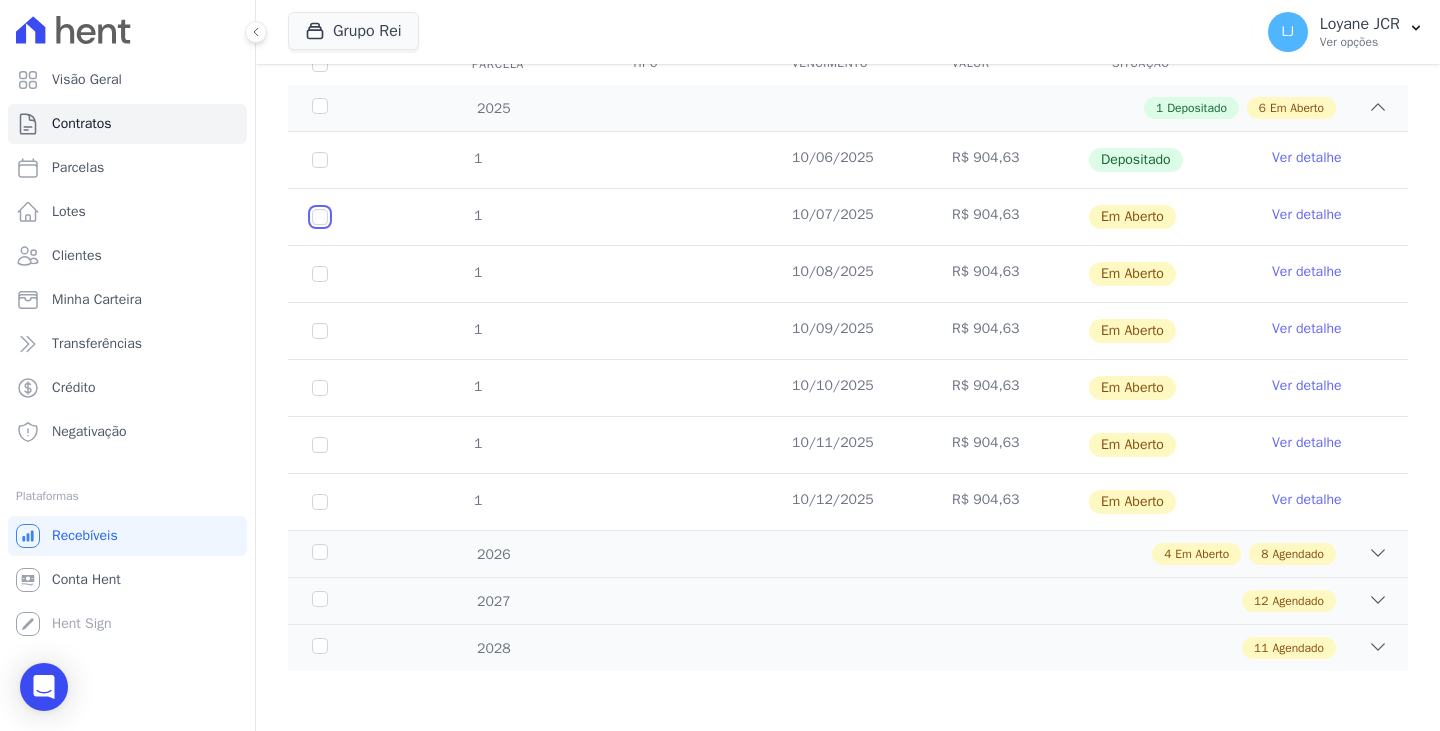 click at bounding box center (320, 217) 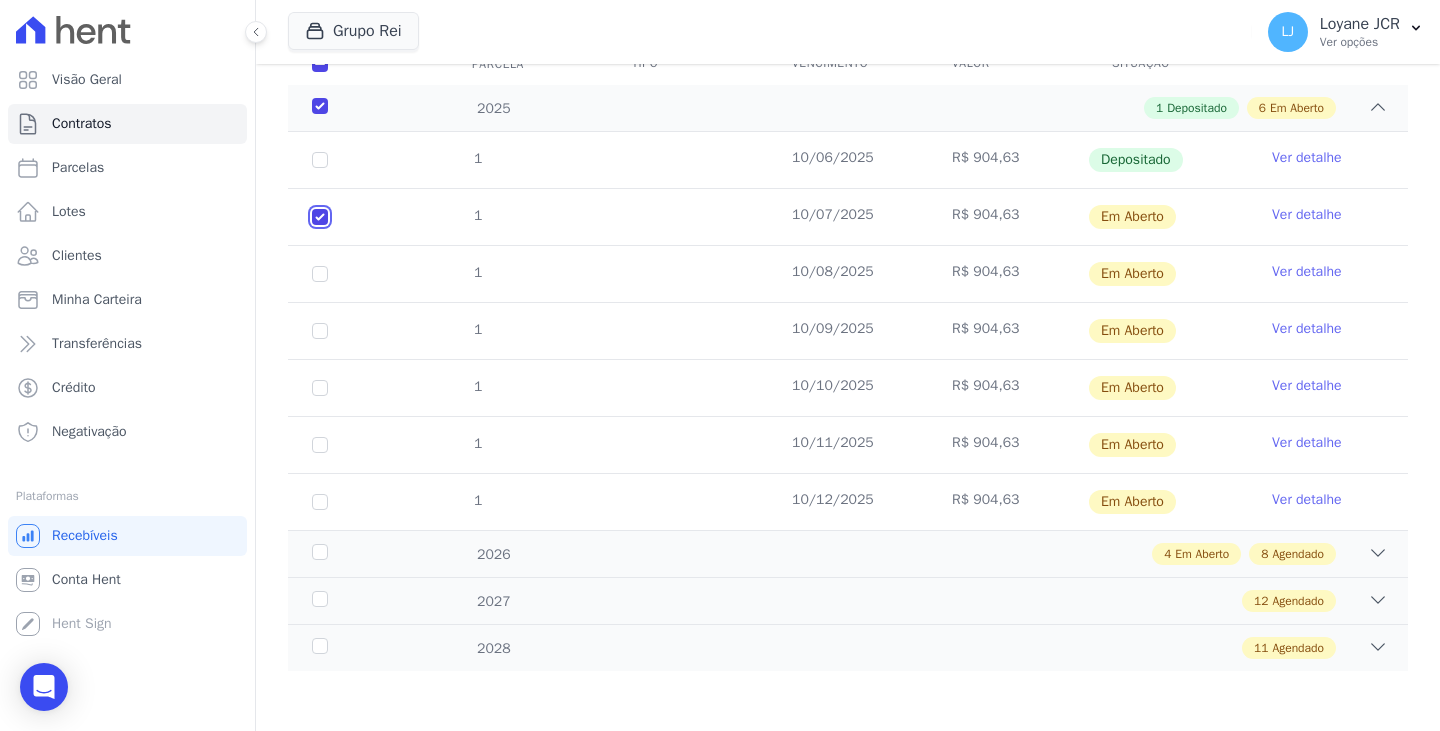 scroll, scrollTop: 306, scrollLeft: 0, axis: vertical 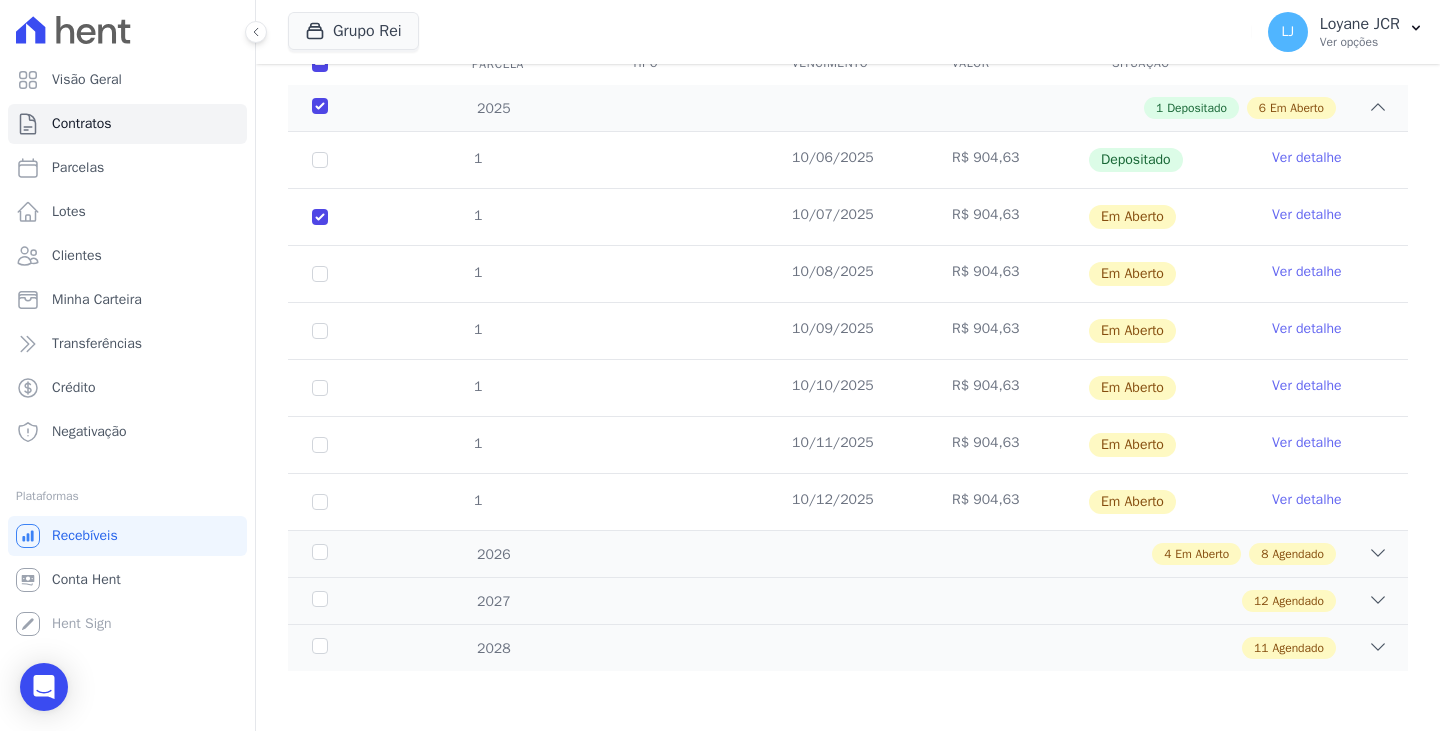 click on "1" at bounding box center (320, 160) 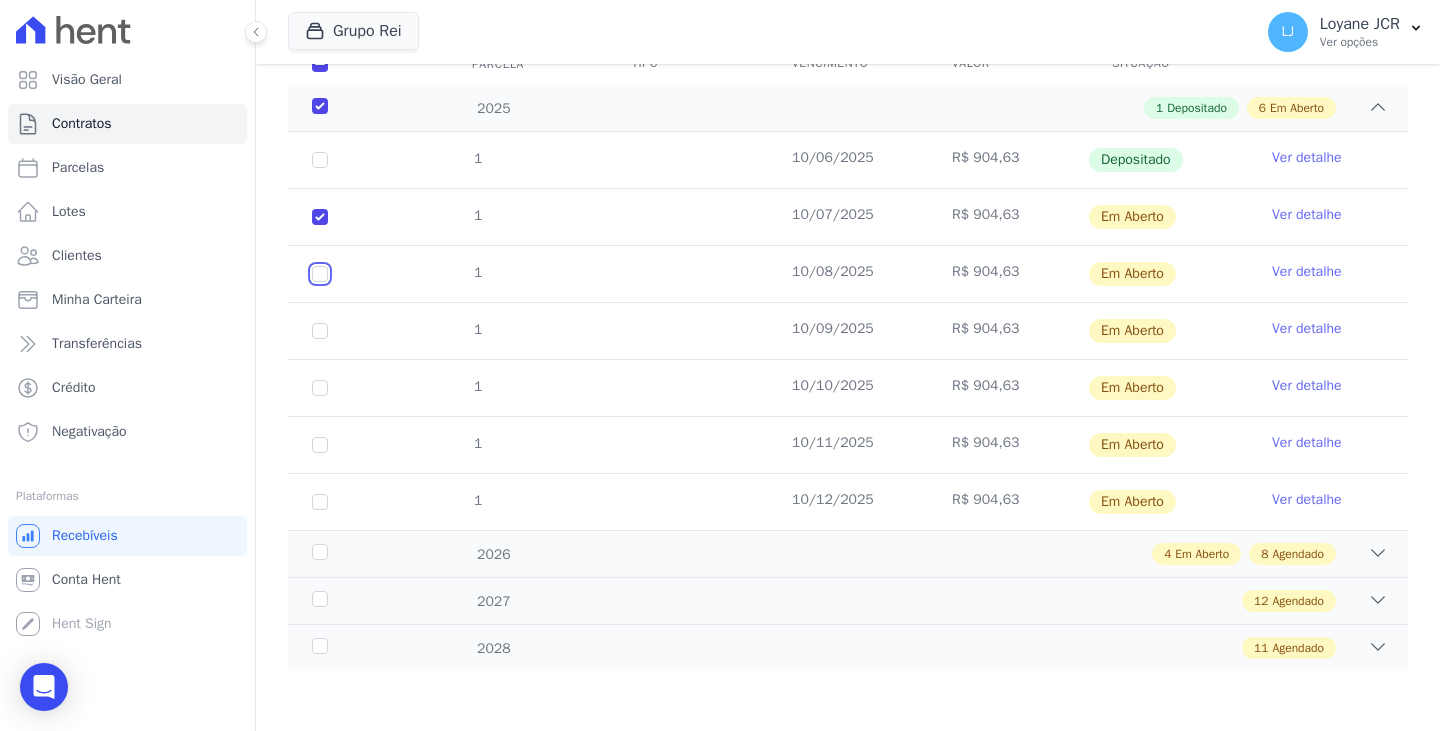 click at bounding box center [320, 217] 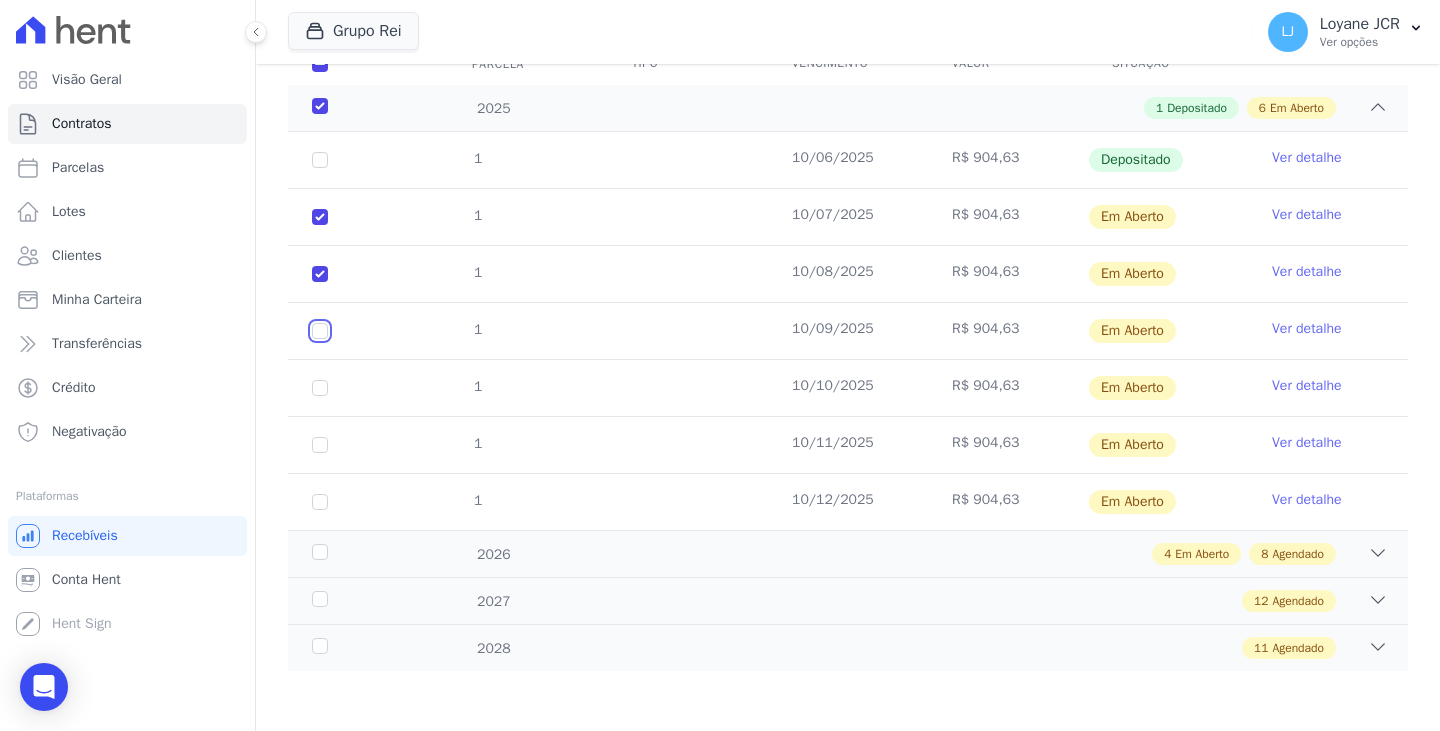 click at bounding box center (320, 217) 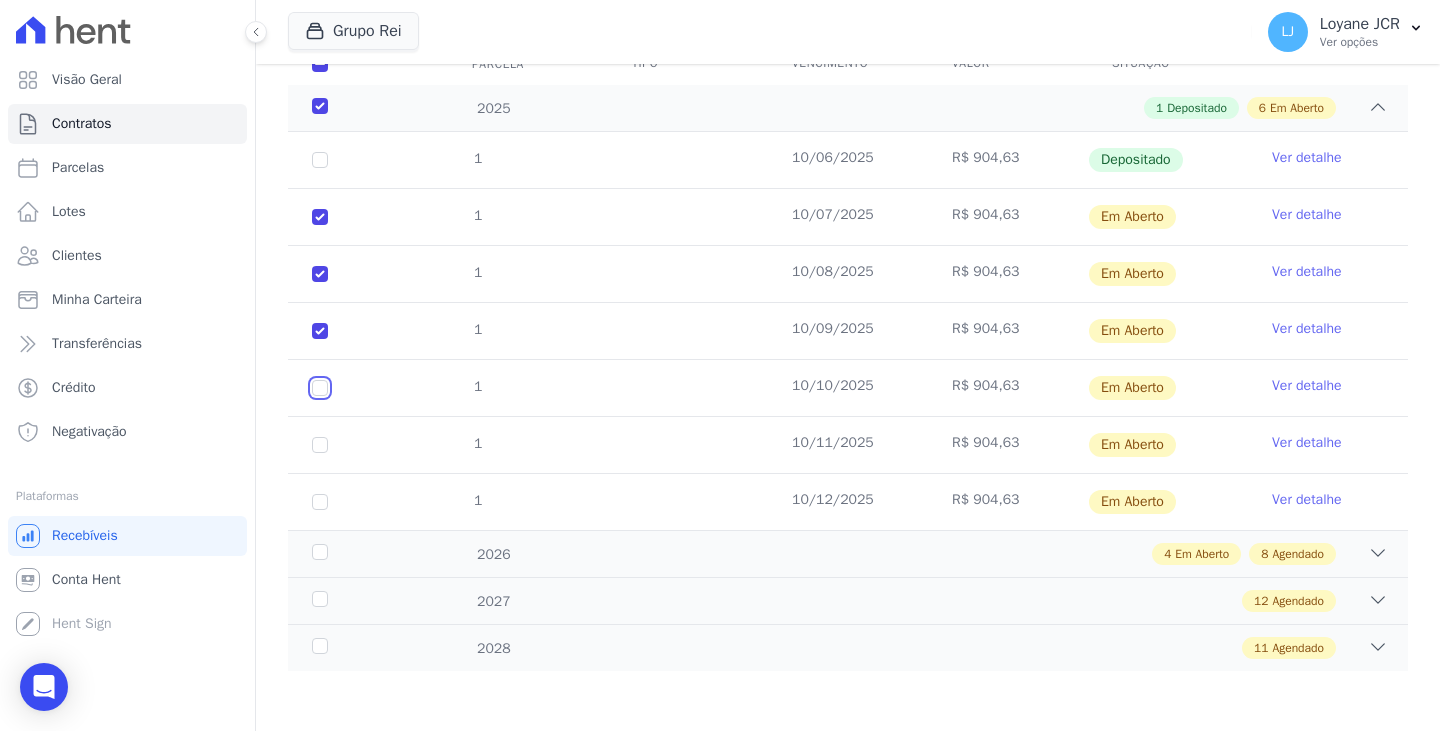 click at bounding box center (320, 217) 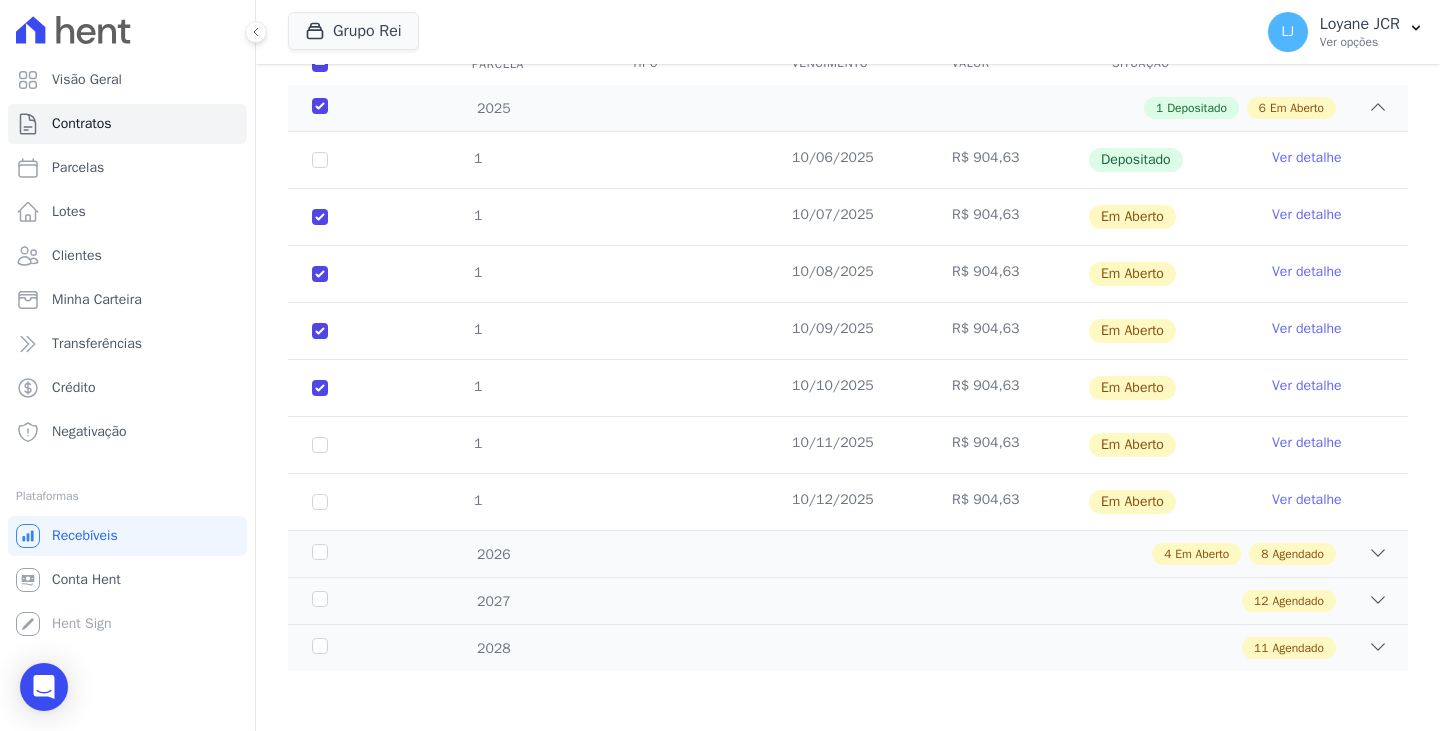 click on "1" at bounding box center [320, 160] 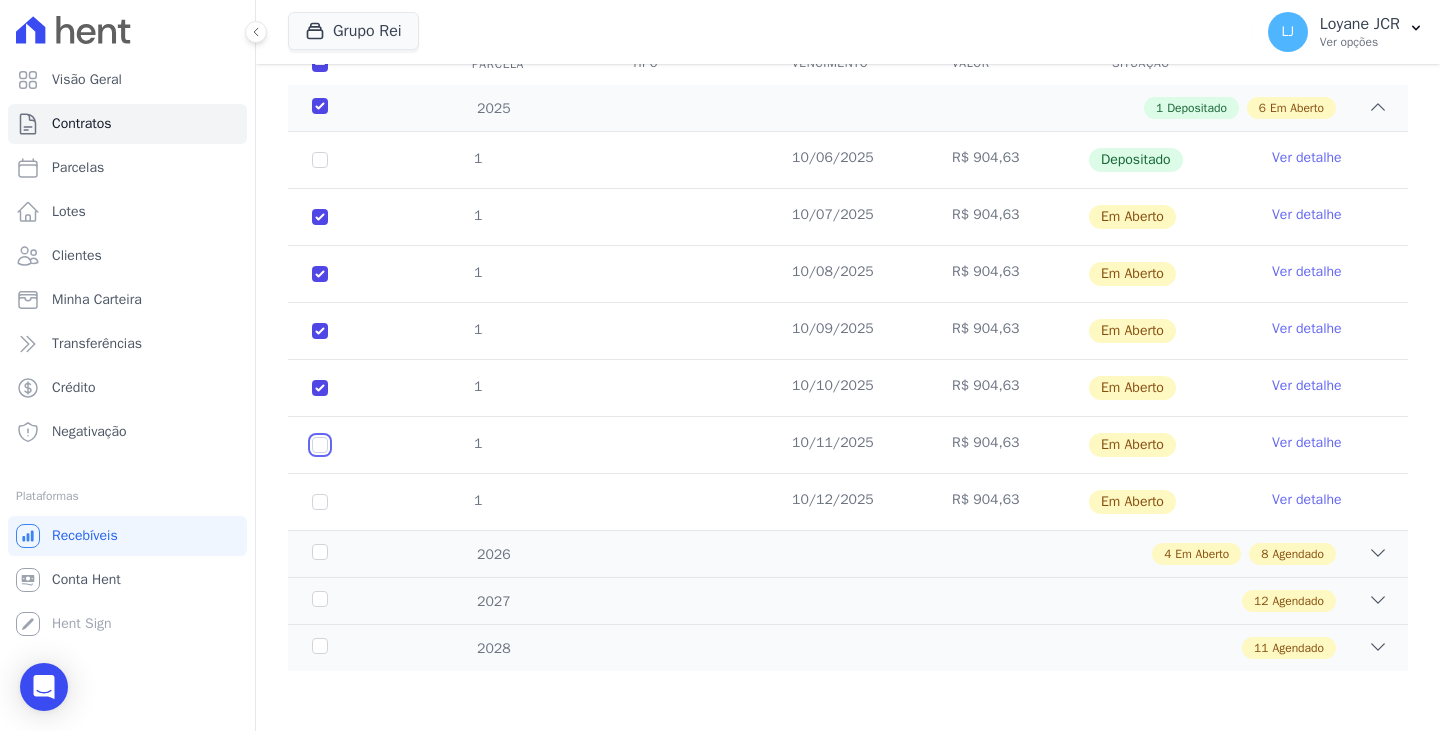 click at bounding box center [320, 217] 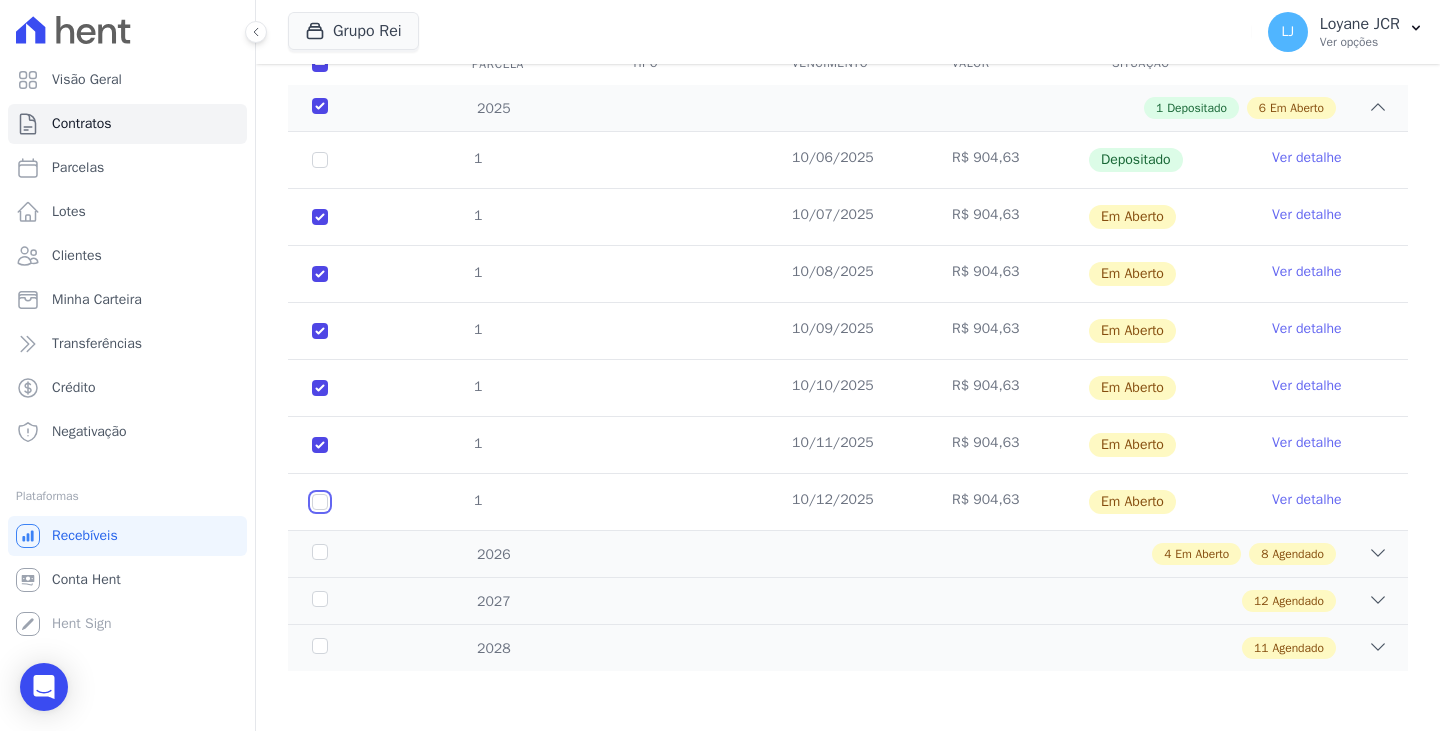 click at bounding box center (320, 217) 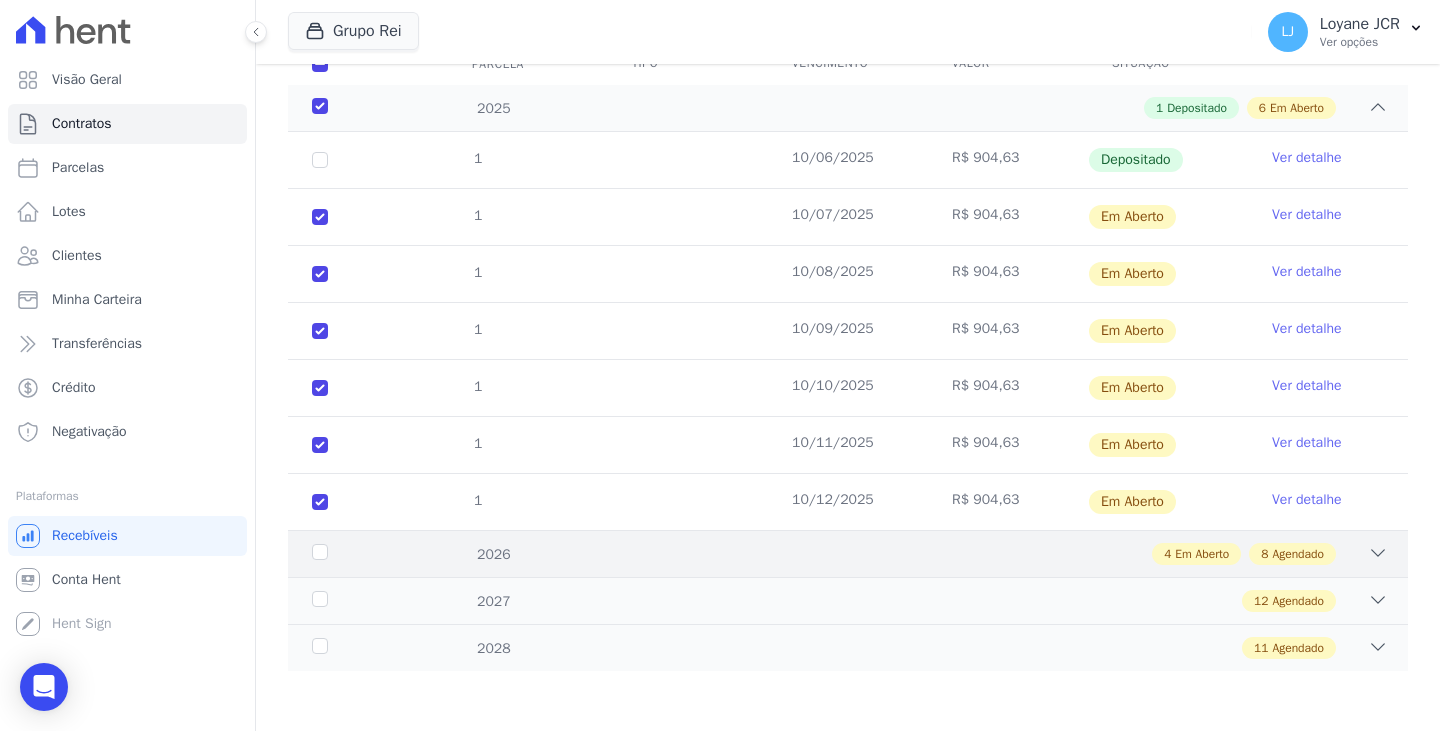 drag, startPoint x: 405, startPoint y: 541, endPoint x: 445, endPoint y: 540, distance: 40.012497 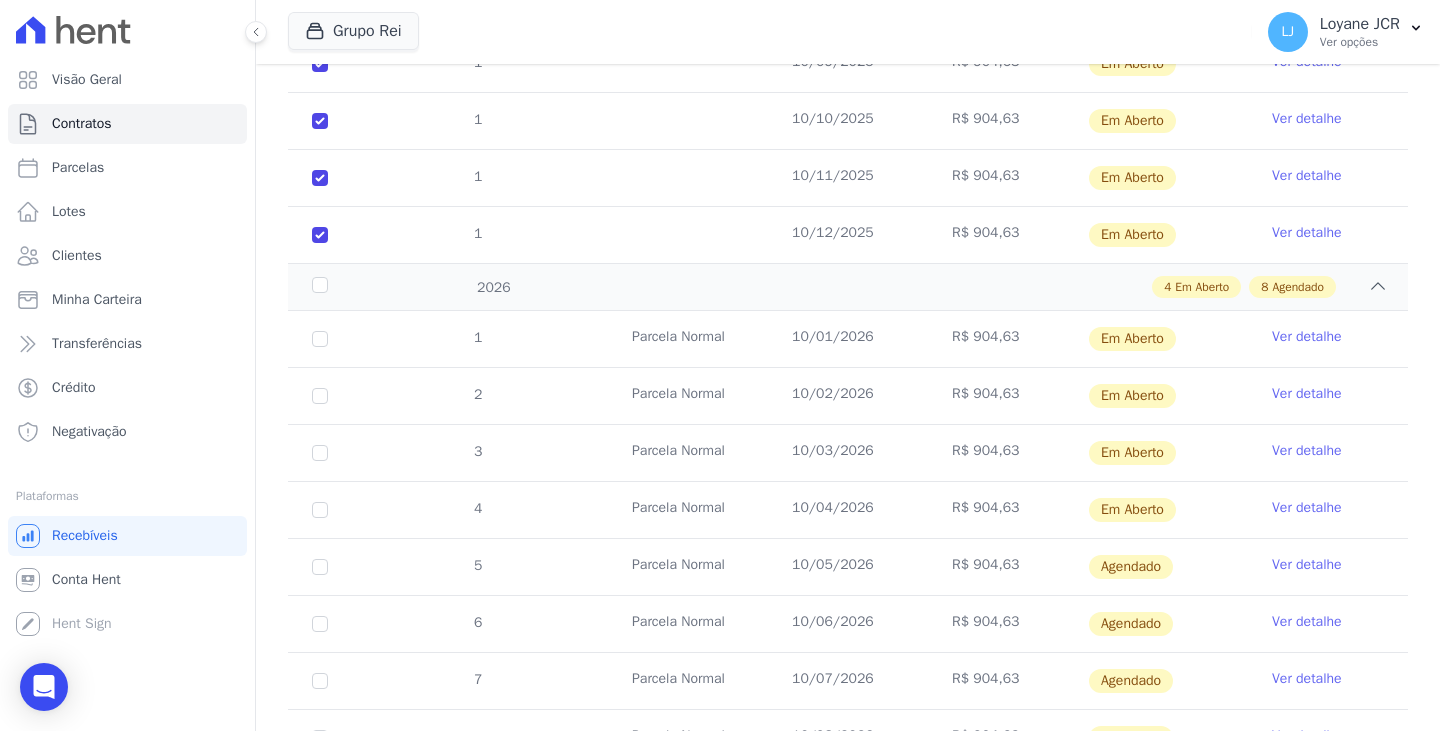 scroll, scrollTop: 606, scrollLeft: 0, axis: vertical 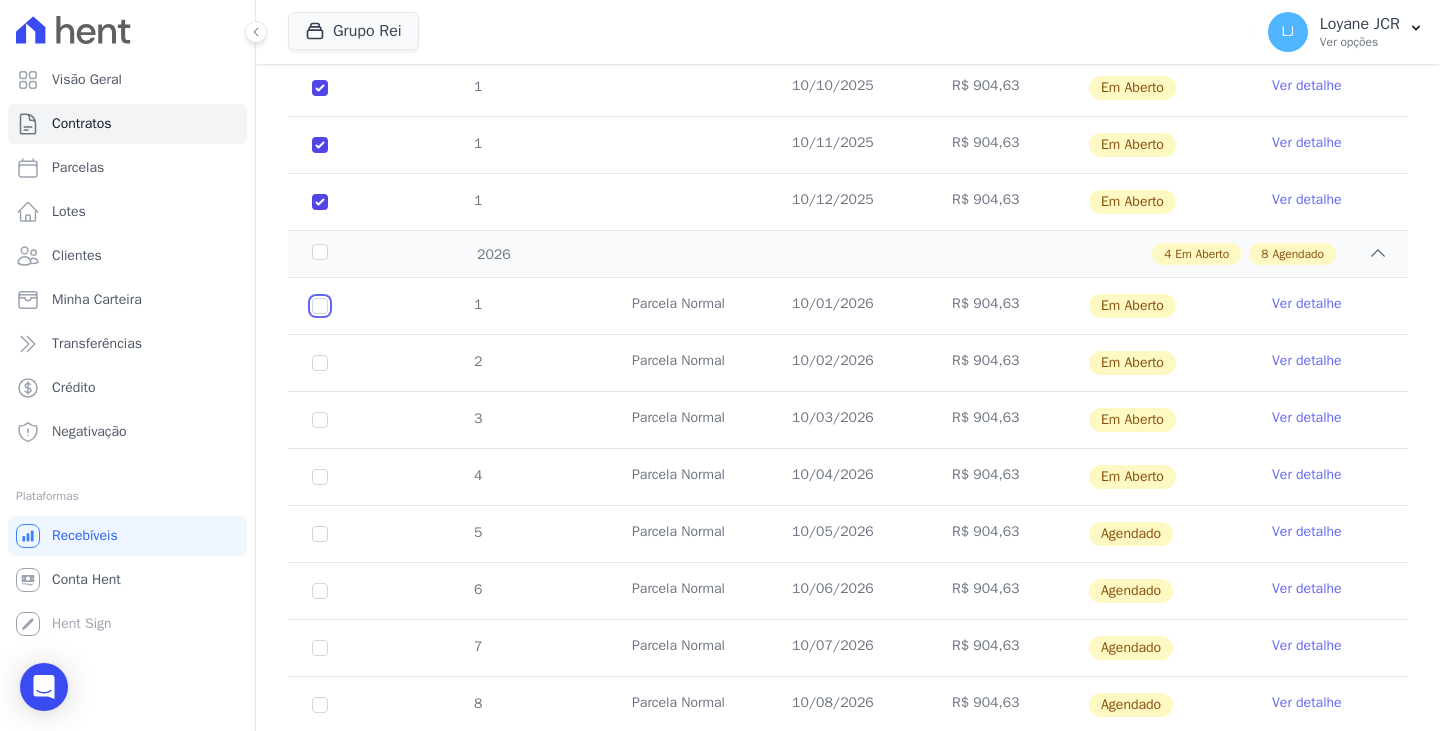 click at bounding box center [320, 306] 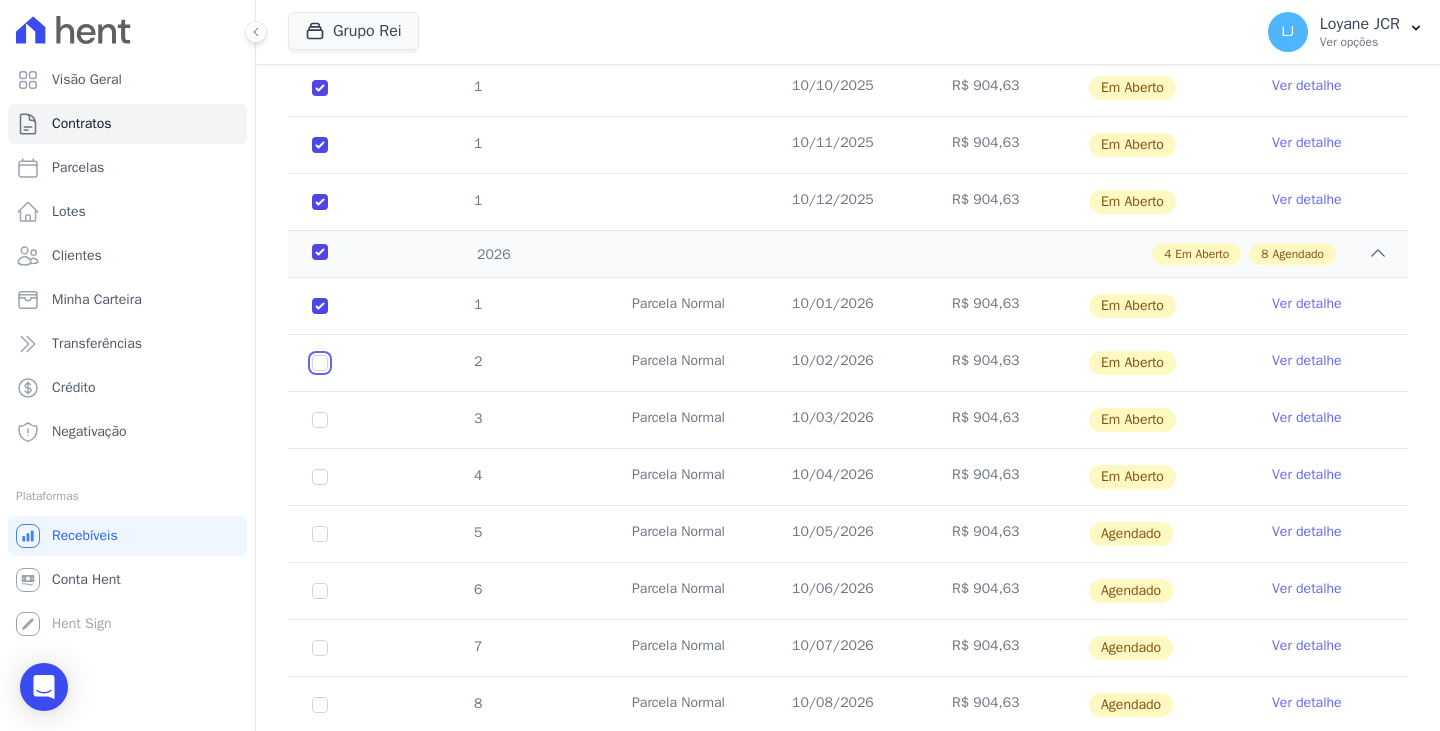 click at bounding box center (320, 306) 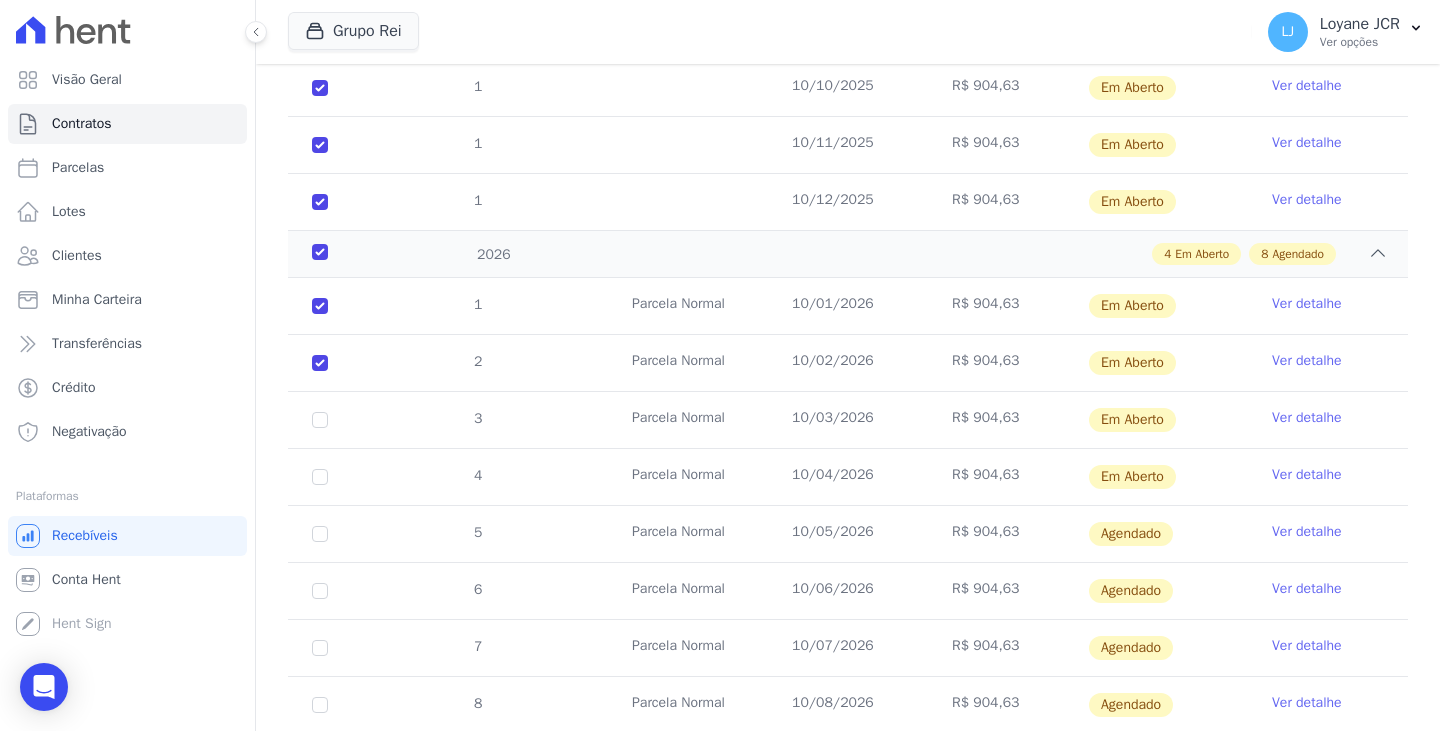 click on "3" at bounding box center (320, 306) 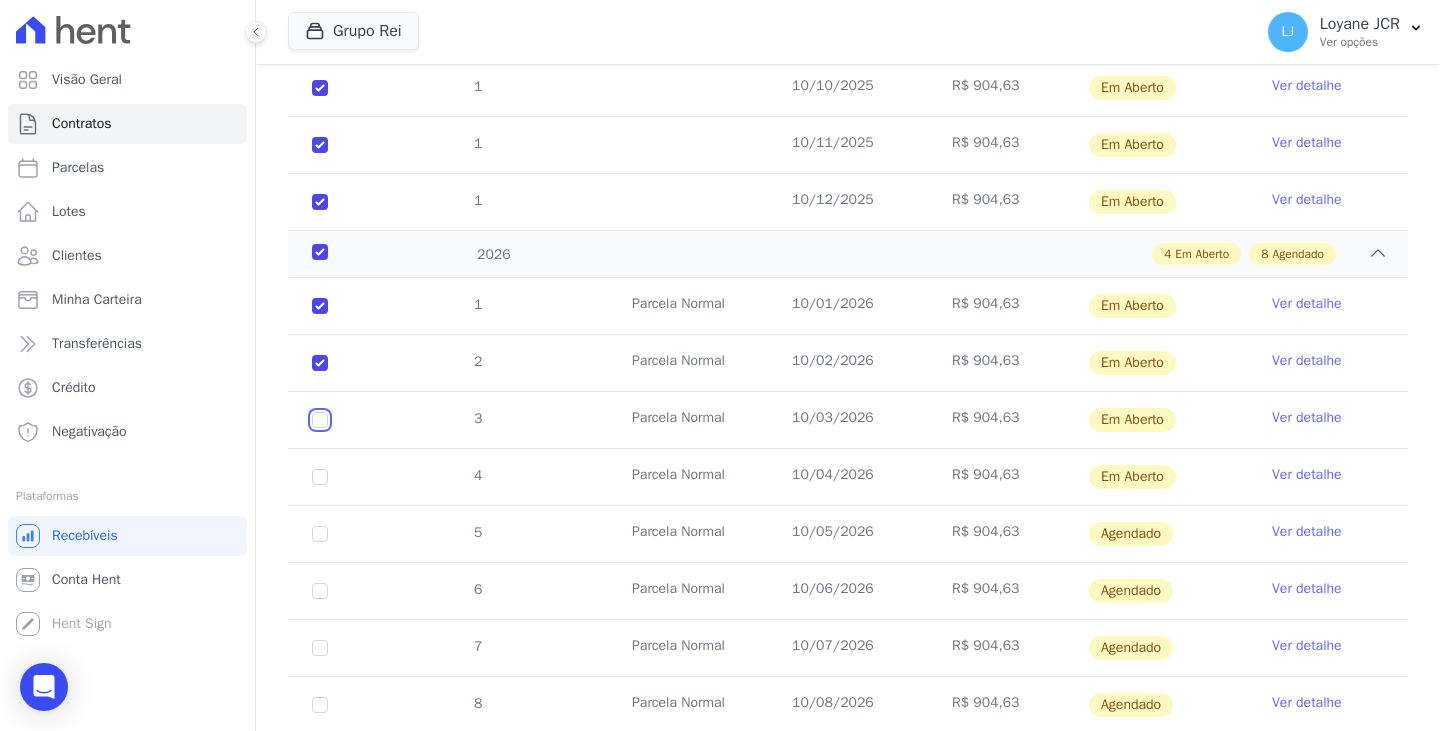 click at bounding box center [320, 306] 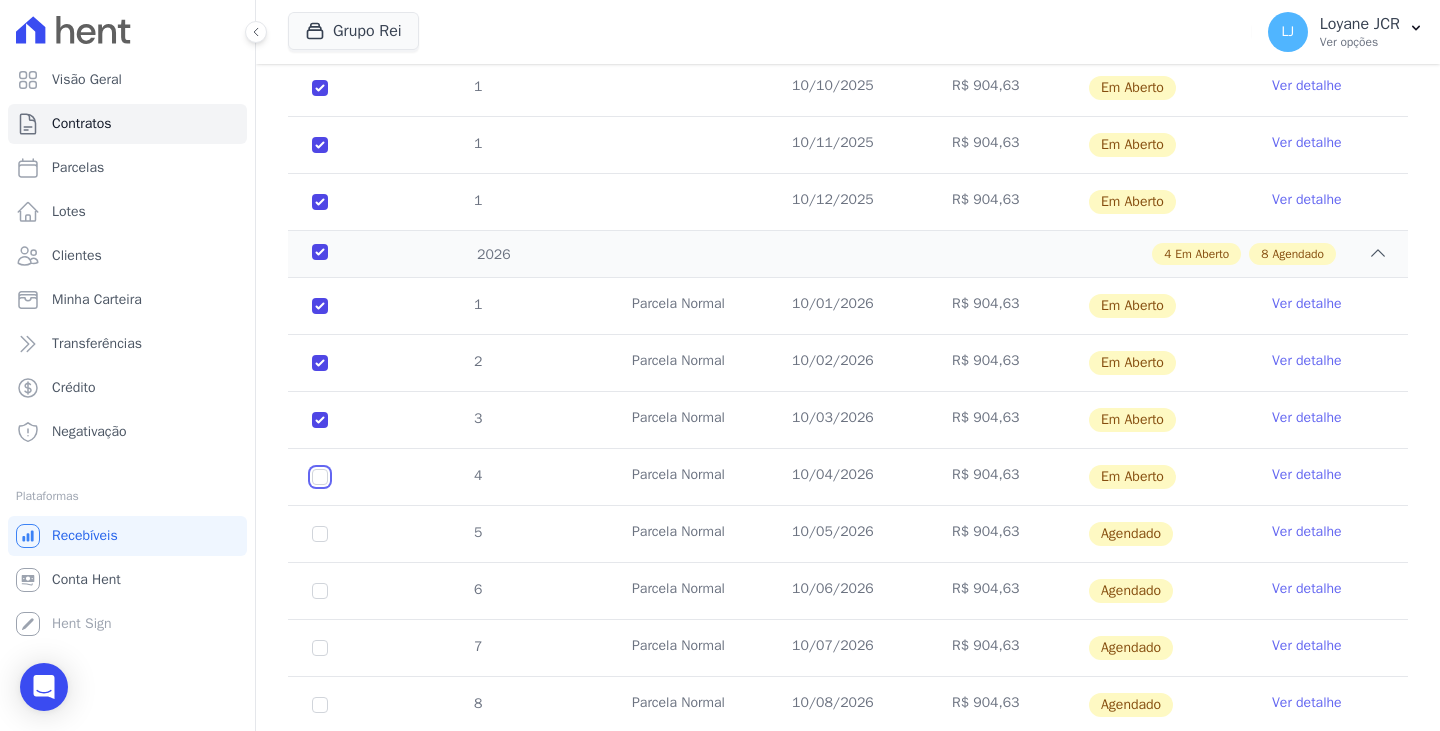 click at bounding box center [320, 306] 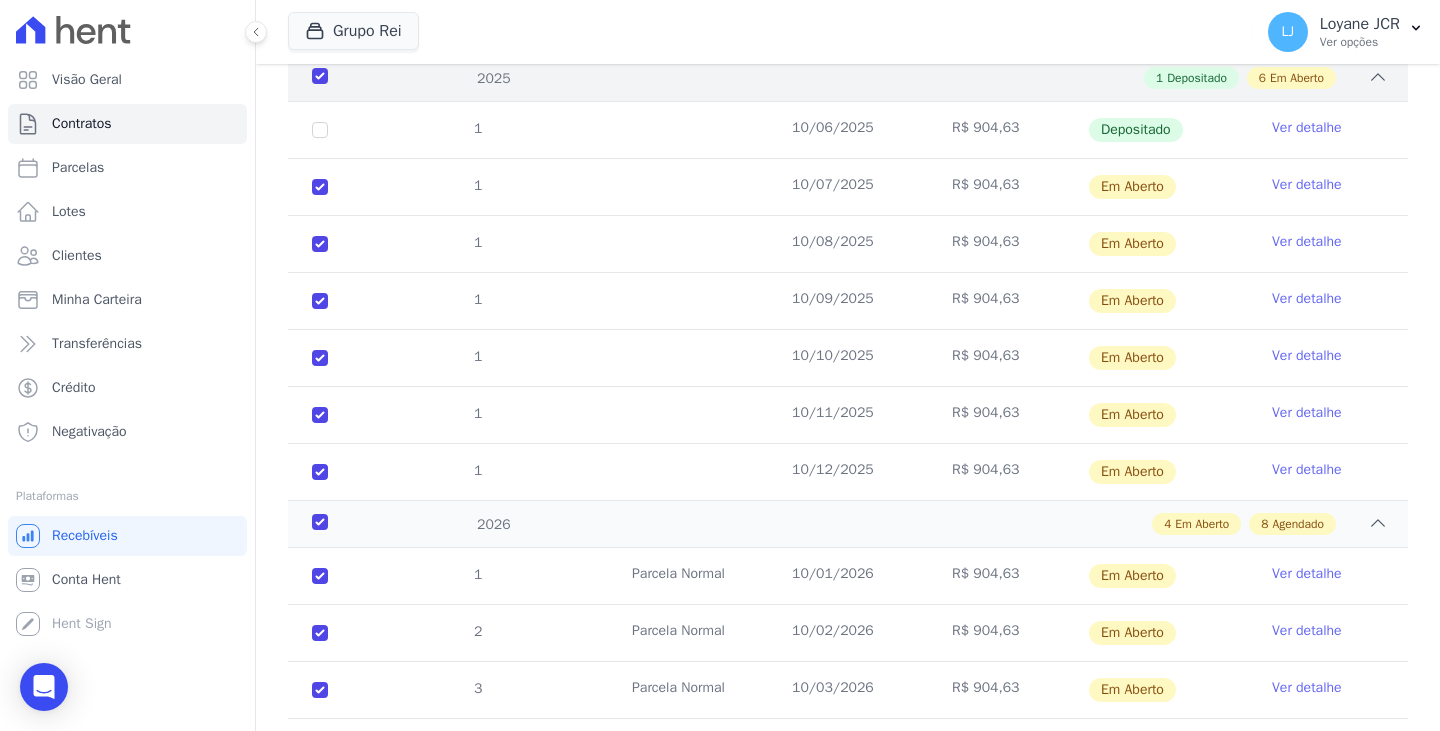 scroll, scrollTop: 0, scrollLeft: 0, axis: both 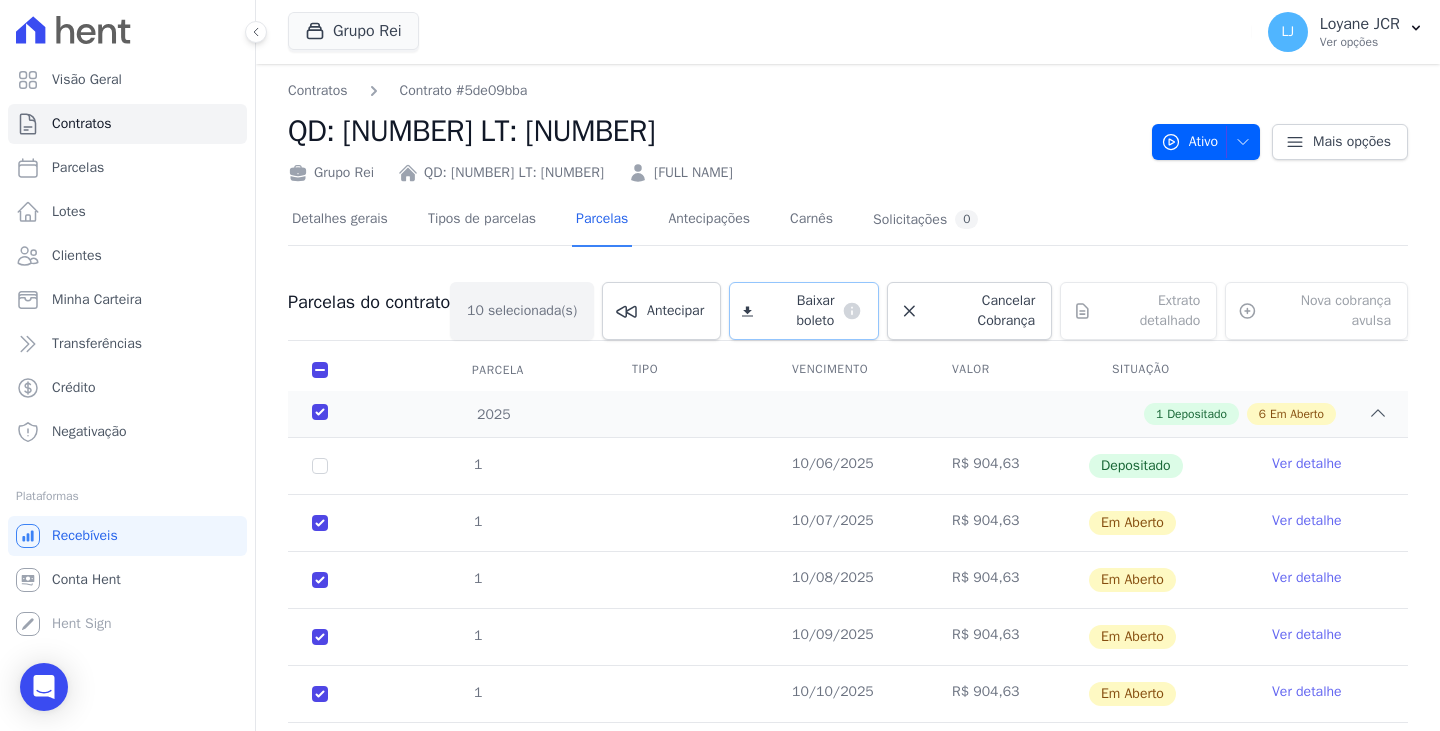 click on "Baixar boleto" at bounding box center [797, 311] 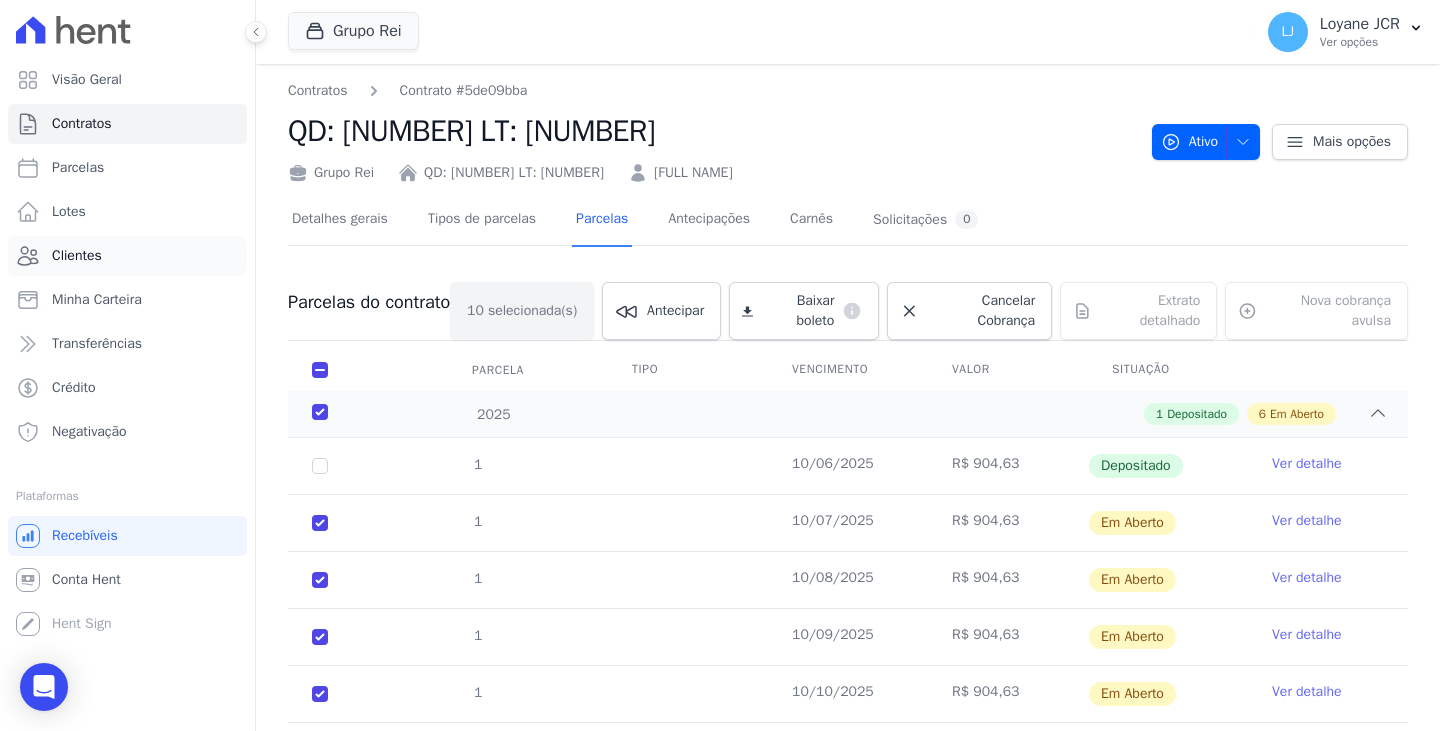 click on "Clientes" at bounding box center (127, 256) 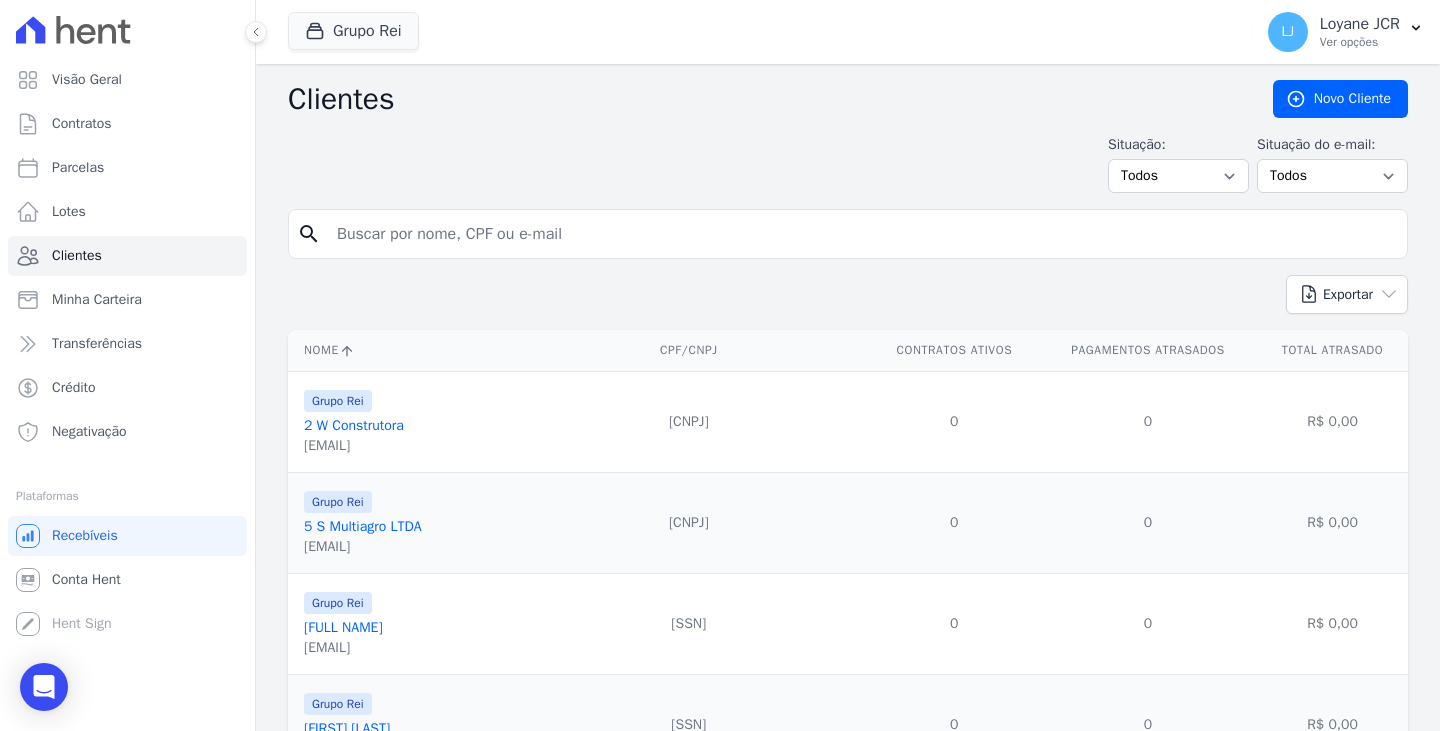 click at bounding box center [862, 234] 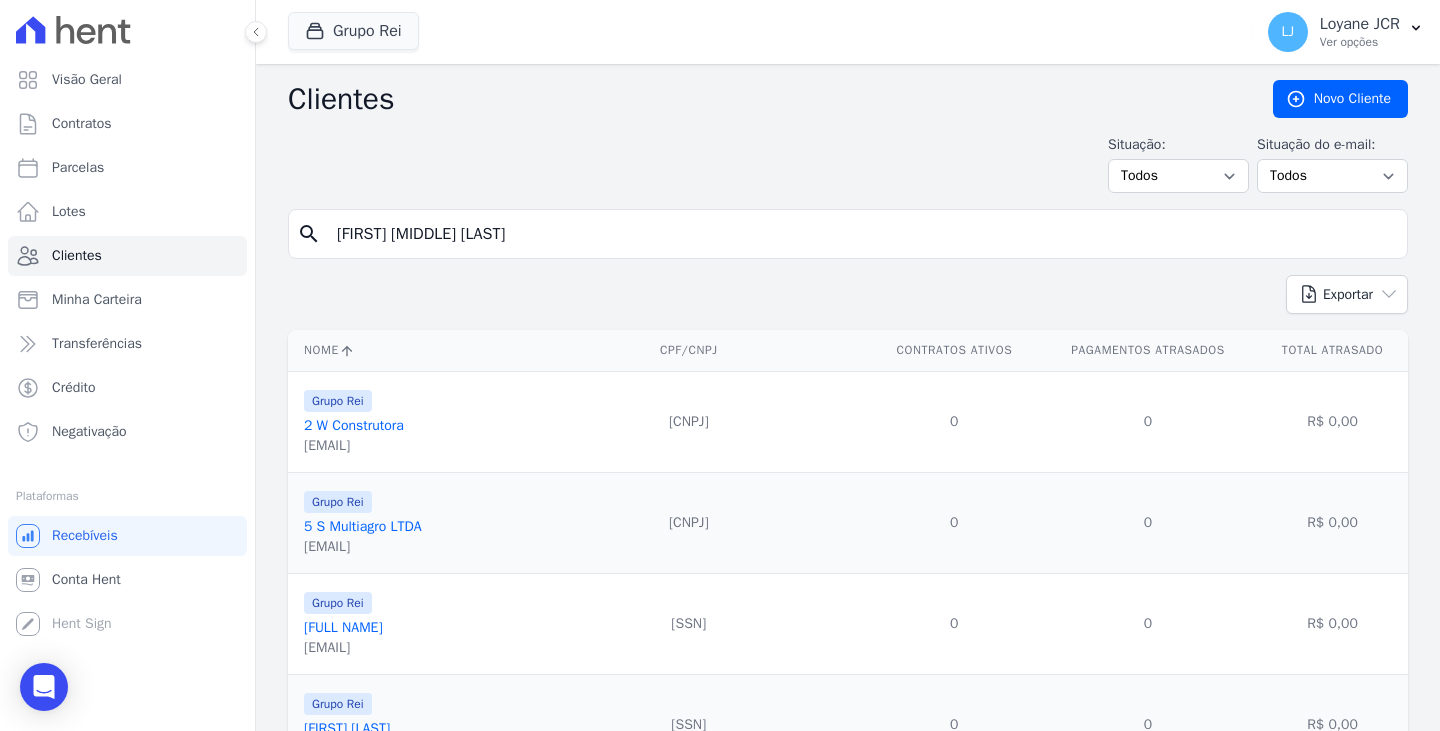type on "[FIRST] [MIDDLE] [LAST]" 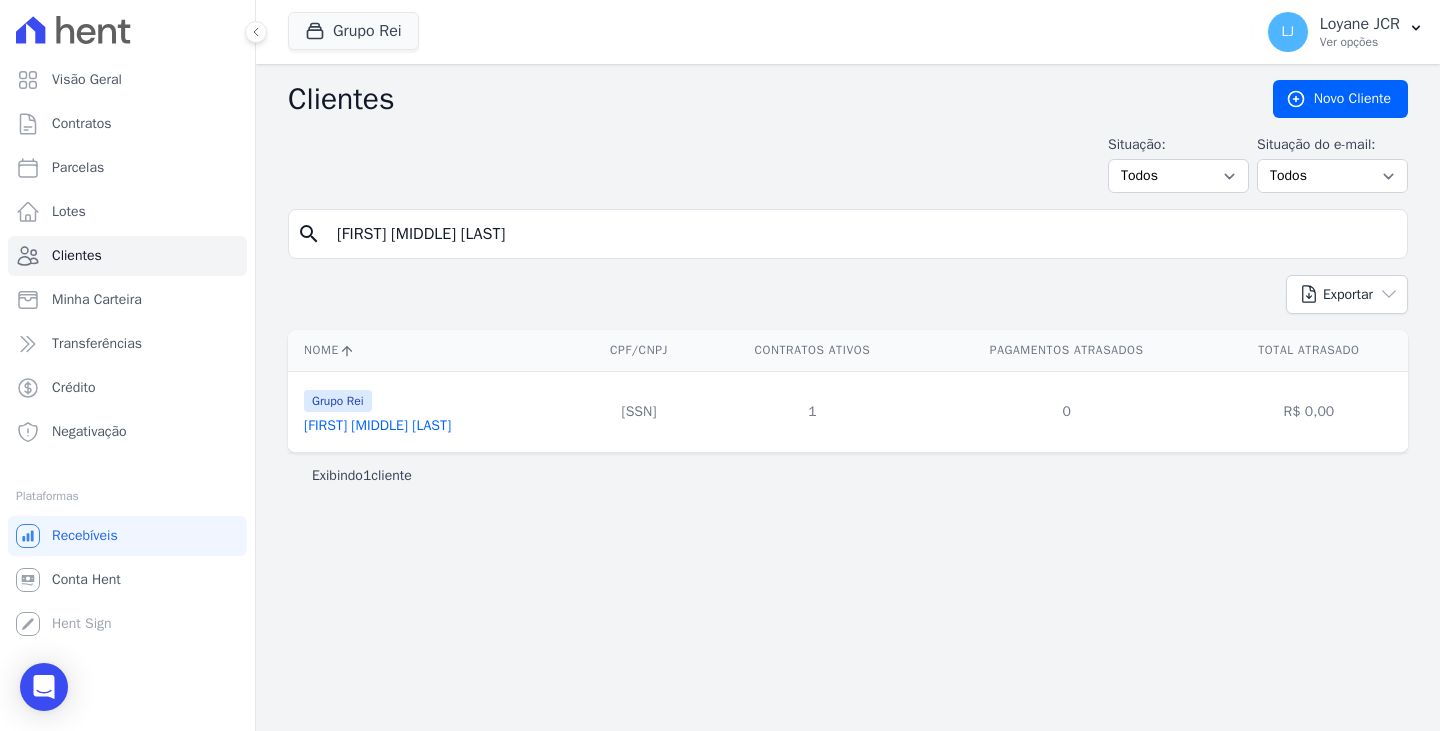 click on "Grupo Rei
[NAME]" at bounding box center [432, 411] 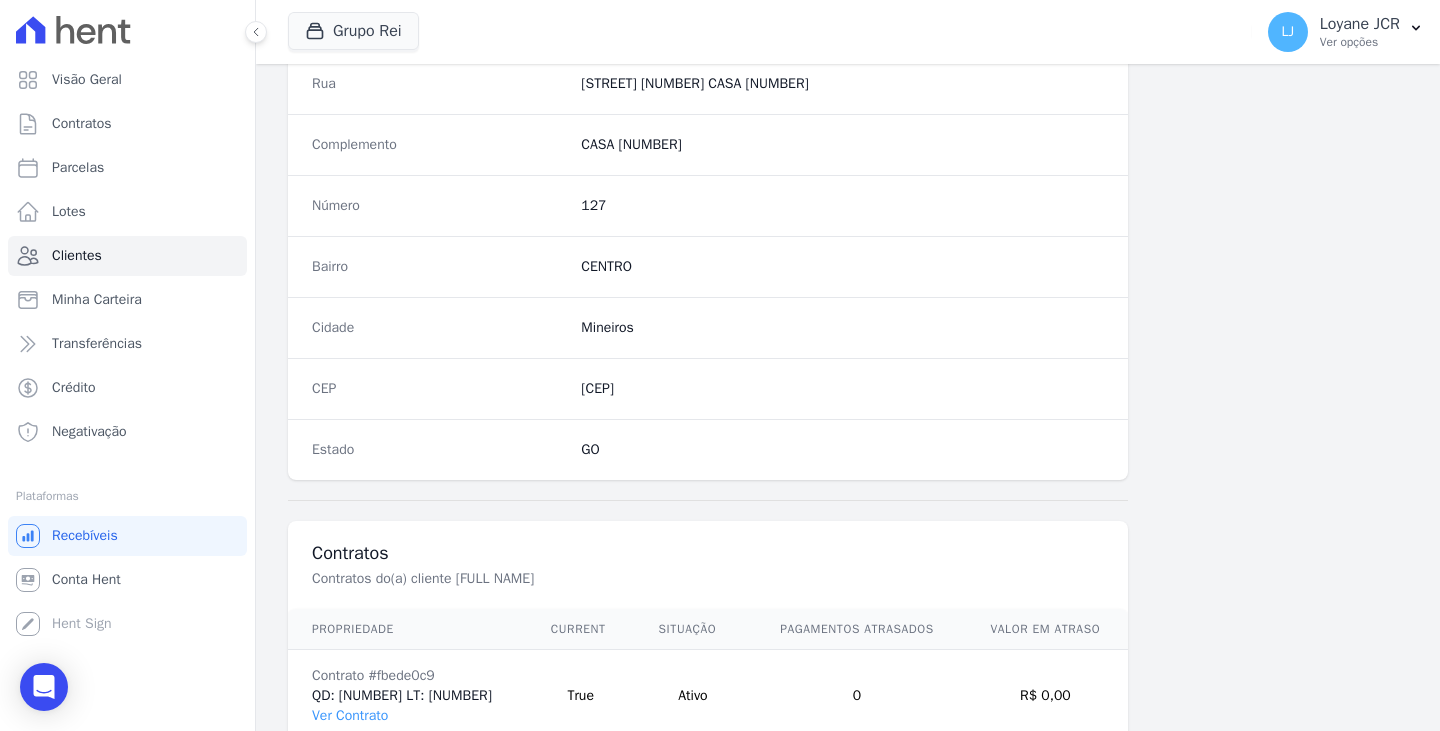scroll, scrollTop: 1232, scrollLeft: 0, axis: vertical 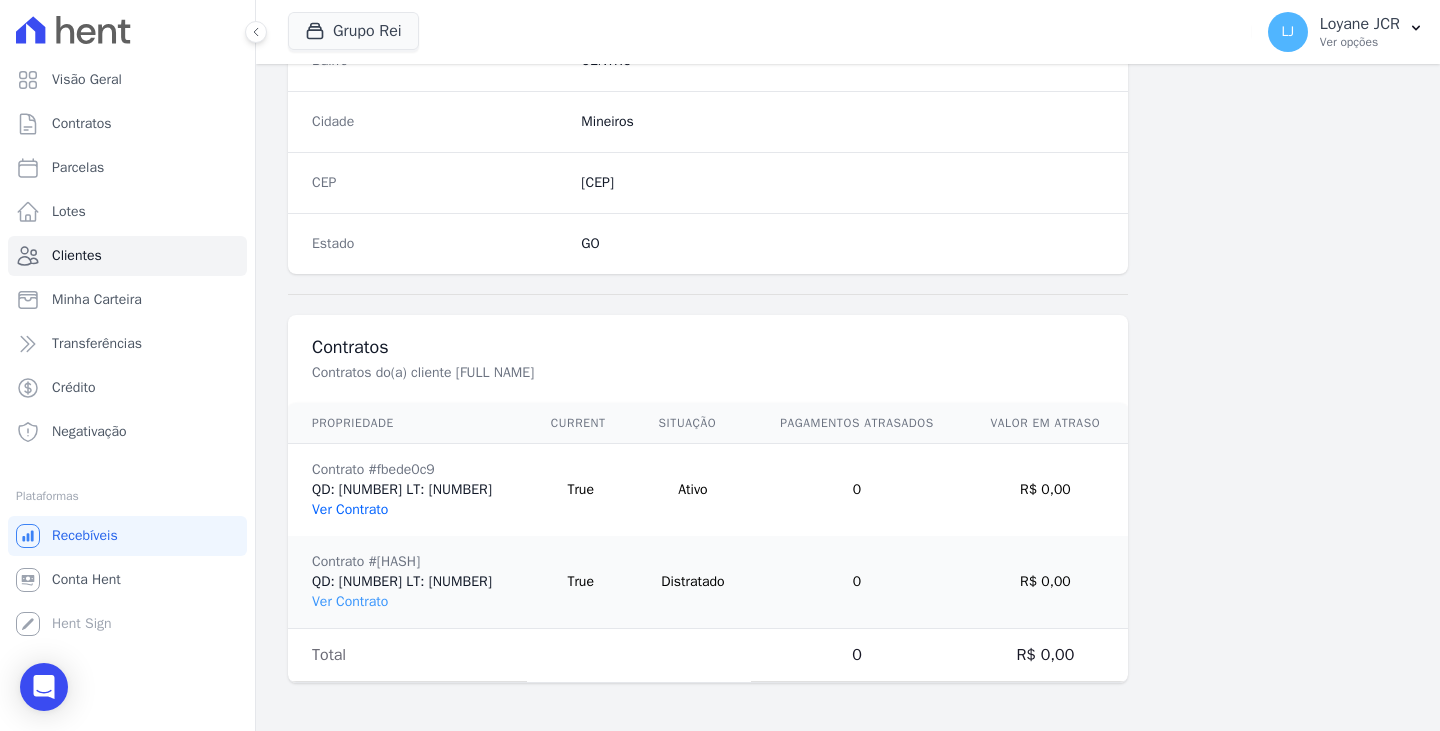 click on "Ver Contrato" at bounding box center [350, 509] 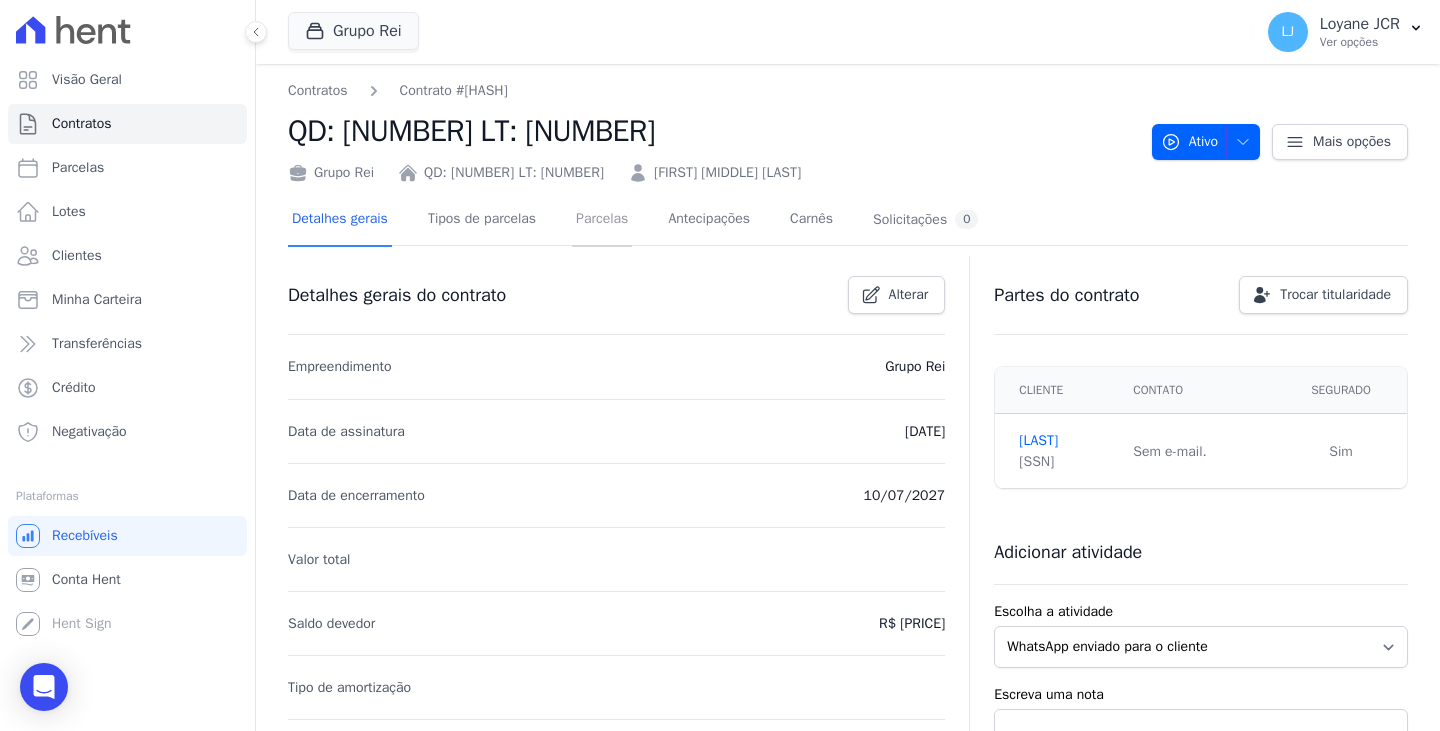 click on "Parcelas" at bounding box center (602, 220) 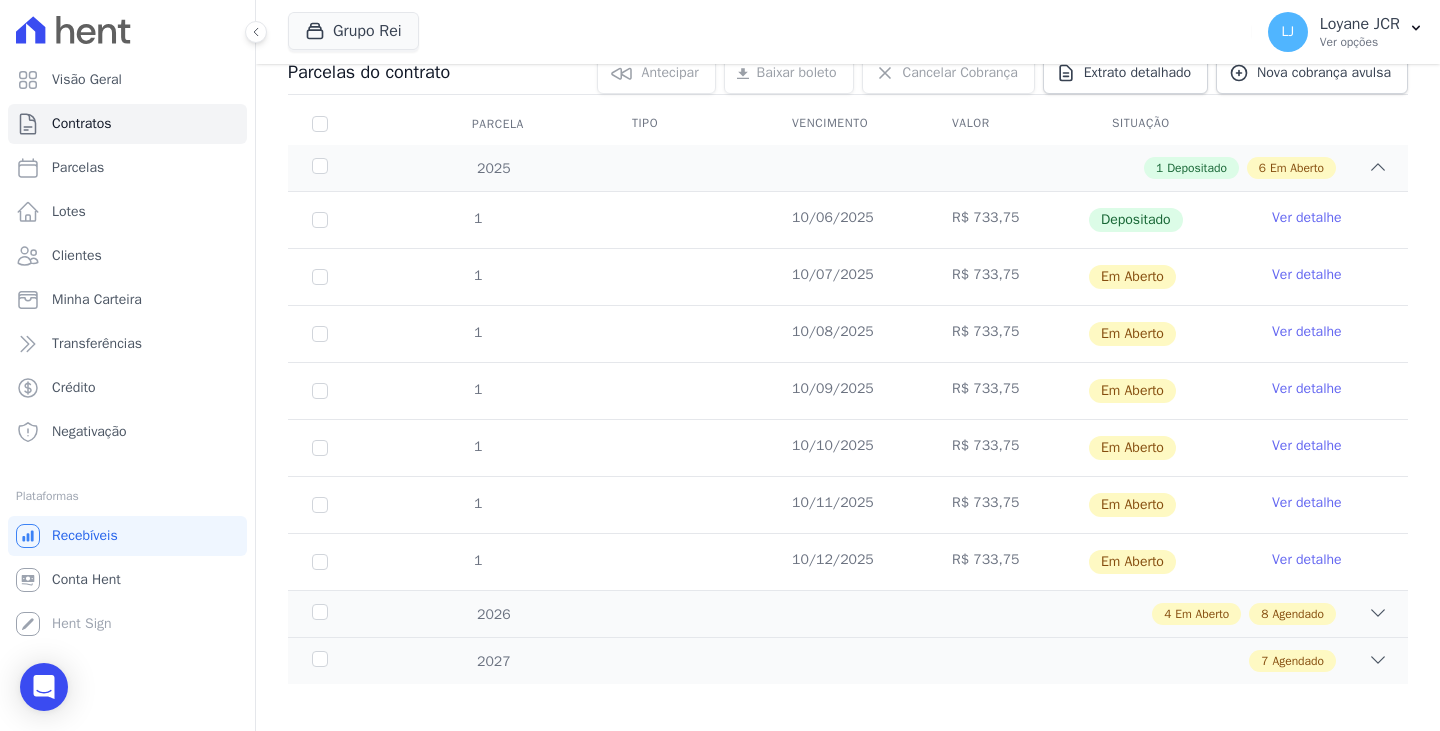scroll, scrollTop: 243, scrollLeft: 0, axis: vertical 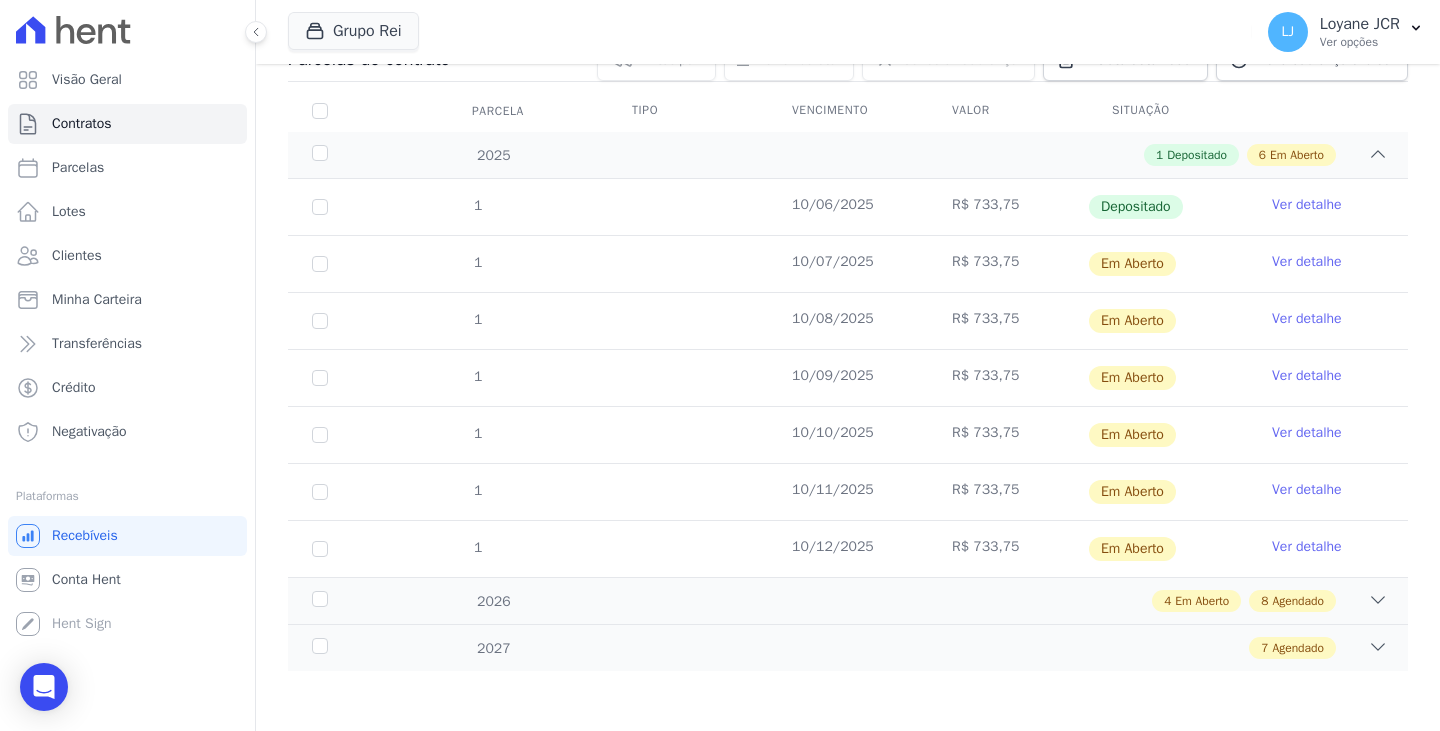 click on "1" at bounding box center (320, 207) 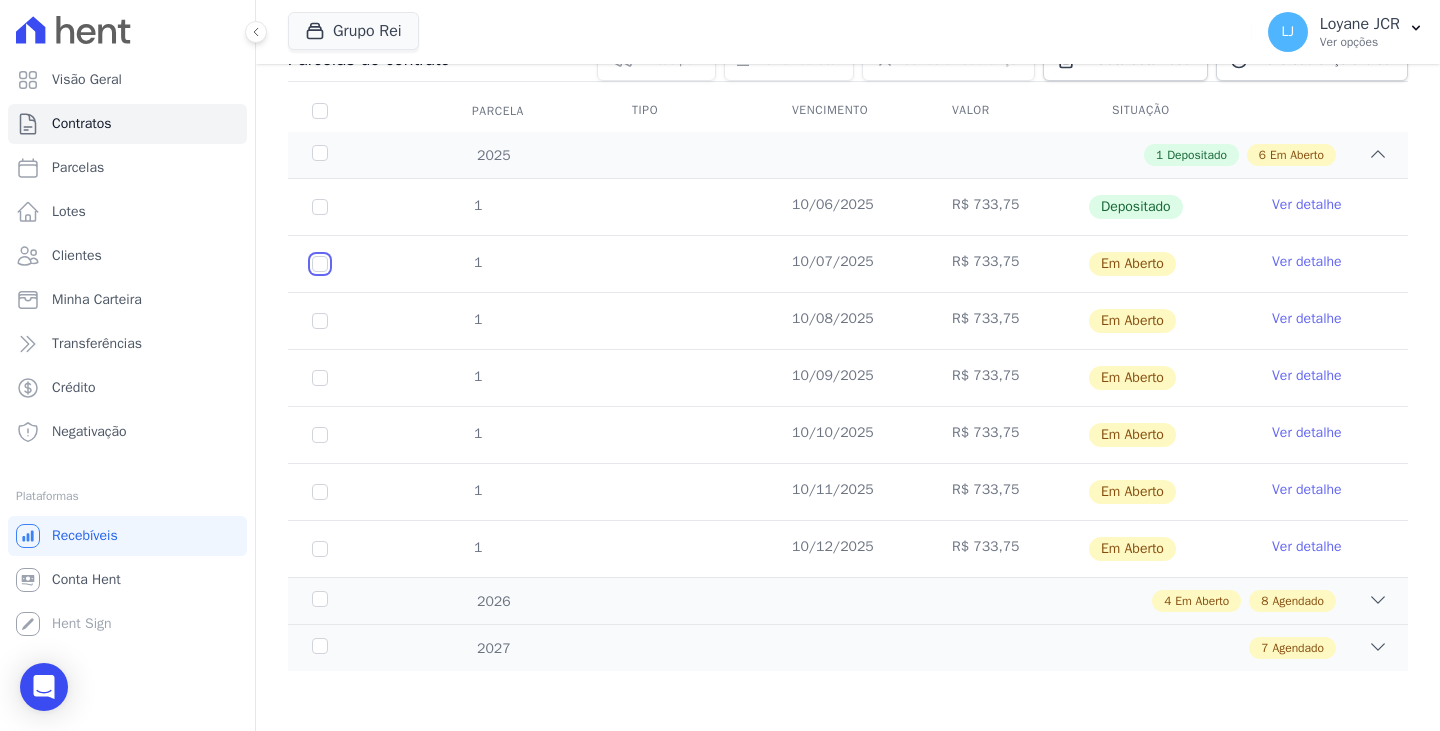 click at bounding box center (320, 264) 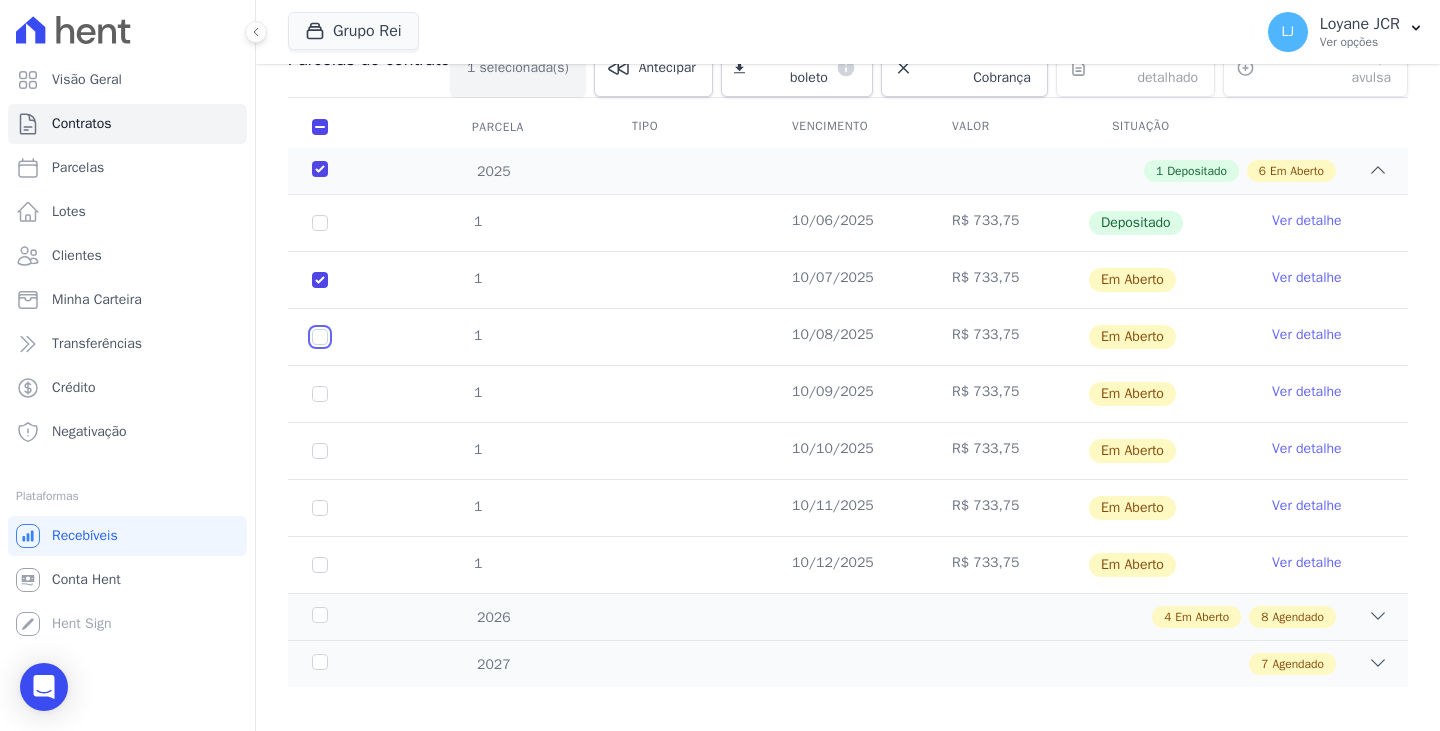 click at bounding box center (320, 280) 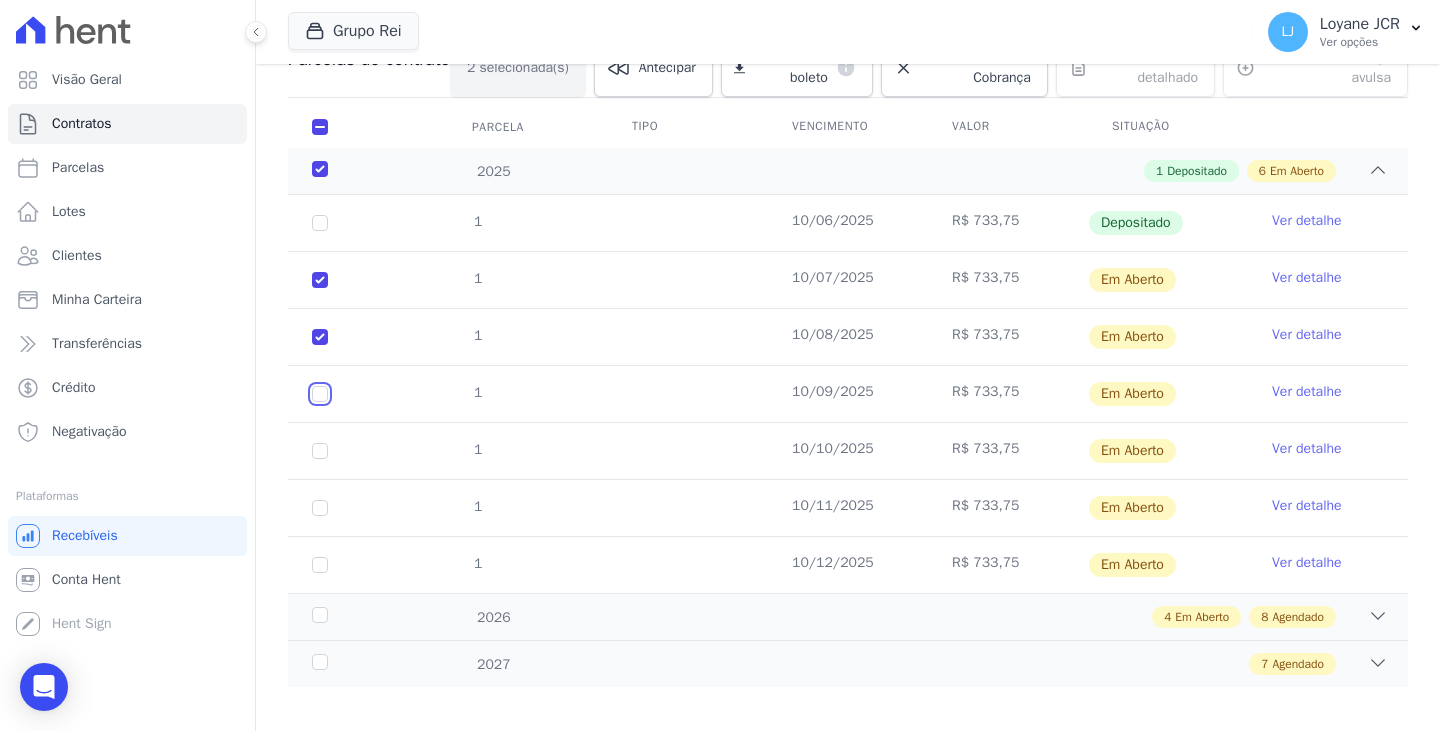 click at bounding box center [320, 280] 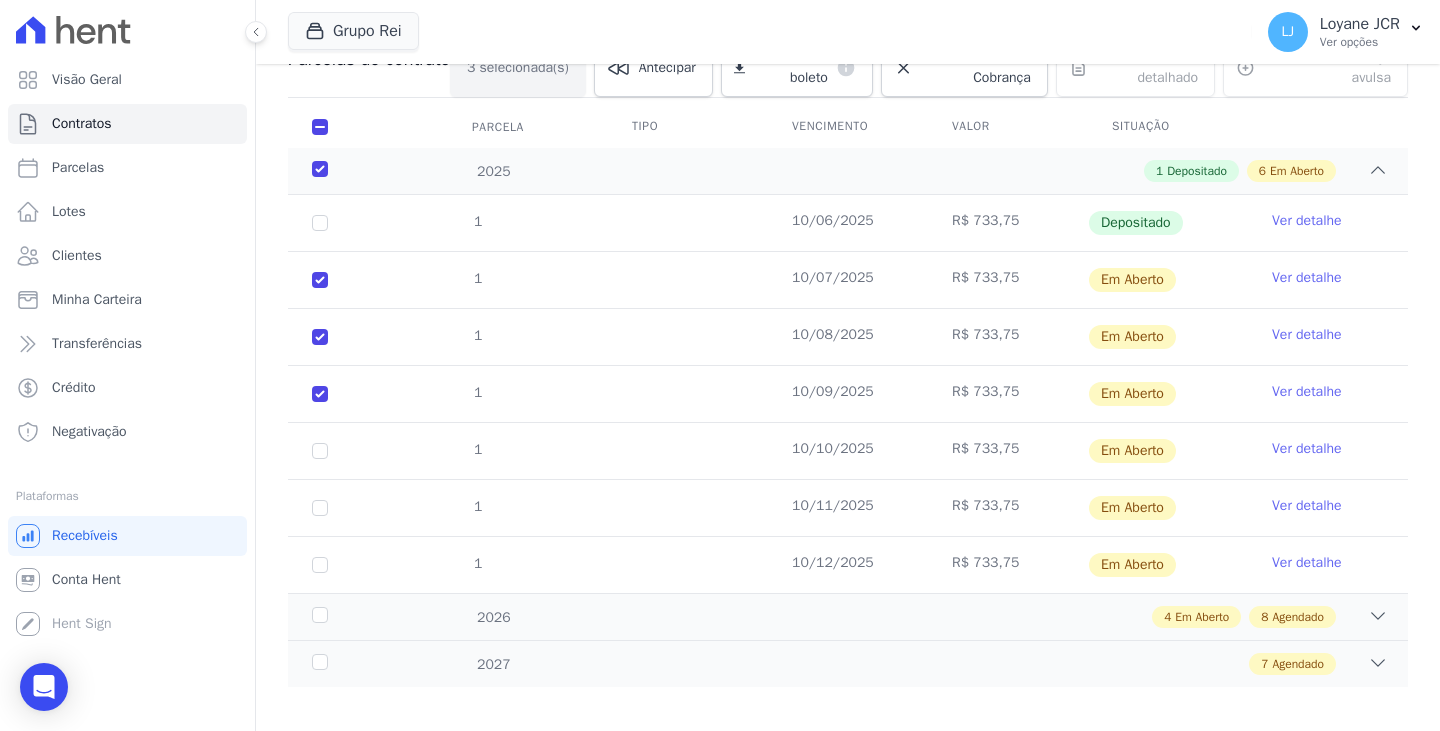 click on "1" at bounding box center [320, 223] 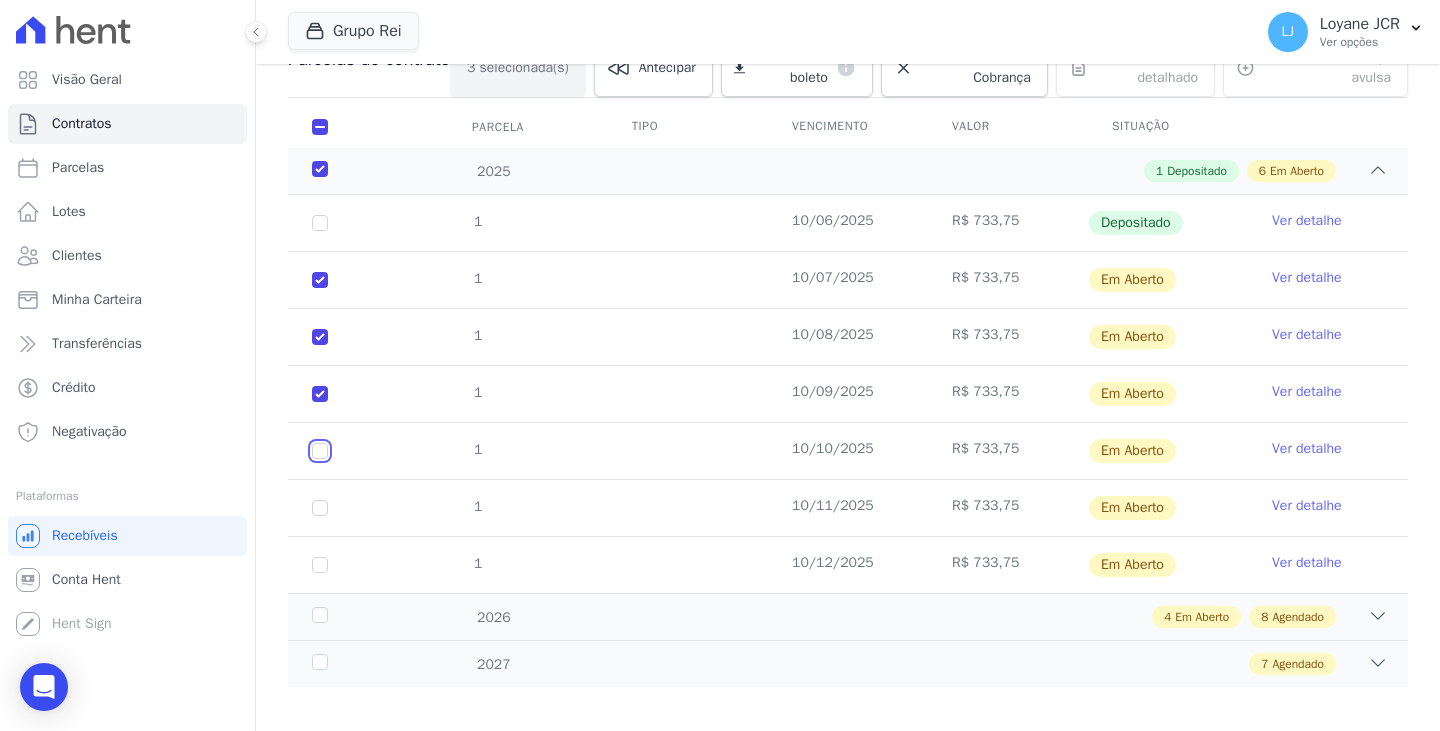 click at bounding box center (320, 280) 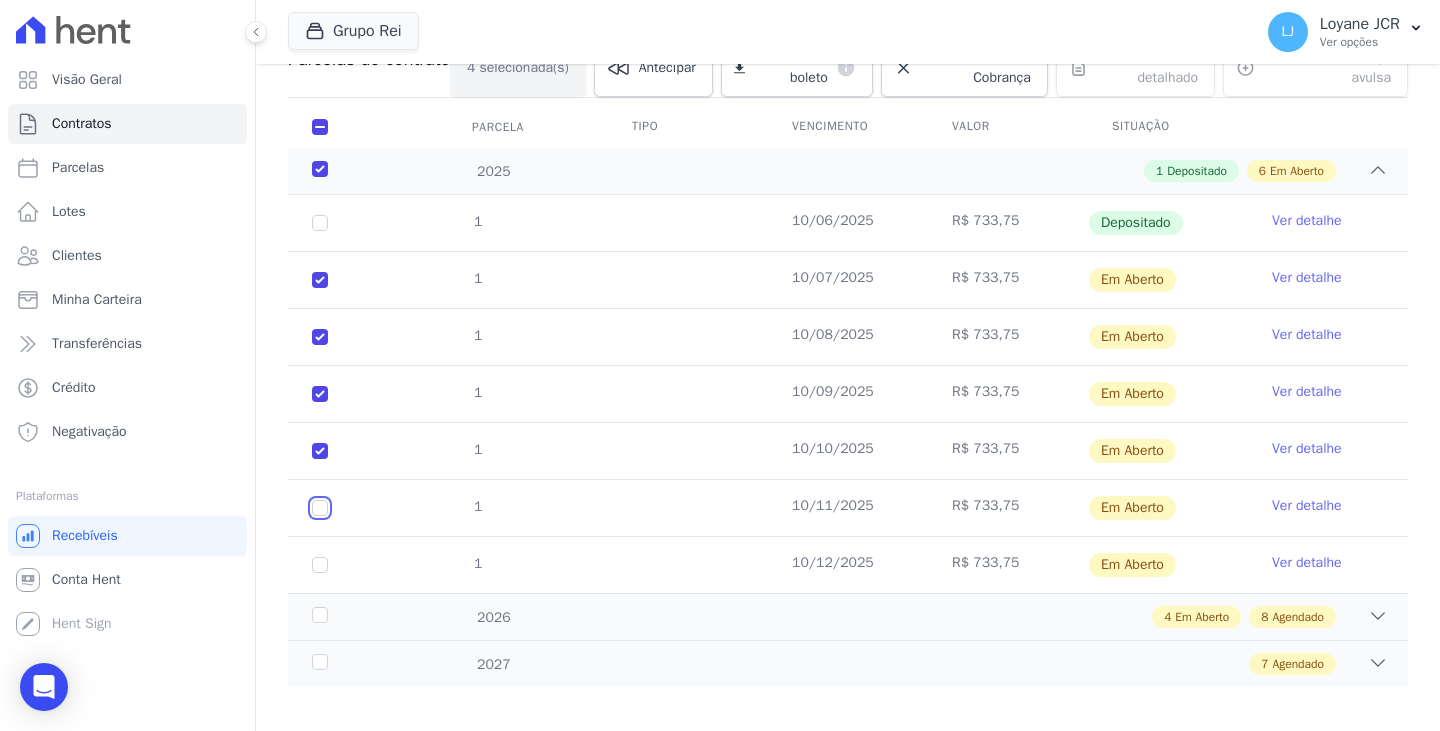 click at bounding box center [320, 280] 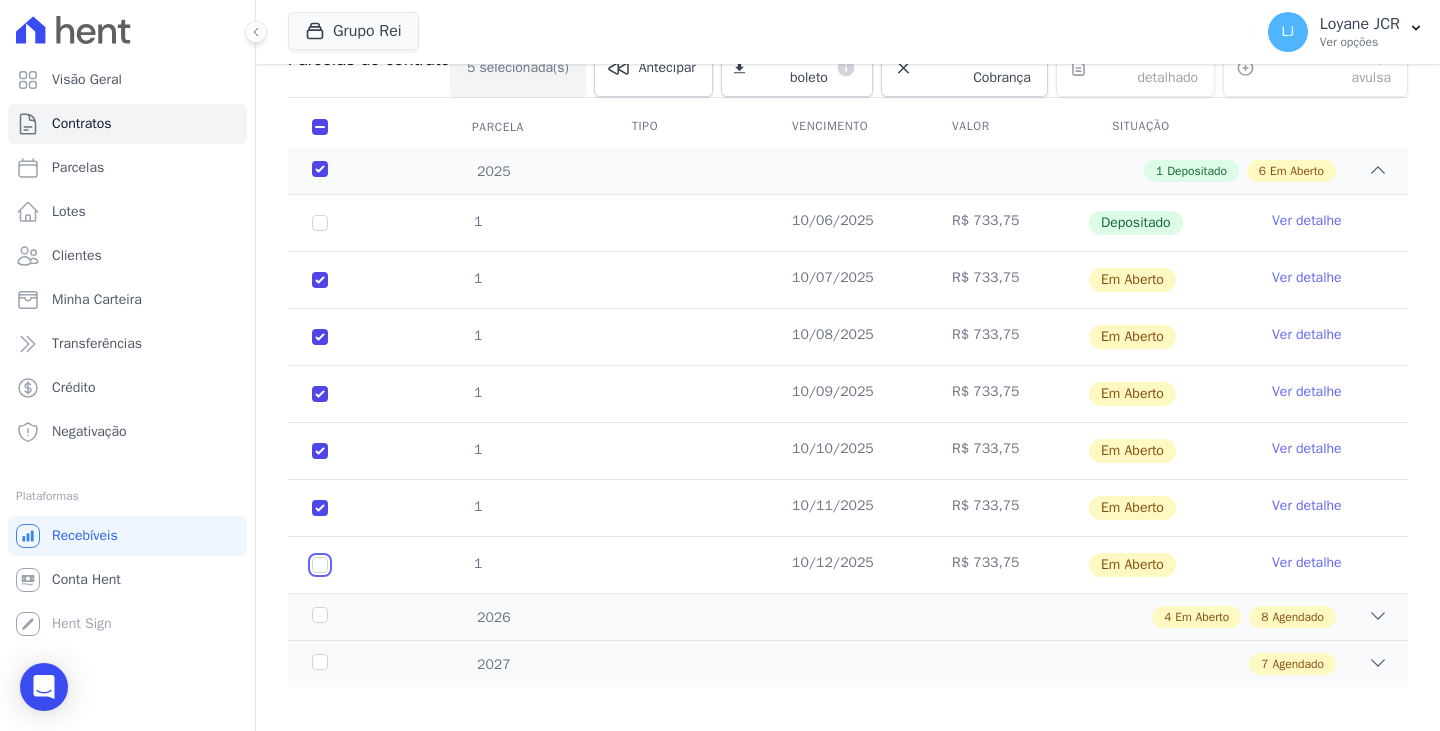click at bounding box center (320, 280) 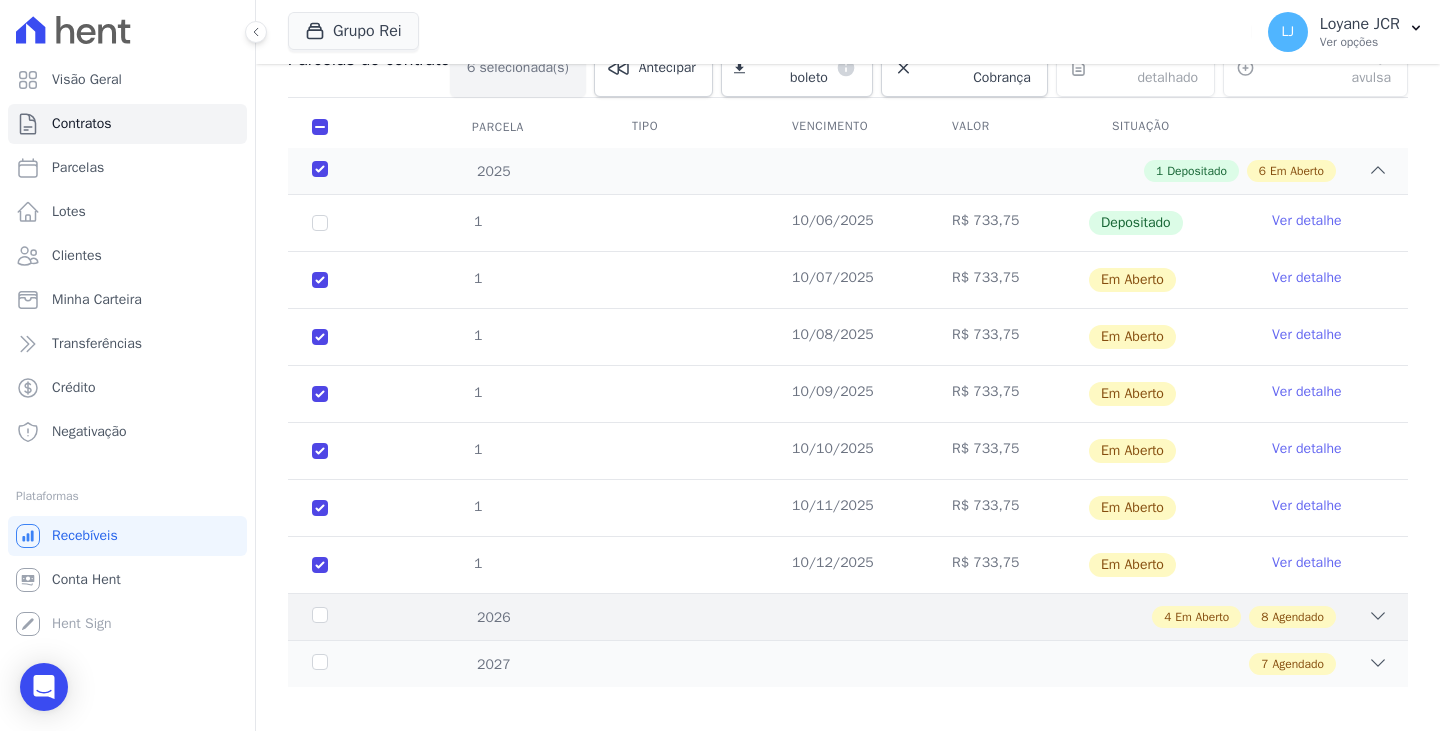 click on "2026" at bounding box center [356, 617] 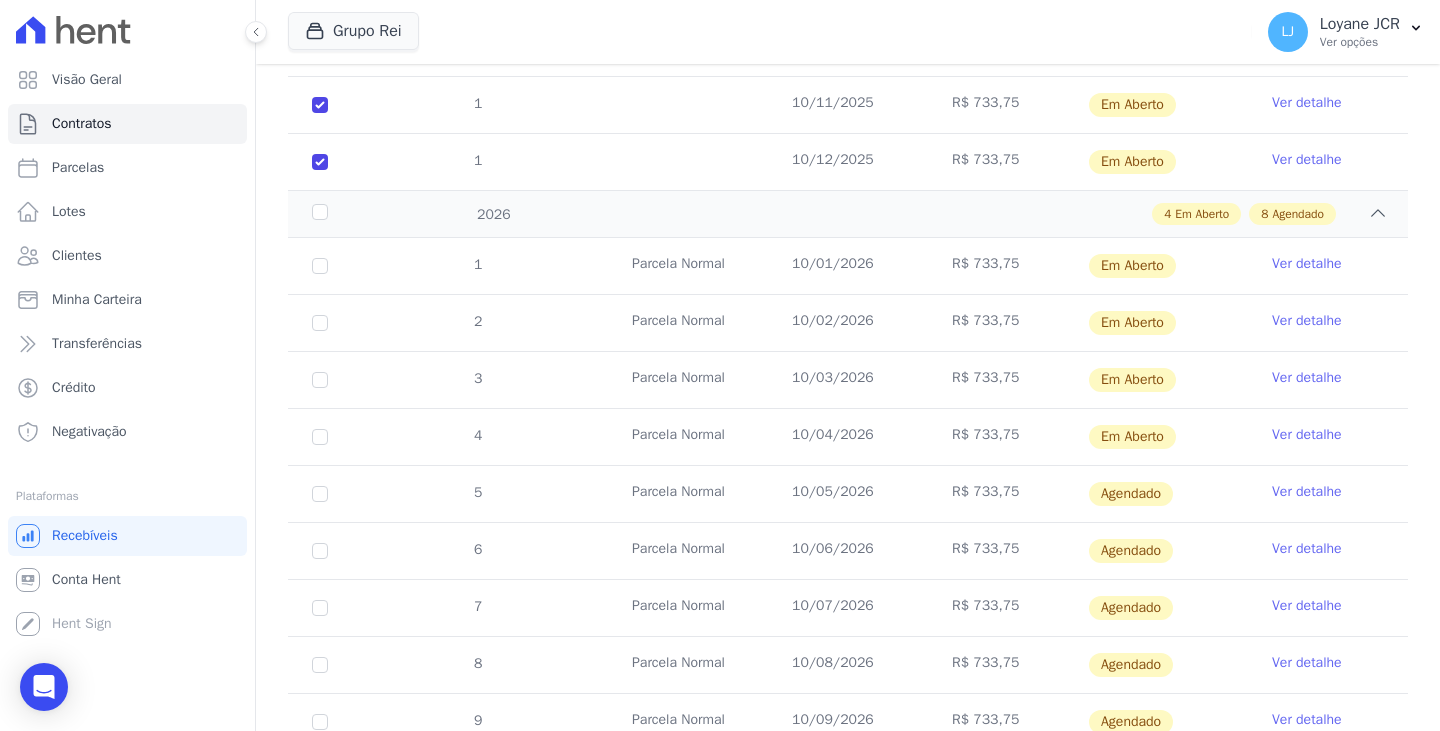 scroll, scrollTop: 643, scrollLeft: 0, axis: vertical 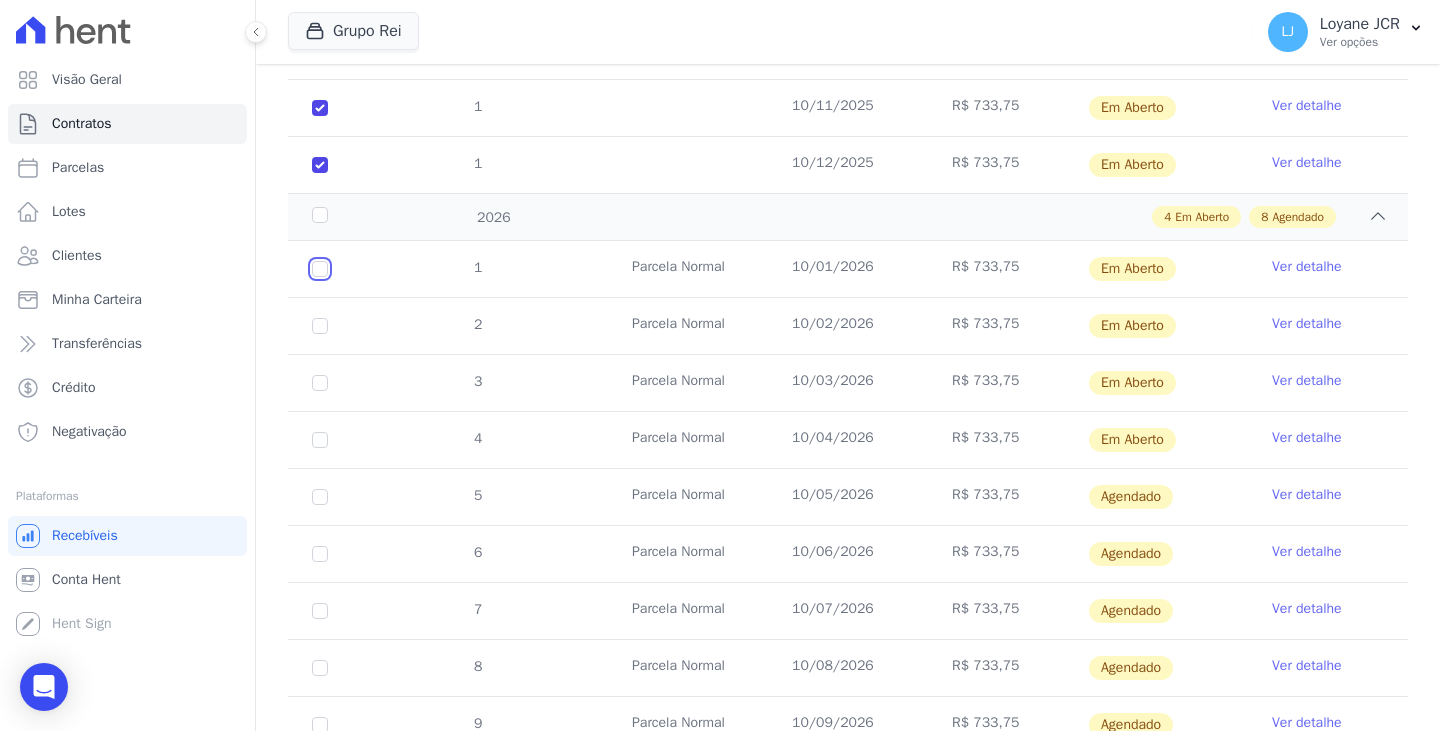 click at bounding box center (320, 269) 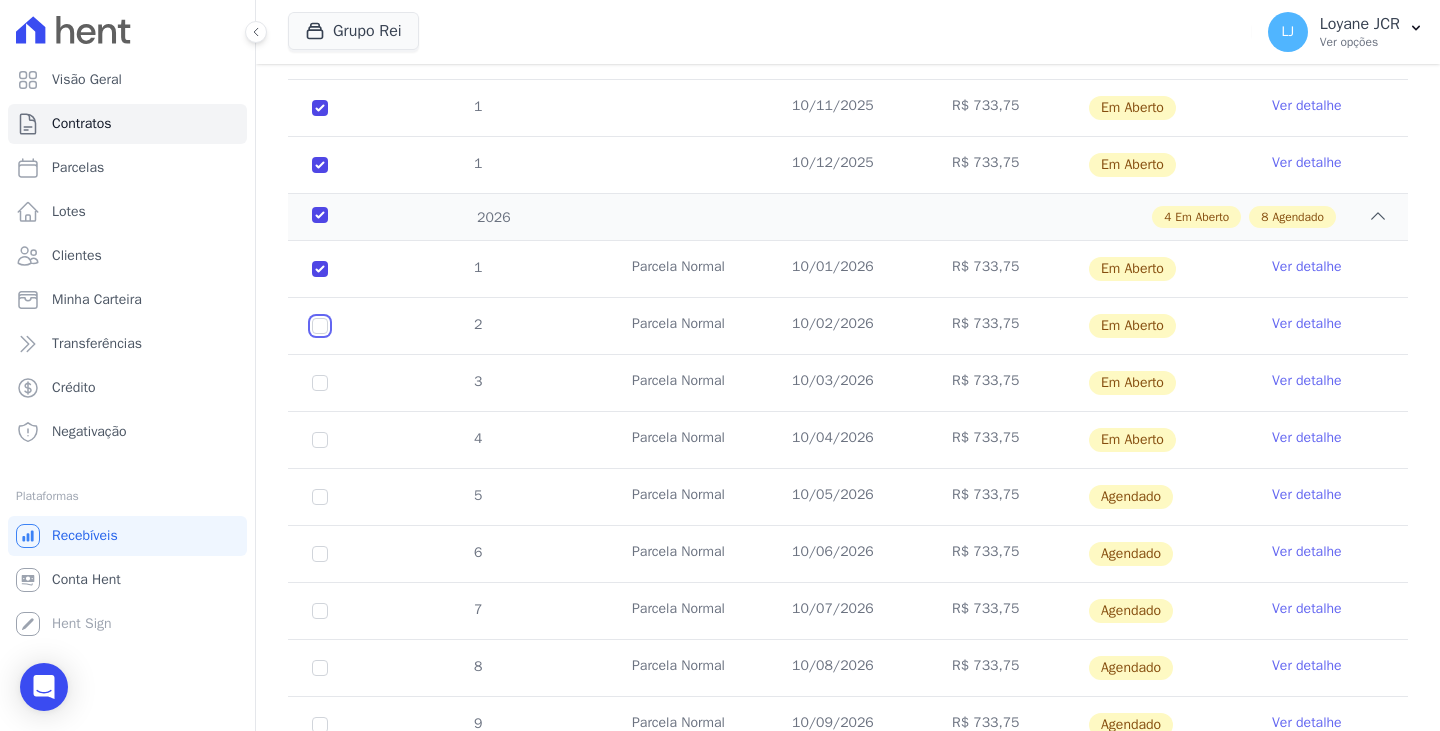 click at bounding box center [320, 269] 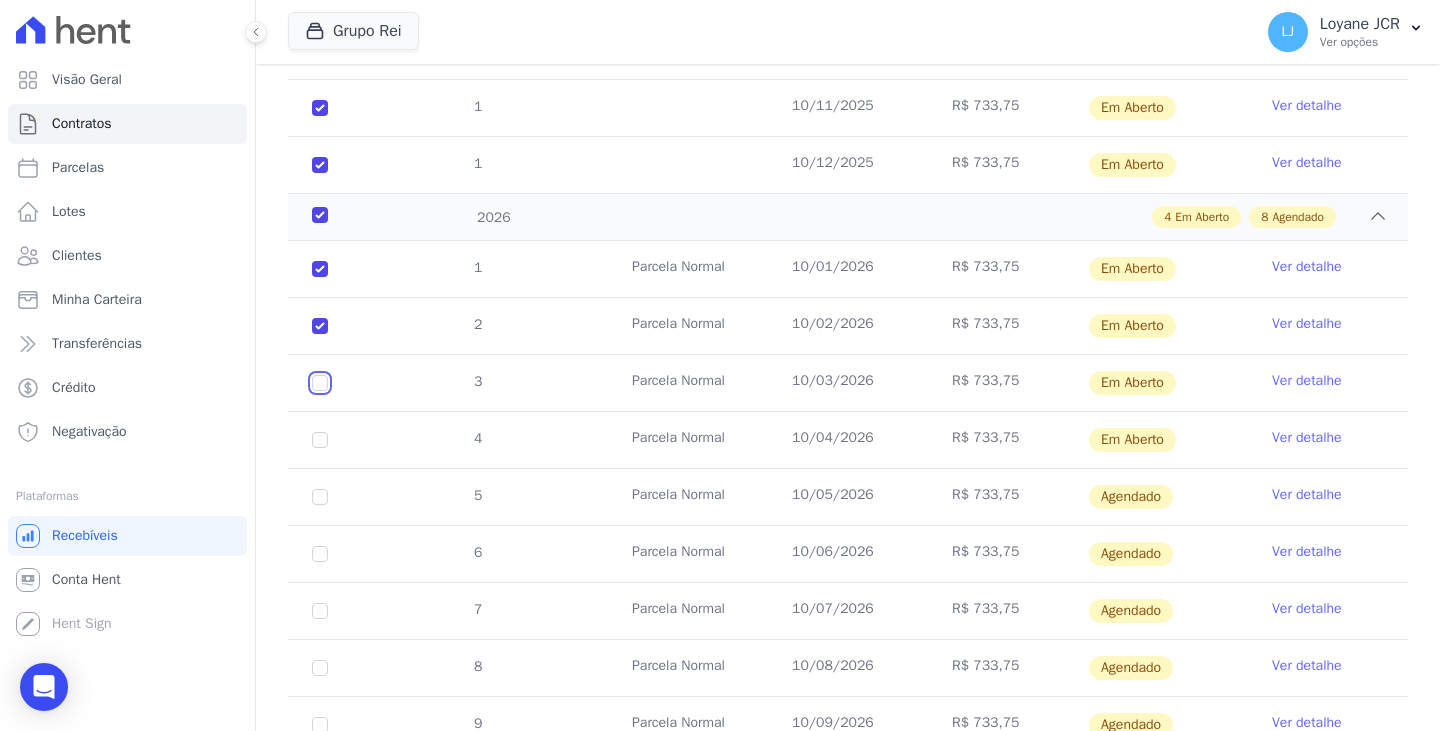 click at bounding box center [320, 269] 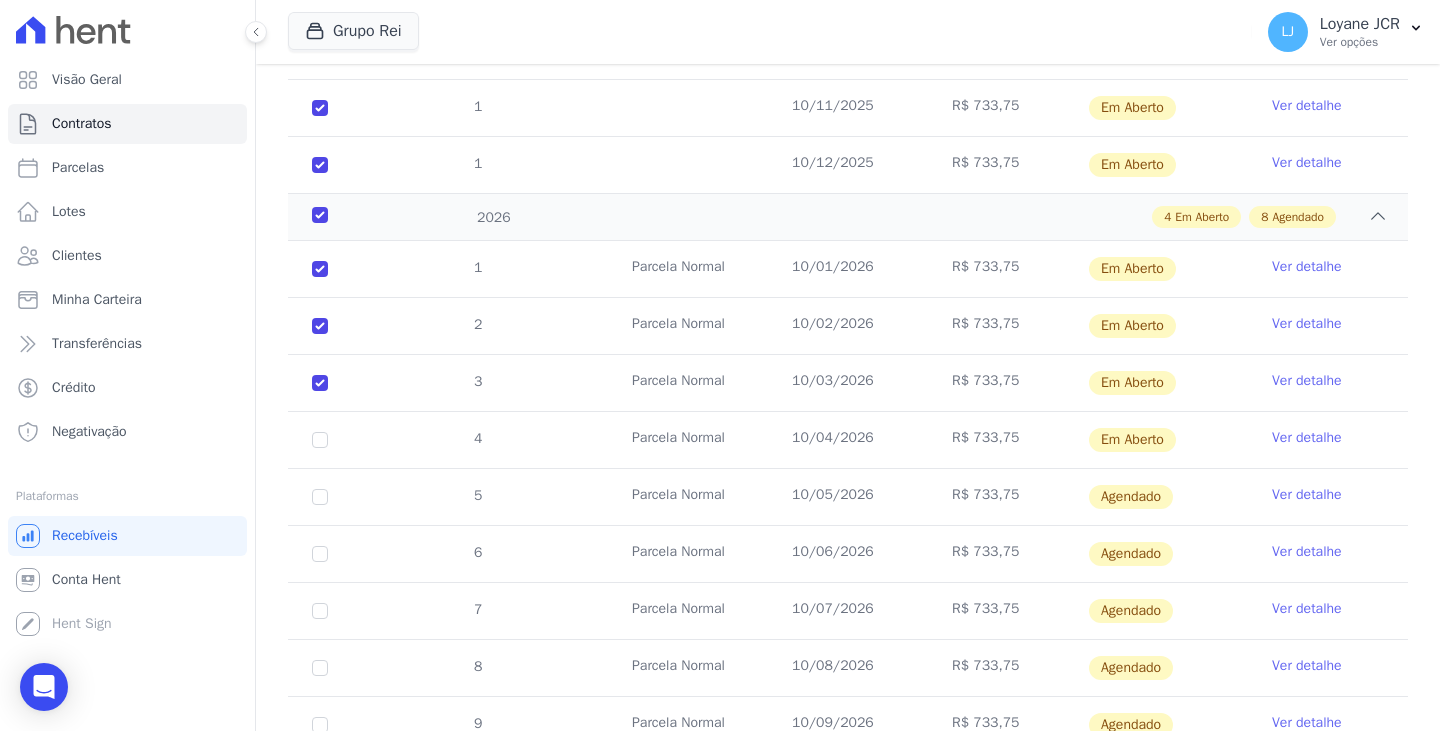 click on "4" at bounding box center (320, 269) 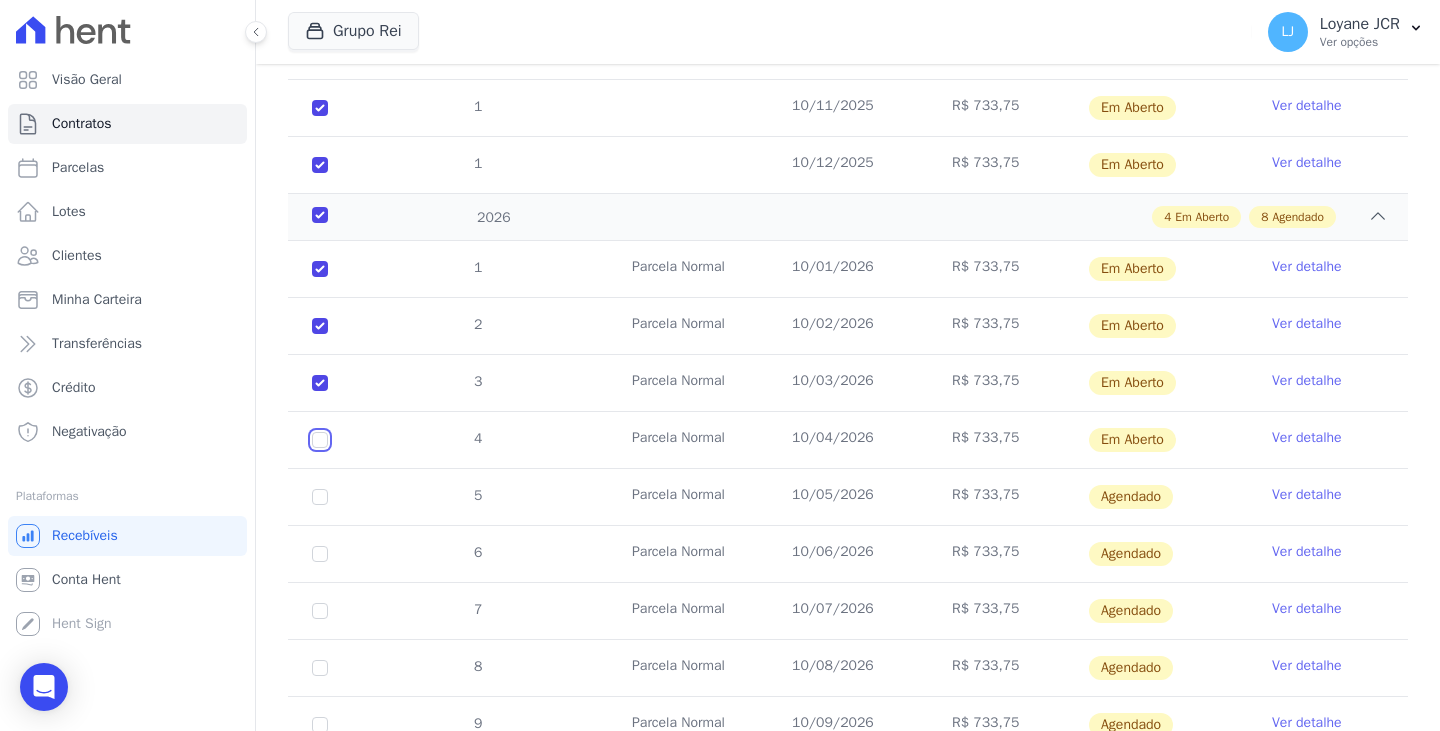 click at bounding box center (320, 269) 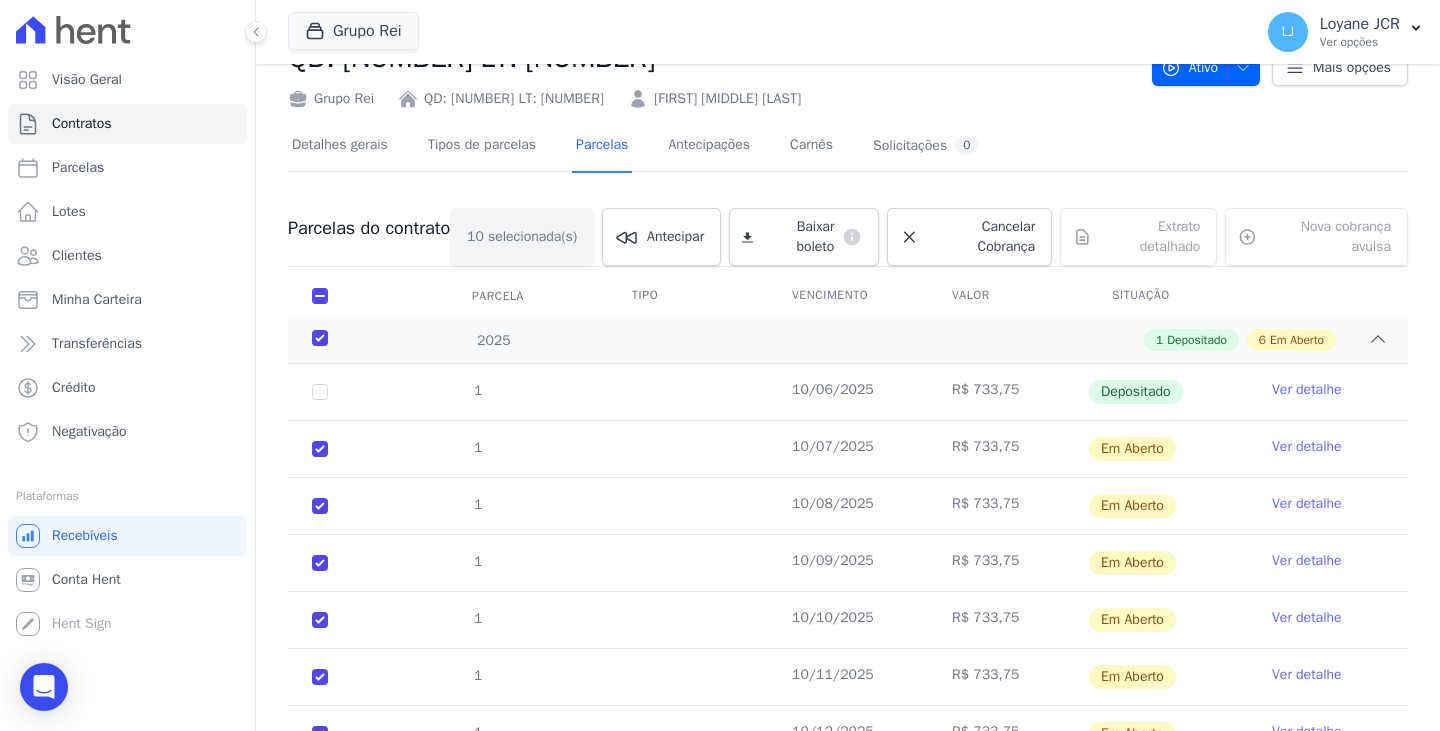 scroll, scrollTop: 43, scrollLeft: 0, axis: vertical 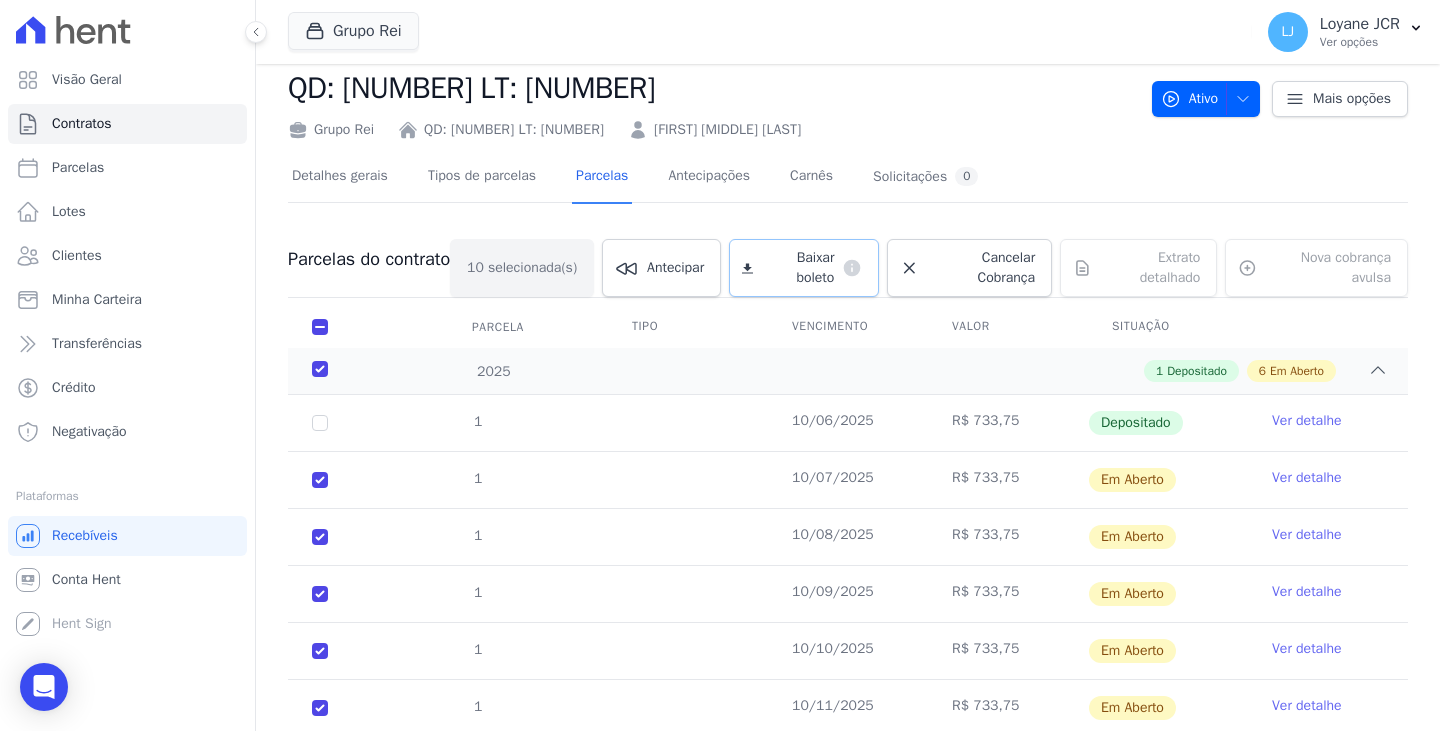 click on "Baixar boleto" at bounding box center [797, 268] 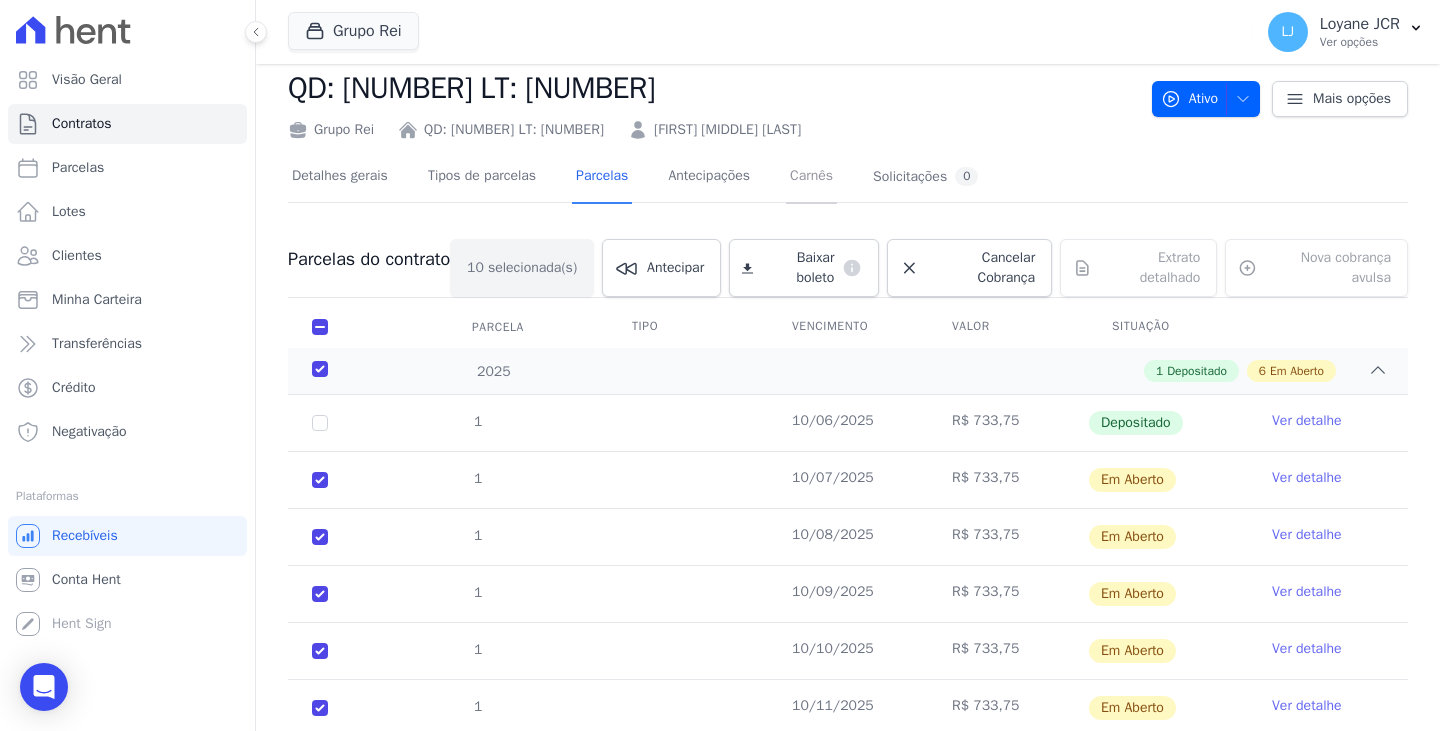 click on "Carnês" at bounding box center [811, 177] 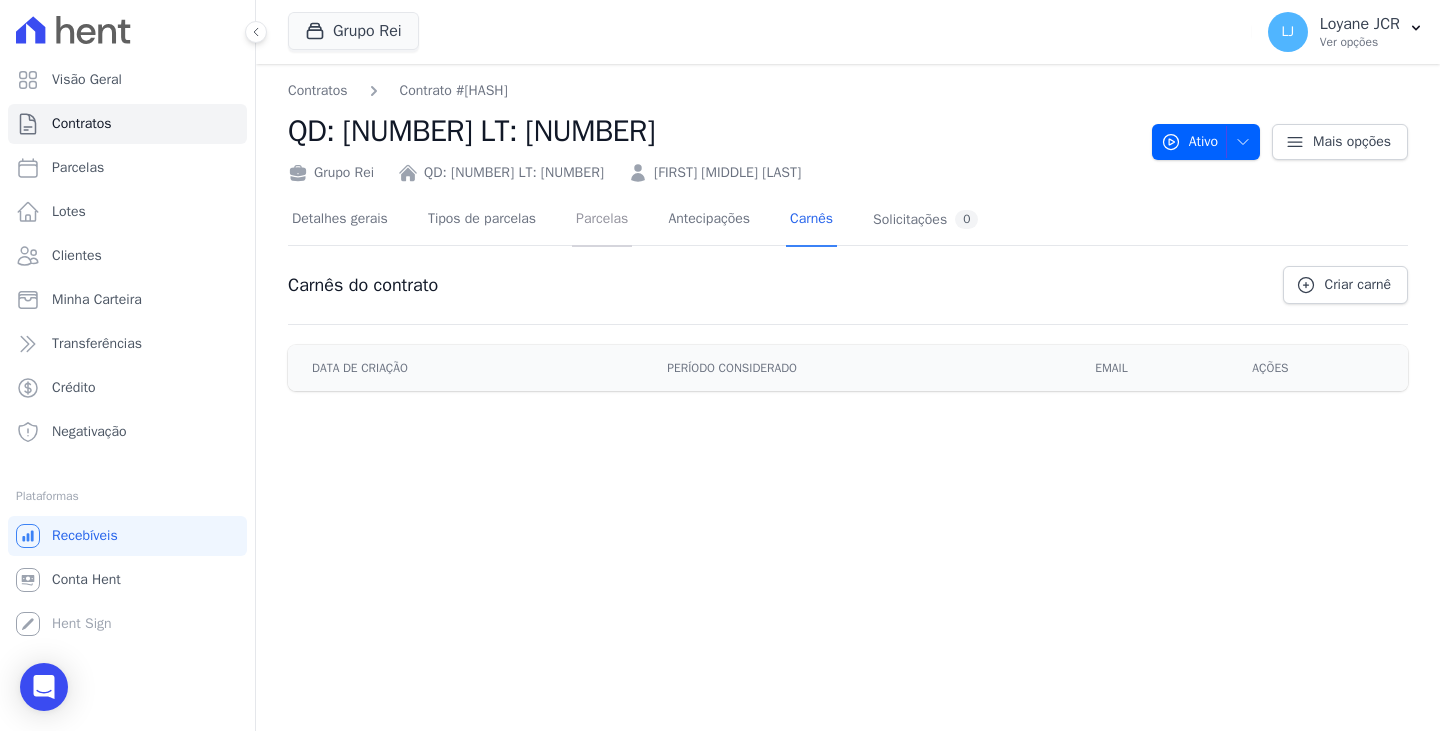 click on "Parcelas" at bounding box center [602, 220] 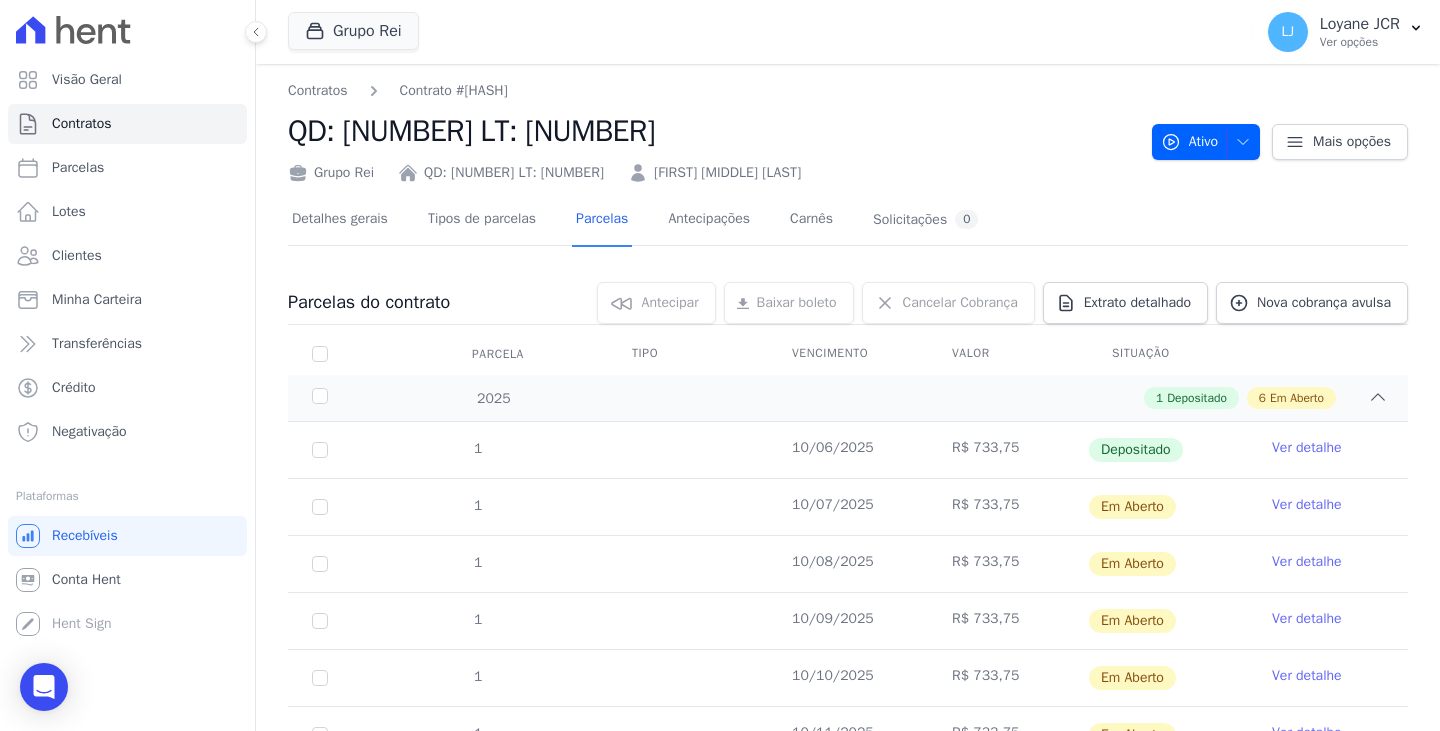 click on "Visão Geral
Contratos
Parcelas
Lotes
Clientes
Minha Carteira
Transferências
Crédito
Negativação" at bounding box center (127, 256) 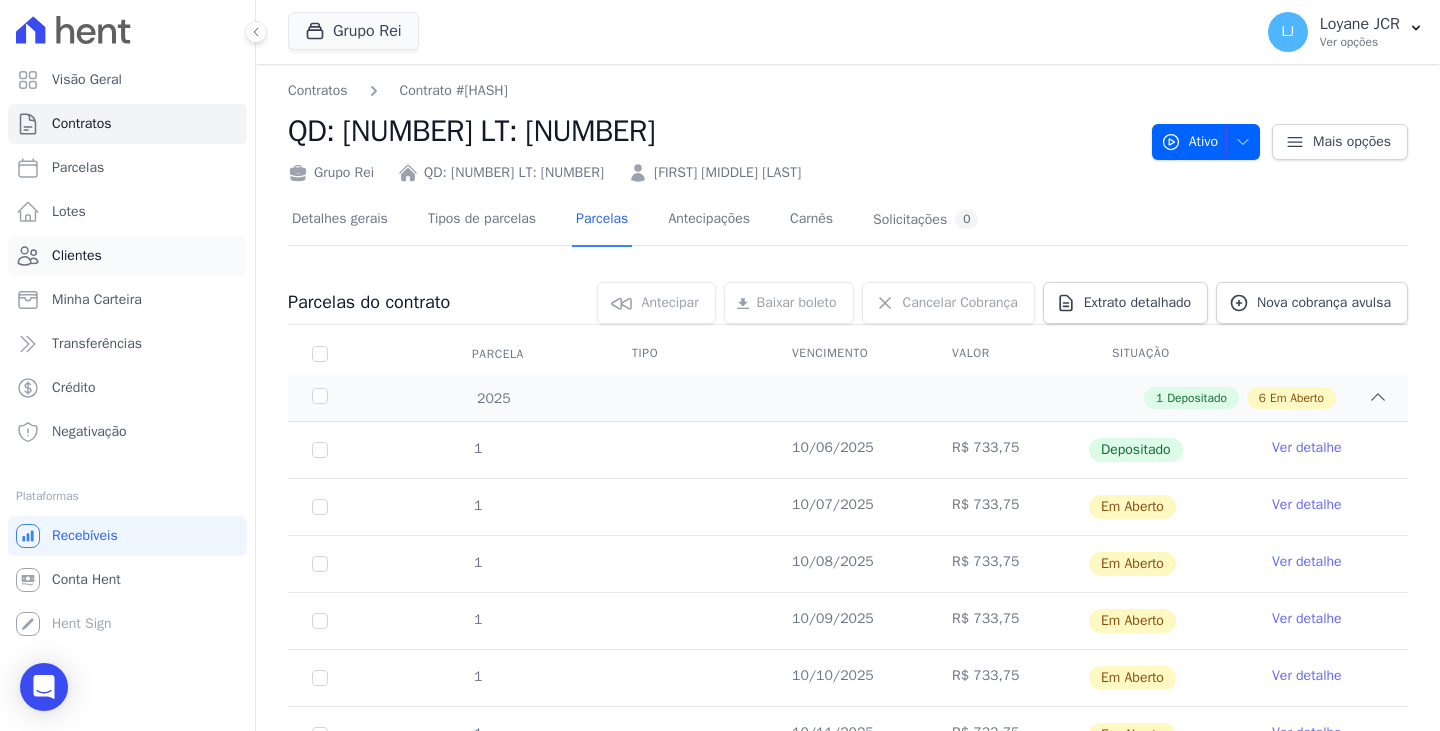 click on "Clientes" at bounding box center (77, 256) 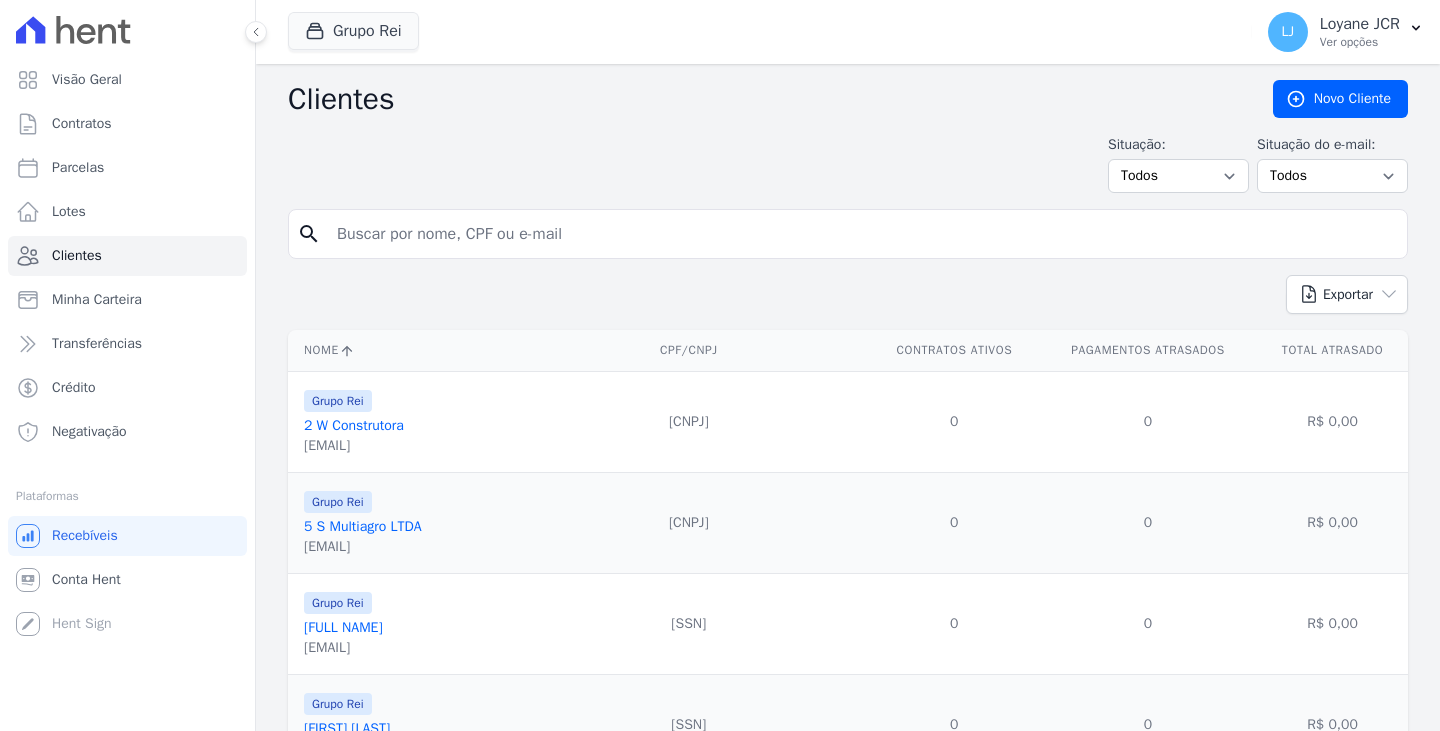 click at bounding box center [862, 234] 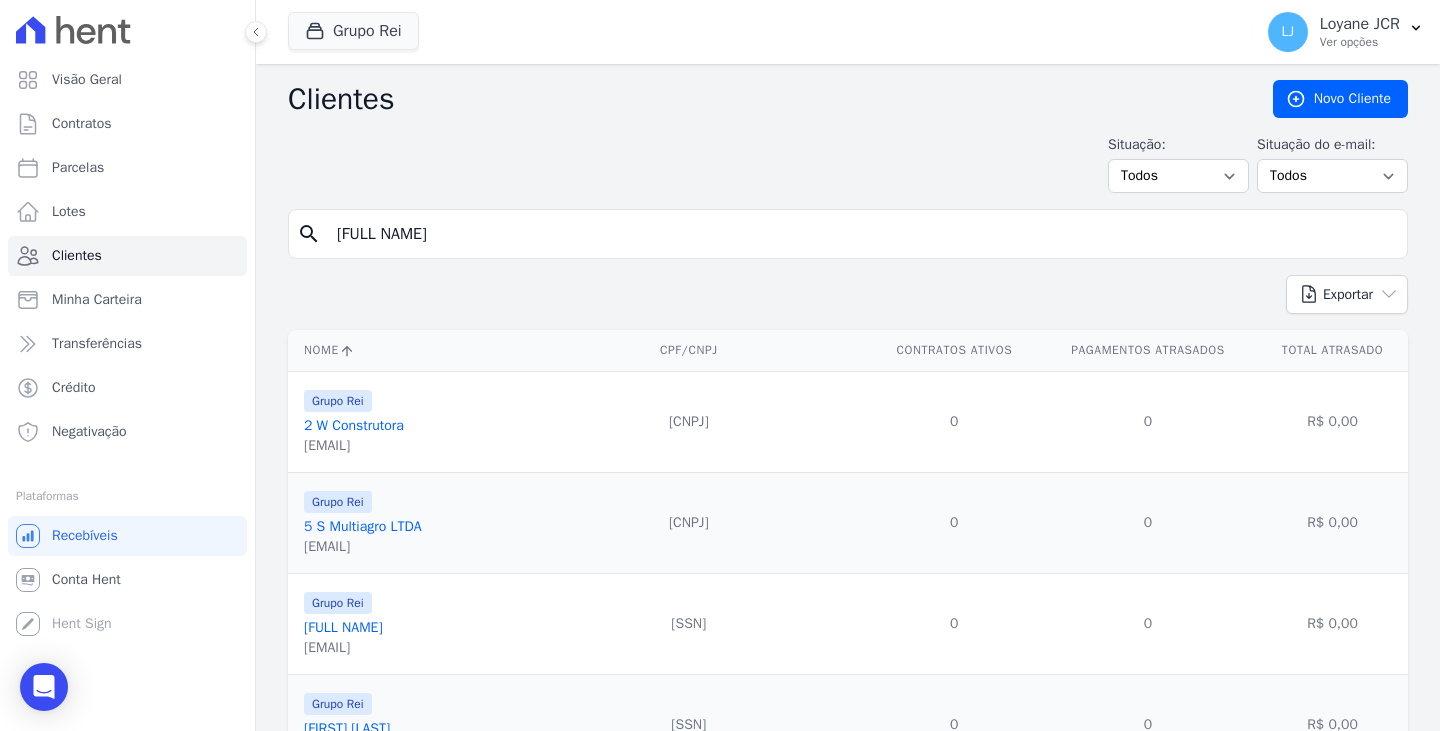 type on "[FULL NAME]" 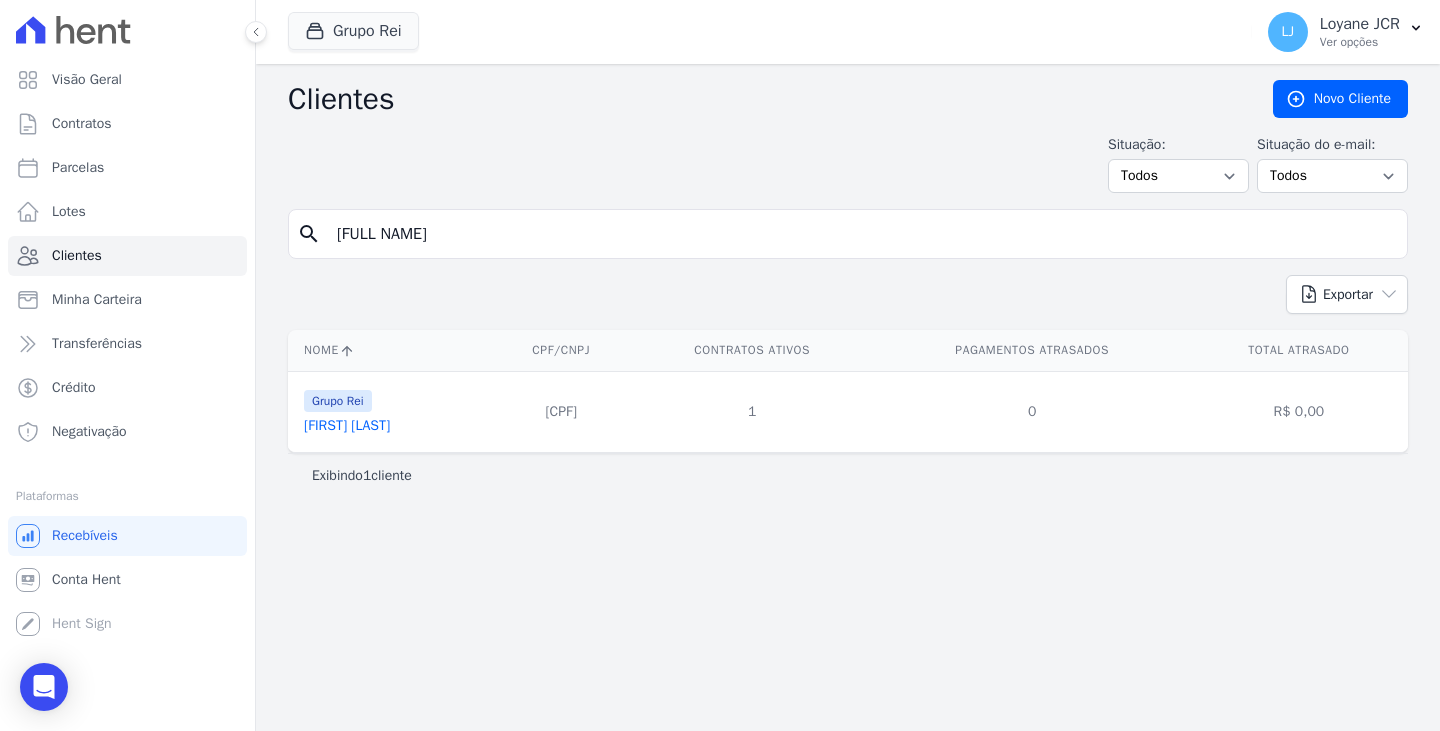 click on "[FIRST] [LAST]" at bounding box center (347, 425) 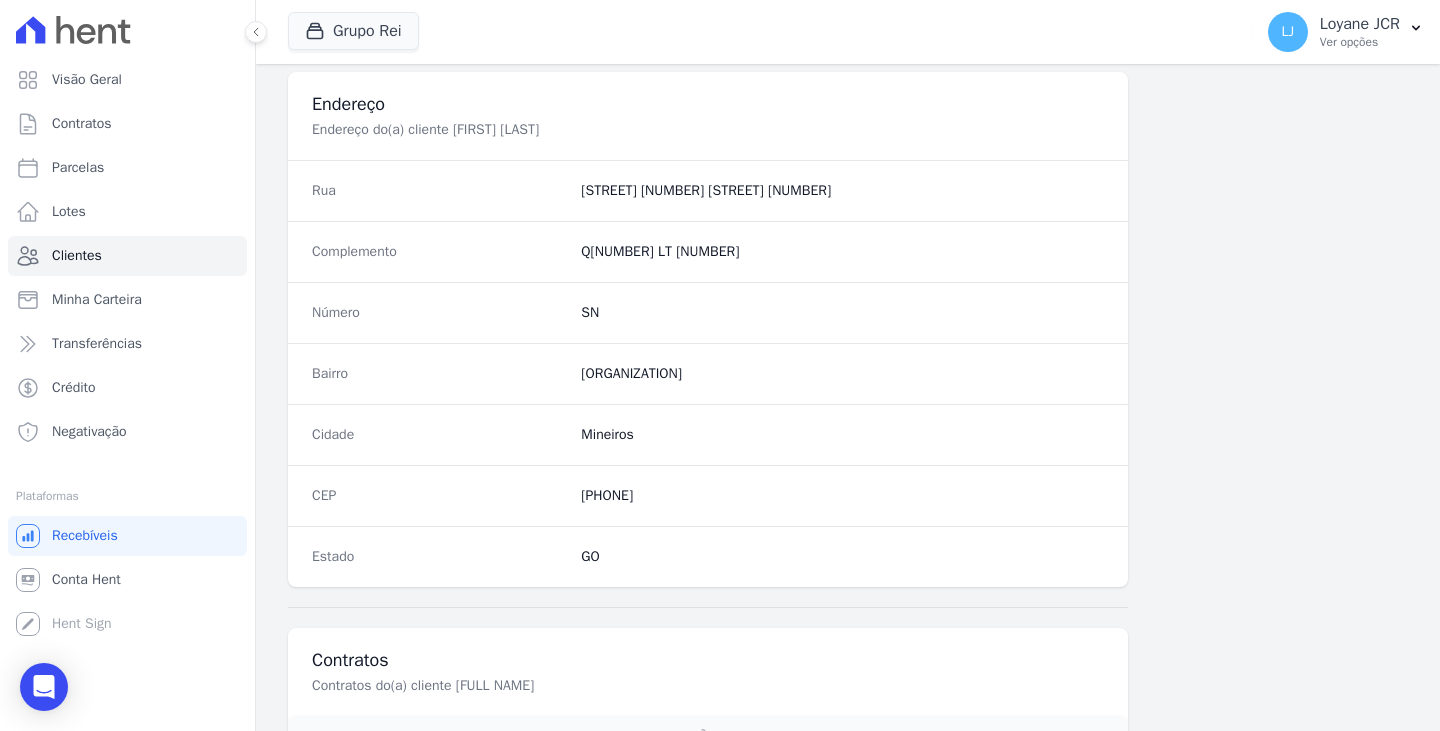 scroll, scrollTop: 1200, scrollLeft: 0, axis: vertical 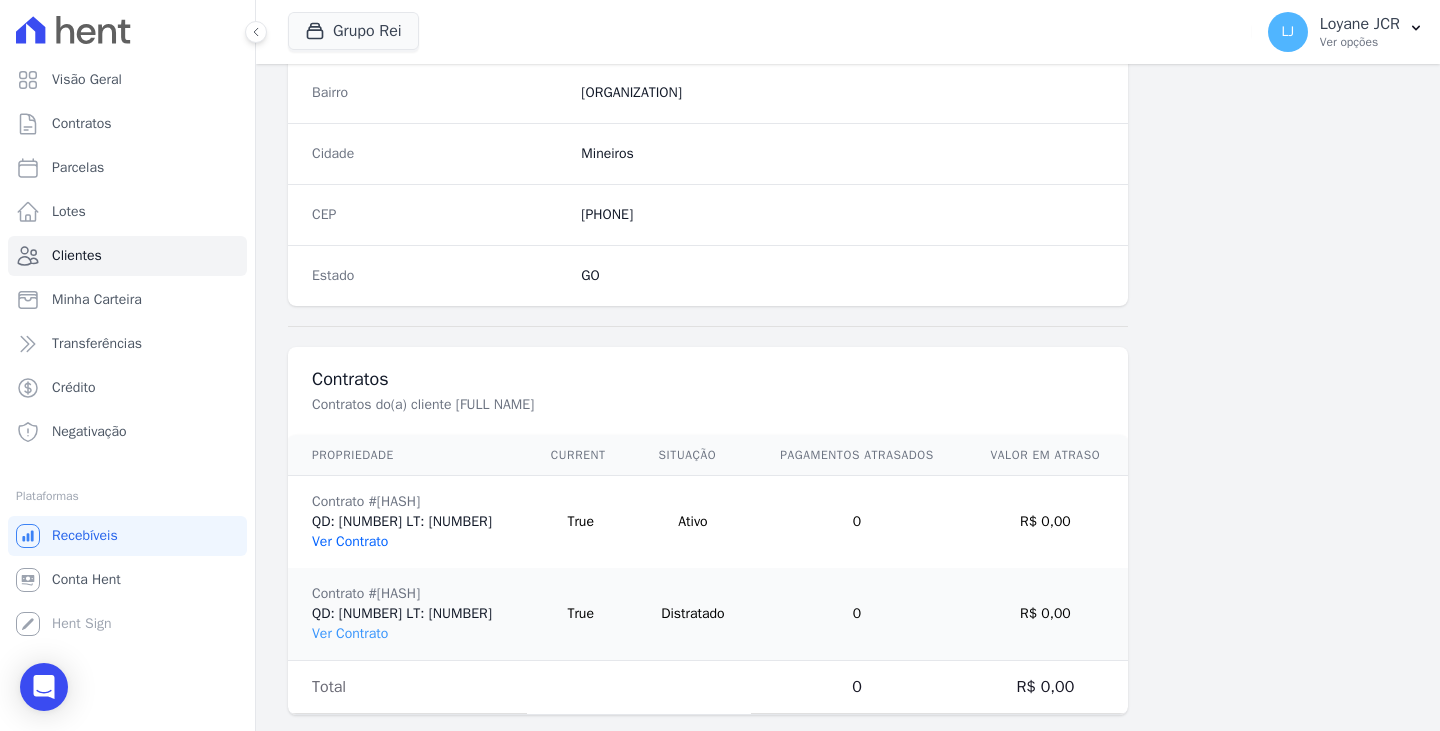 click on "Ver Contrato" at bounding box center (350, 541) 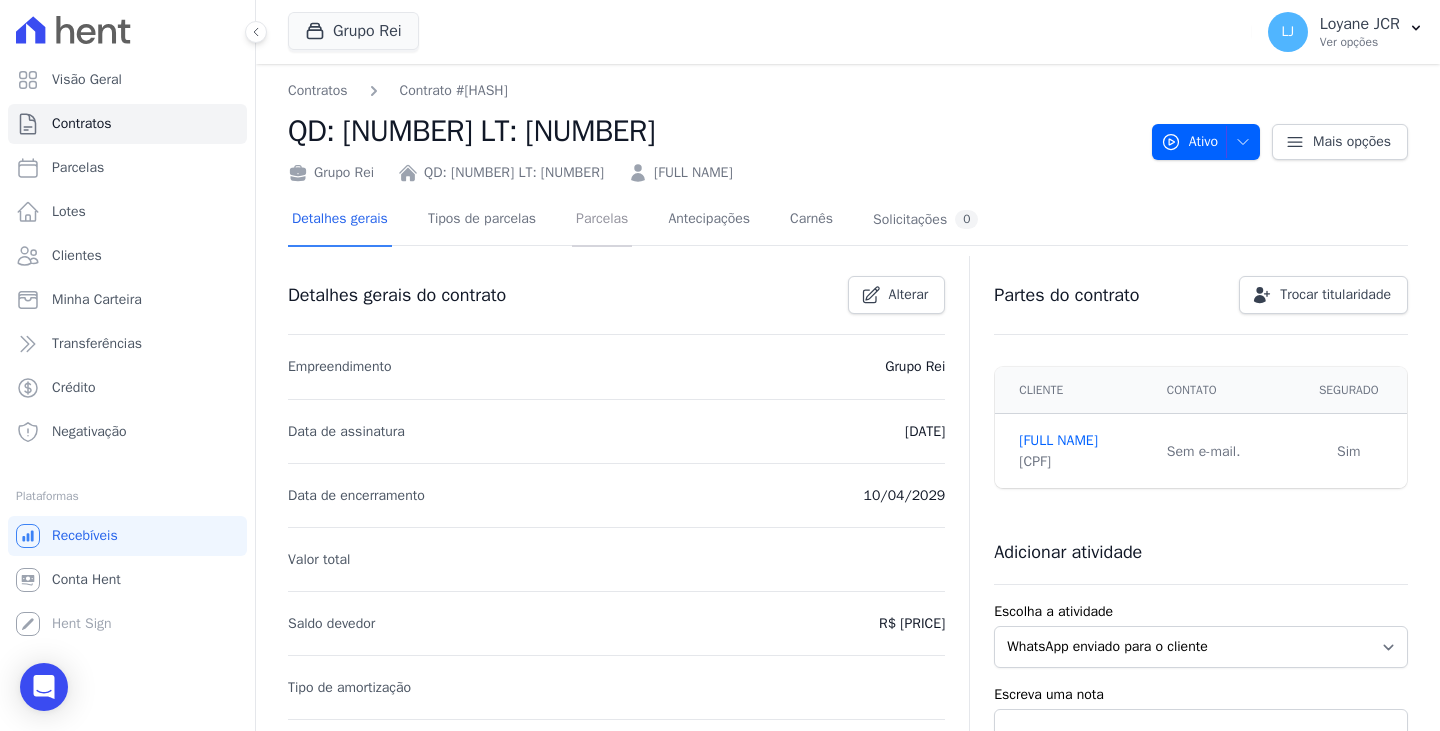 click on "Parcelas" at bounding box center (602, 220) 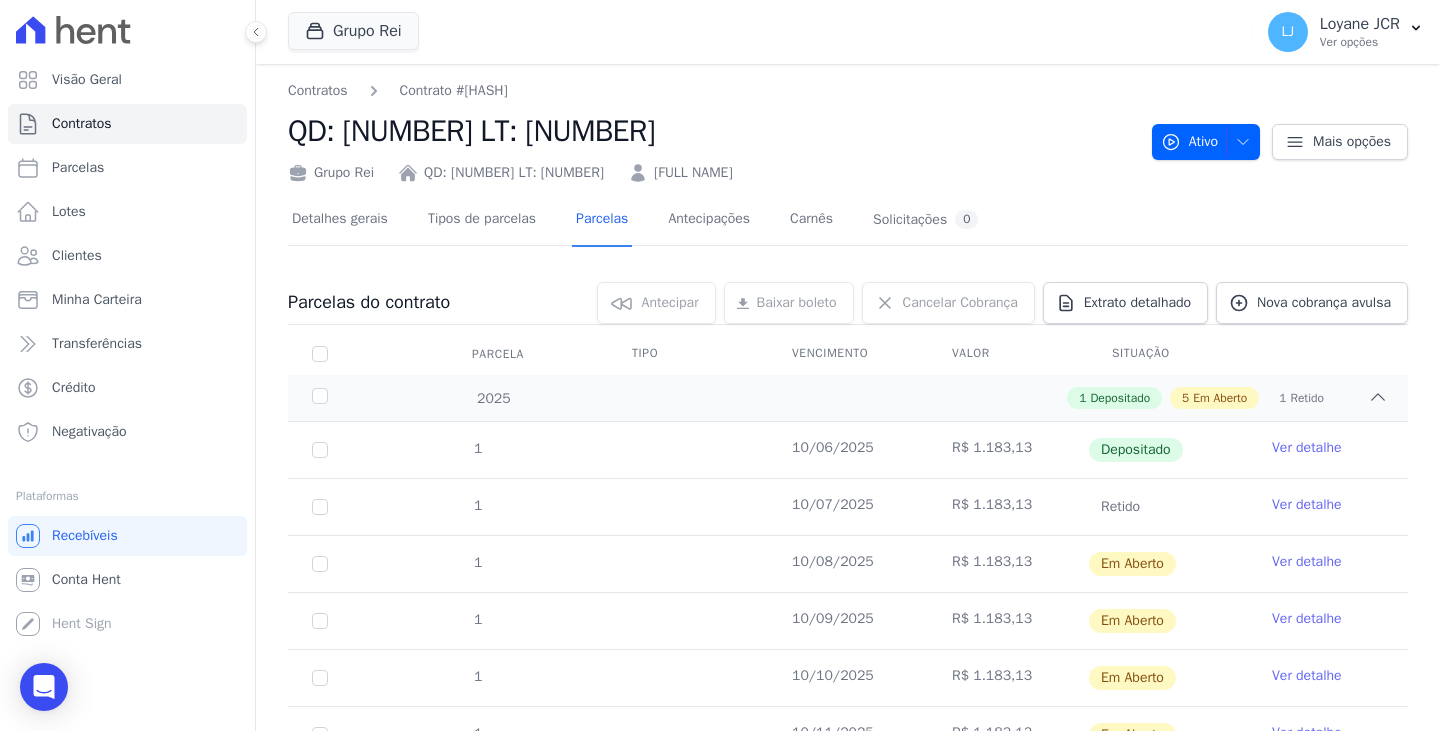 scroll, scrollTop: 300, scrollLeft: 0, axis: vertical 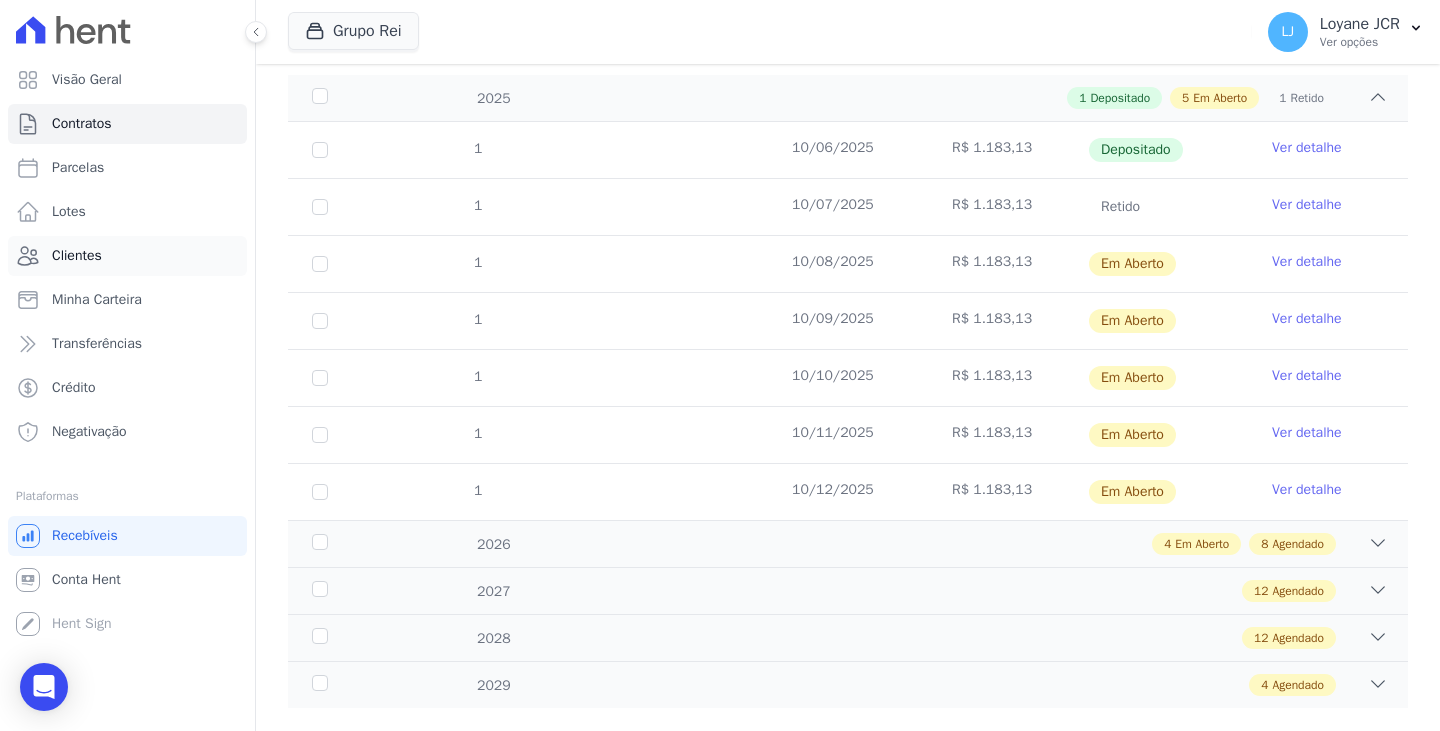click on "Clientes" at bounding box center (127, 256) 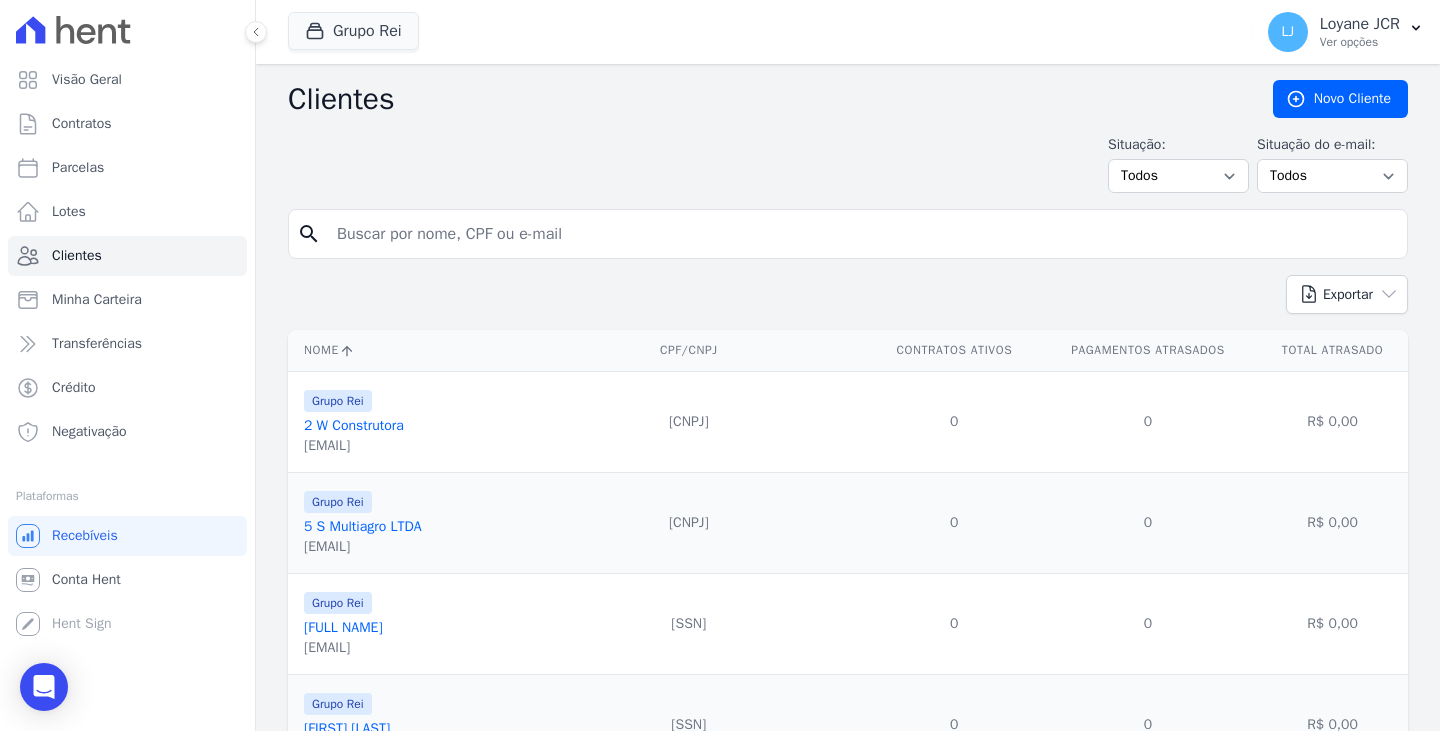 click at bounding box center (862, 234) 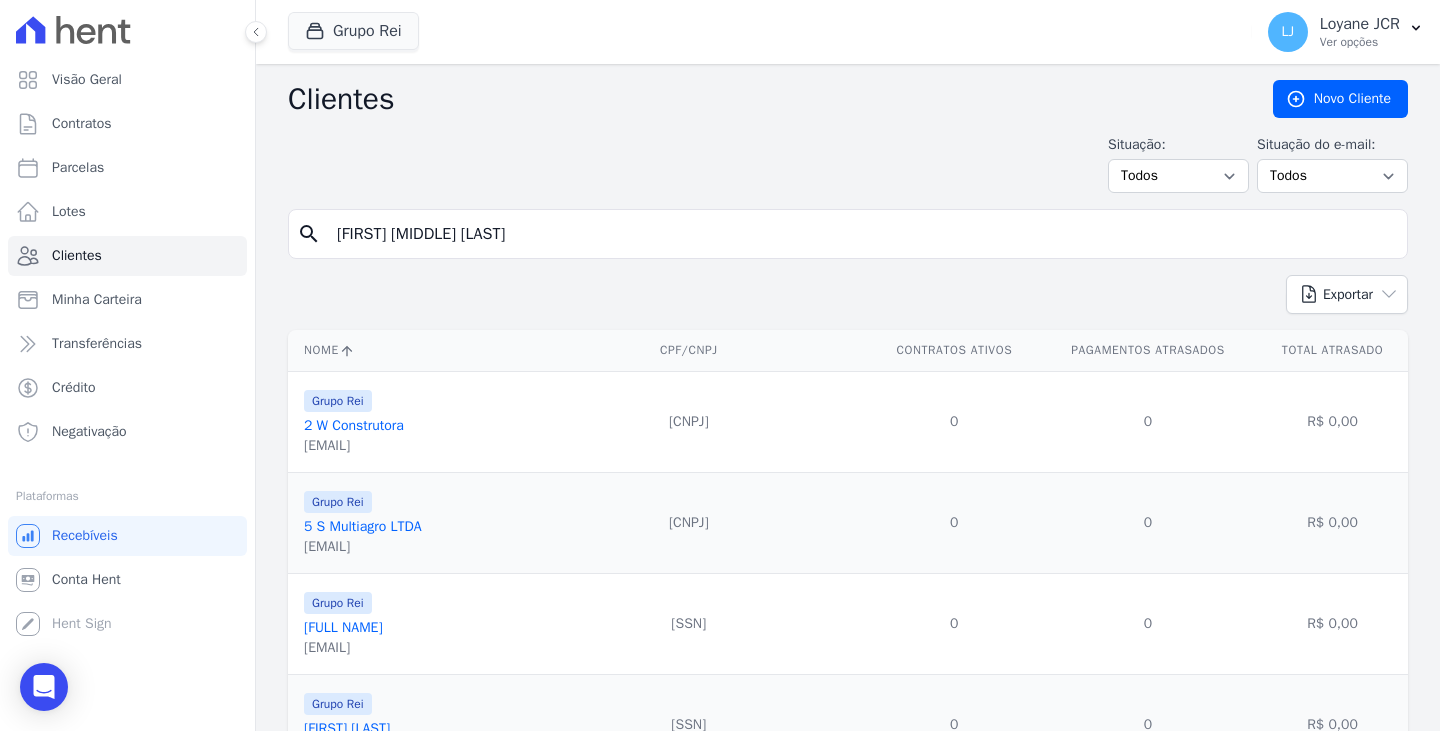 type on "[FIRST] [MIDDLE] [LAST]" 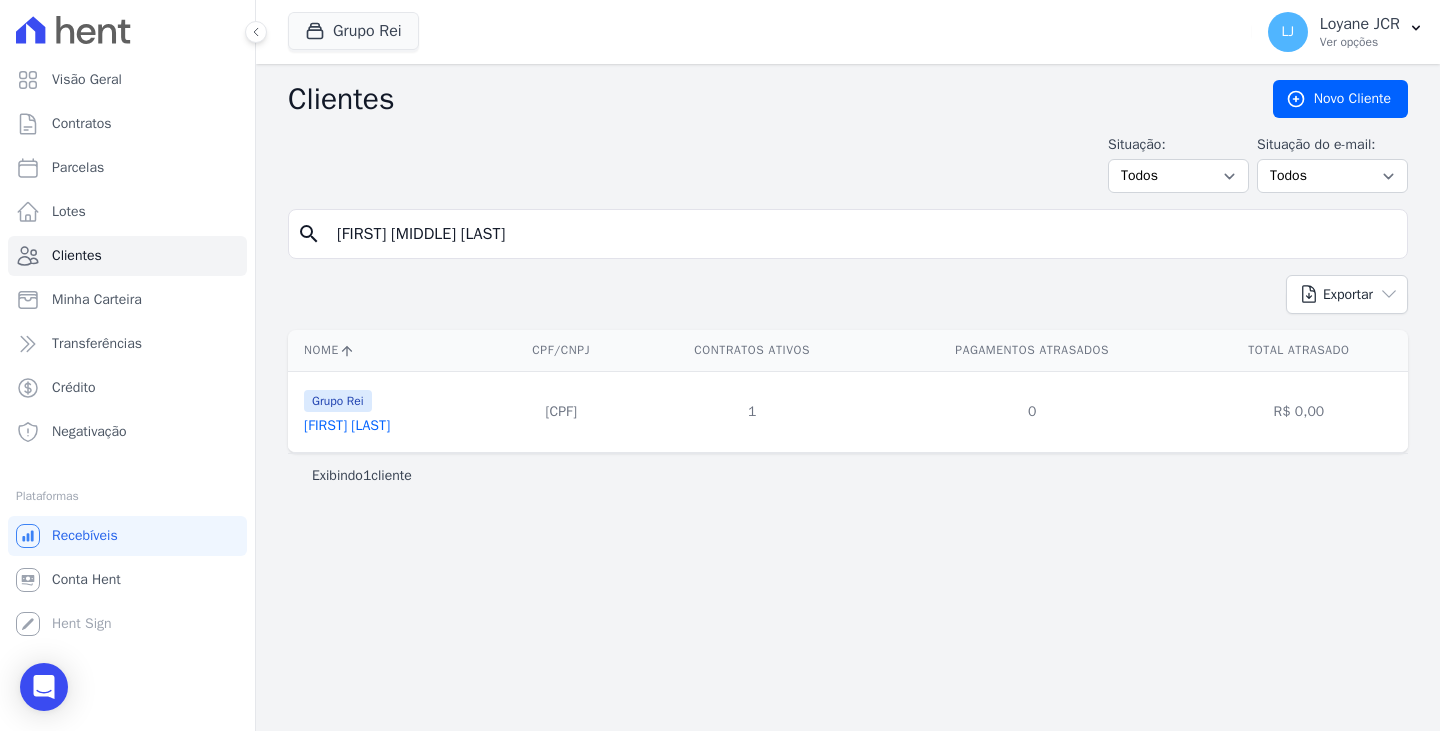 click on "[FIRST] [LAST]" at bounding box center [347, 425] 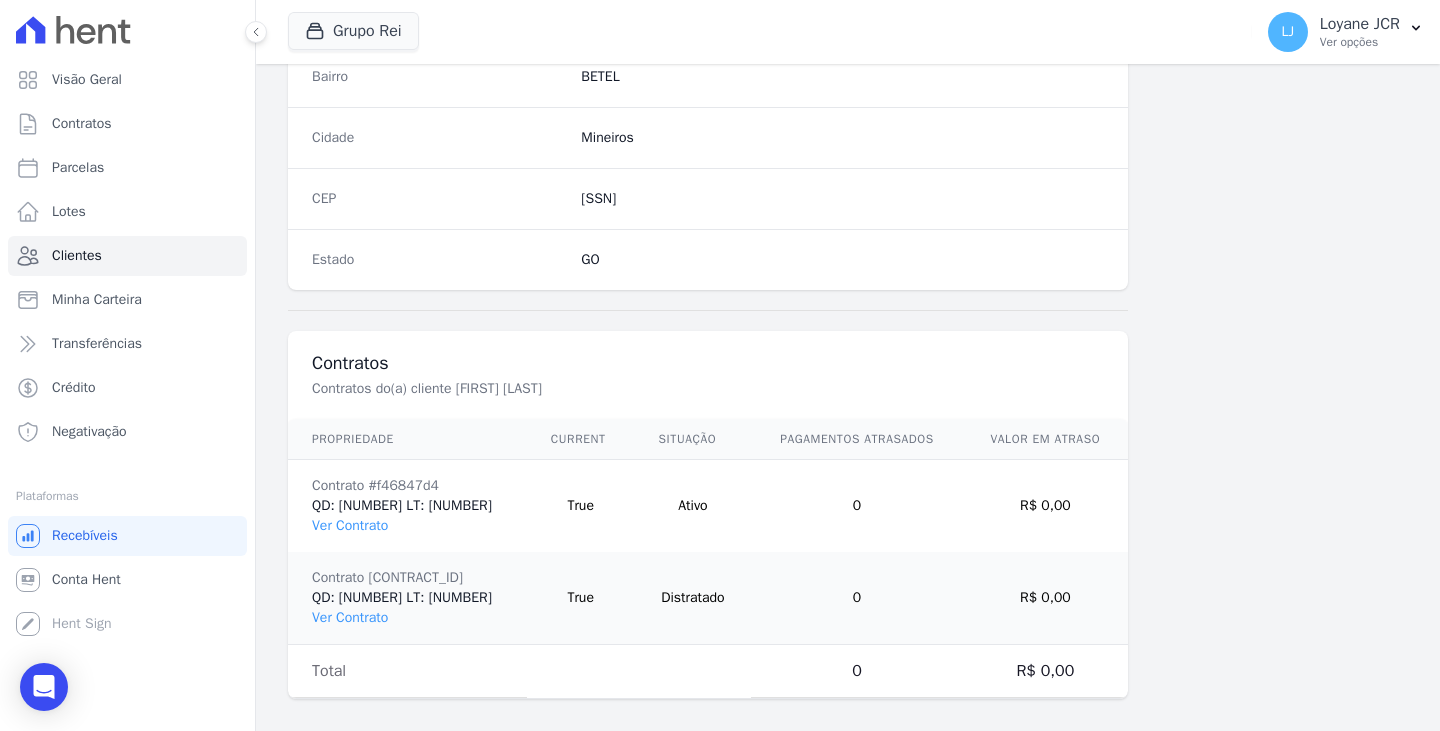 scroll, scrollTop: 1232, scrollLeft: 0, axis: vertical 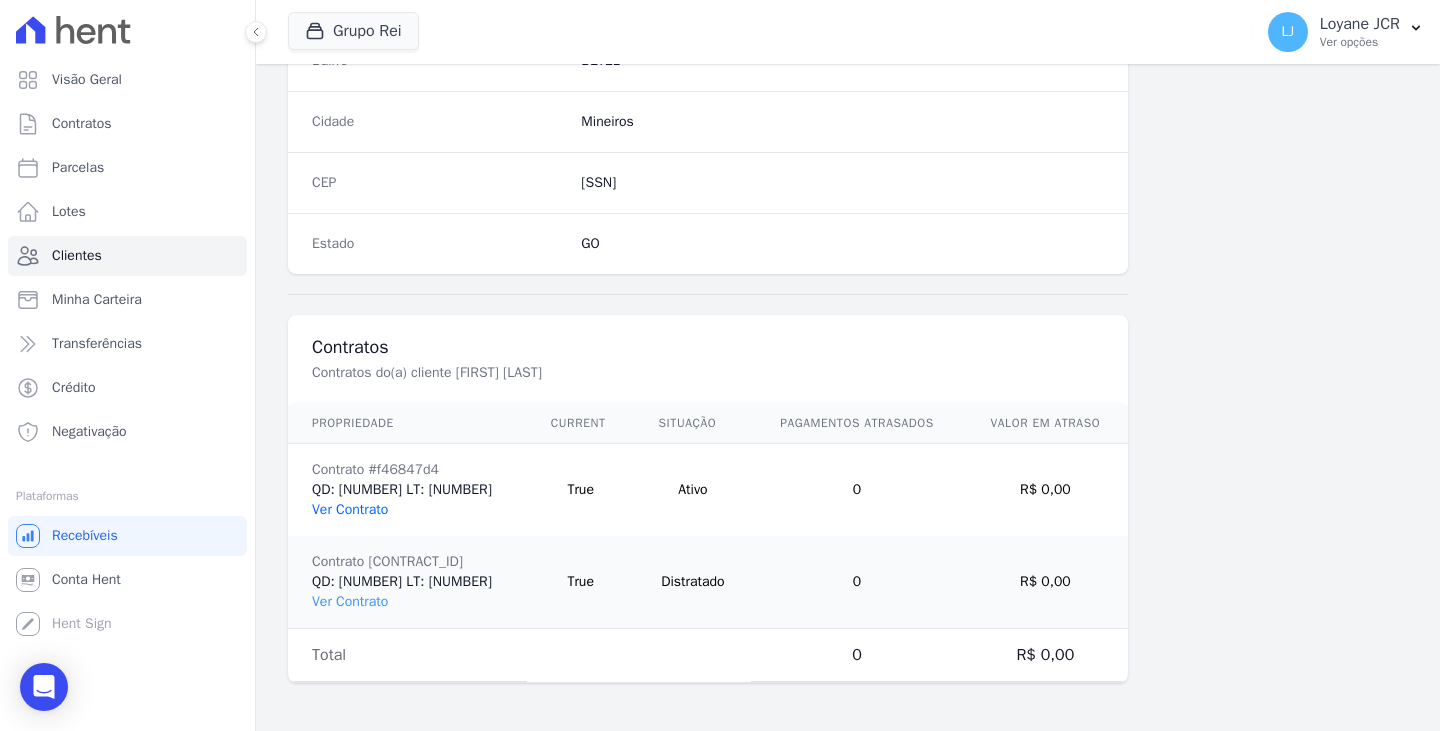 click on "Ver Contrato" at bounding box center [350, 509] 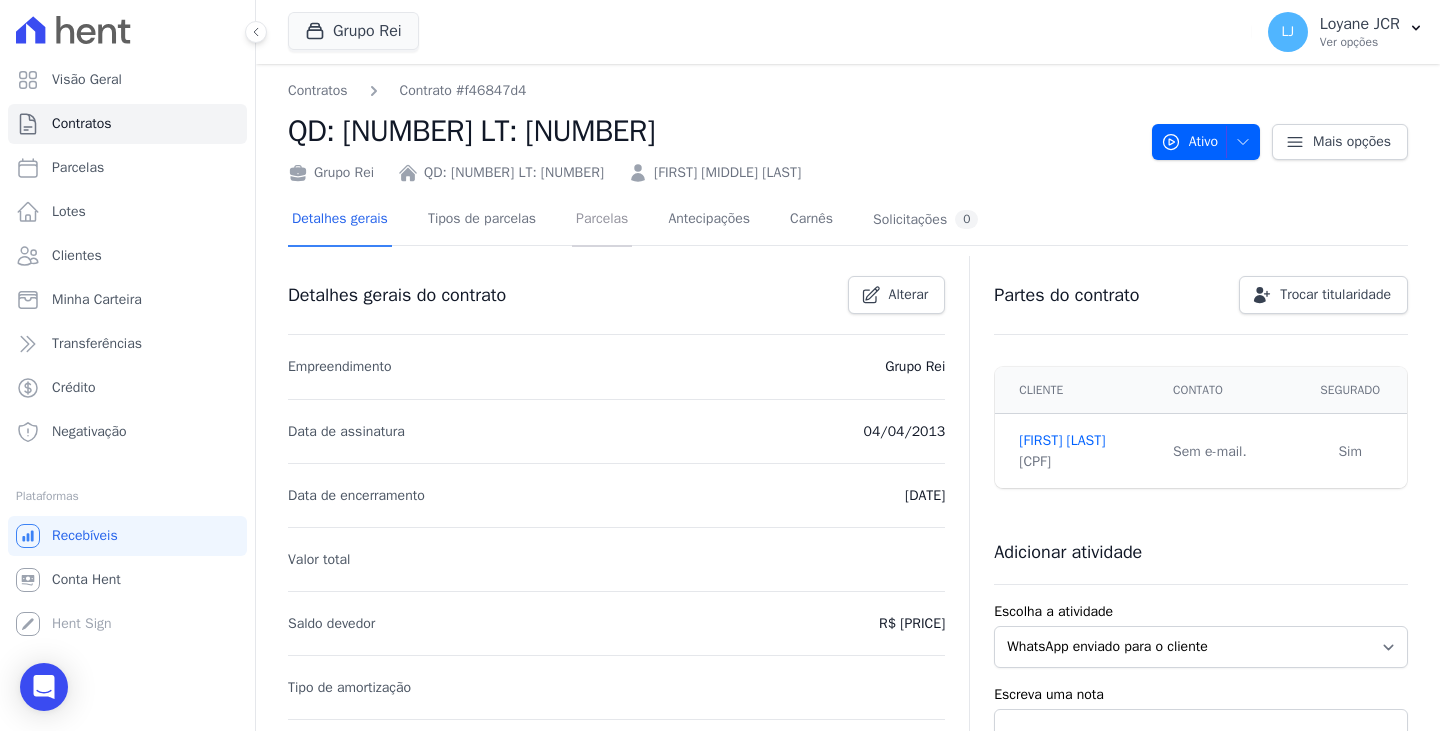 click on "Parcelas" at bounding box center [602, 220] 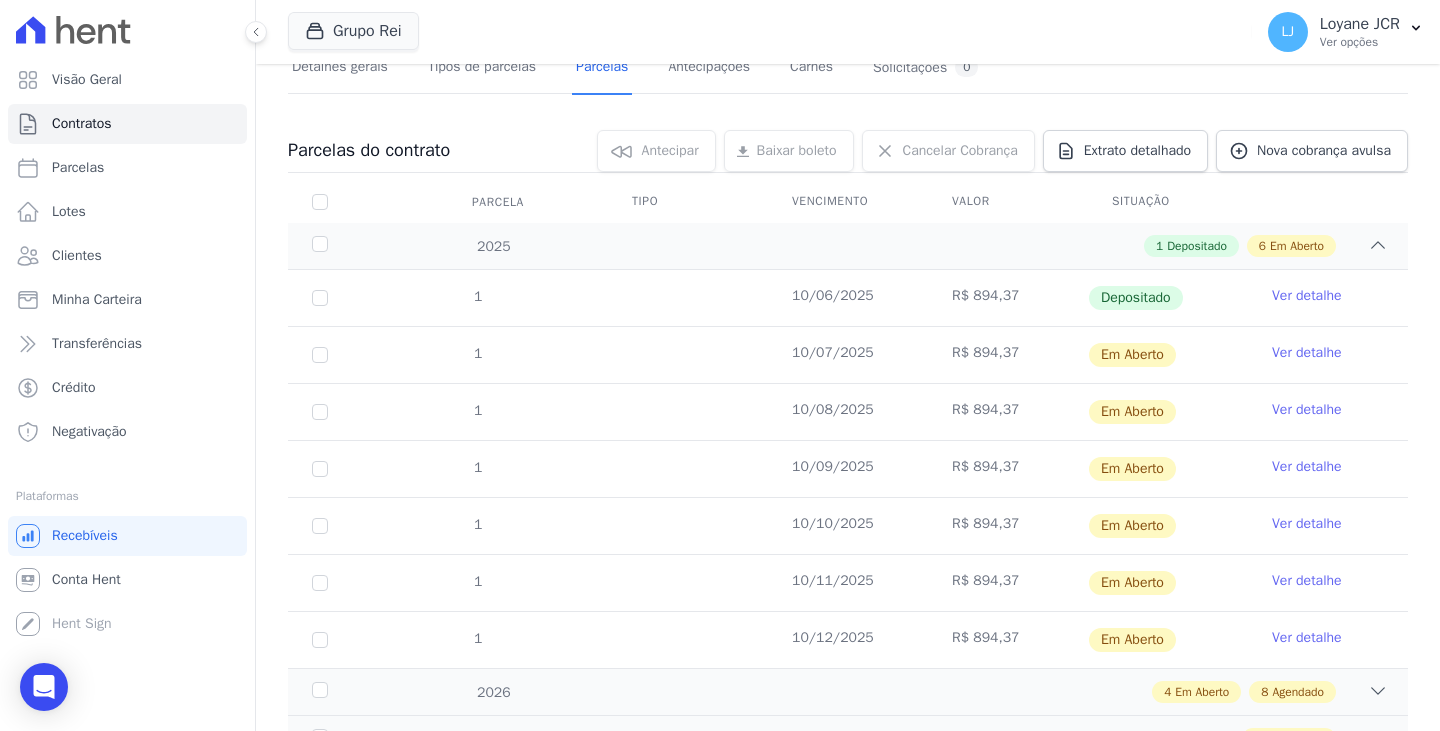 scroll, scrollTop: 290, scrollLeft: 0, axis: vertical 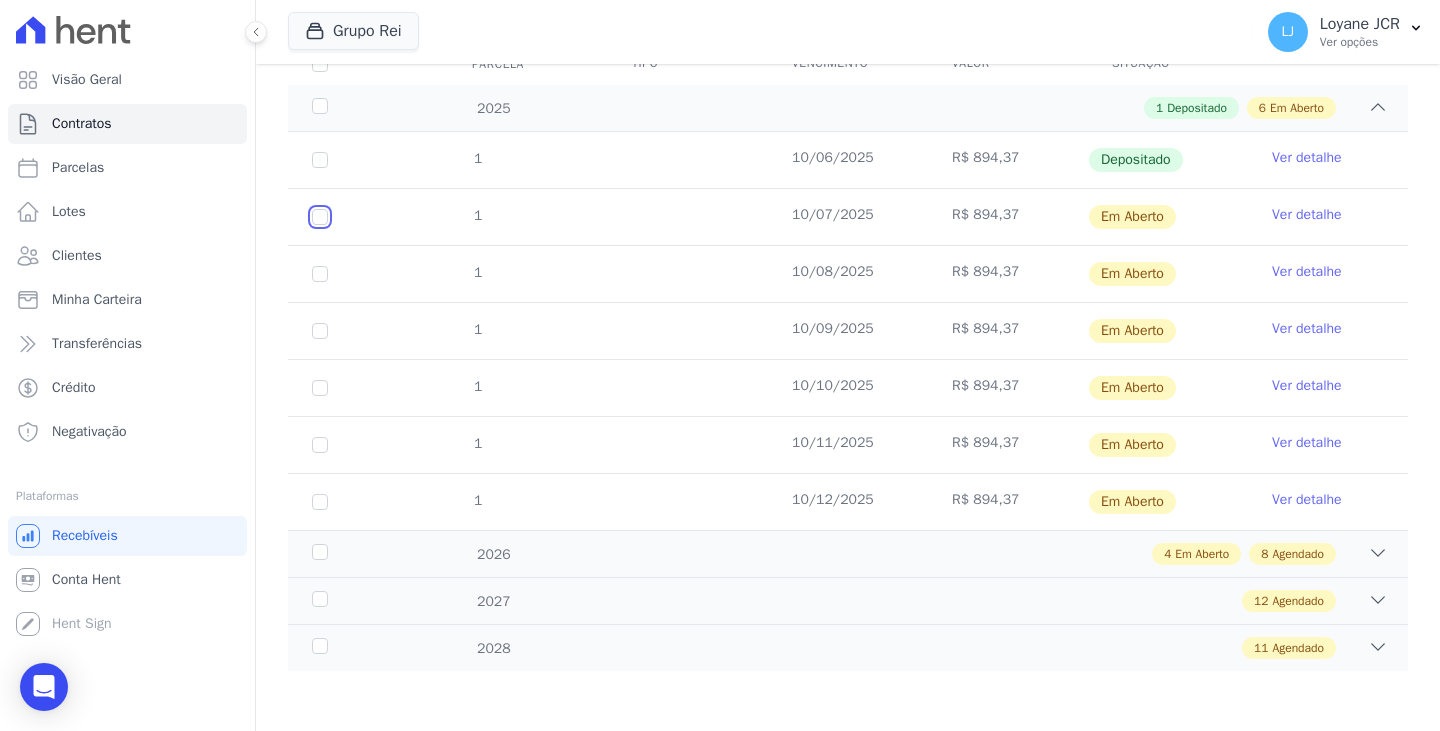 click at bounding box center [320, 217] 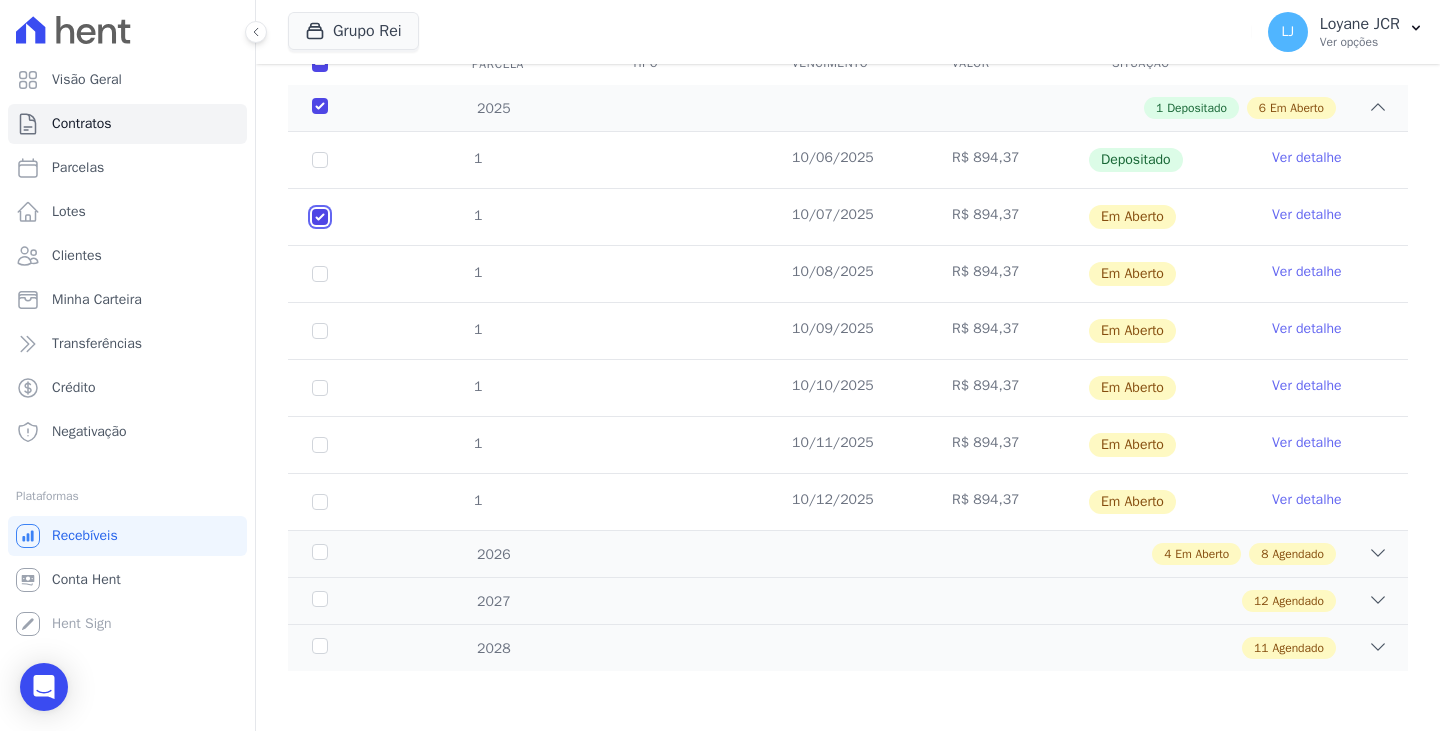 scroll, scrollTop: 306, scrollLeft: 0, axis: vertical 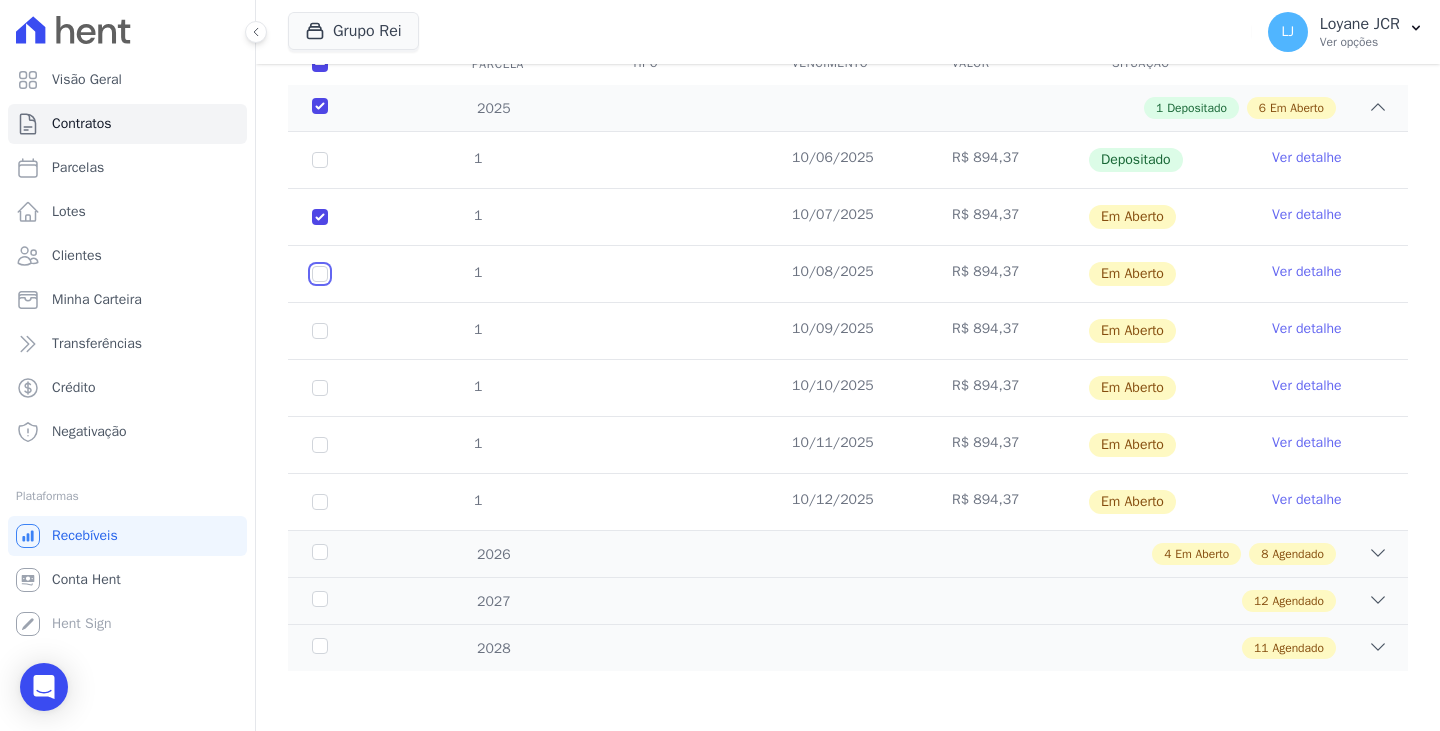 click at bounding box center [320, 217] 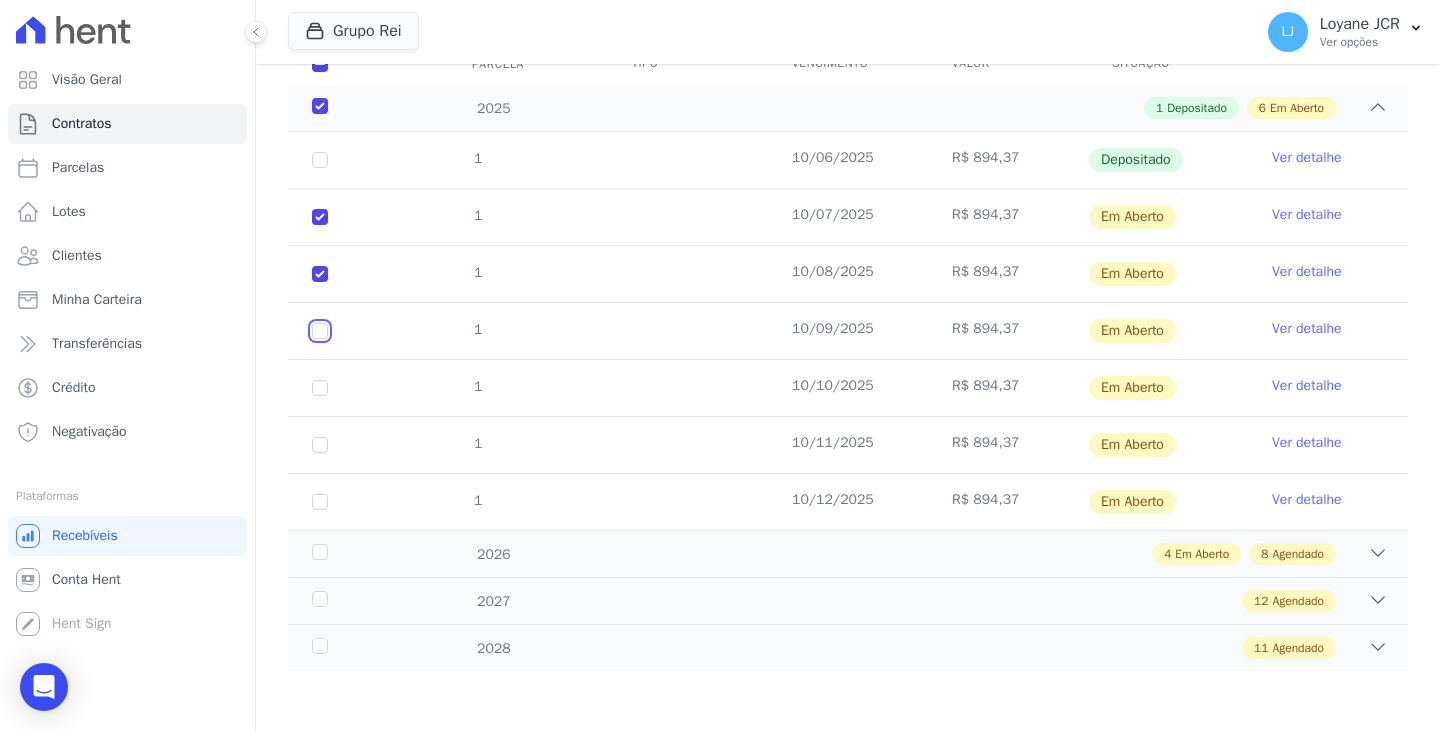 click at bounding box center (320, 217) 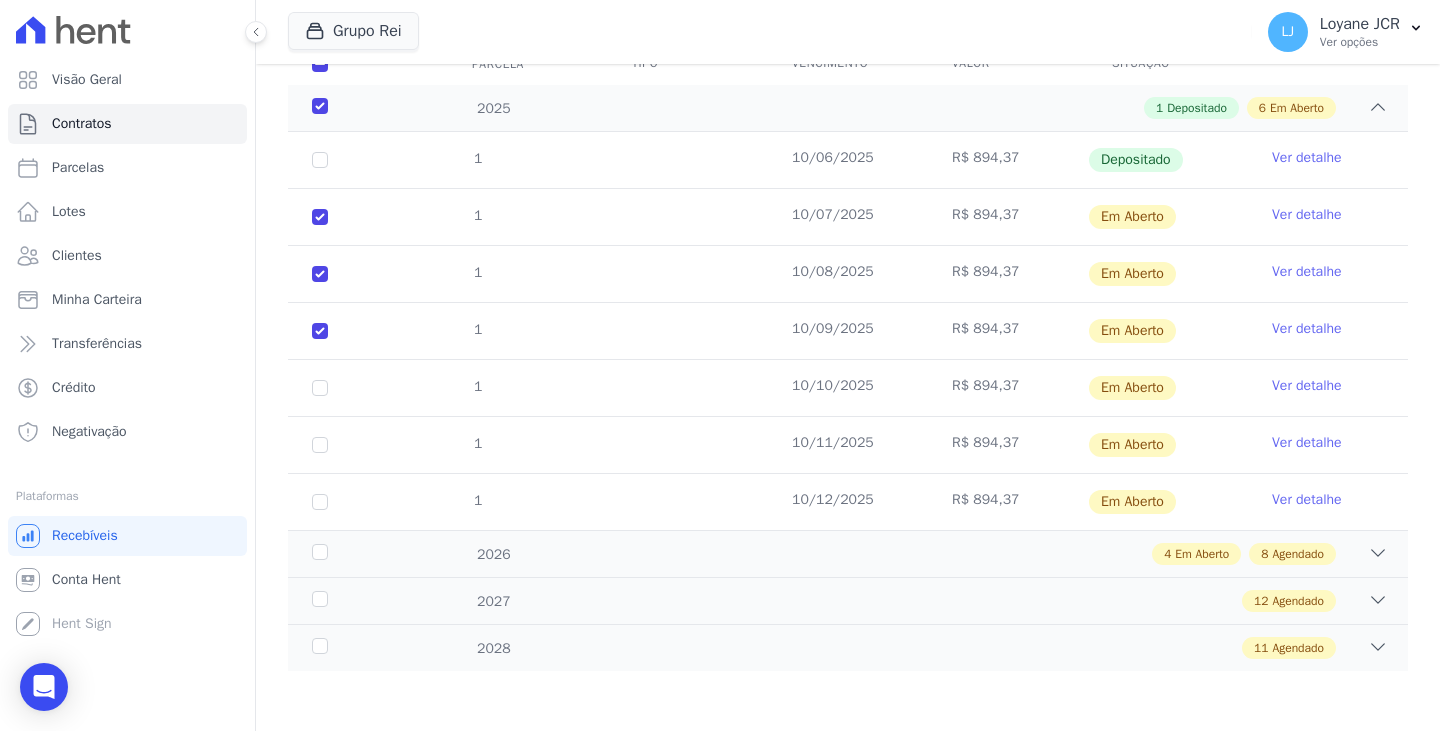 click on "1" at bounding box center [320, 160] 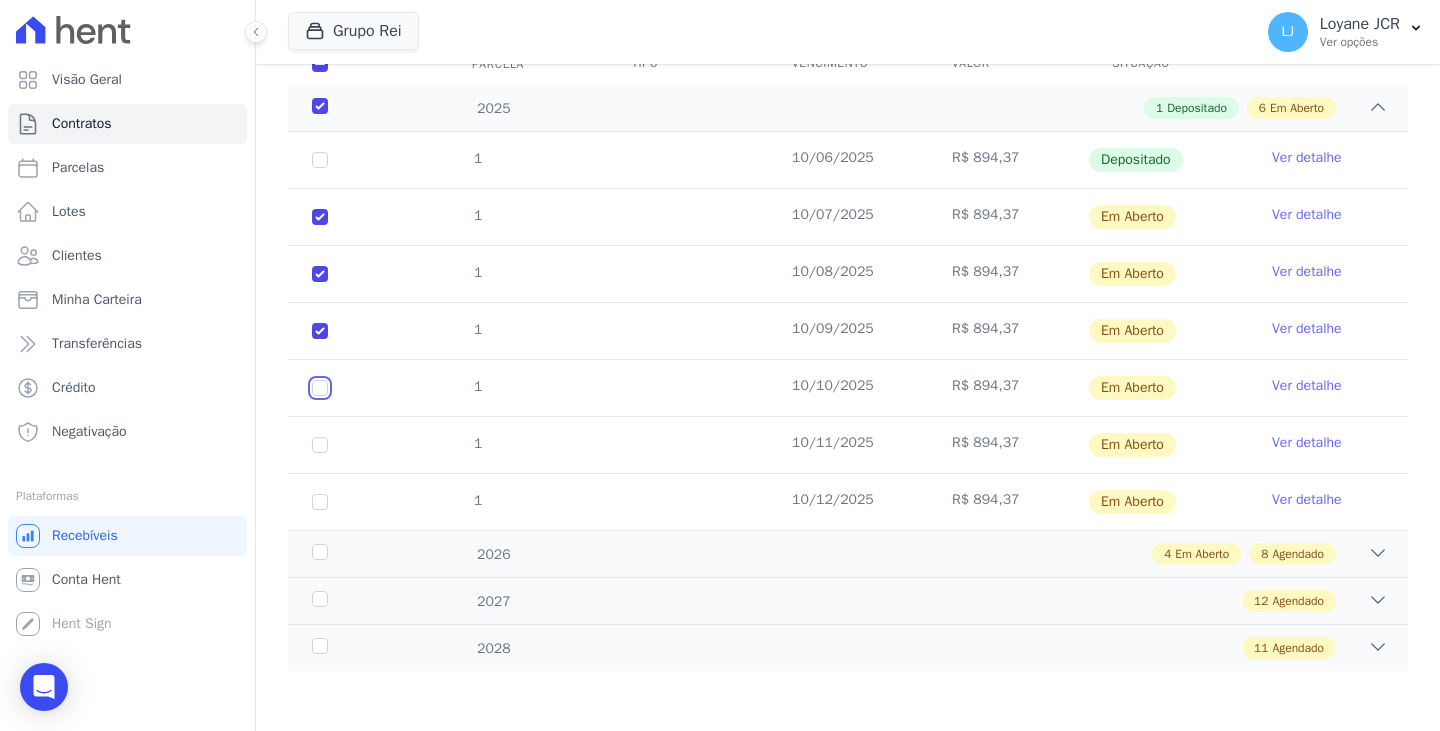 click at bounding box center [320, 217] 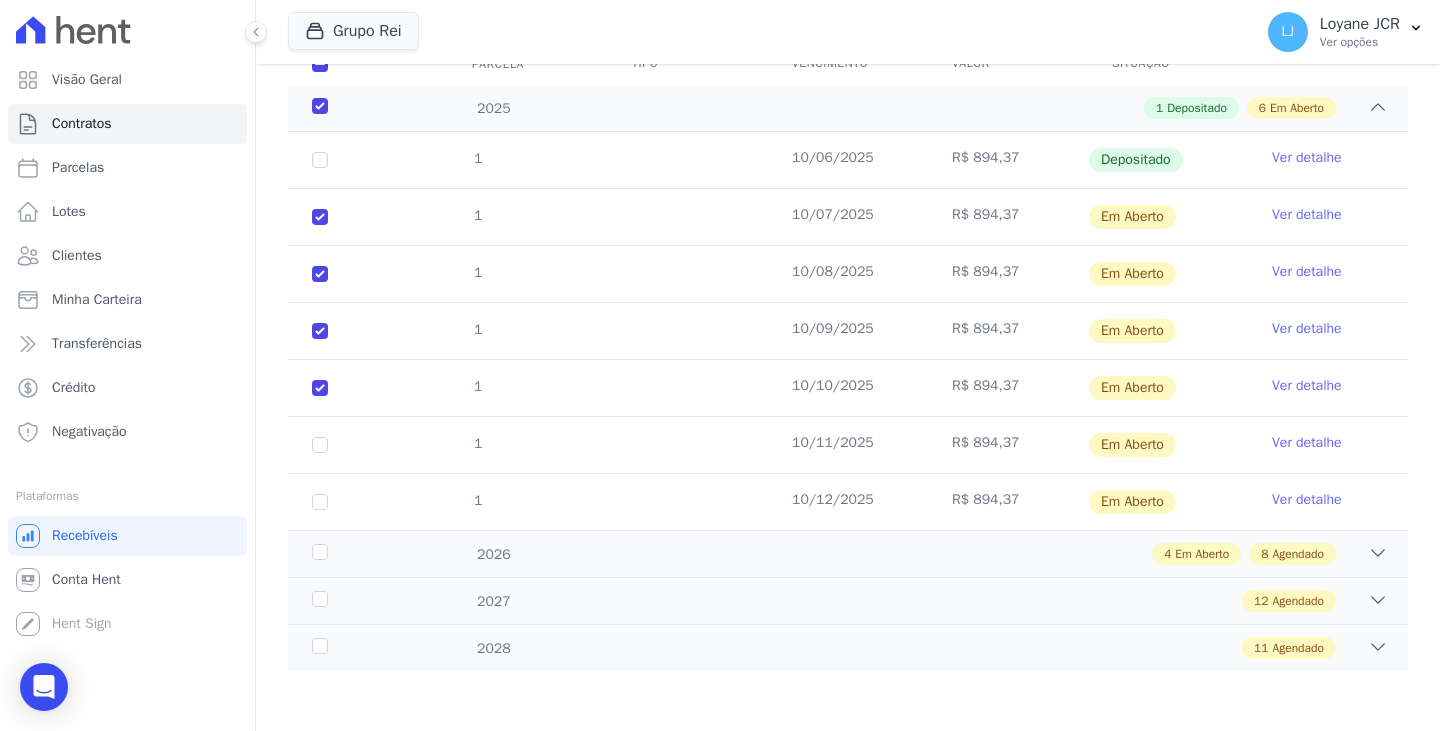 click on "1" at bounding box center (320, 160) 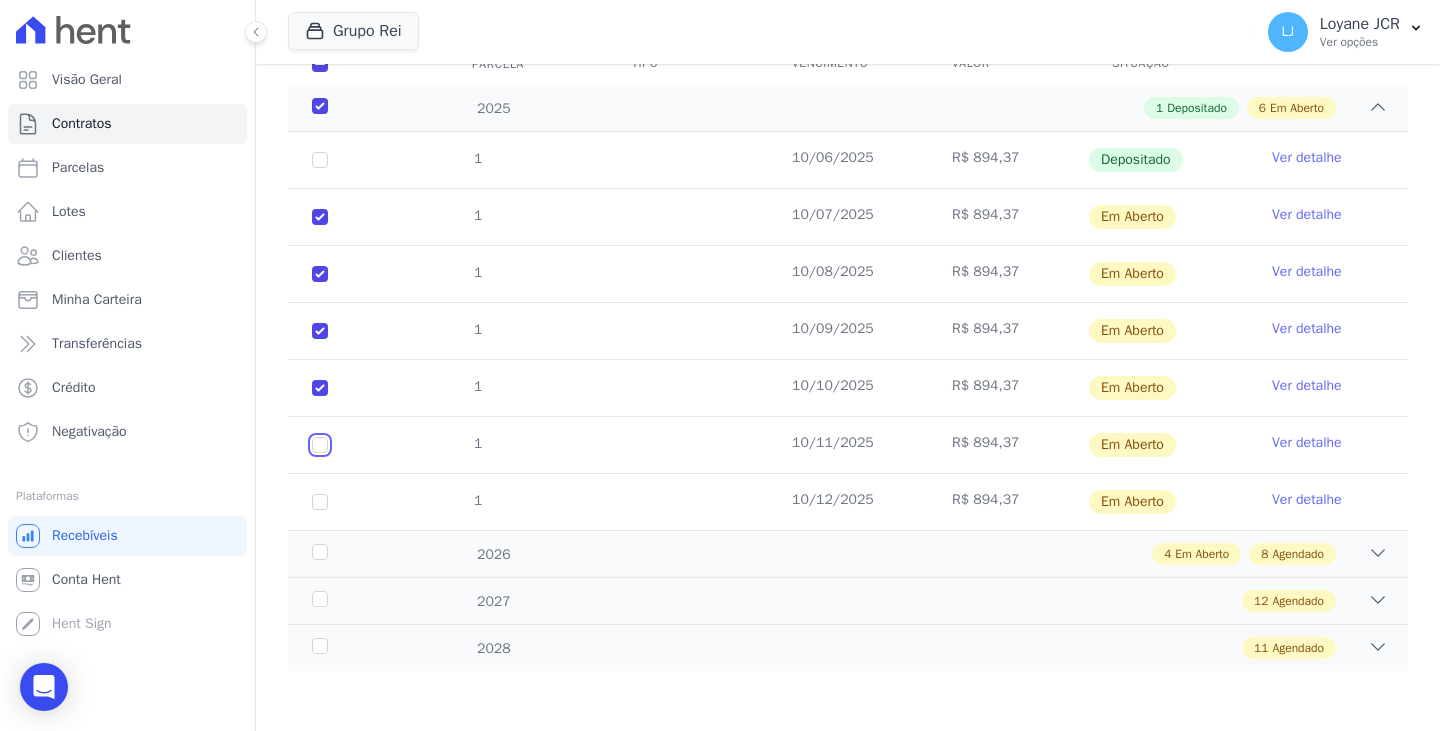 click at bounding box center (320, 217) 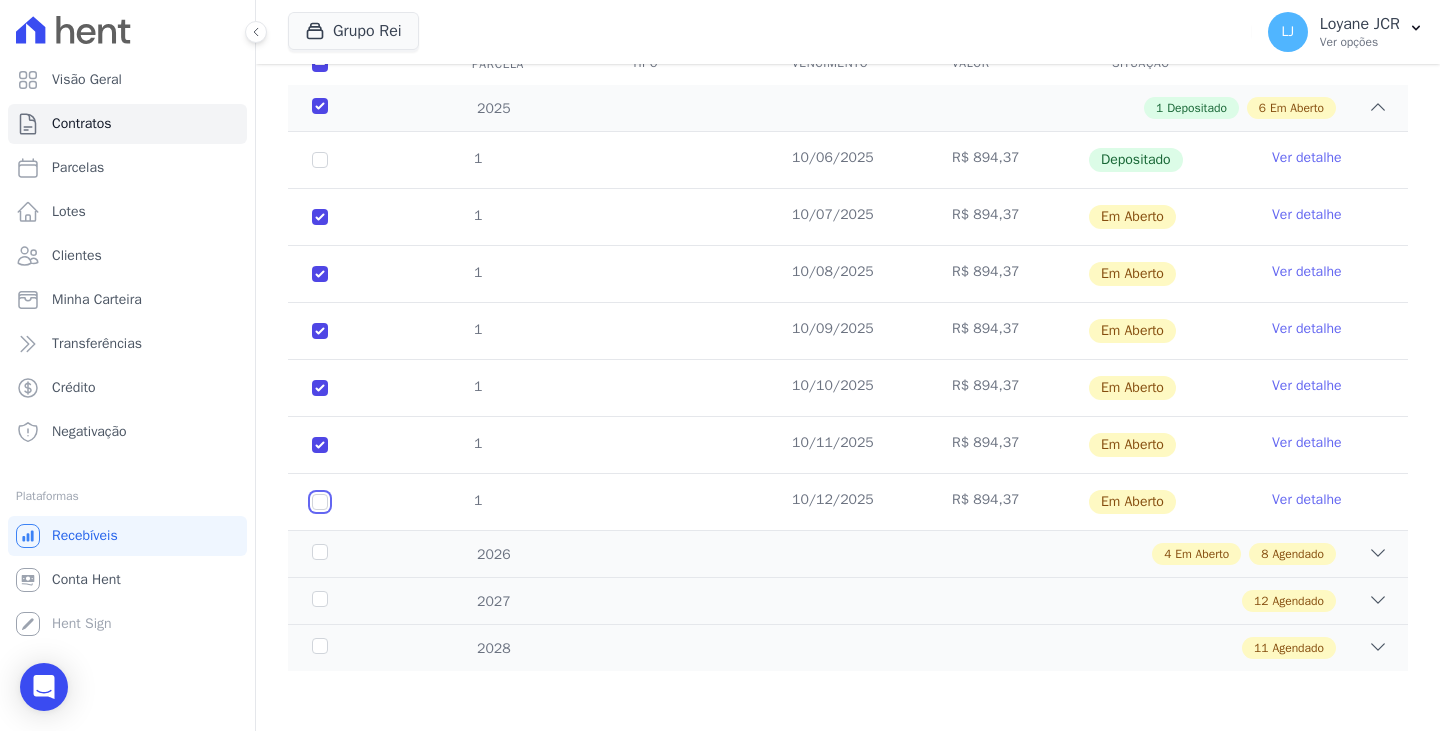 click at bounding box center (320, 217) 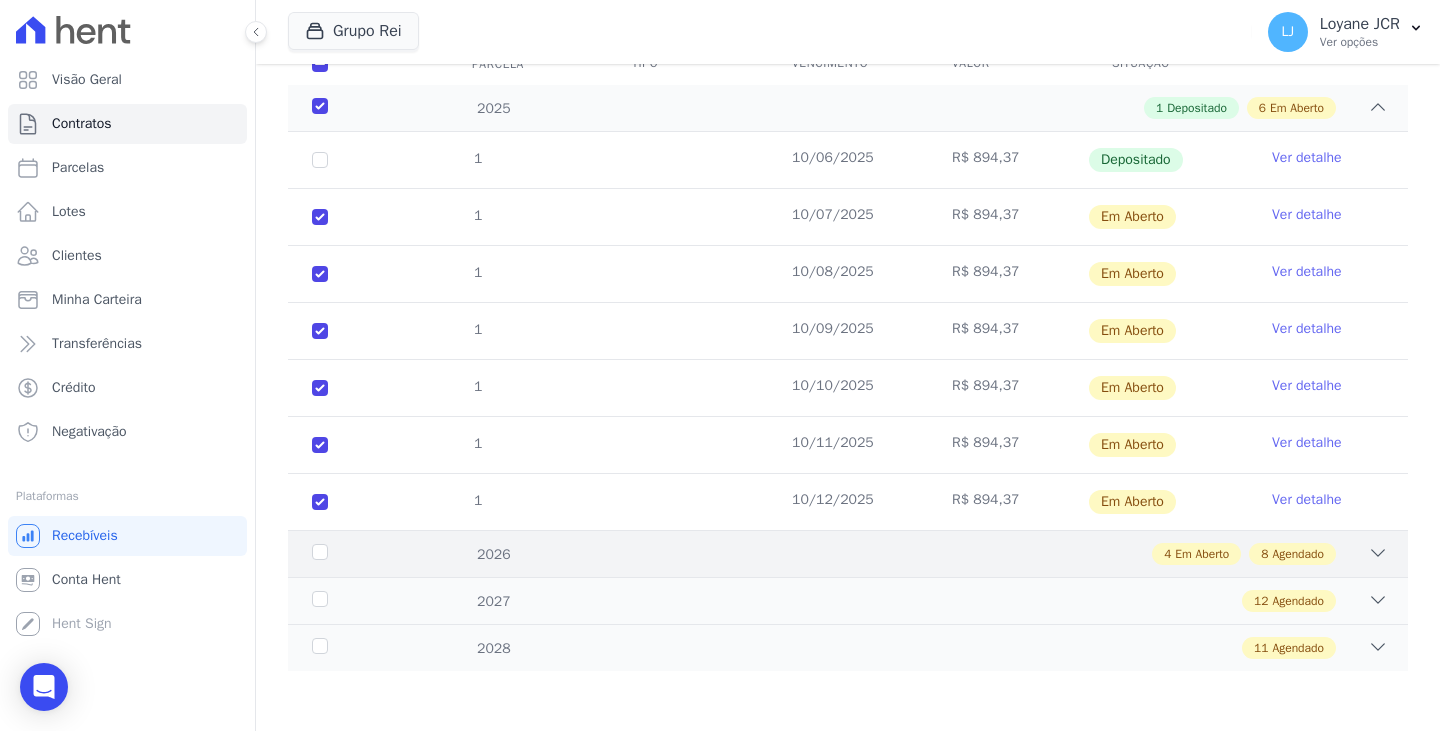 click on "2026" at bounding box center (356, 554) 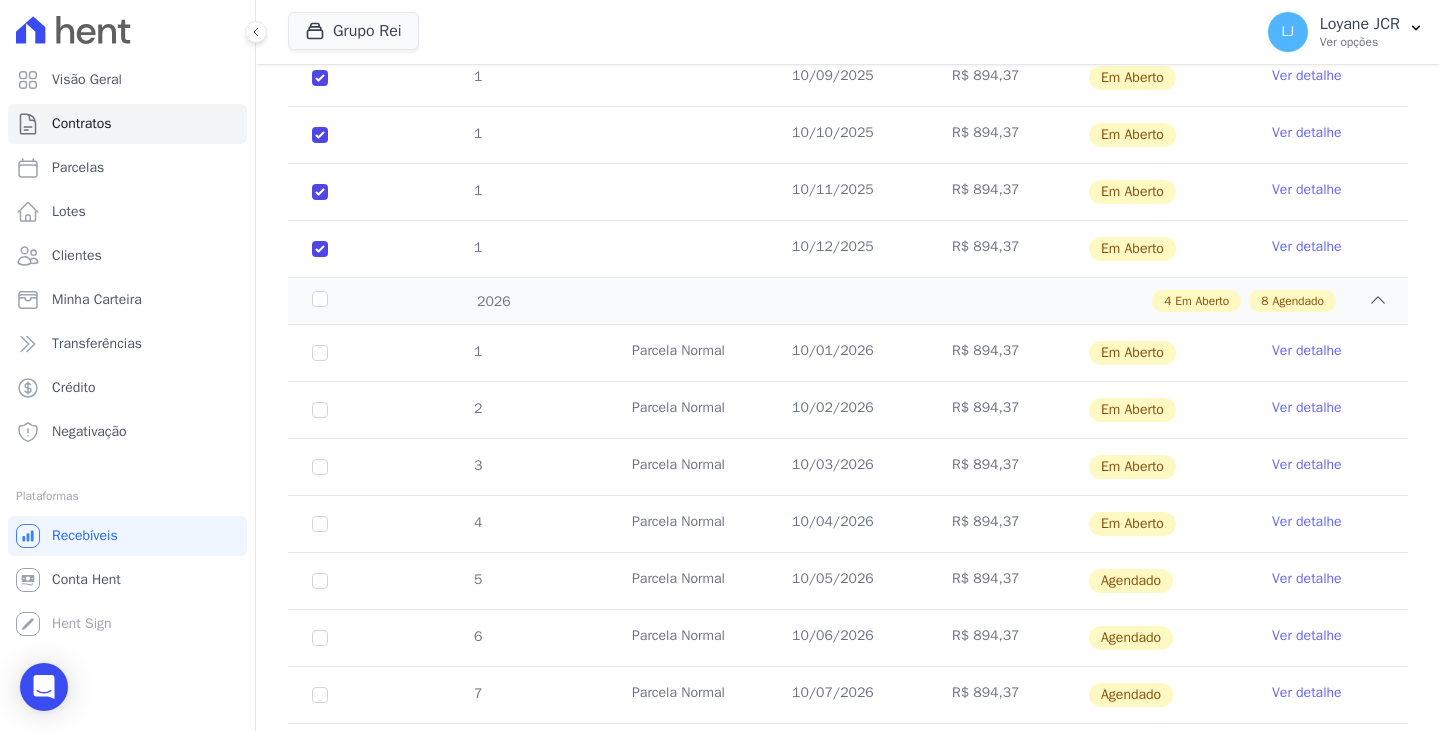 scroll, scrollTop: 606, scrollLeft: 0, axis: vertical 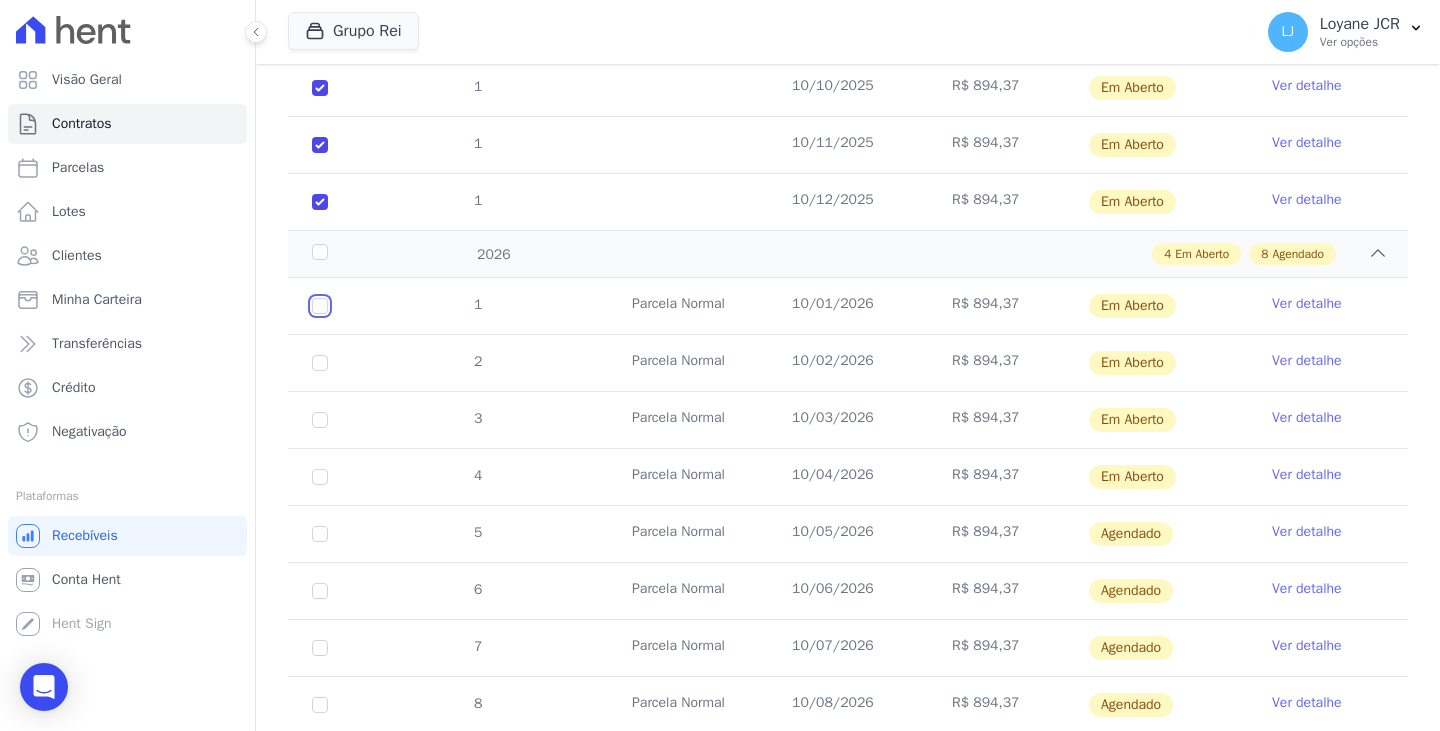 click at bounding box center [320, 306] 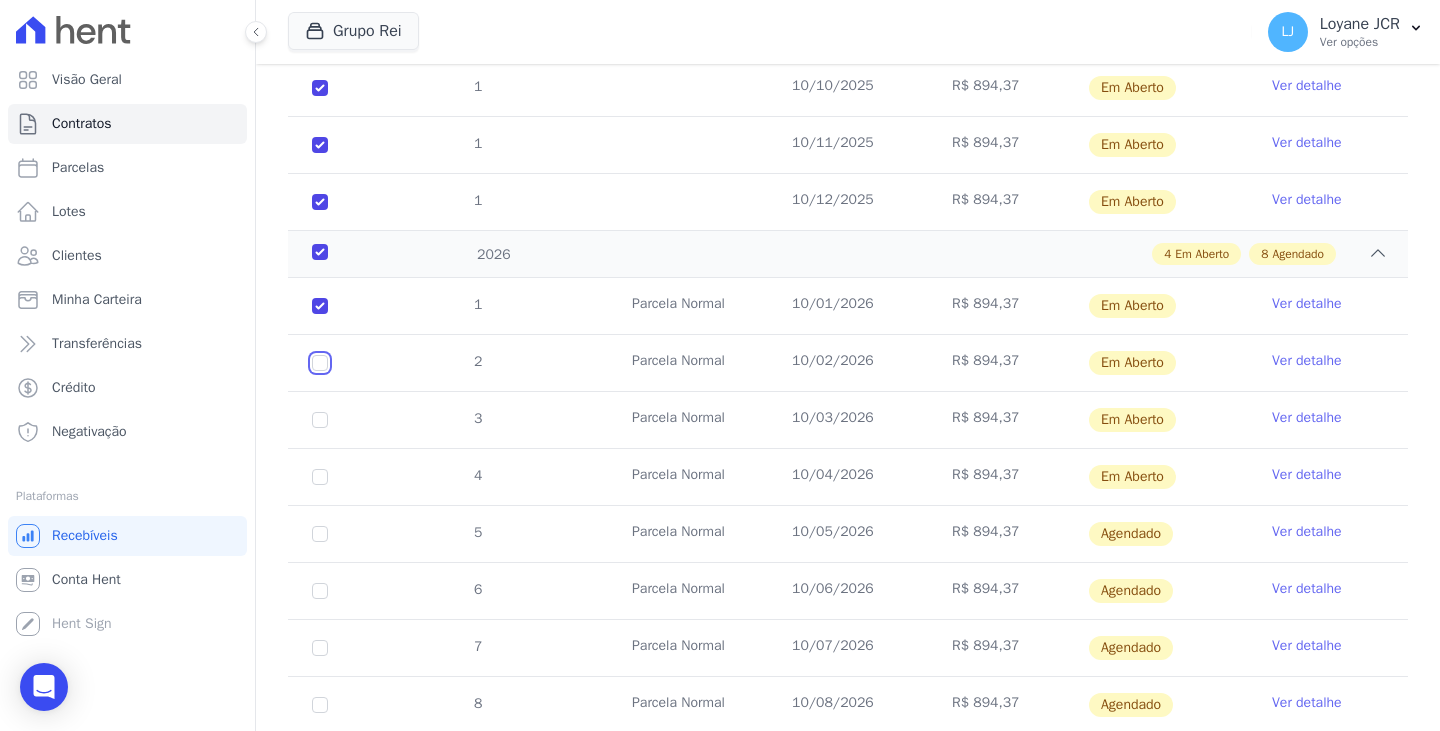click at bounding box center (320, 306) 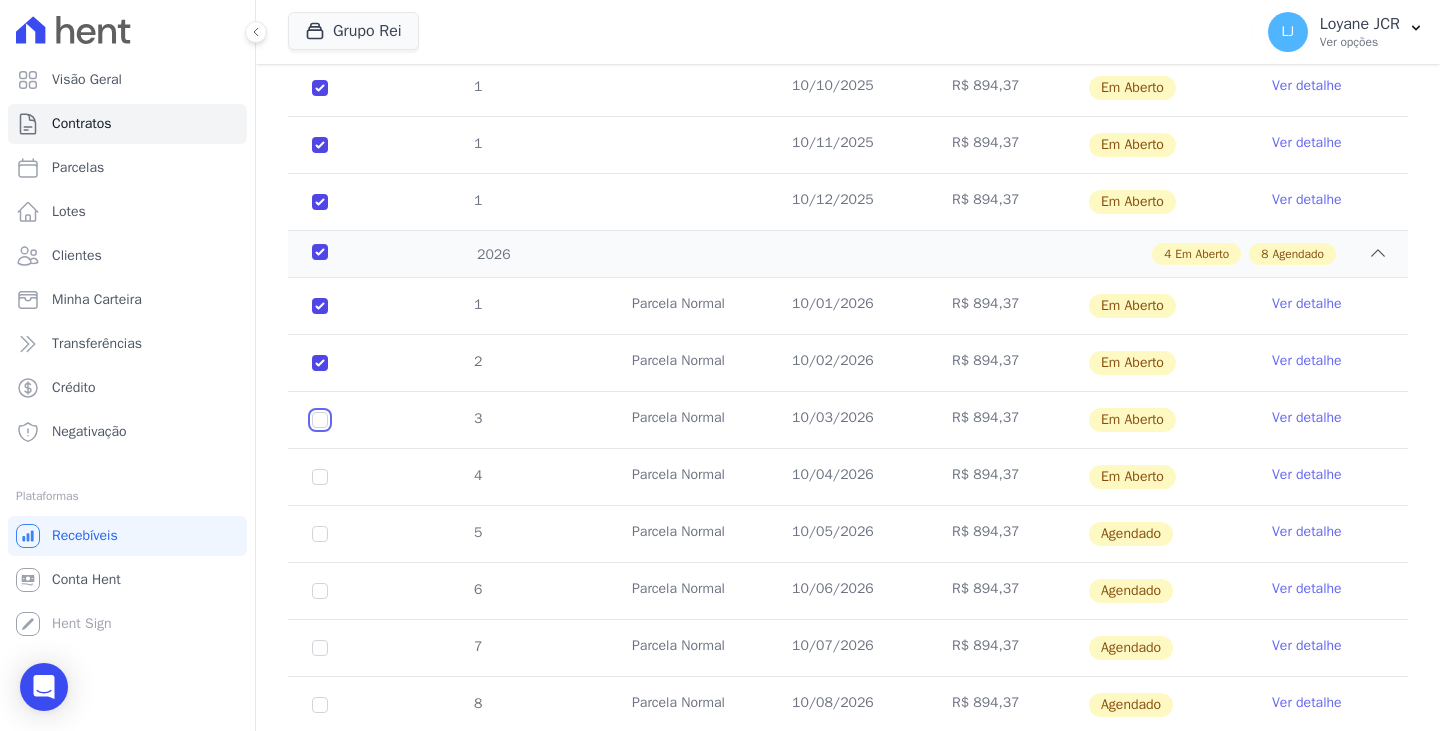 click at bounding box center (320, 306) 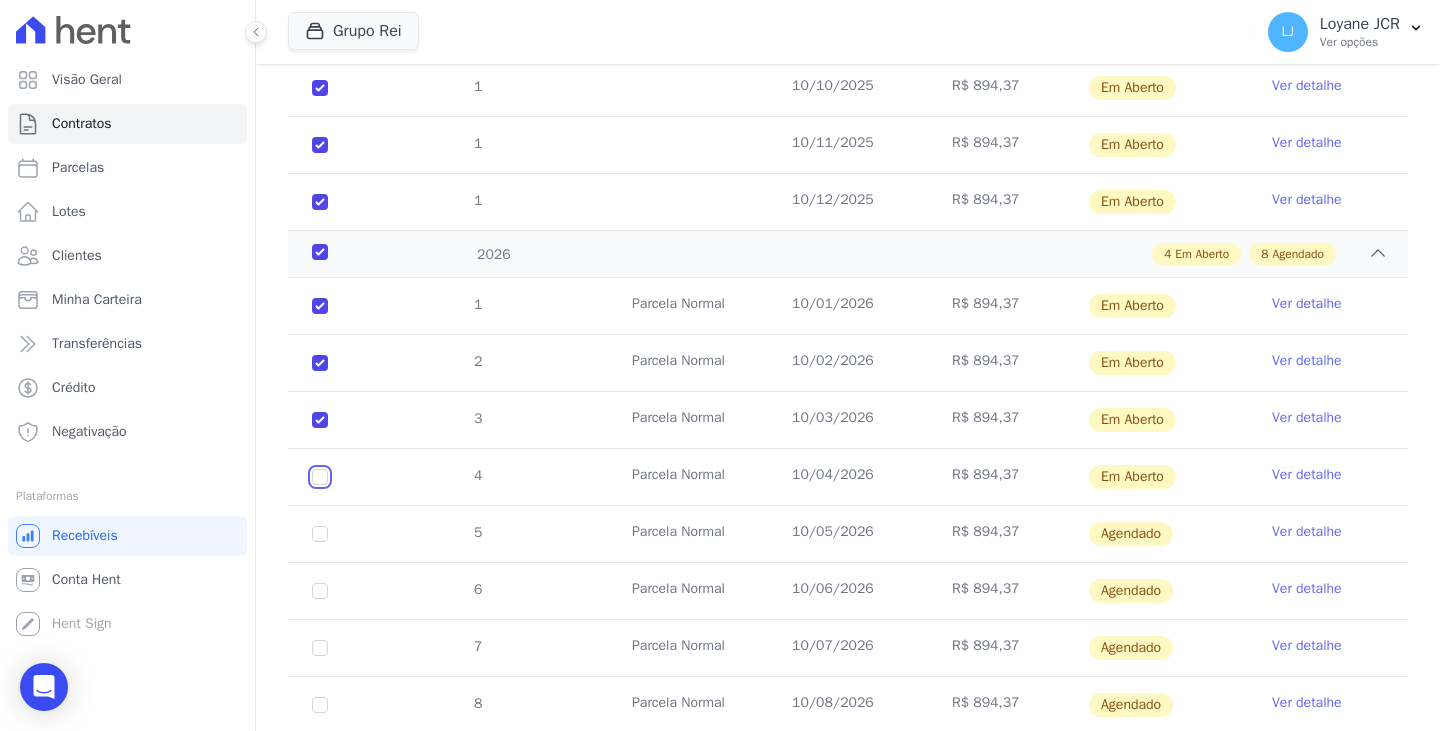 click at bounding box center [320, 306] 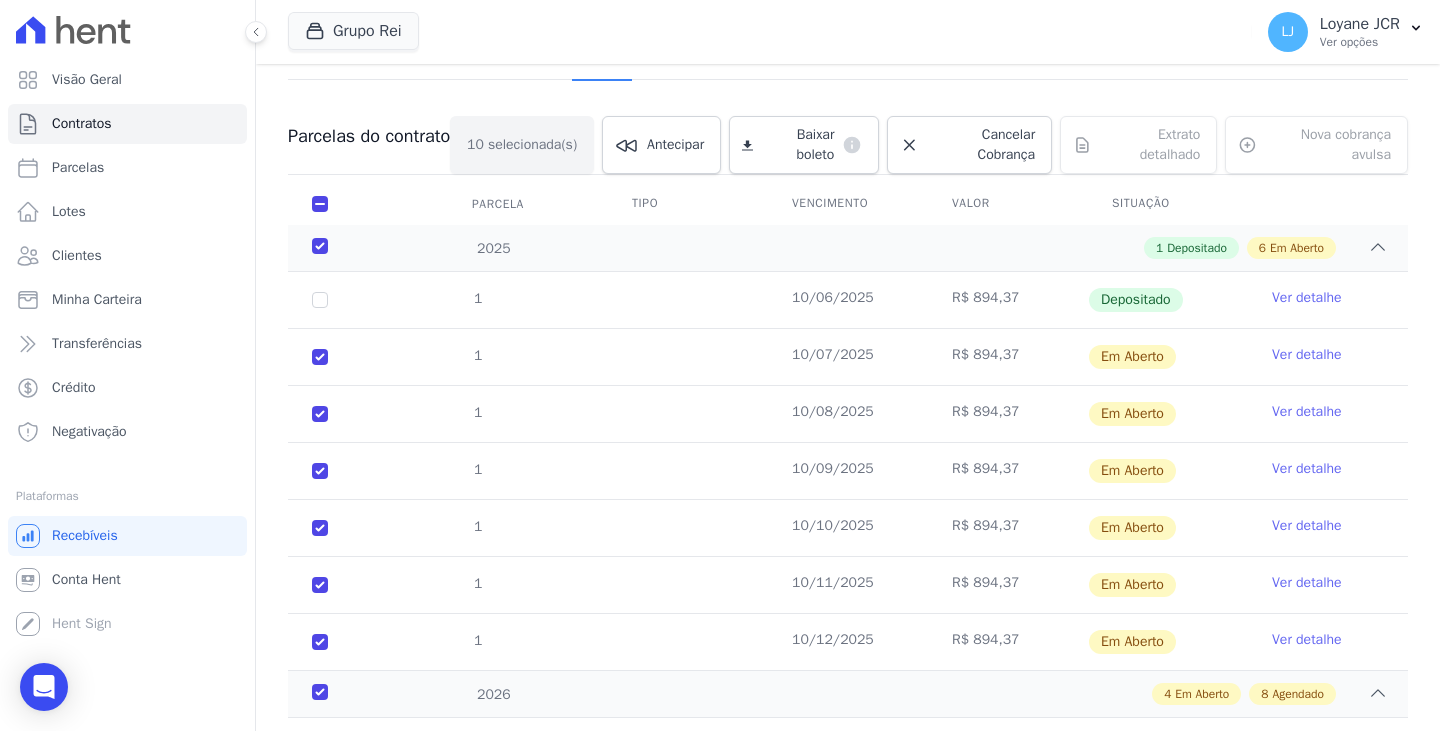 scroll, scrollTop: 106, scrollLeft: 0, axis: vertical 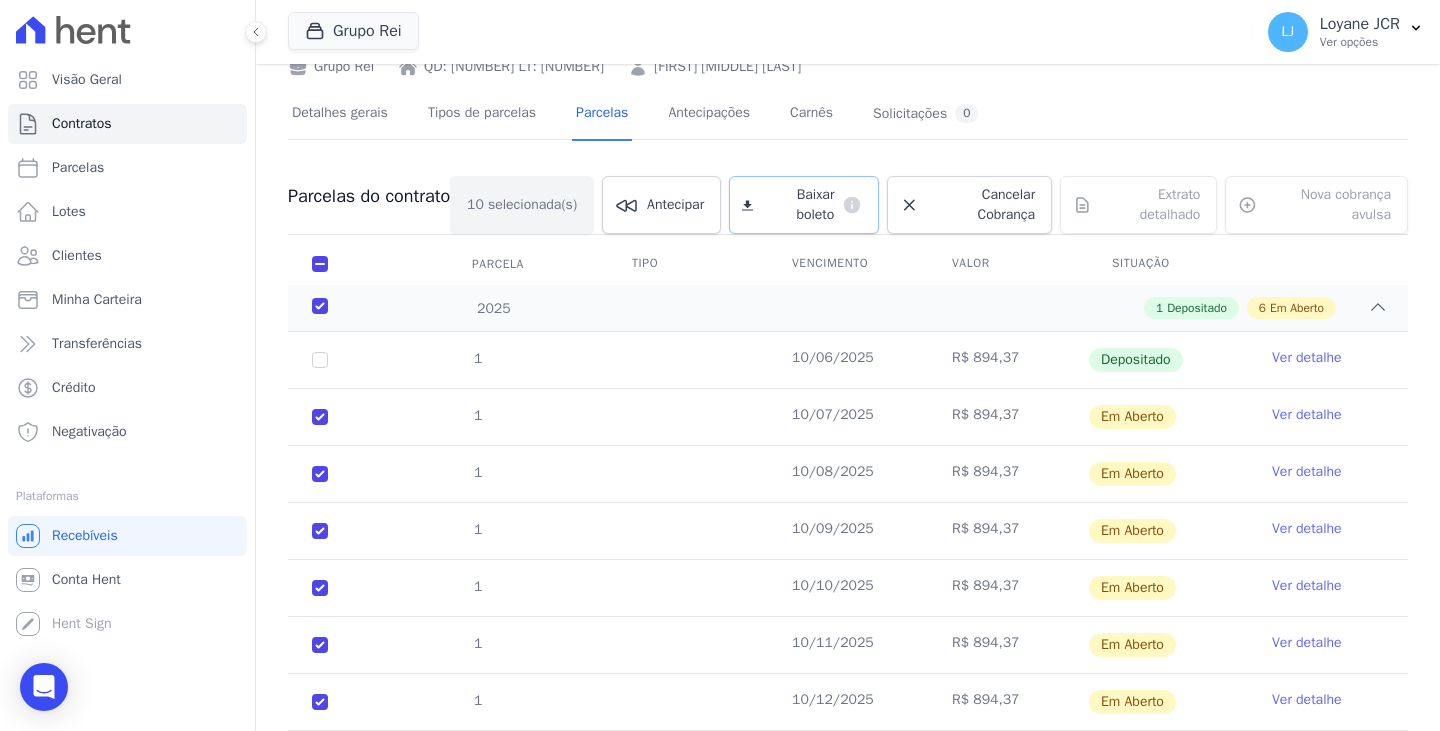 click on "Baixar boleto" at bounding box center [797, 205] 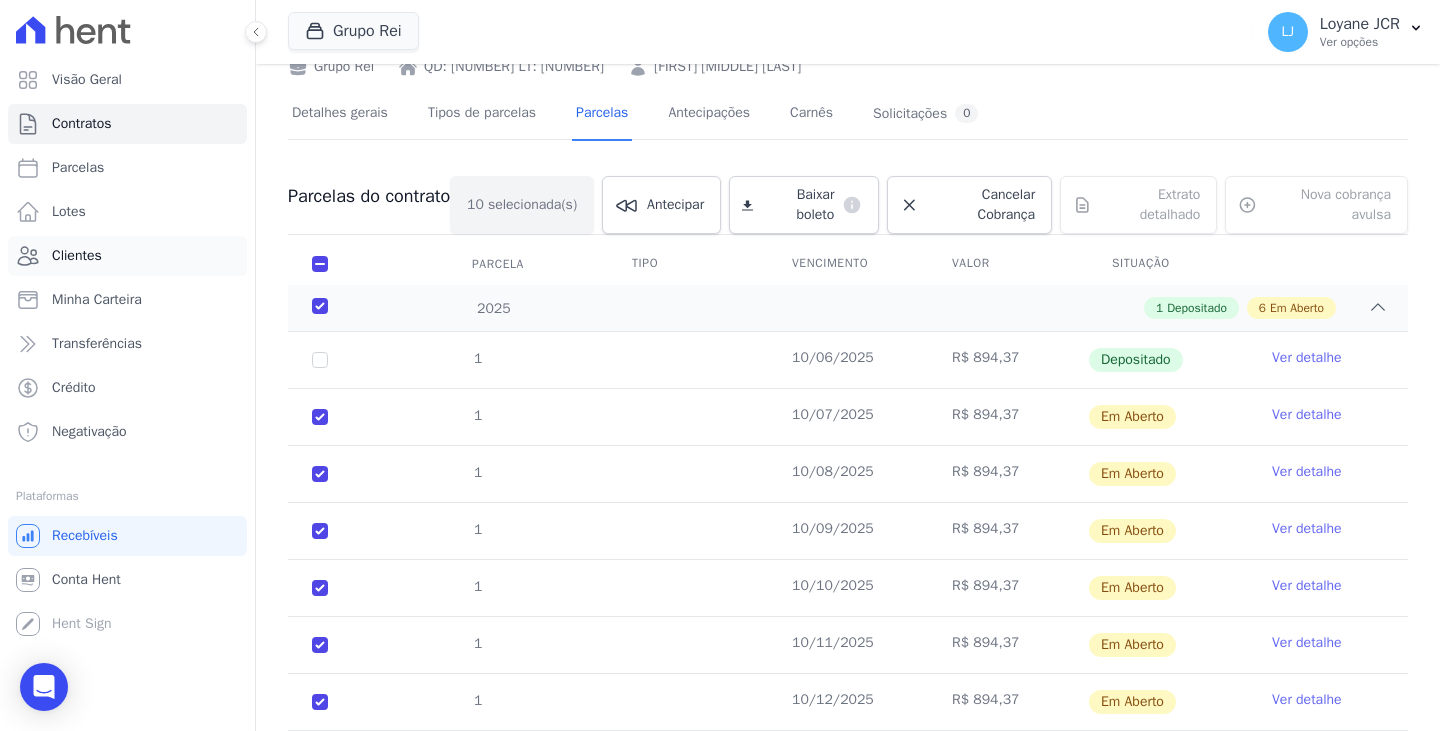 click on "Clientes" at bounding box center [127, 256] 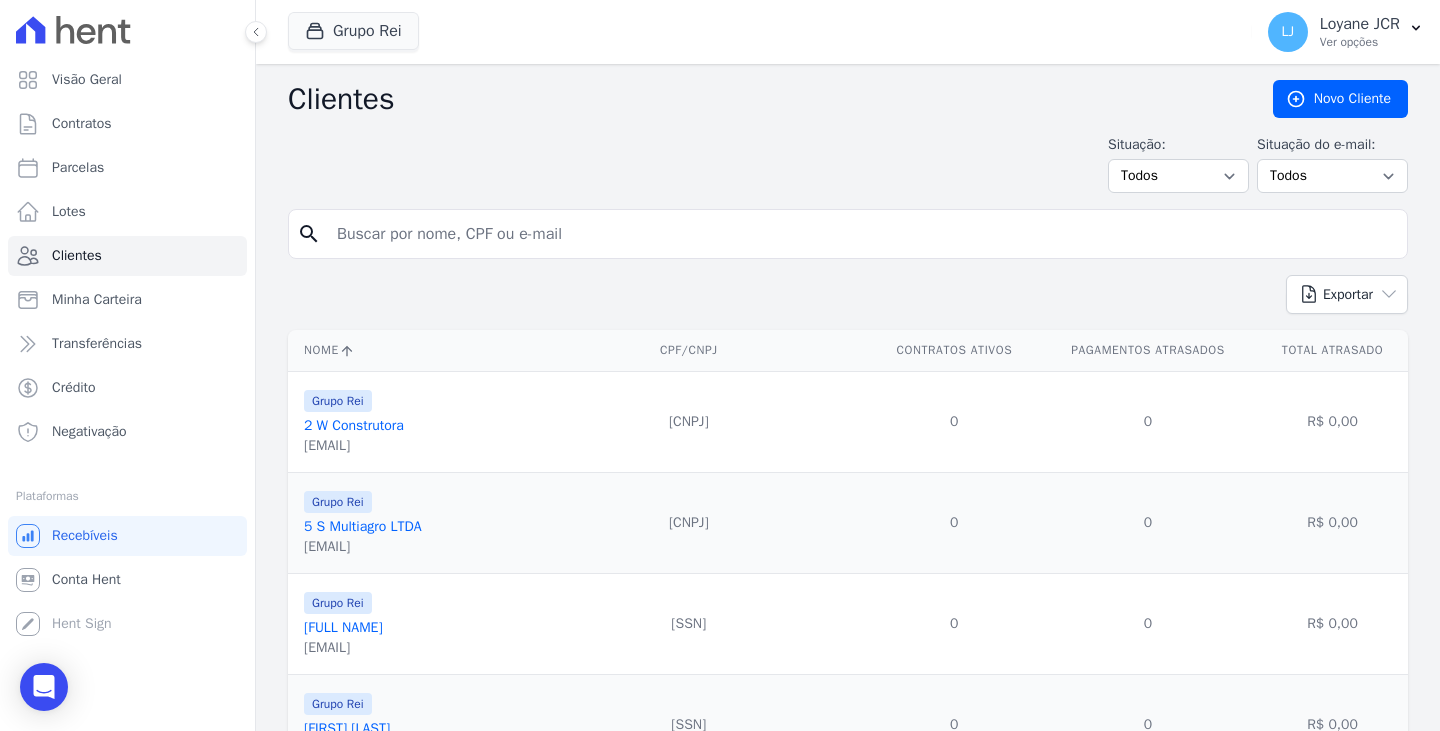 click at bounding box center [862, 234] 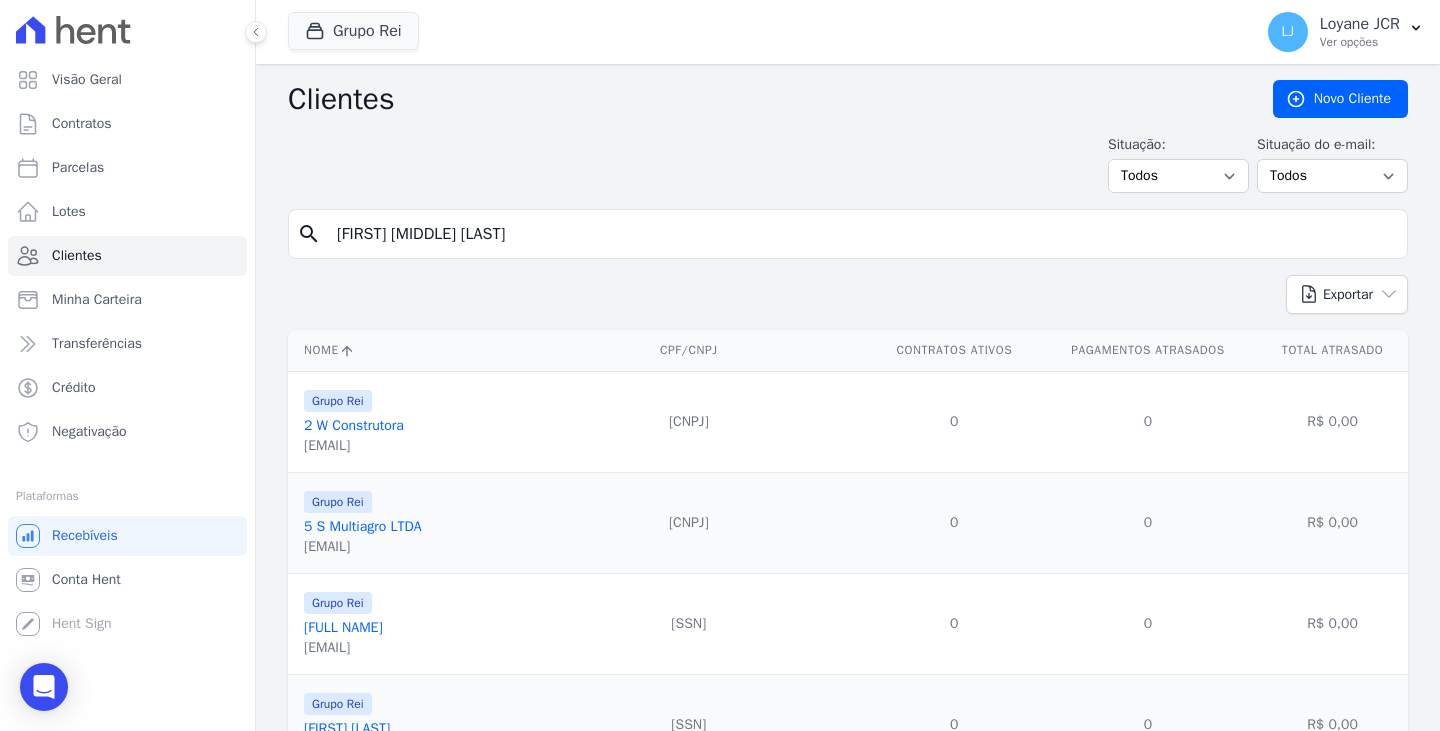 type on "[FIRST] [MIDDLE] [LAST]" 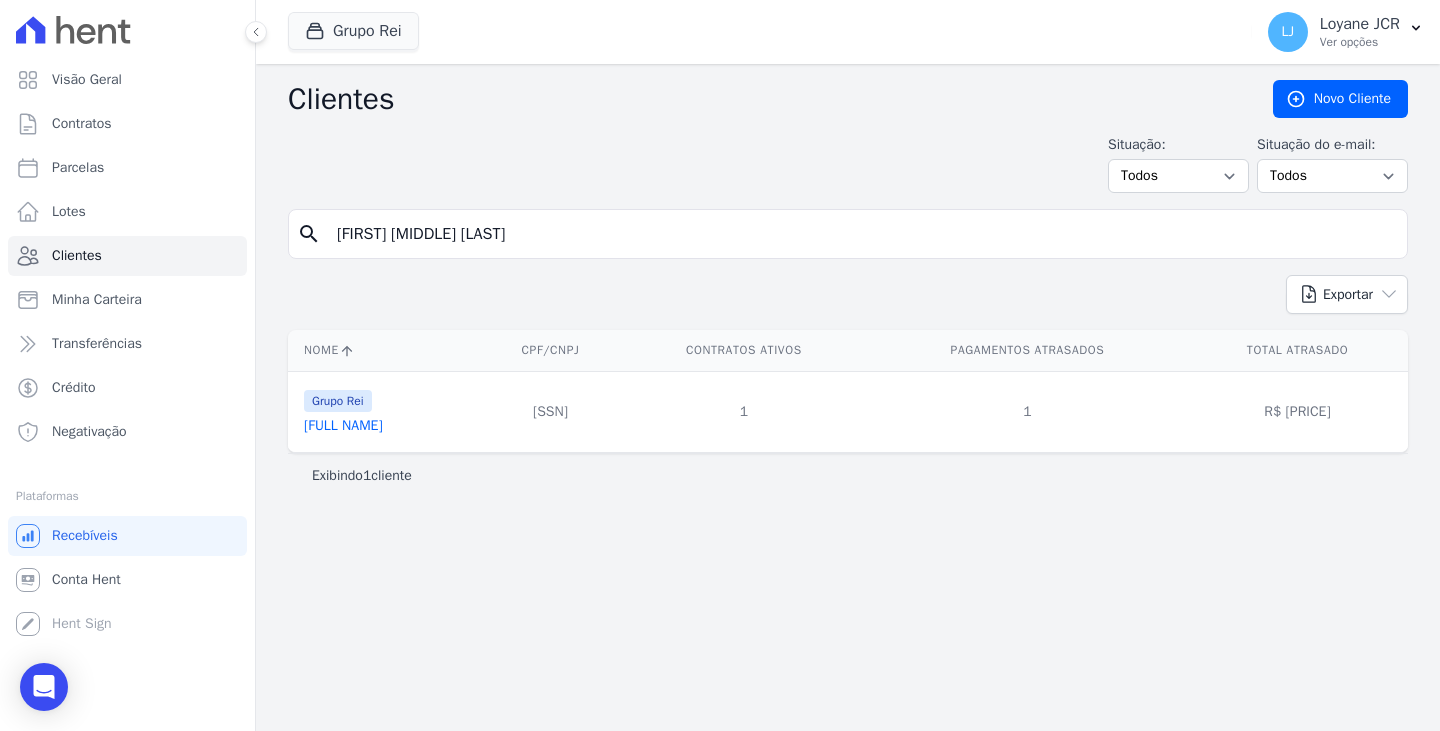click on "[FULL NAME]" at bounding box center (343, 425) 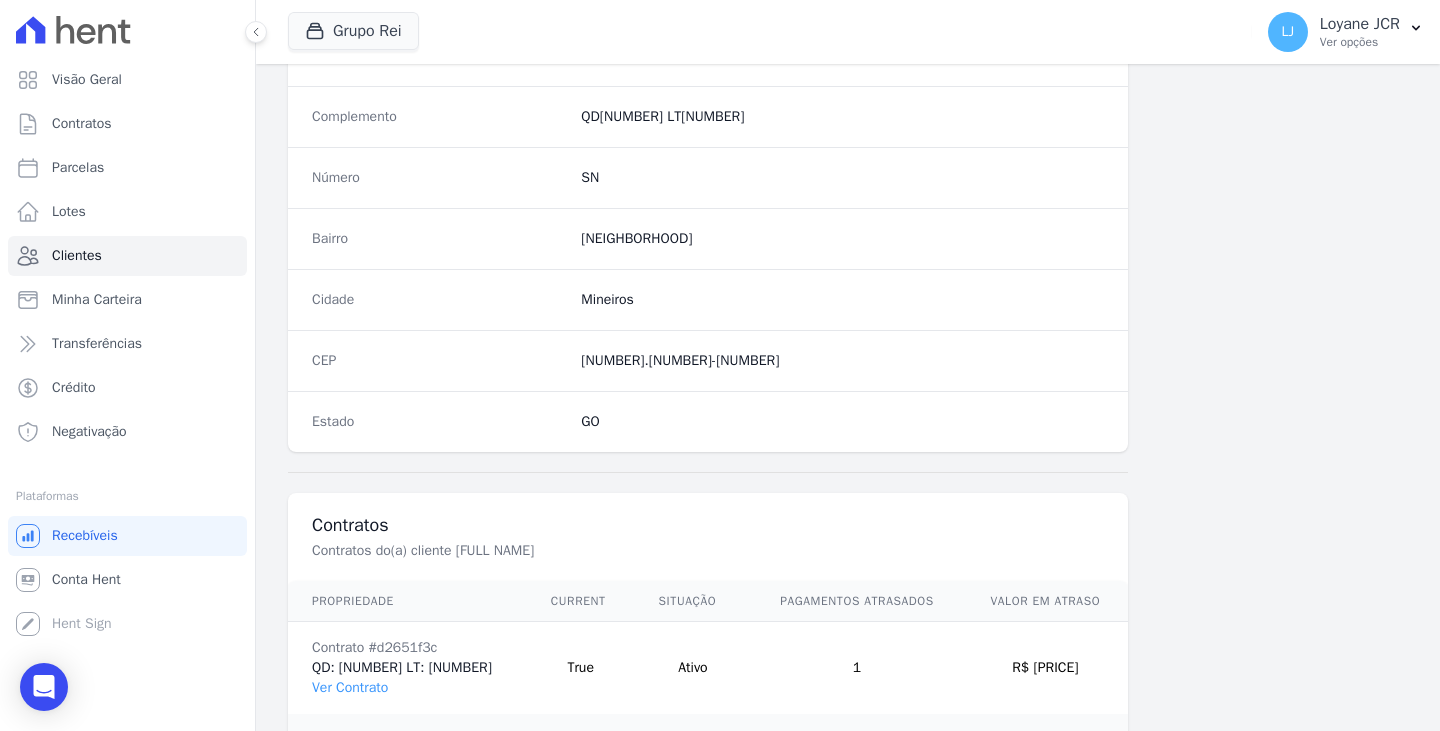 scroll, scrollTop: 1232, scrollLeft: 0, axis: vertical 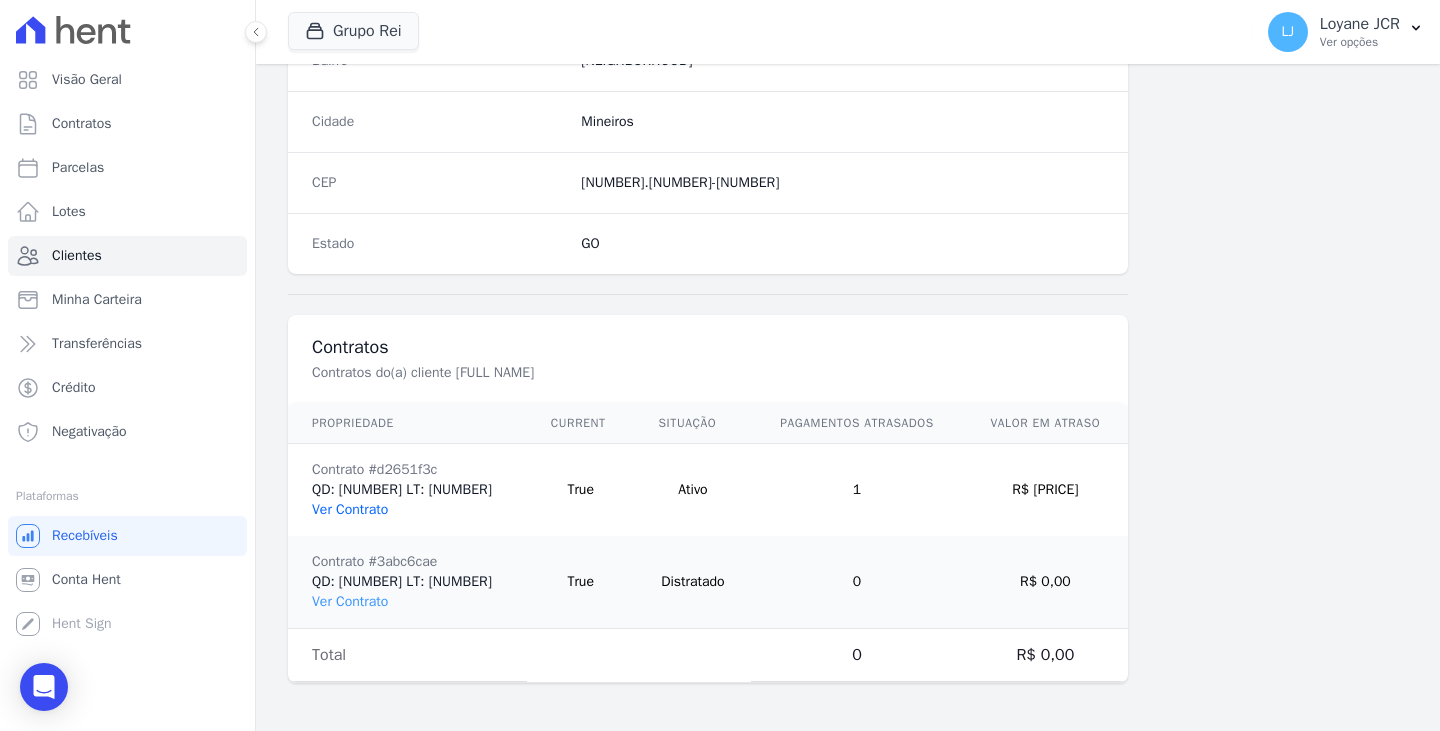 click on "Ver Contrato" at bounding box center (350, 509) 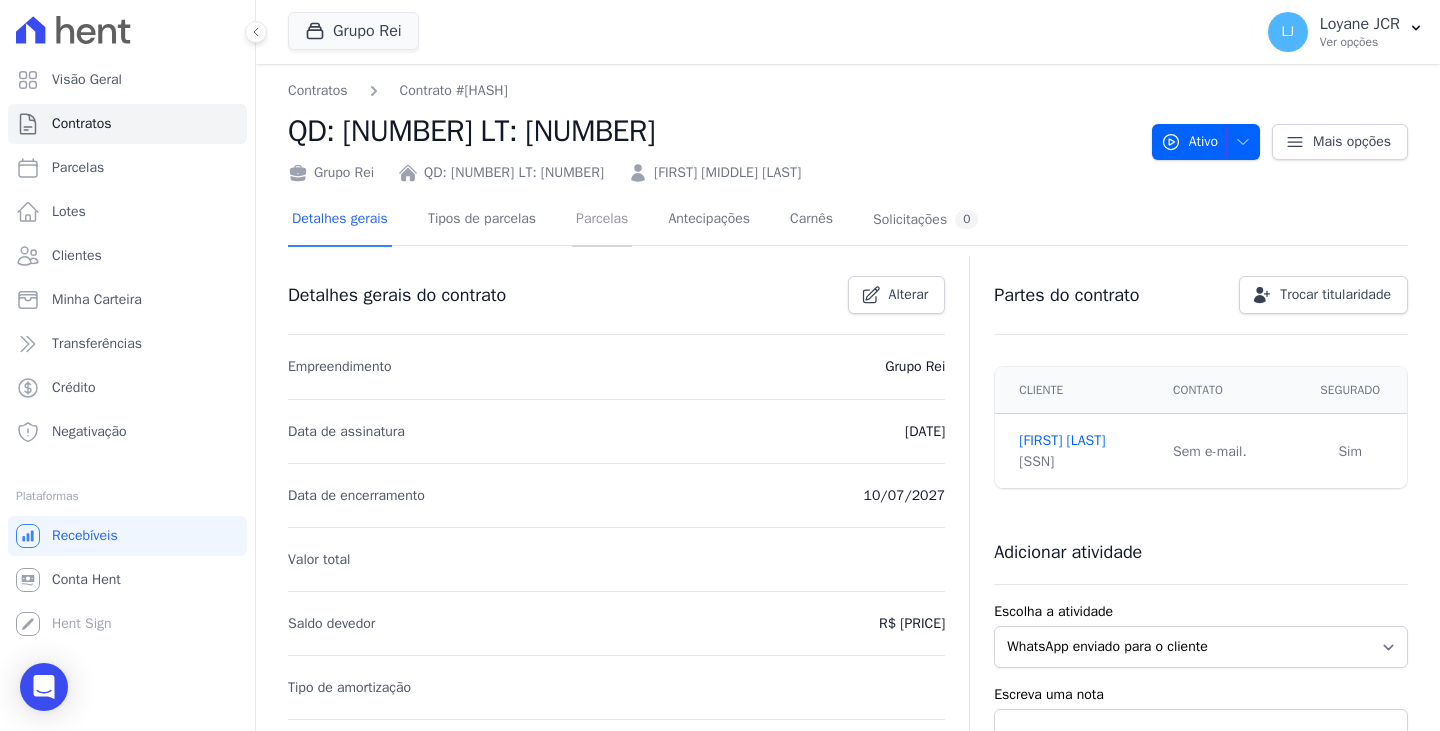 click on "Parcelas" at bounding box center (602, 220) 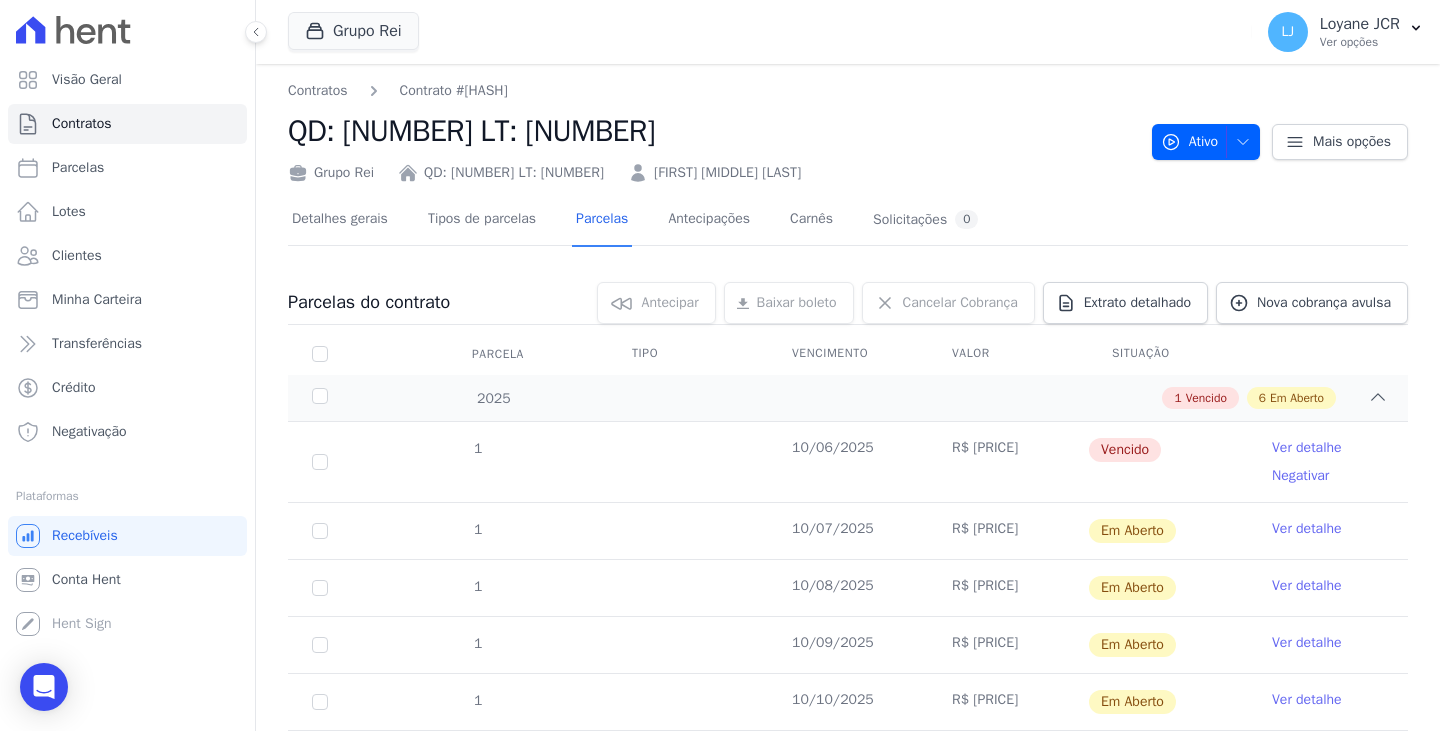 scroll, scrollTop: 100, scrollLeft: 0, axis: vertical 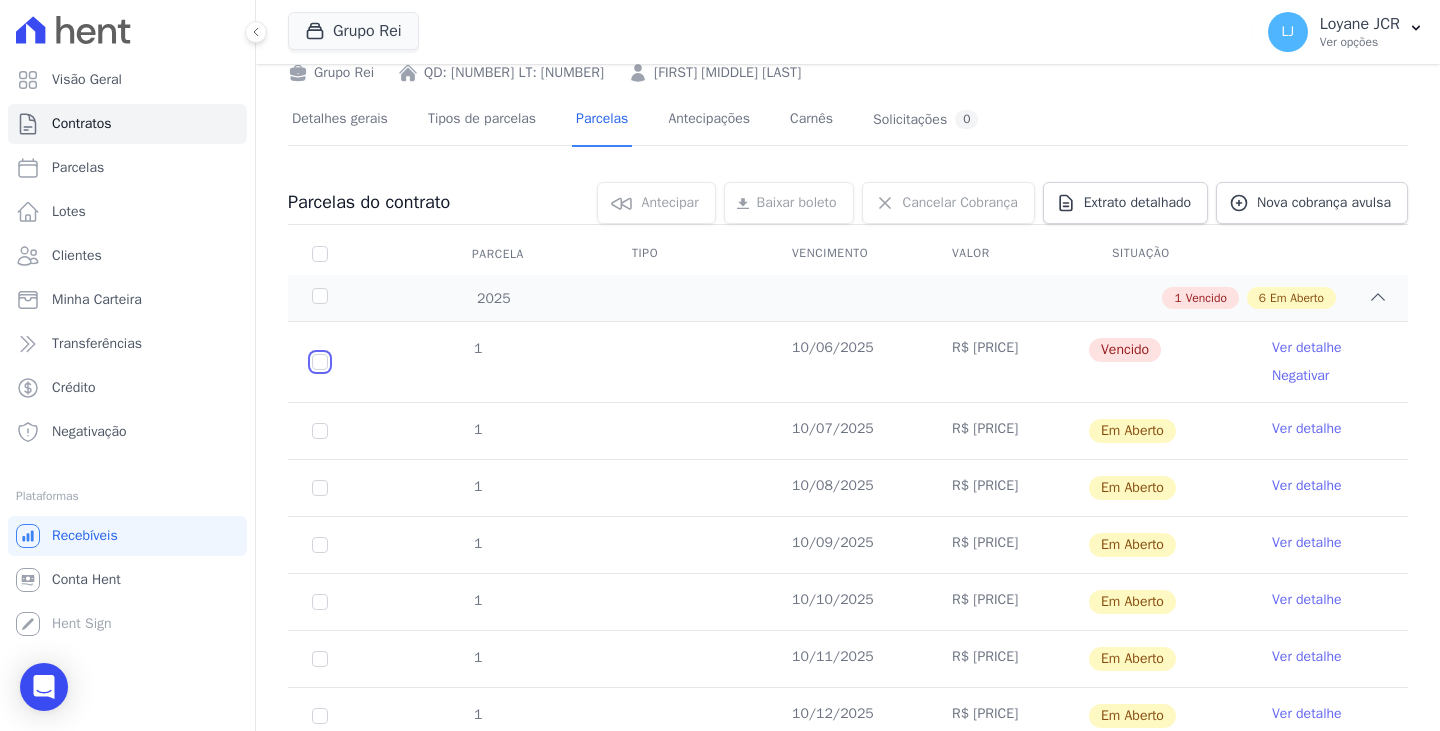 click at bounding box center (320, 362) 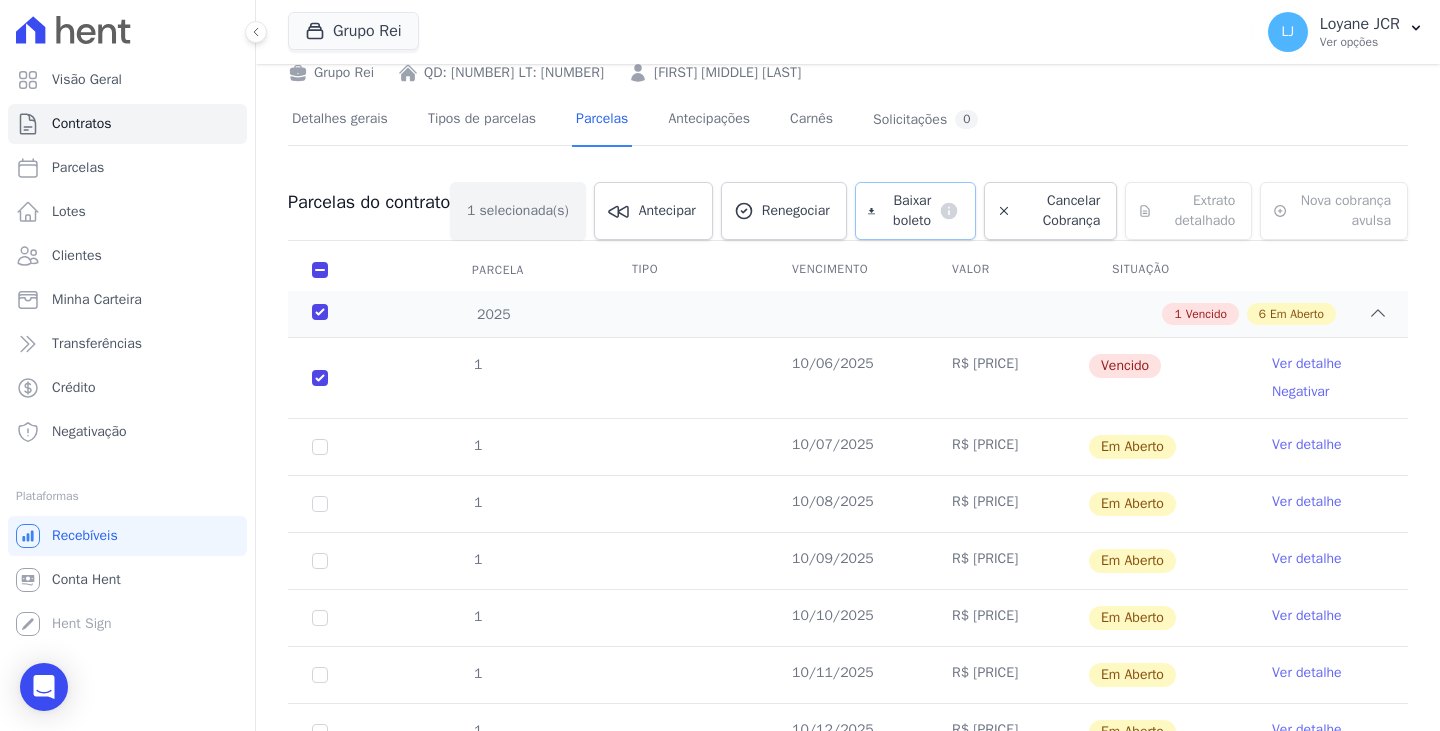 click on "default" at bounding box center [945, 211] 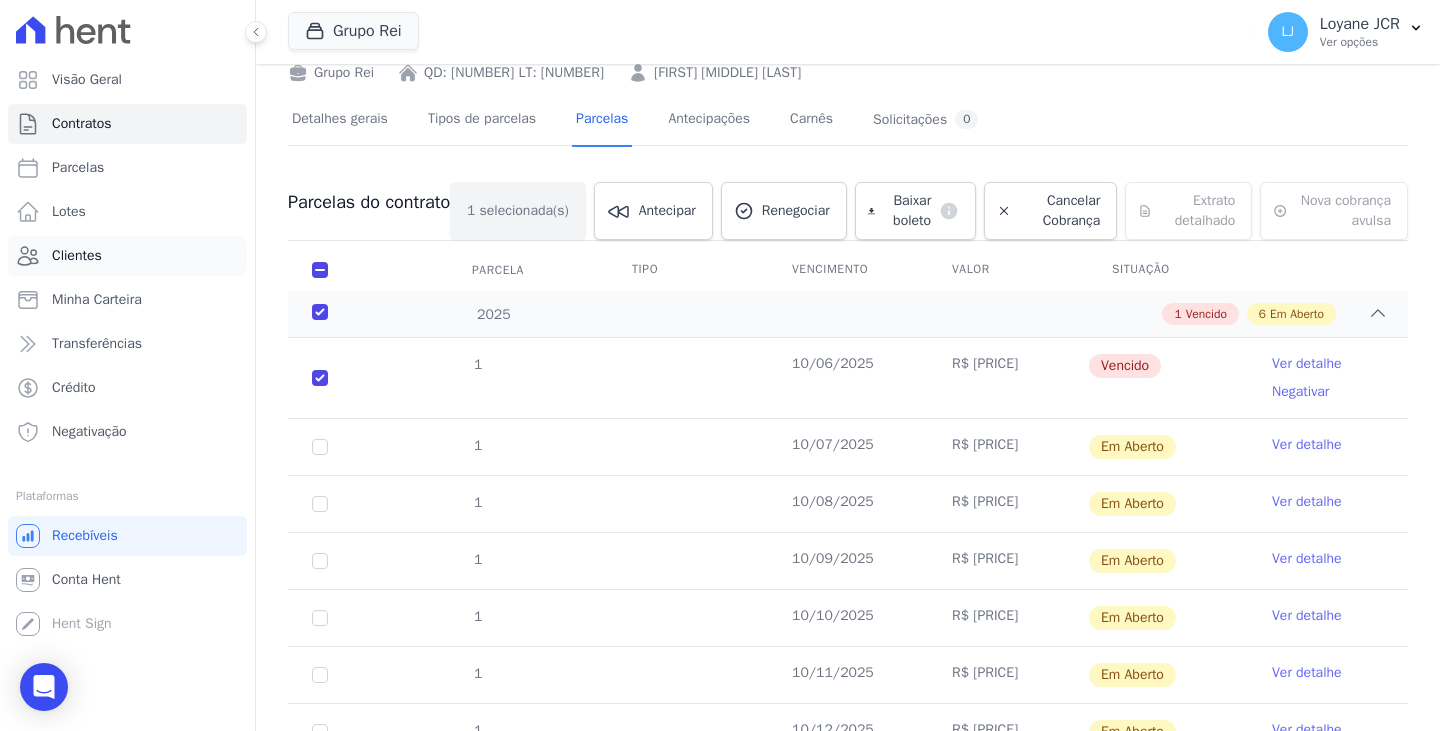 click on "Clientes" at bounding box center (77, 256) 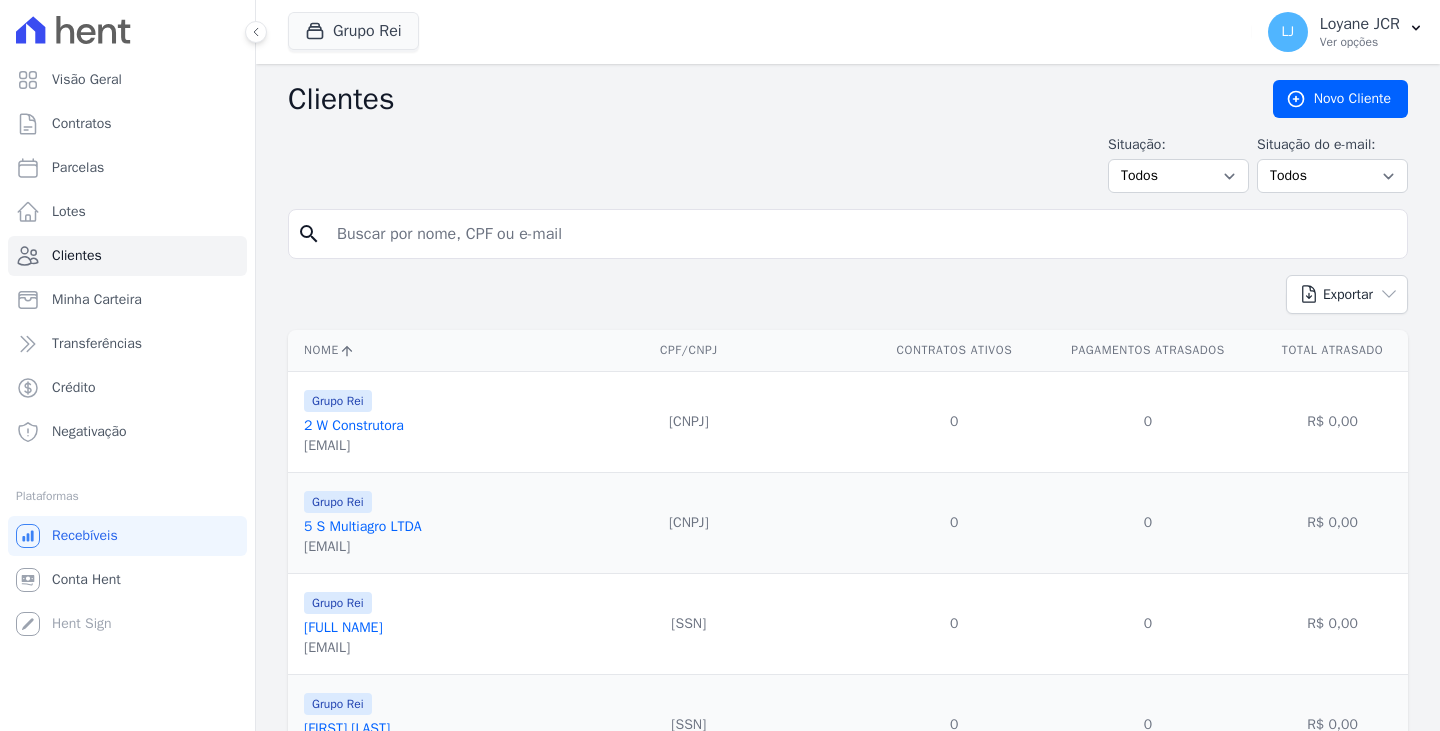 click at bounding box center (862, 234) 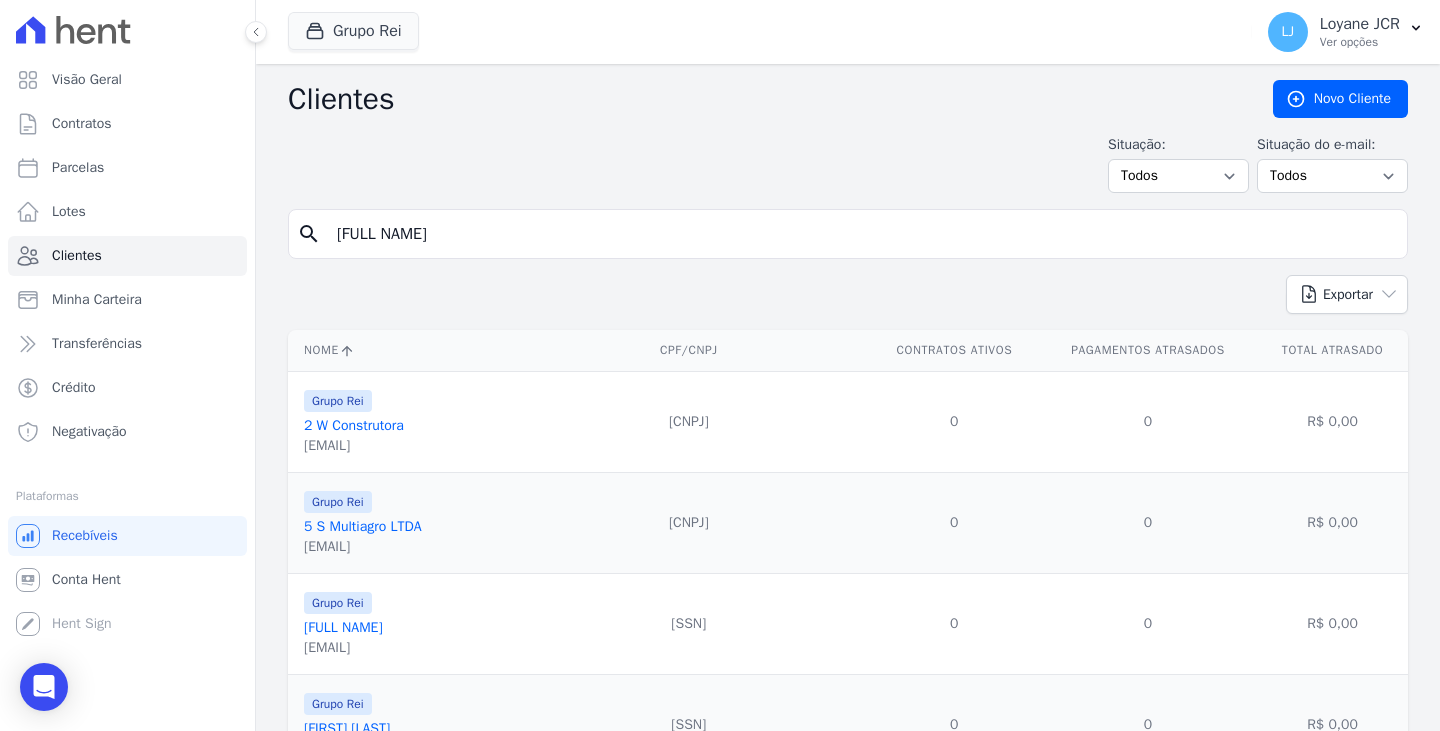 type on "[FULL NAME]" 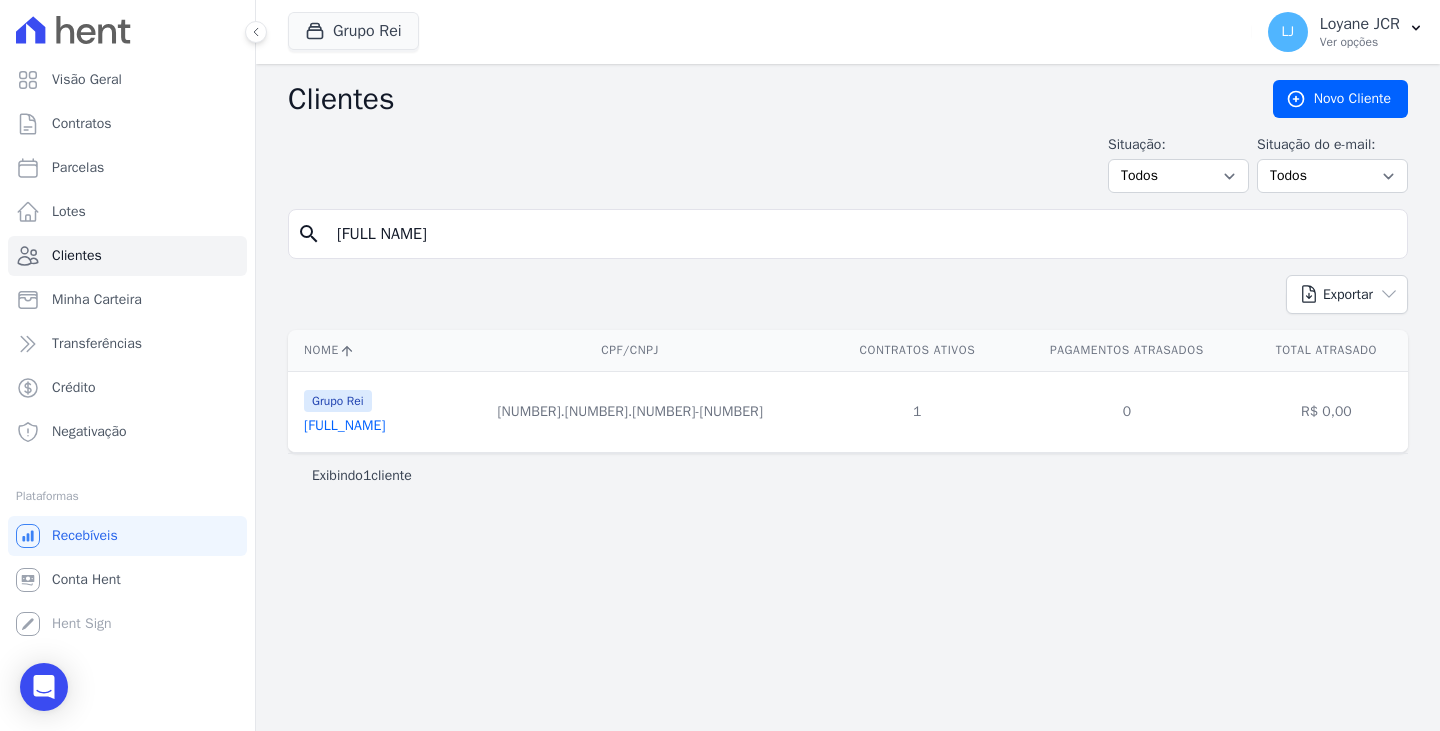click on "[FULL_NAME]" at bounding box center [344, 425] 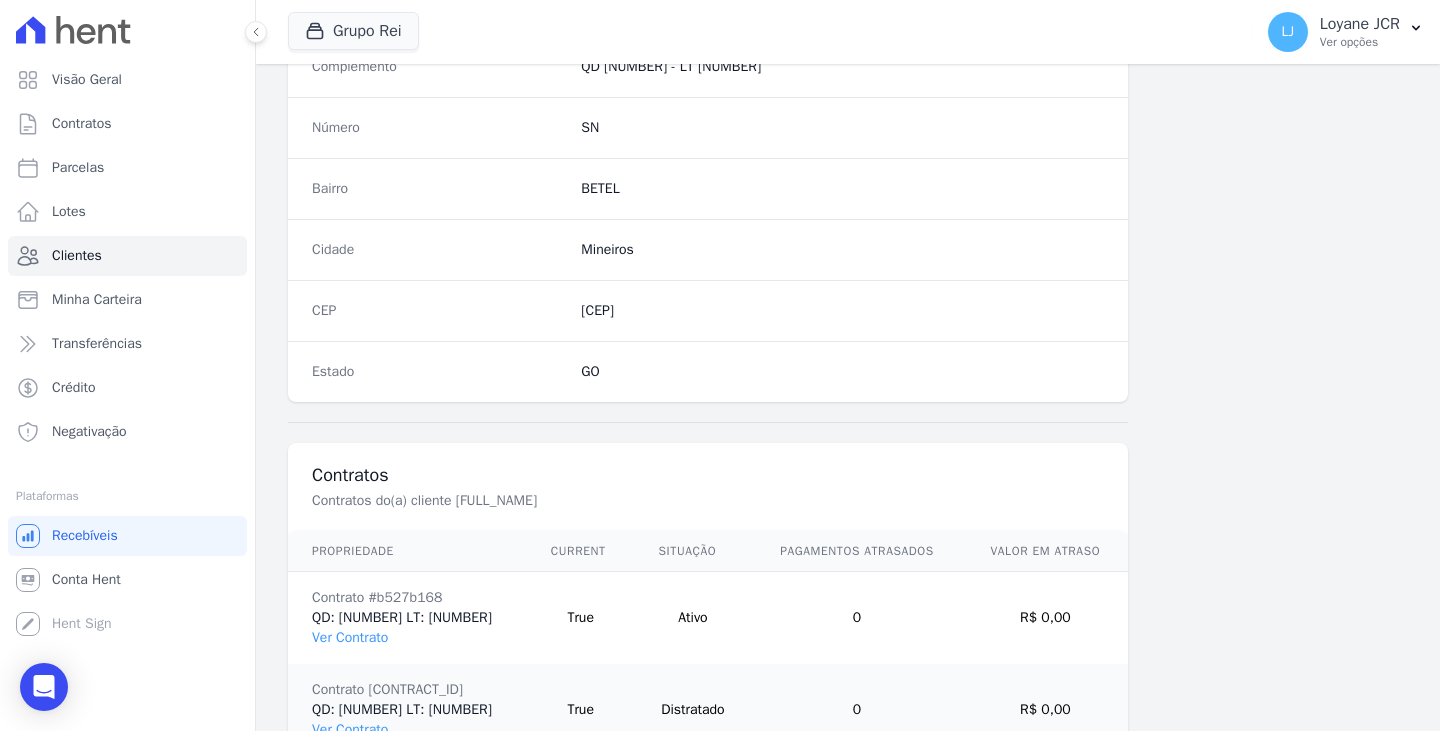 scroll, scrollTop: 1232, scrollLeft: 0, axis: vertical 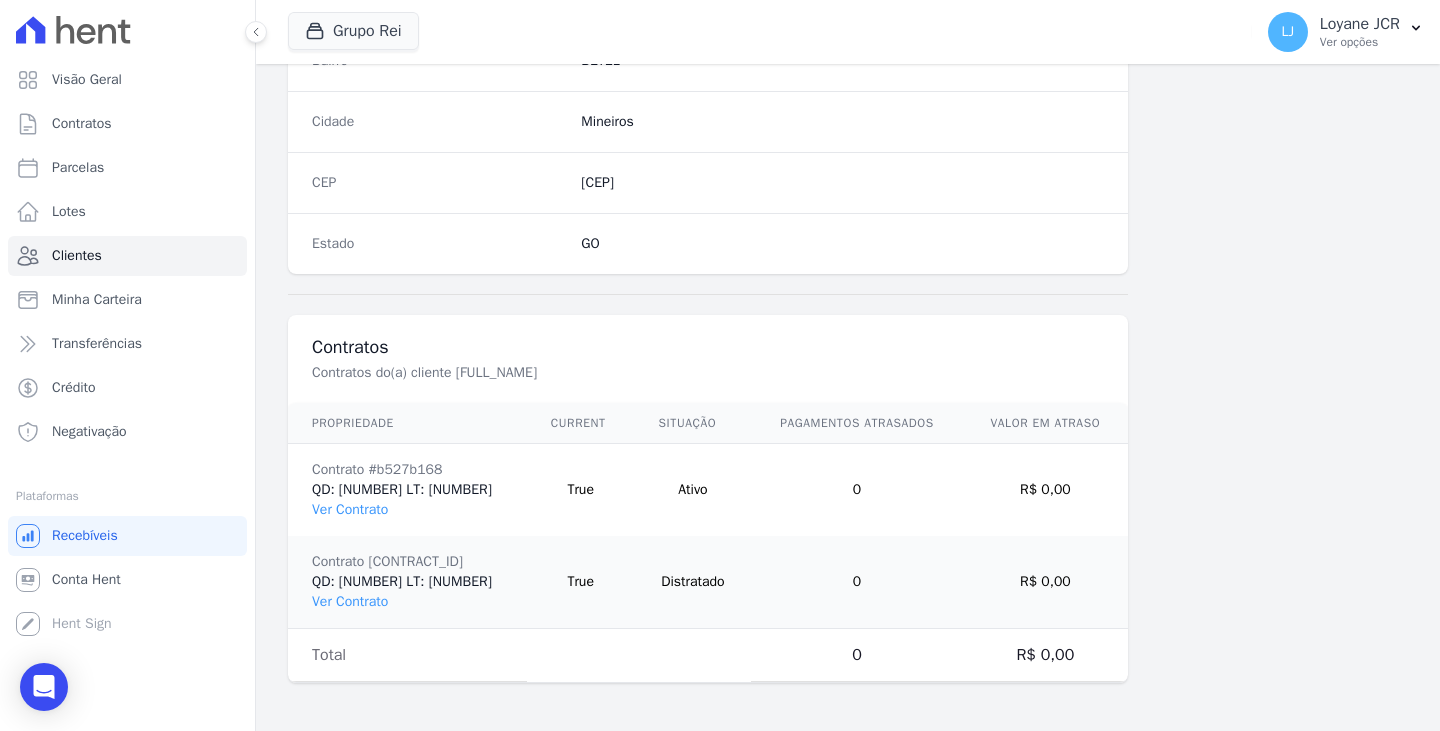 click on "Contrato #[HASH]
QD: [NUMBER] LT: [NUMBER]
Ver Contrato" at bounding box center [407, 490] 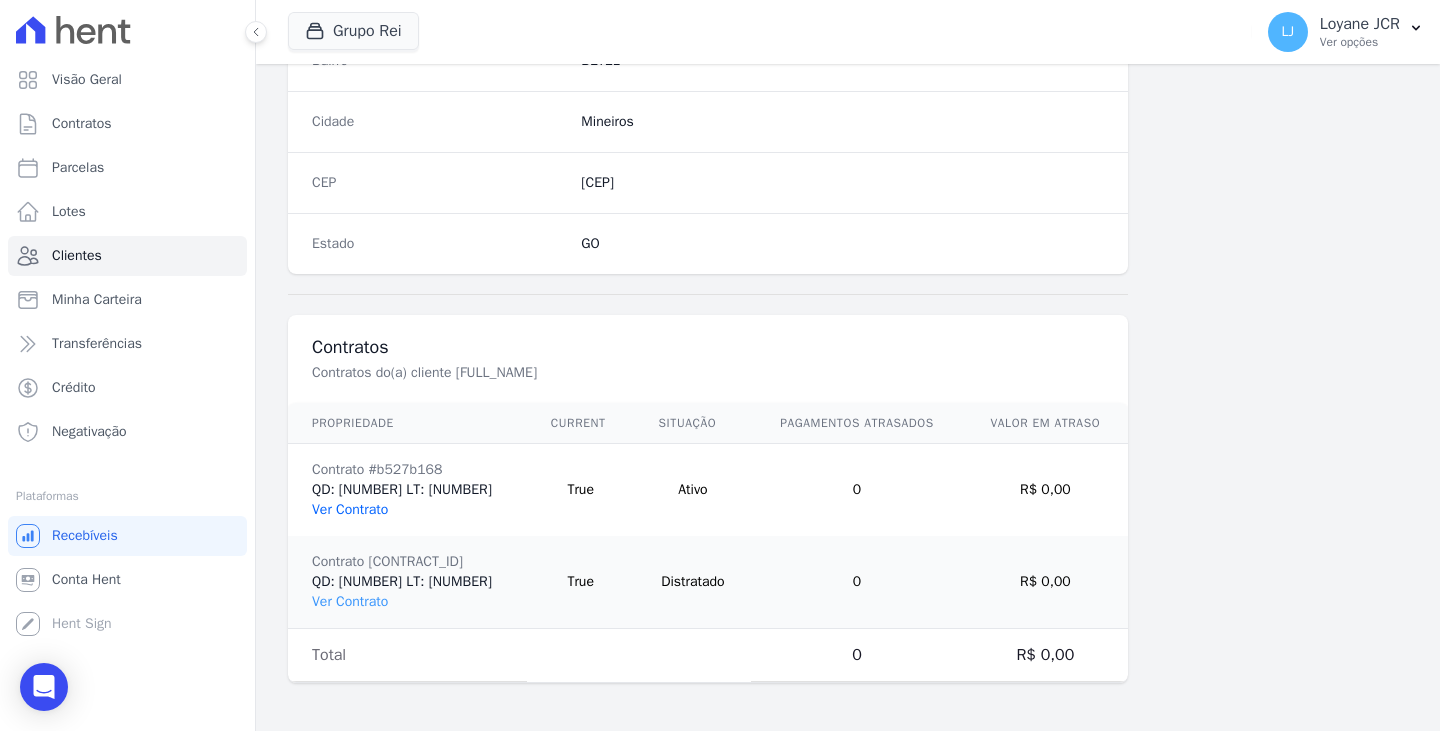 click on "Ver Contrato" at bounding box center (350, 509) 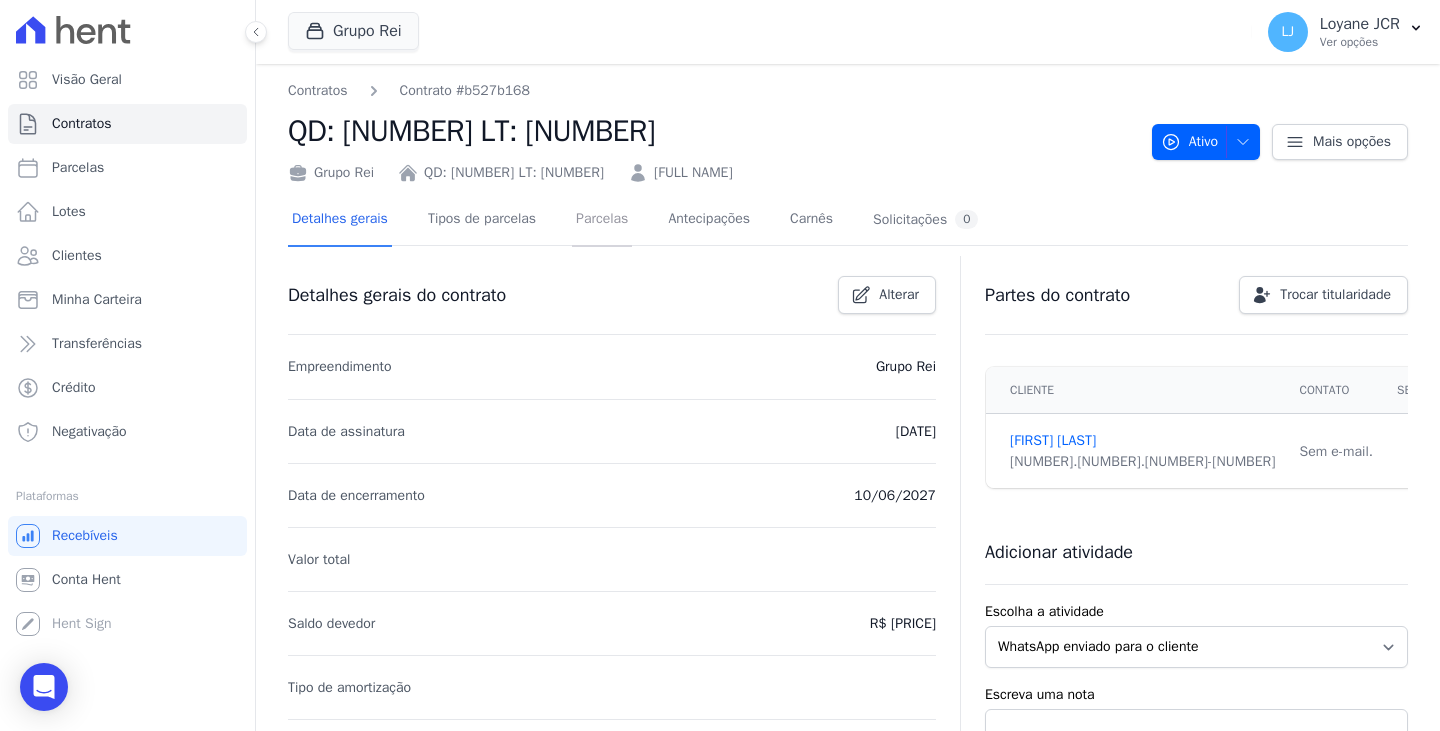 click on "Parcelas" at bounding box center [602, 220] 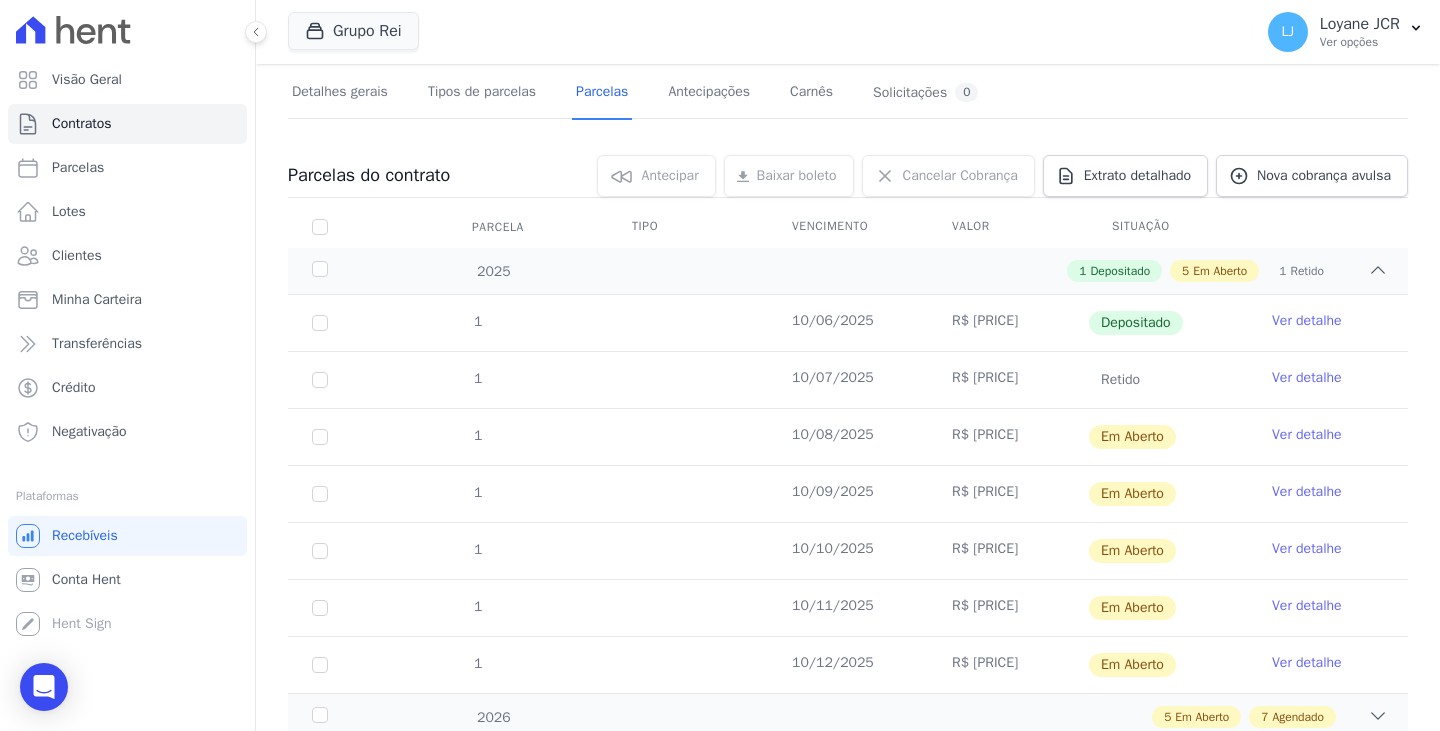 scroll, scrollTop: 200, scrollLeft: 0, axis: vertical 